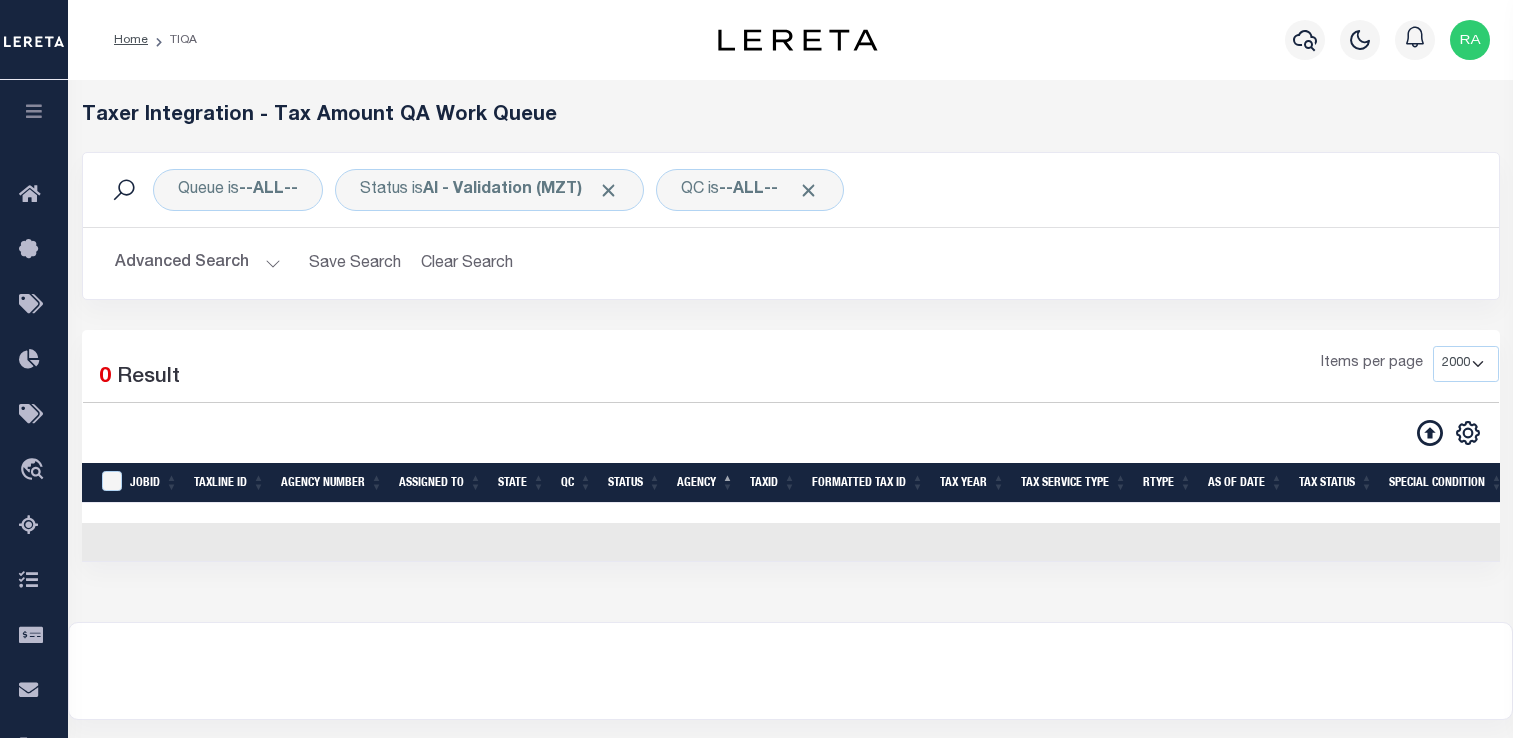 select on "2000" 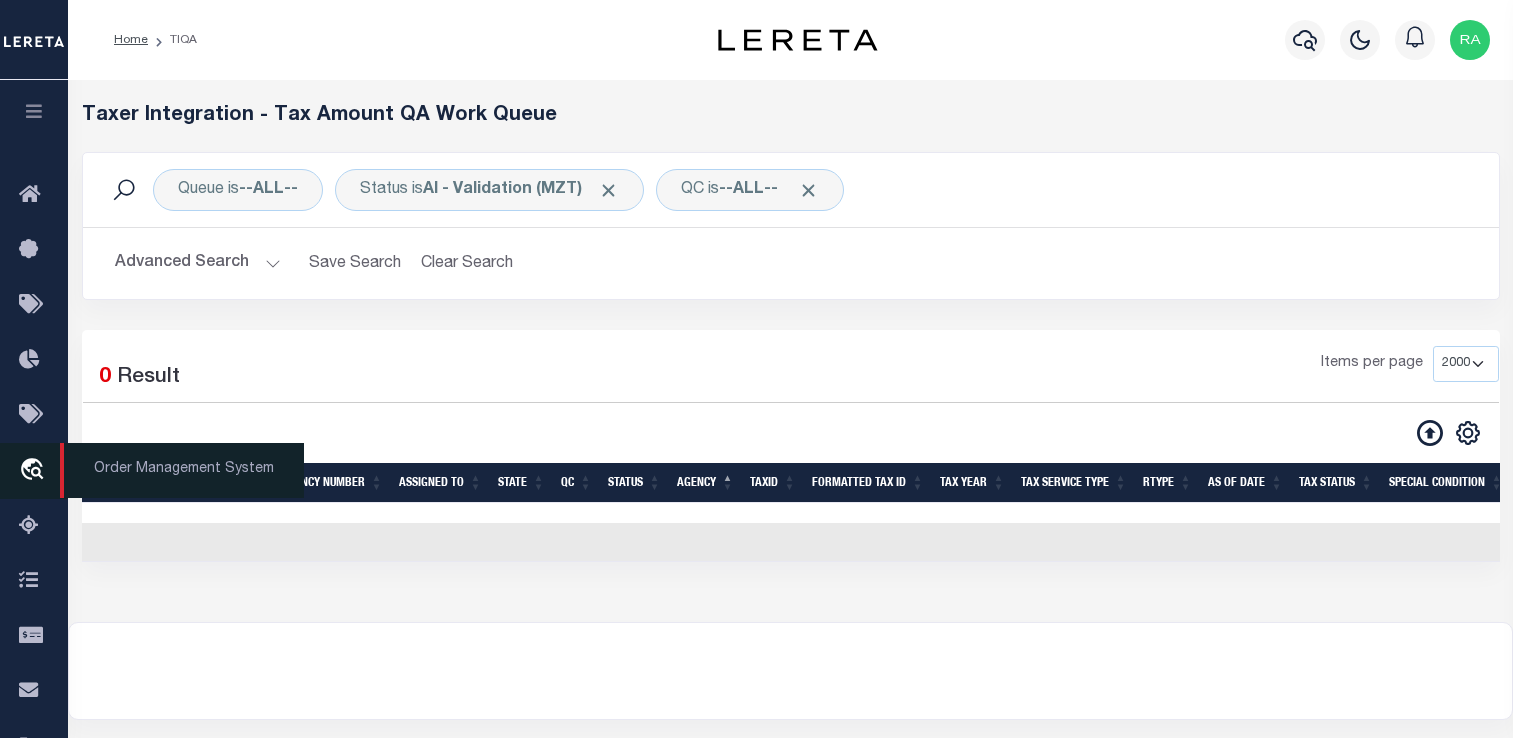 scroll, scrollTop: 0, scrollLeft: 0, axis: both 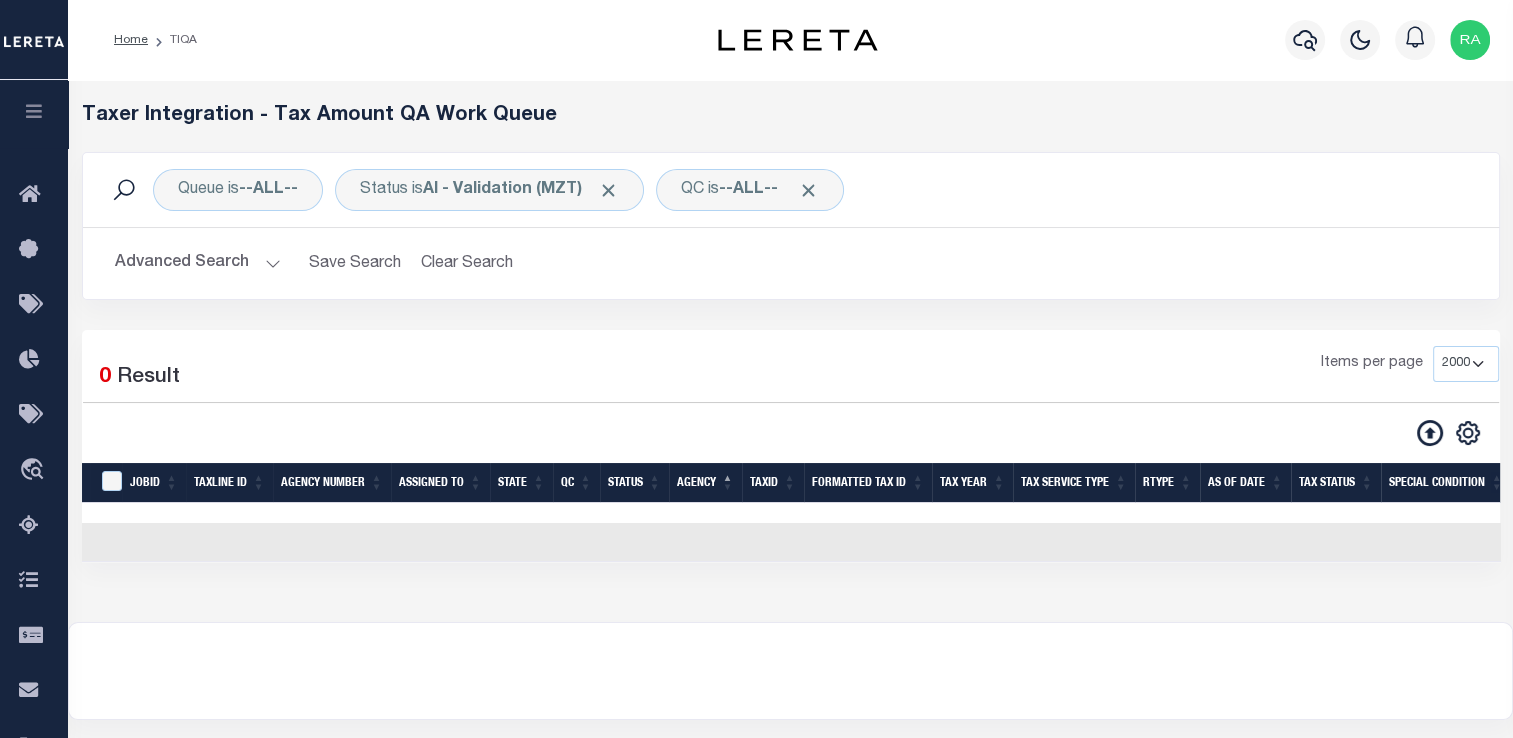 click at bounding box center [34, 114] 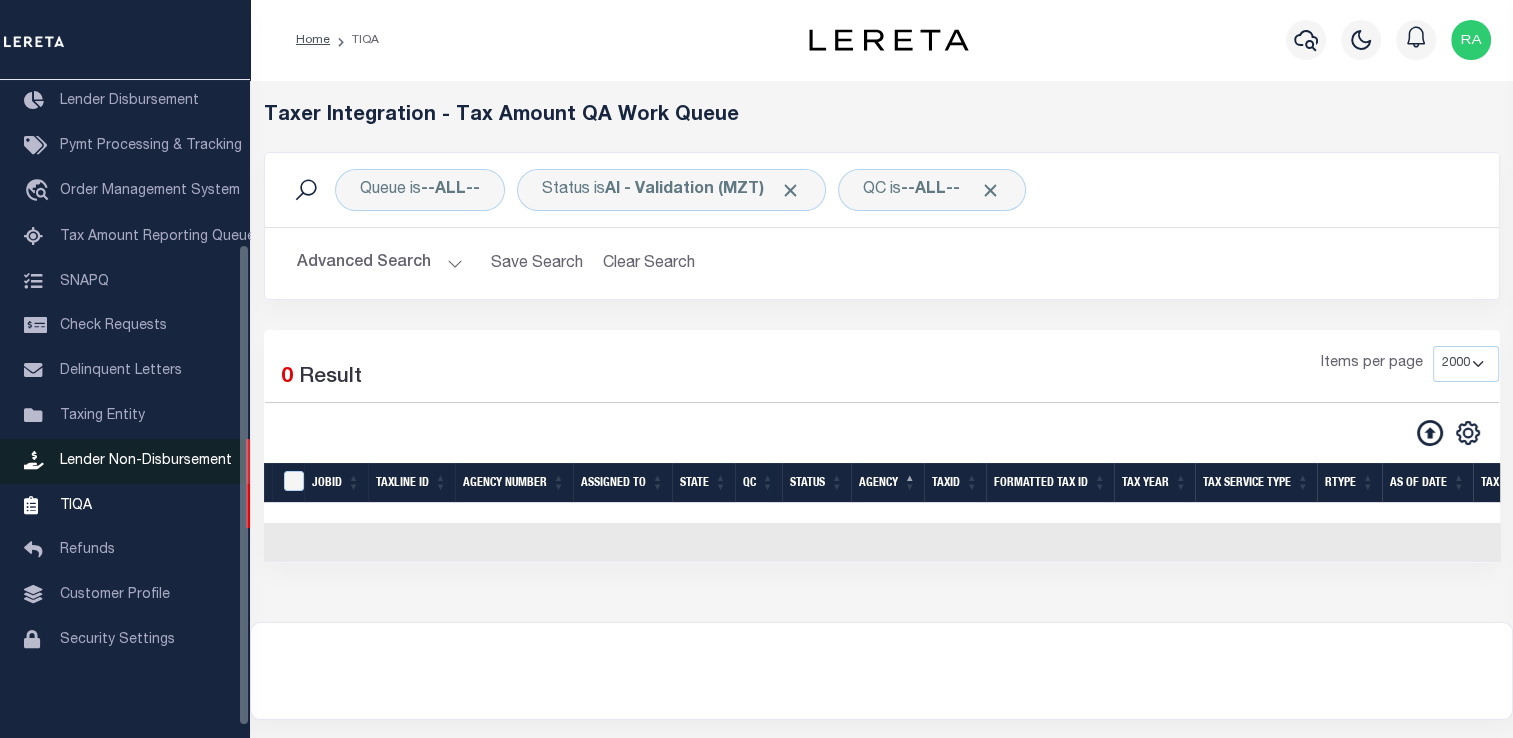 scroll, scrollTop: 224, scrollLeft: 0, axis: vertical 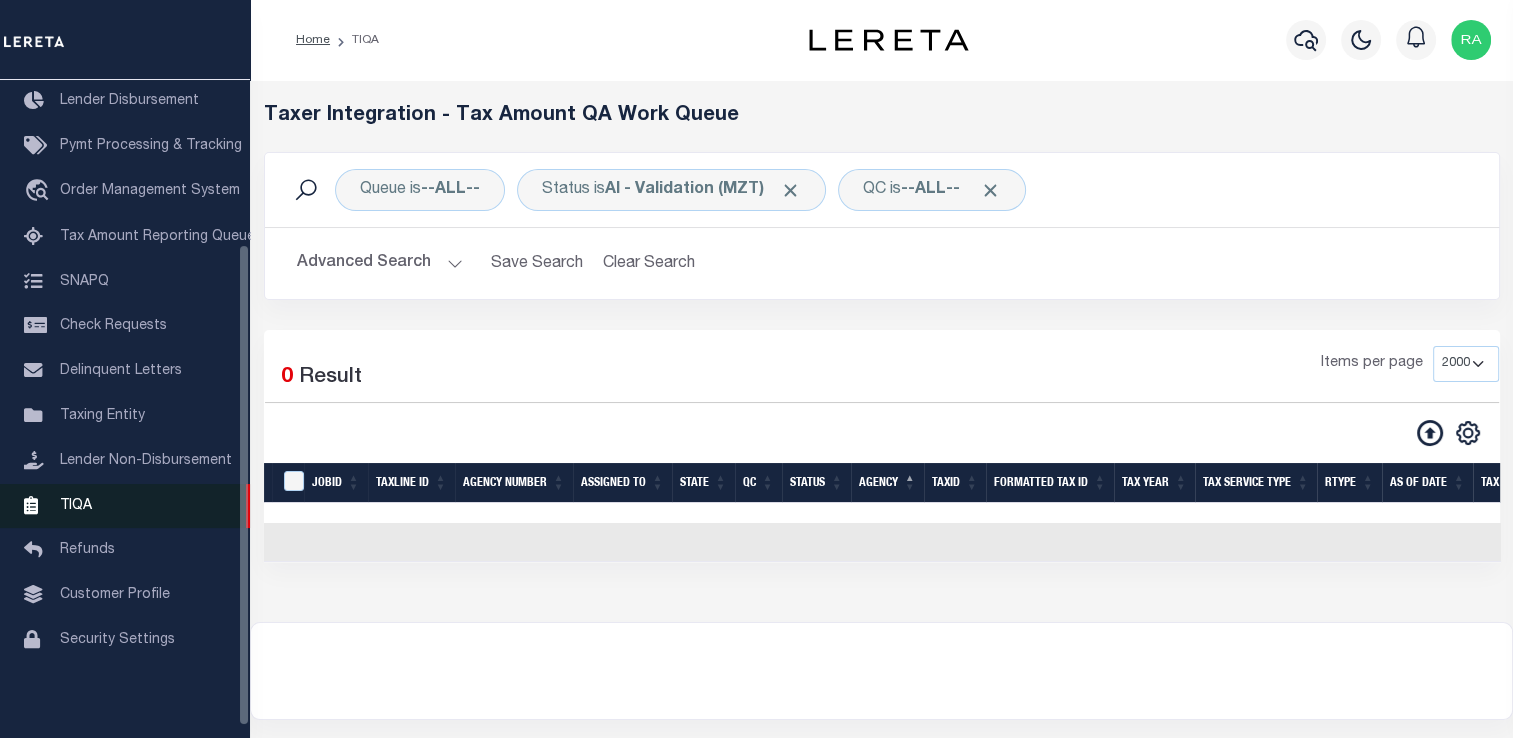 click on "TIQA" at bounding box center (76, 505) 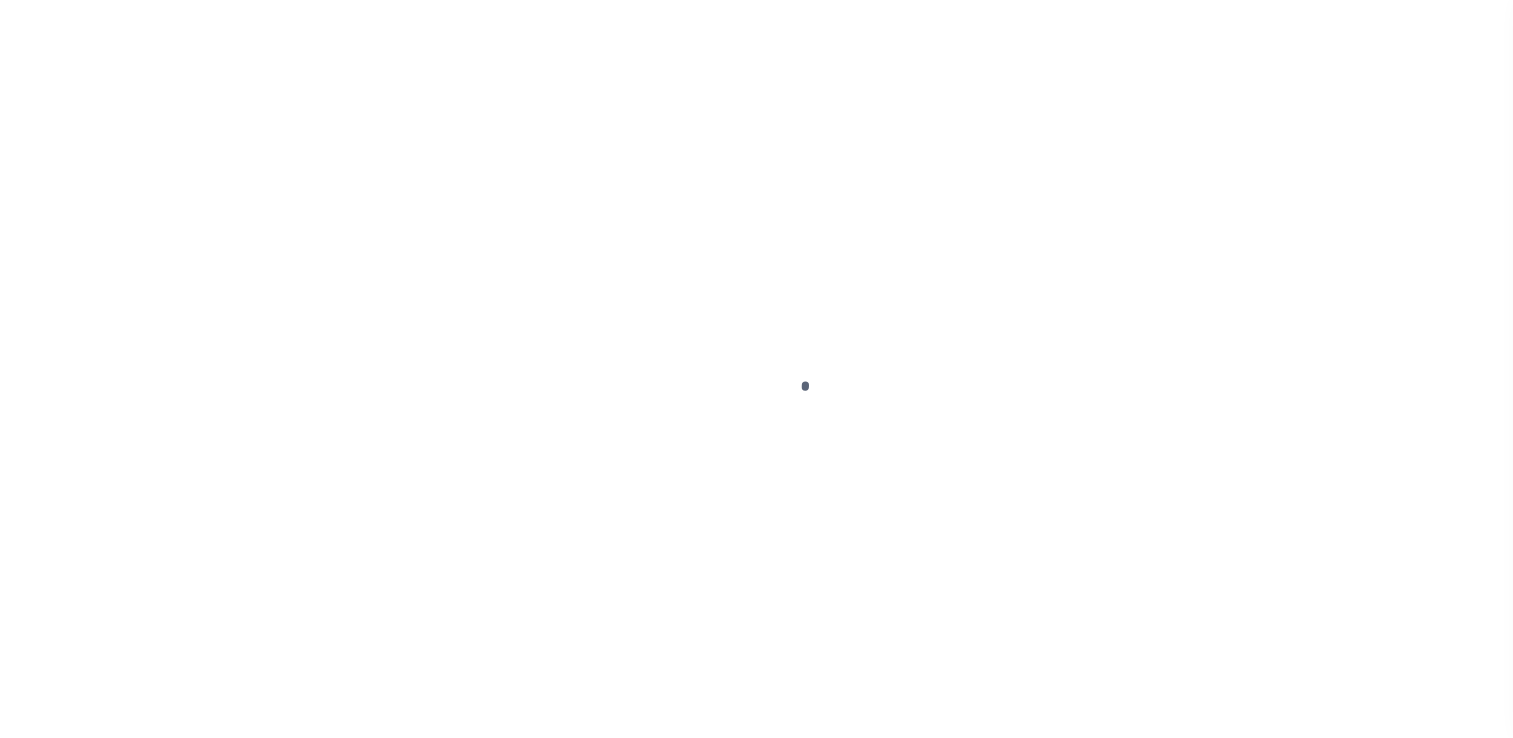 scroll, scrollTop: 0, scrollLeft: 0, axis: both 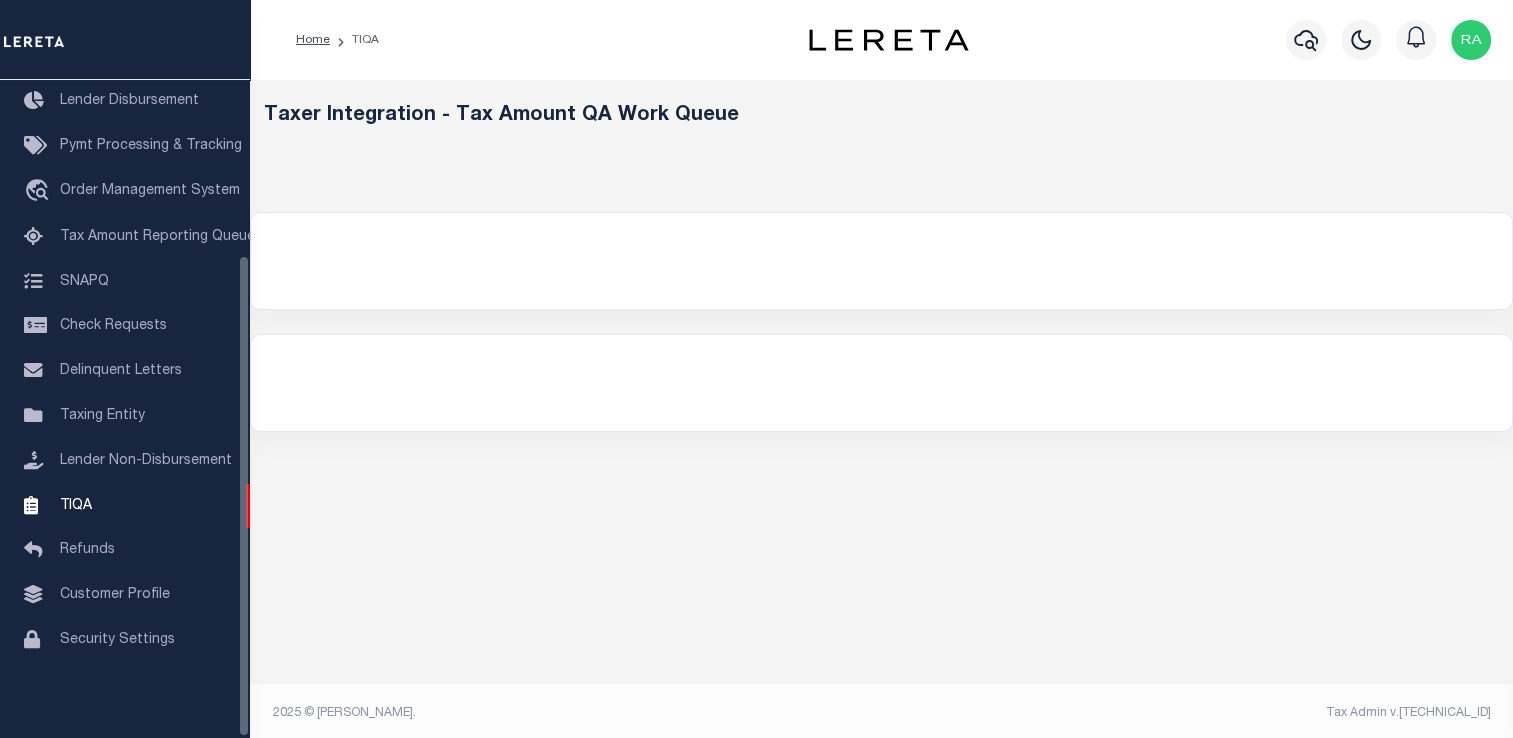 select on "200" 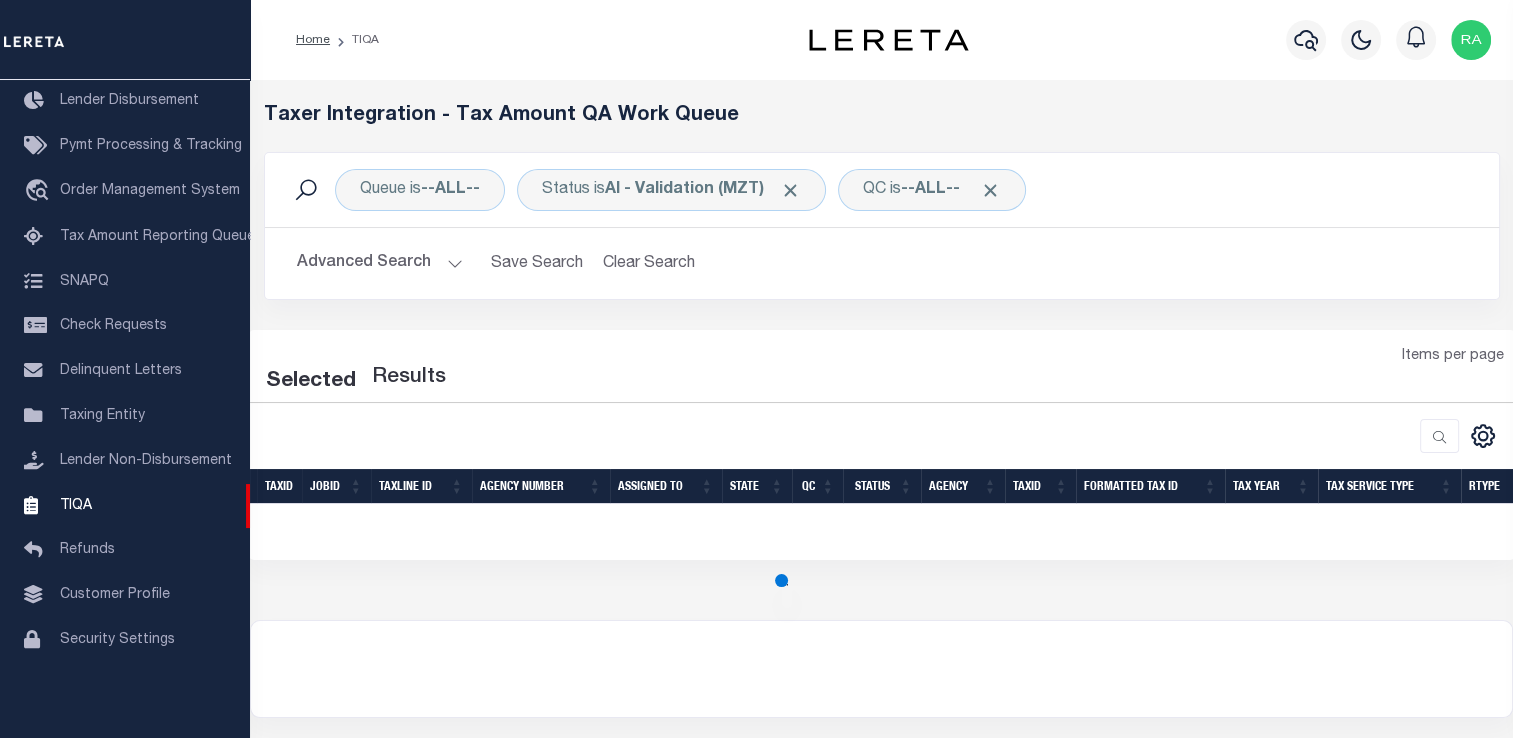 select on "200" 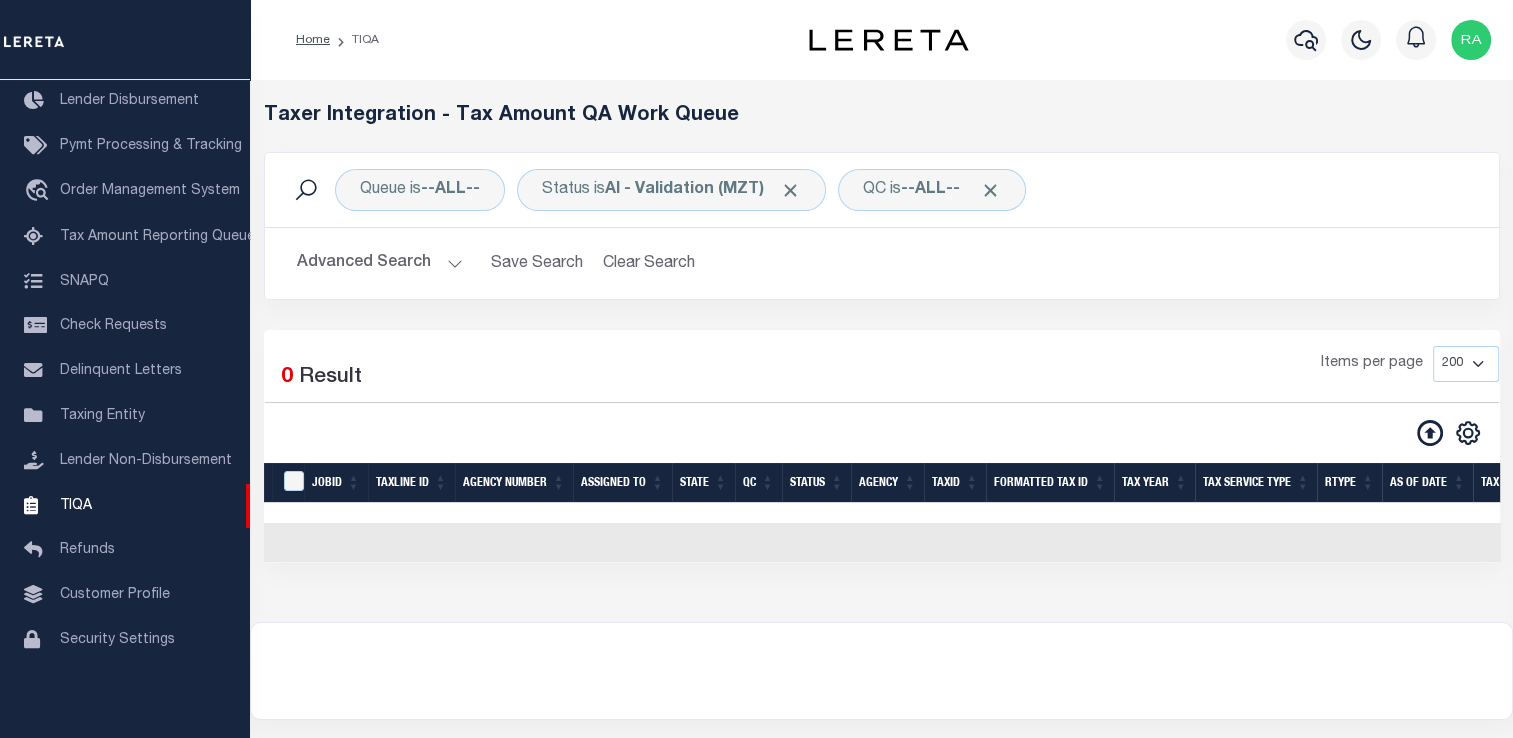 click on "Advanced Search" at bounding box center (380, 263) 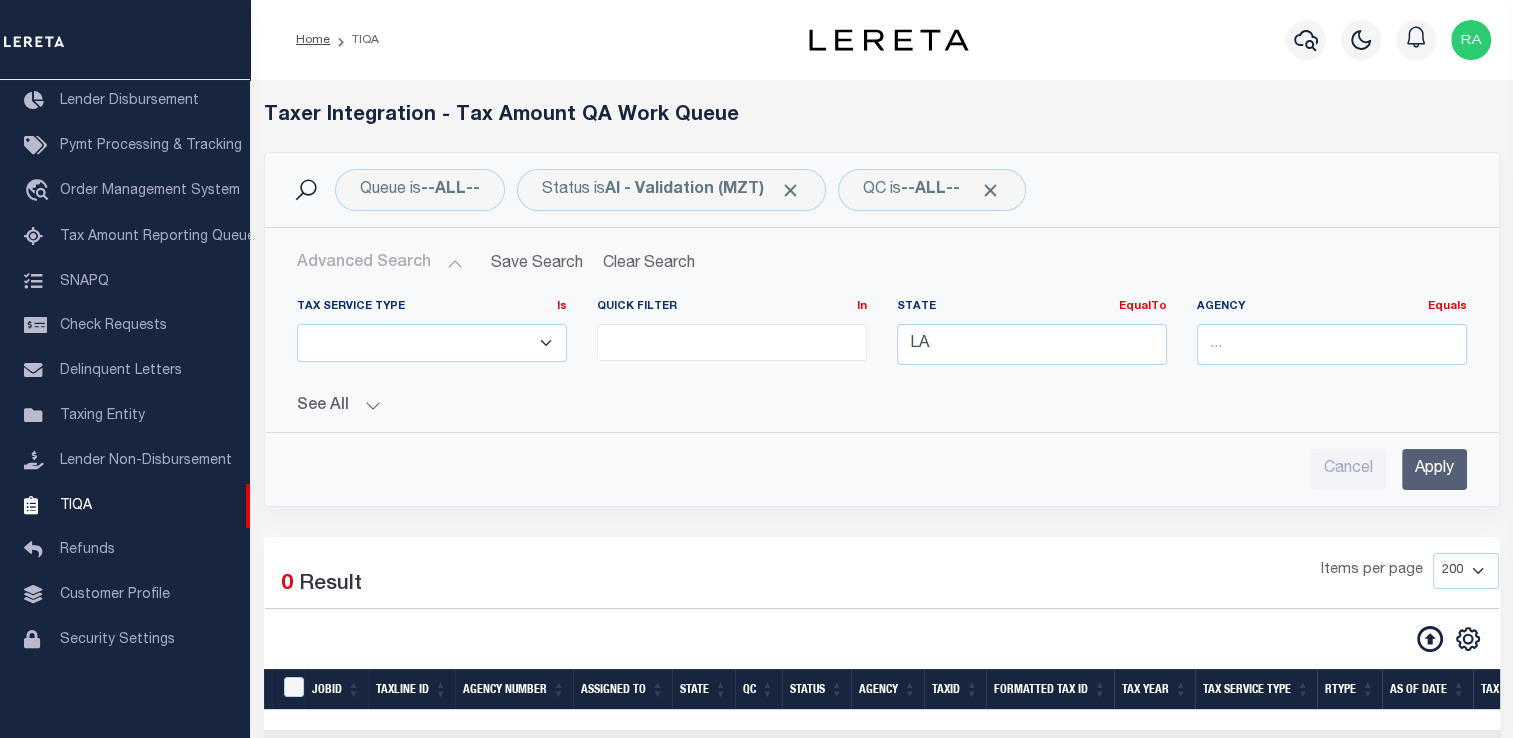 click on "Apply" at bounding box center [1434, 469] 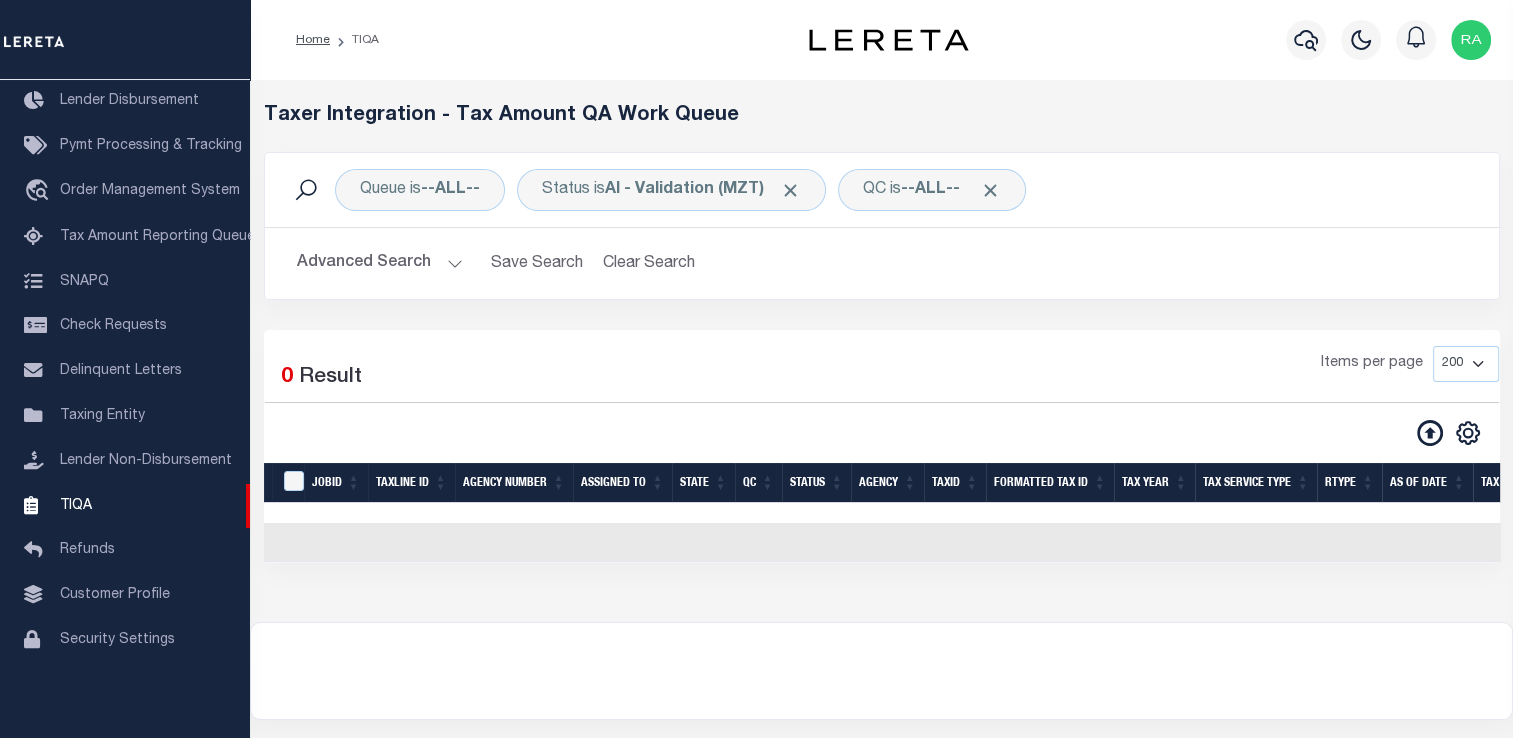 scroll, scrollTop: 44, scrollLeft: 0, axis: vertical 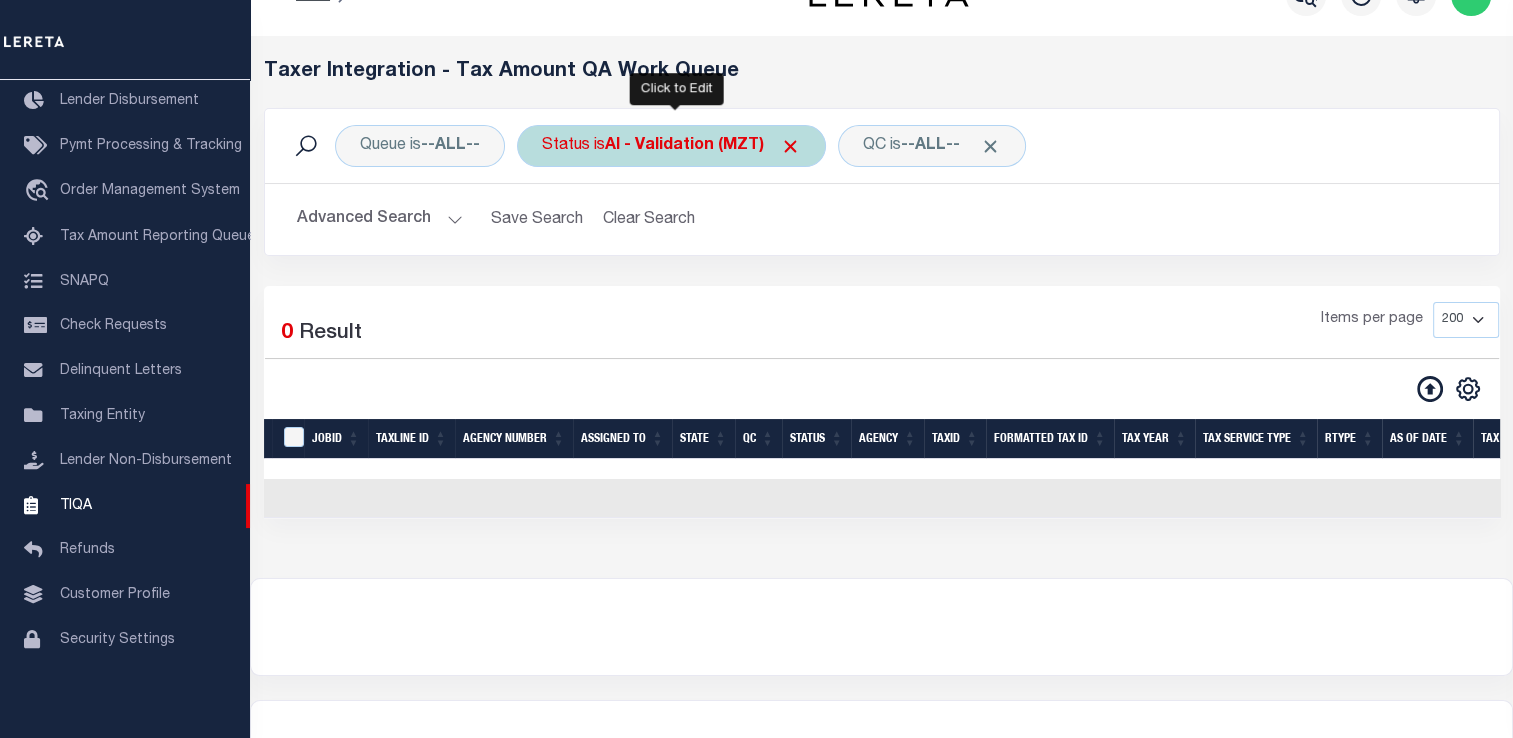 click on "Status is  AI - Validation (MZT)" at bounding box center (671, 146) 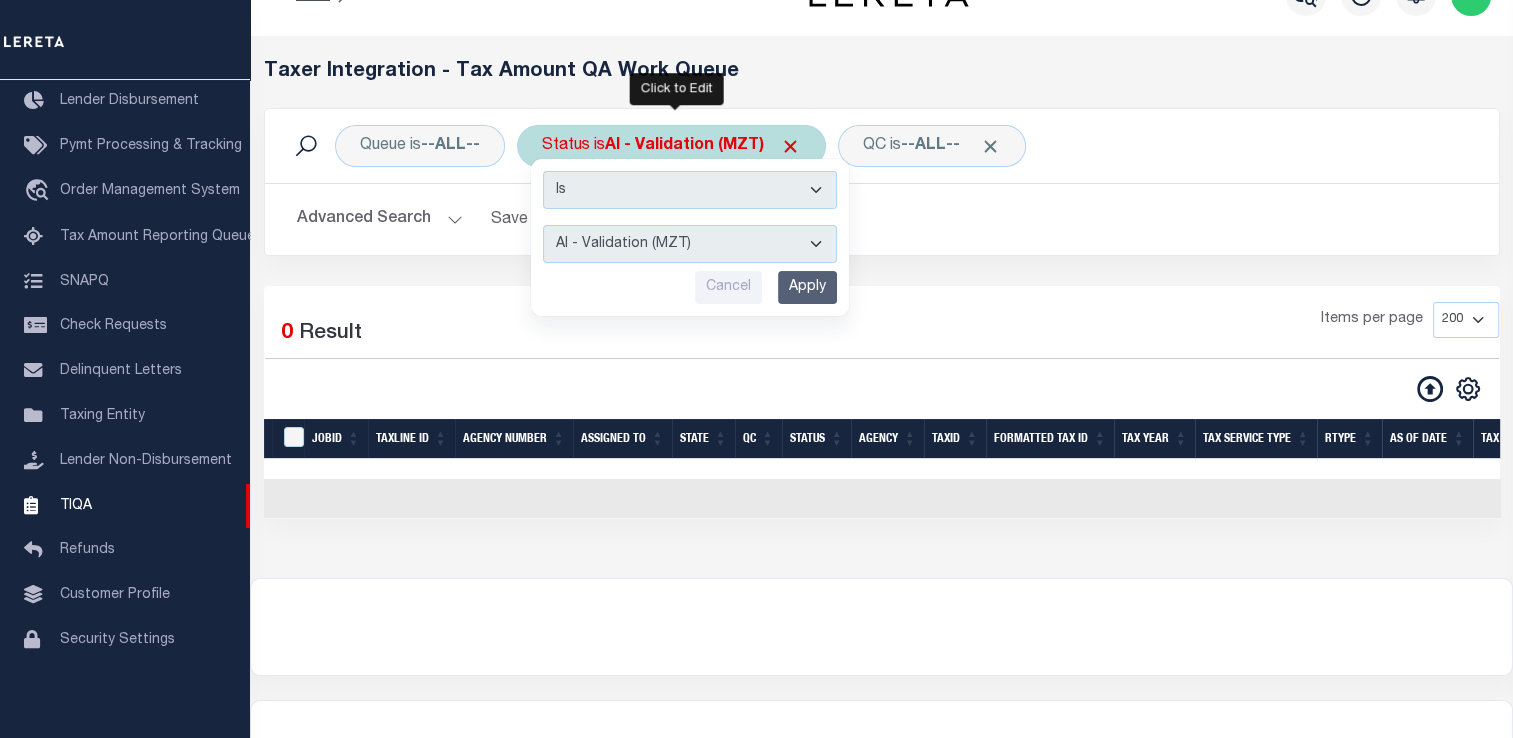 click on "AI - Bot Exception (ERR) AI - Bot Running (PLA) AI - Failed QA (FQA) AI - Prep for Release to TIQA (IUT) AI - Validation (MZT) Details Not Found (DNF) Did Not Update Production (DNU) Load to Production (LTP) Paid No Update (PNU) Ready for Production (RFP) Ready for QA (RQA) Tax ID Not Found (TNF) Tax Year Not Found (YNF)" at bounding box center (690, 244) 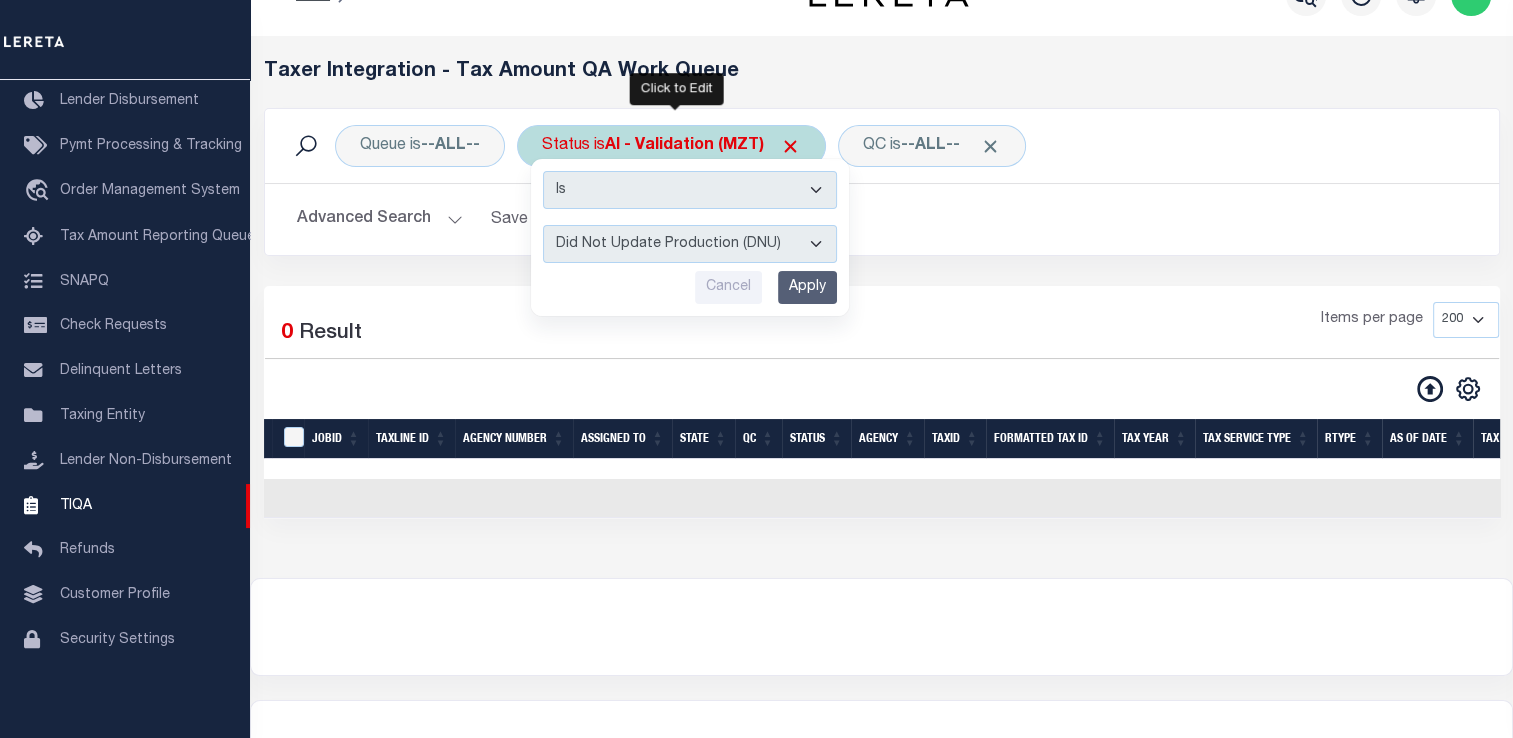 click on "AI - Bot Exception (ERR) AI - Bot Running (PLA) AI - Failed QA (FQA) AI - Prep for Release to TIQA (IUT) AI - Validation (MZT) Details Not Found (DNF) Did Not Update Production (DNU) Load to Production (LTP) Paid No Update (PNU) Ready for Production (RFP) Ready for QA (RQA) Tax ID Not Found (TNF) Tax Year Not Found (YNF)" at bounding box center [690, 244] 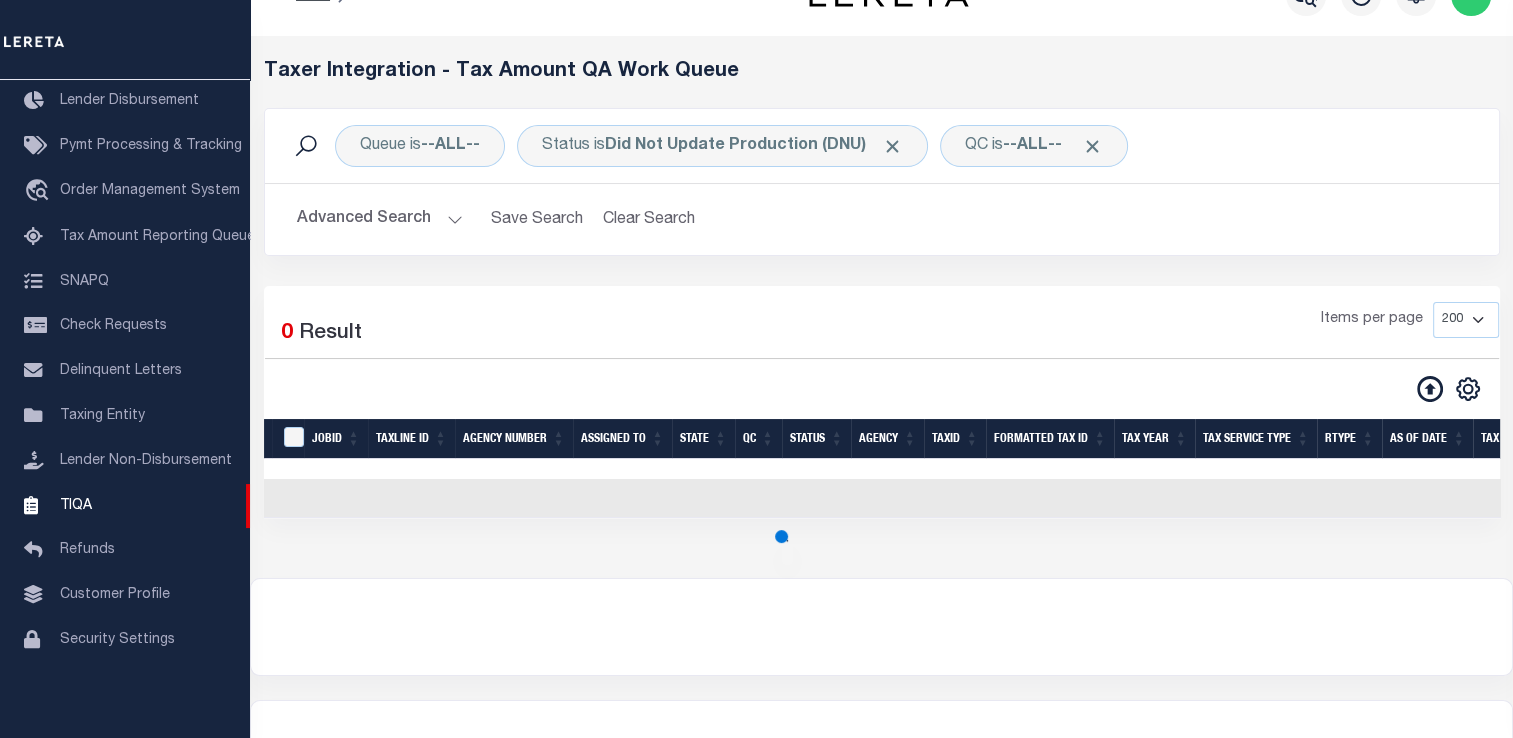 click on "Advanced Search" at bounding box center (380, 219) 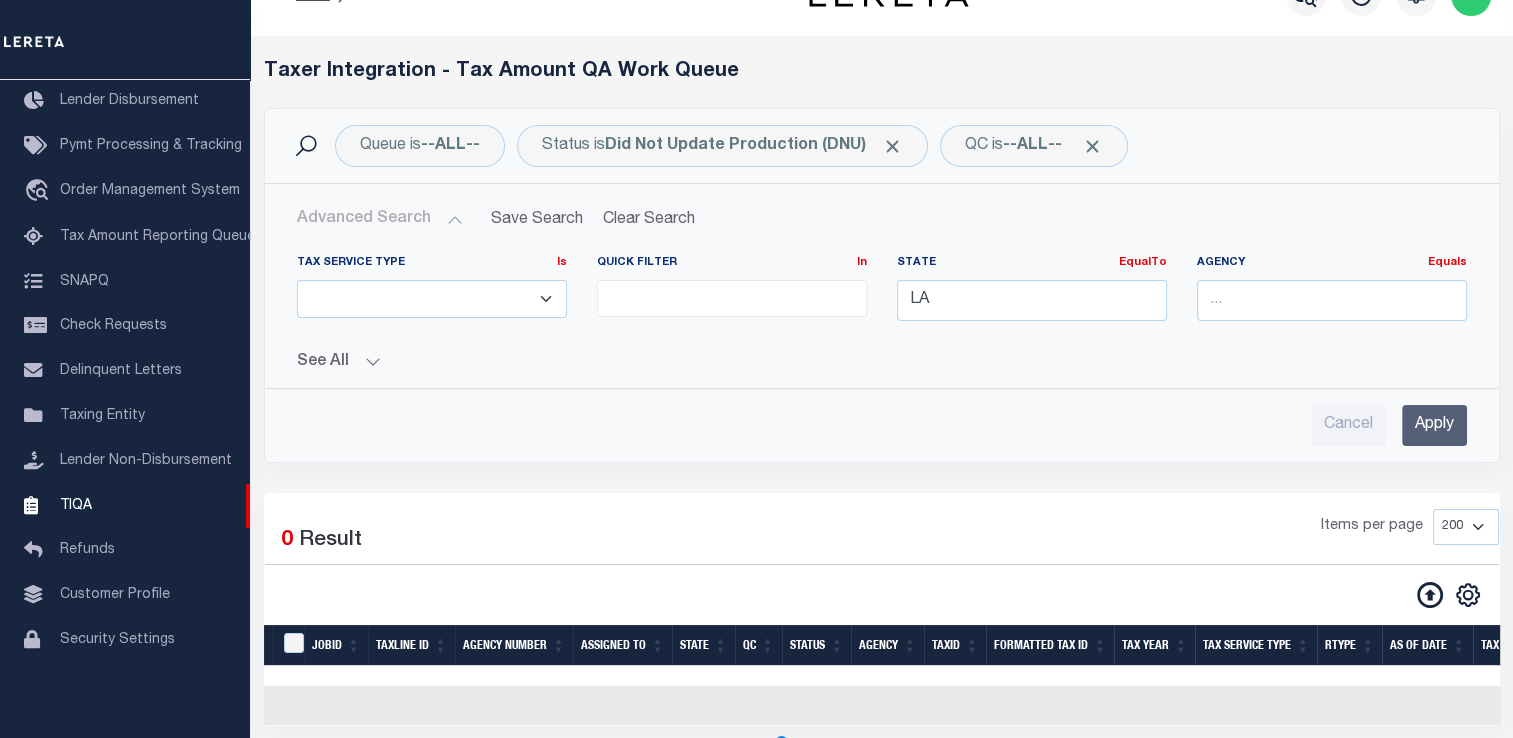 click on "Advanced Search" at bounding box center (380, 219) 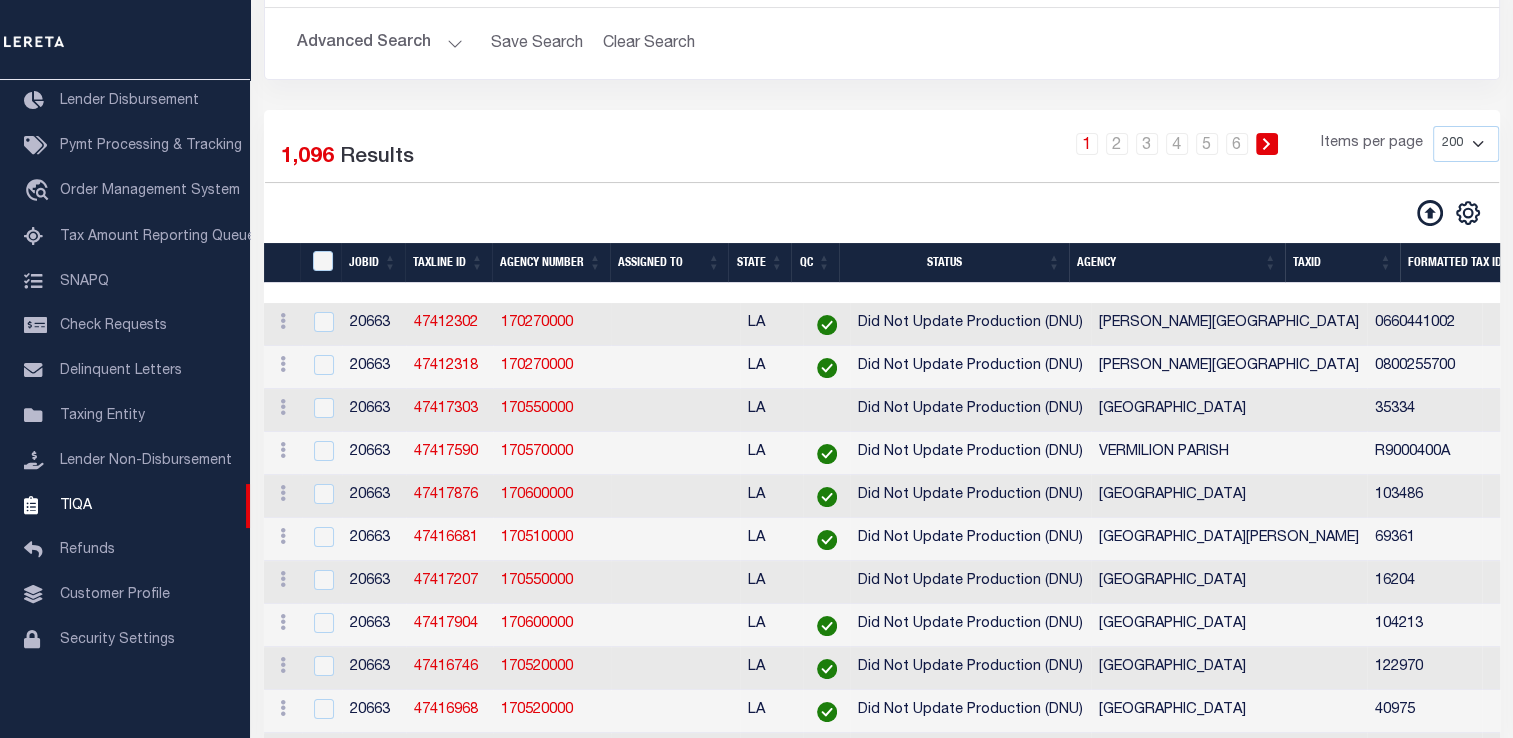 scroll, scrollTop: 222, scrollLeft: 0, axis: vertical 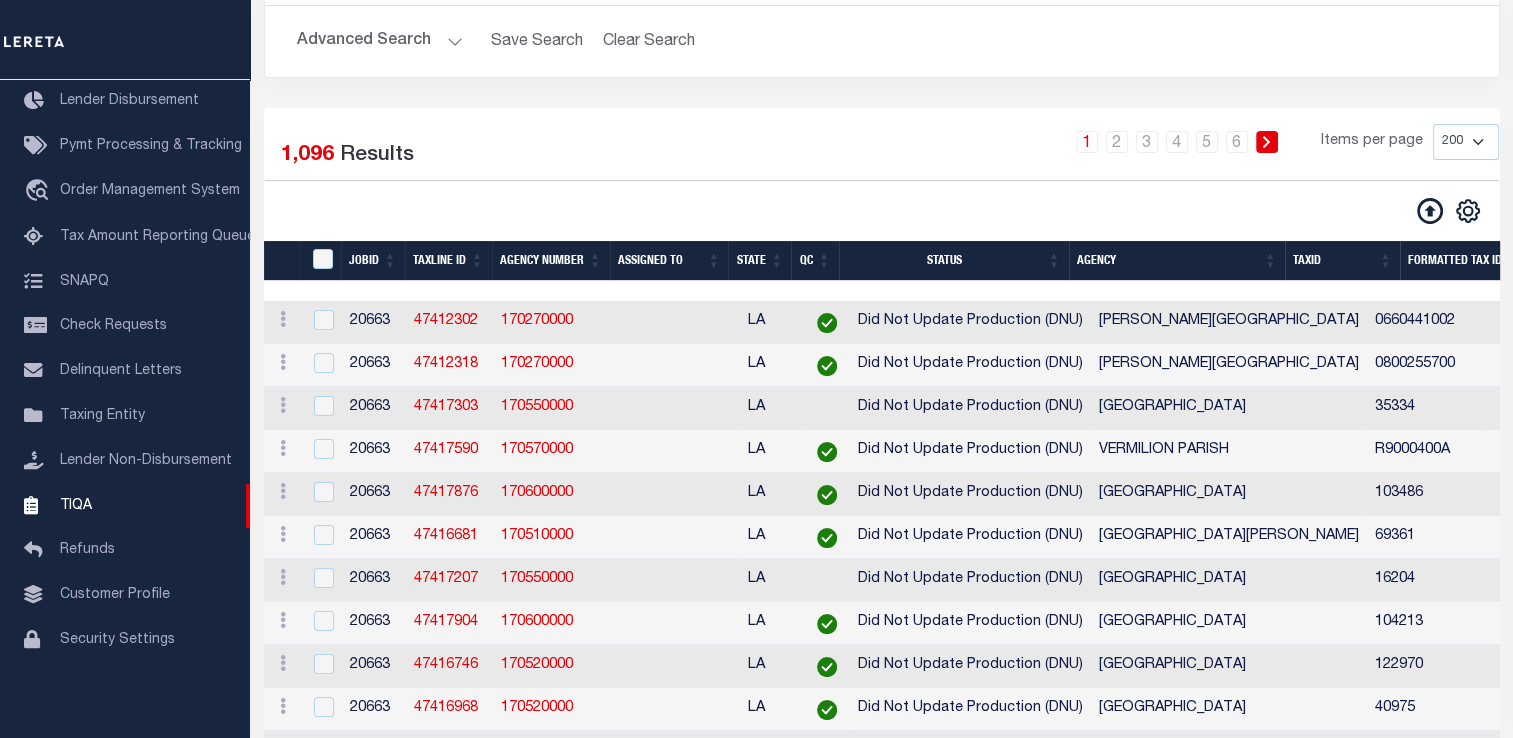 drag, startPoint x: 698, startPoint y: 607, endPoint x: 1280, endPoint y: 258, distance: 678.61993 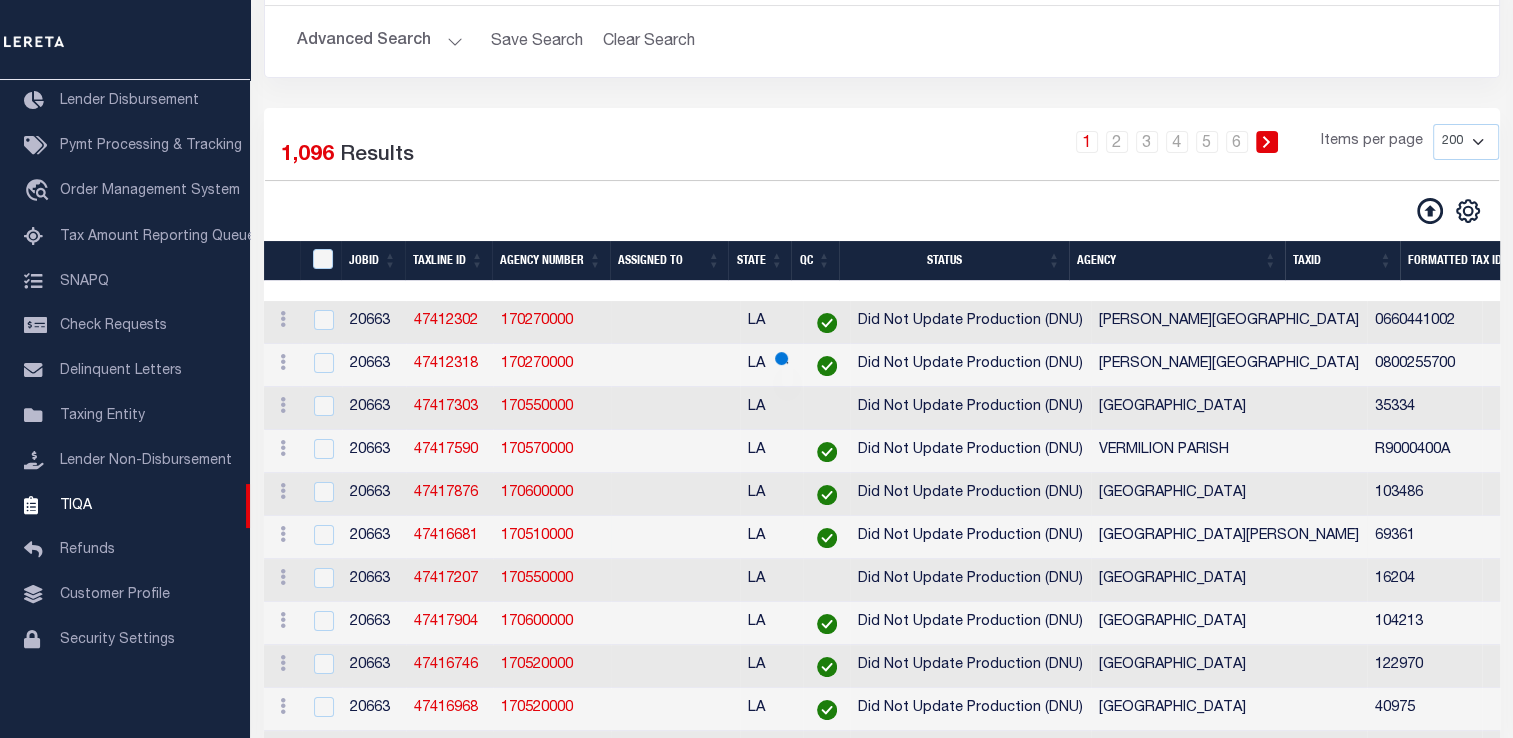 scroll, scrollTop: 0, scrollLeft: 172, axis: horizontal 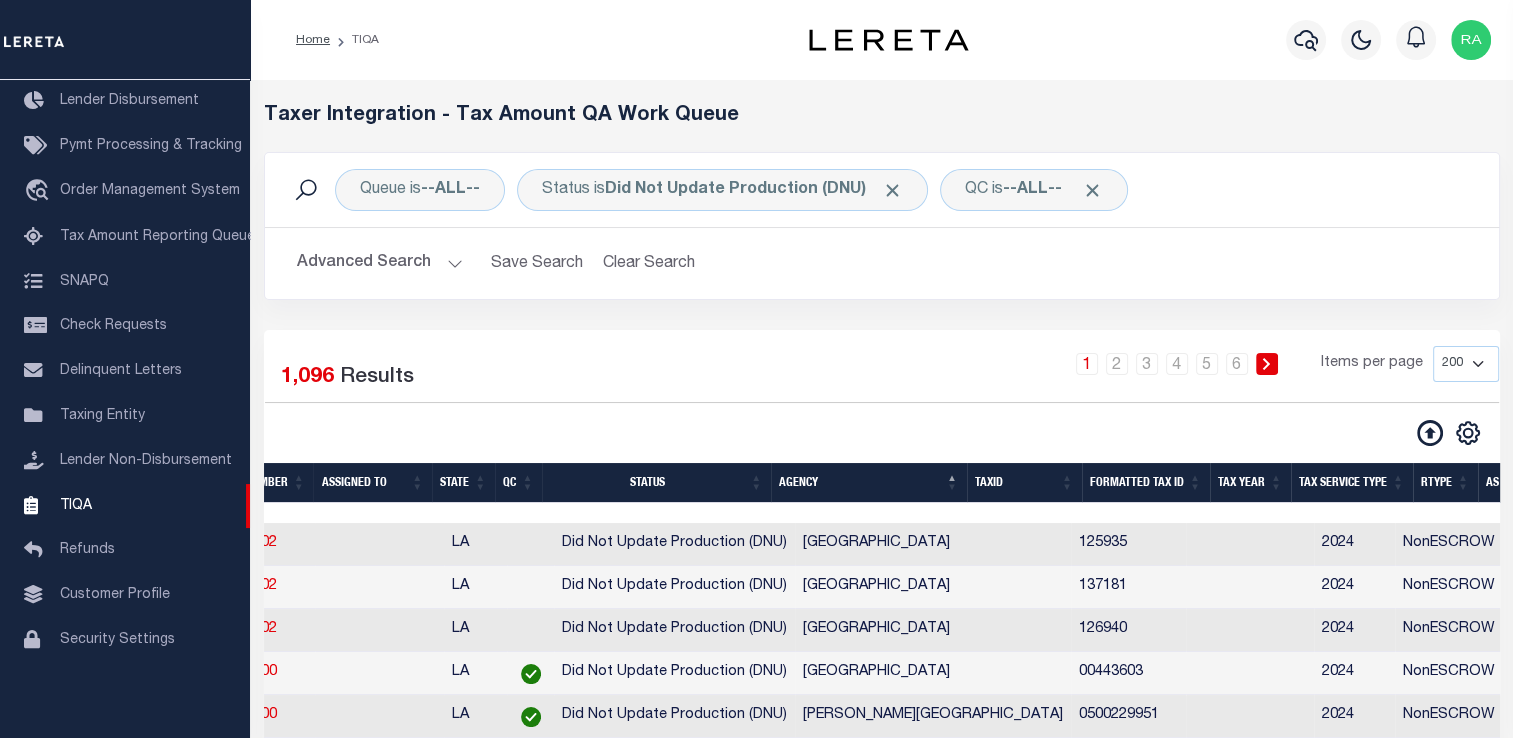 click on "10 25 50 100 200 500 1000 2000" at bounding box center (1466, 364) 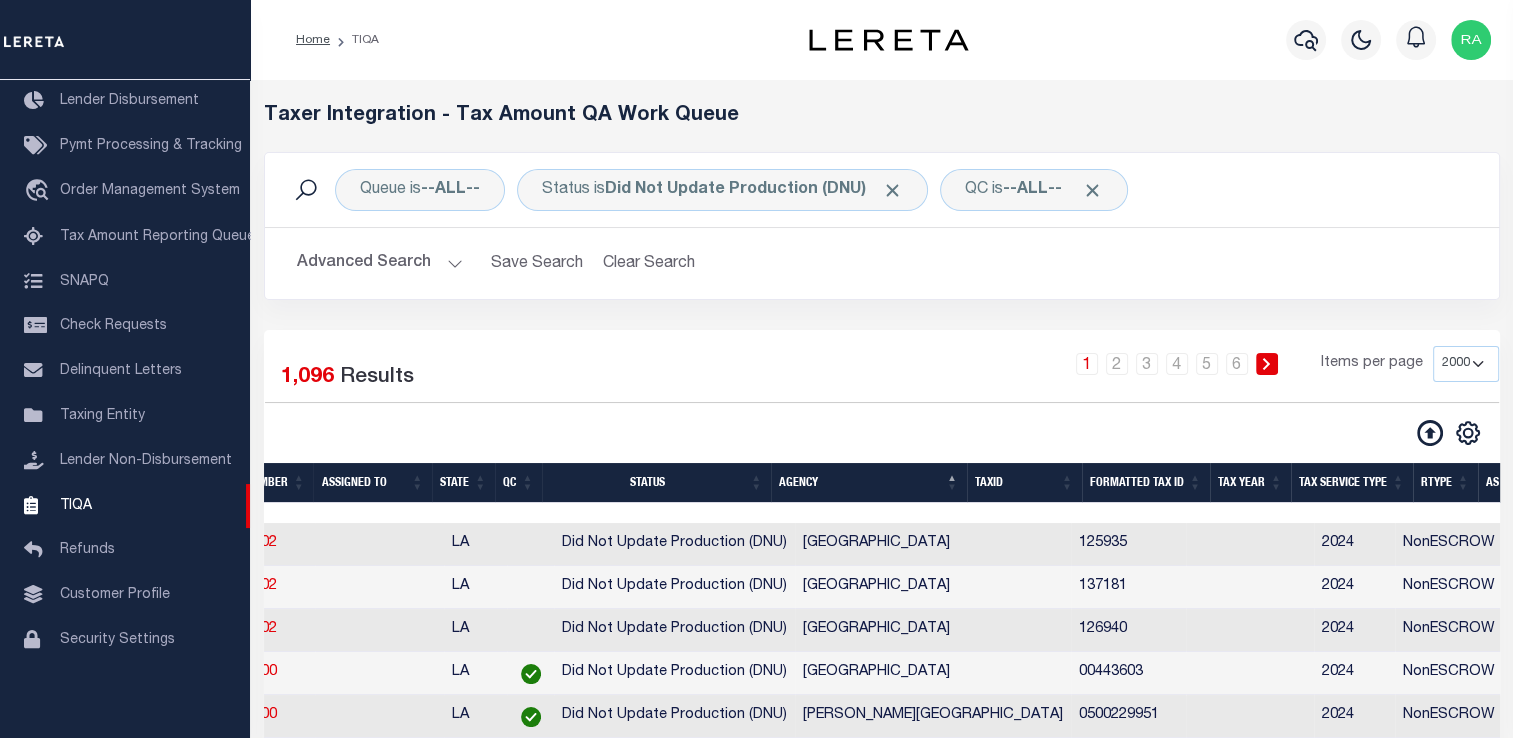 click on "10 25 50 100 200 500 1000 2000" at bounding box center (1466, 364) 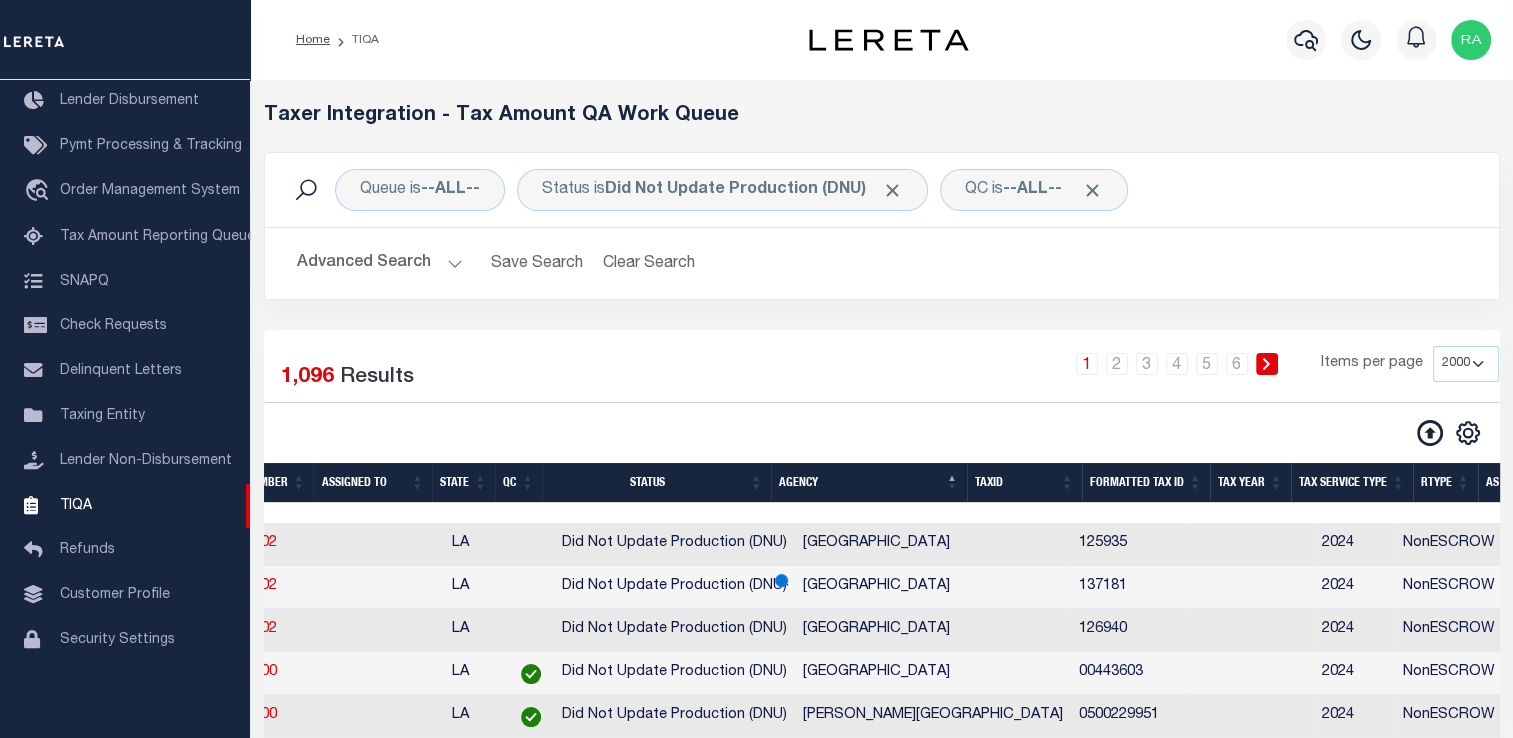 click on "Advanced Search" at bounding box center (380, 263) 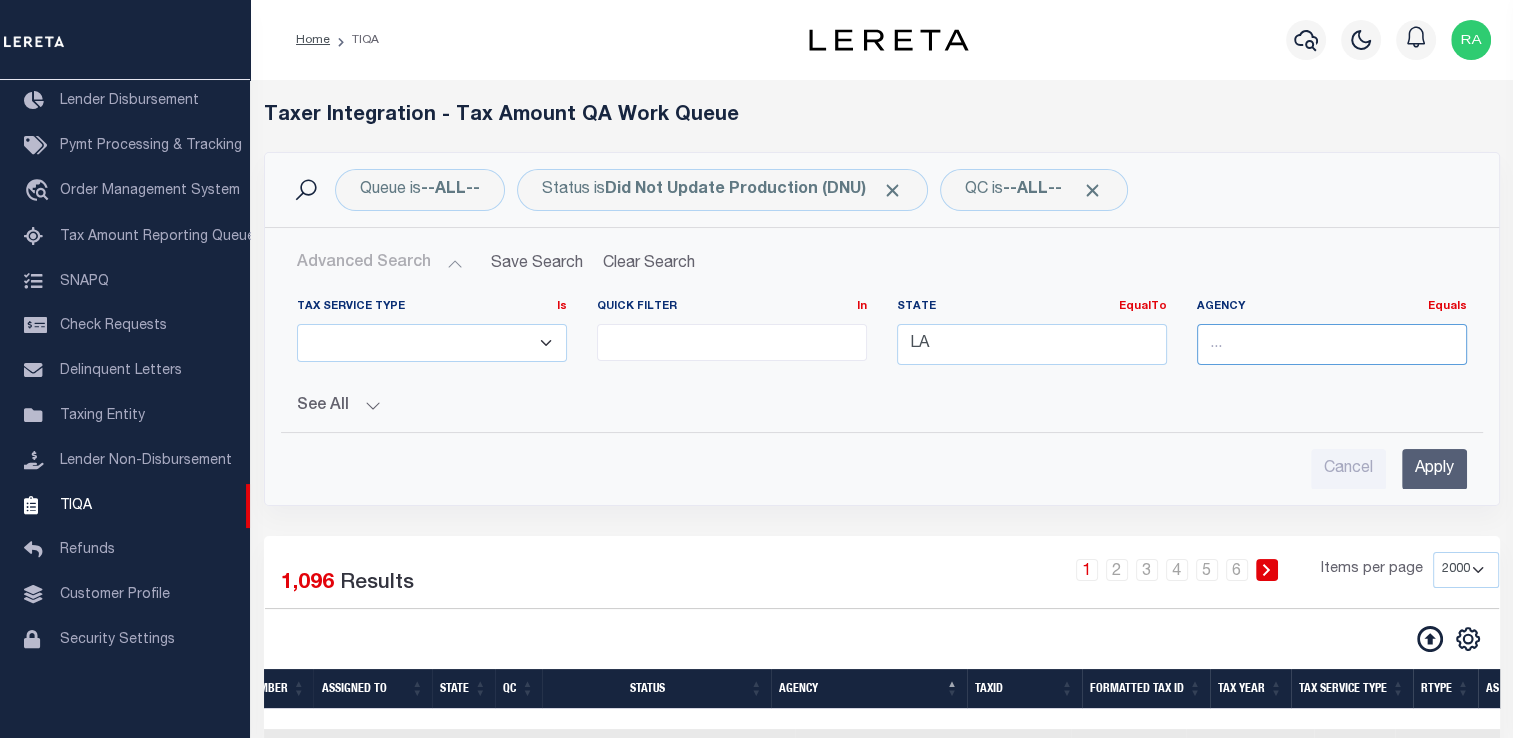 click at bounding box center (1332, 344) 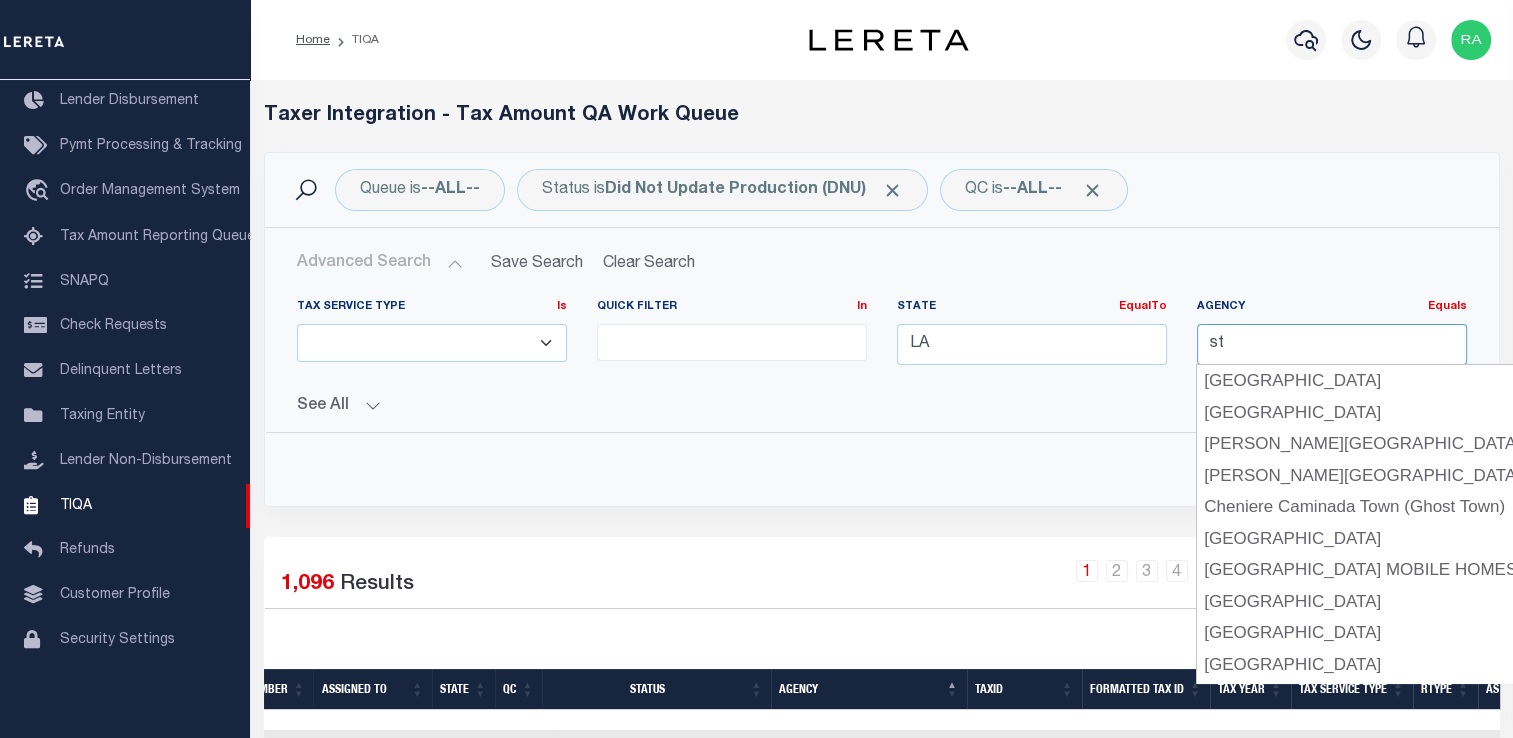 type on "st" 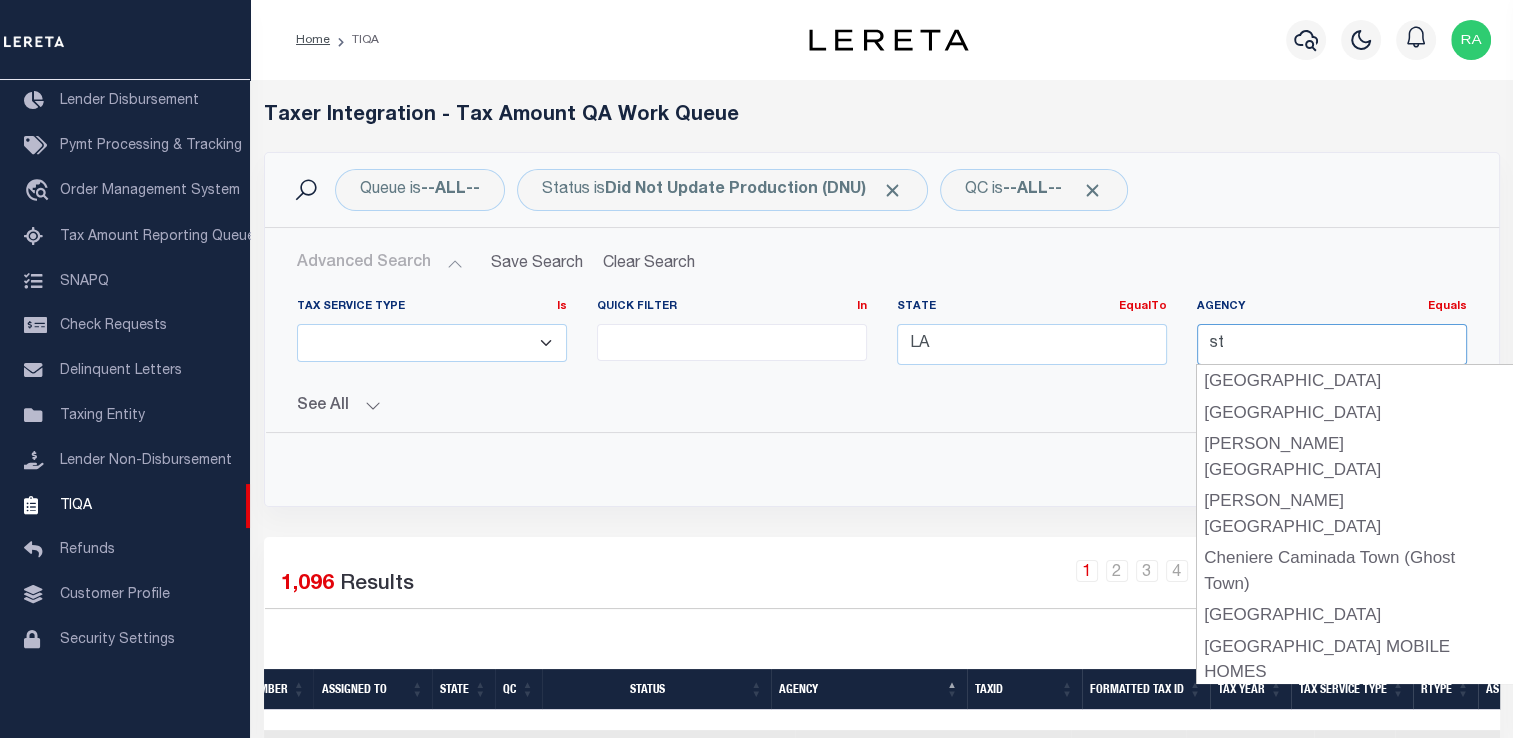 type on "[GEOGRAPHIC_DATA][PERSON_NAME]" 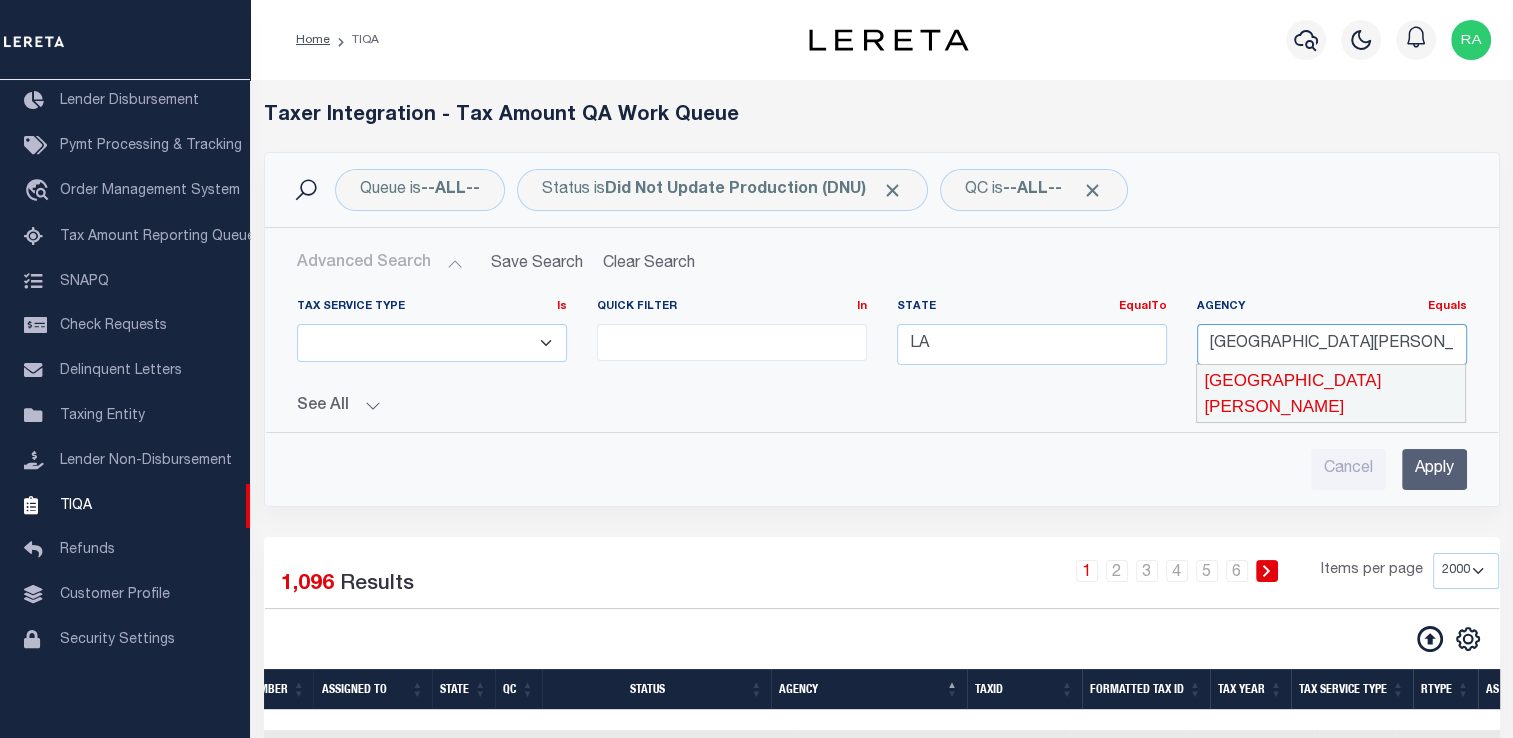 click on "[GEOGRAPHIC_DATA][PERSON_NAME]" at bounding box center [1331, 393] 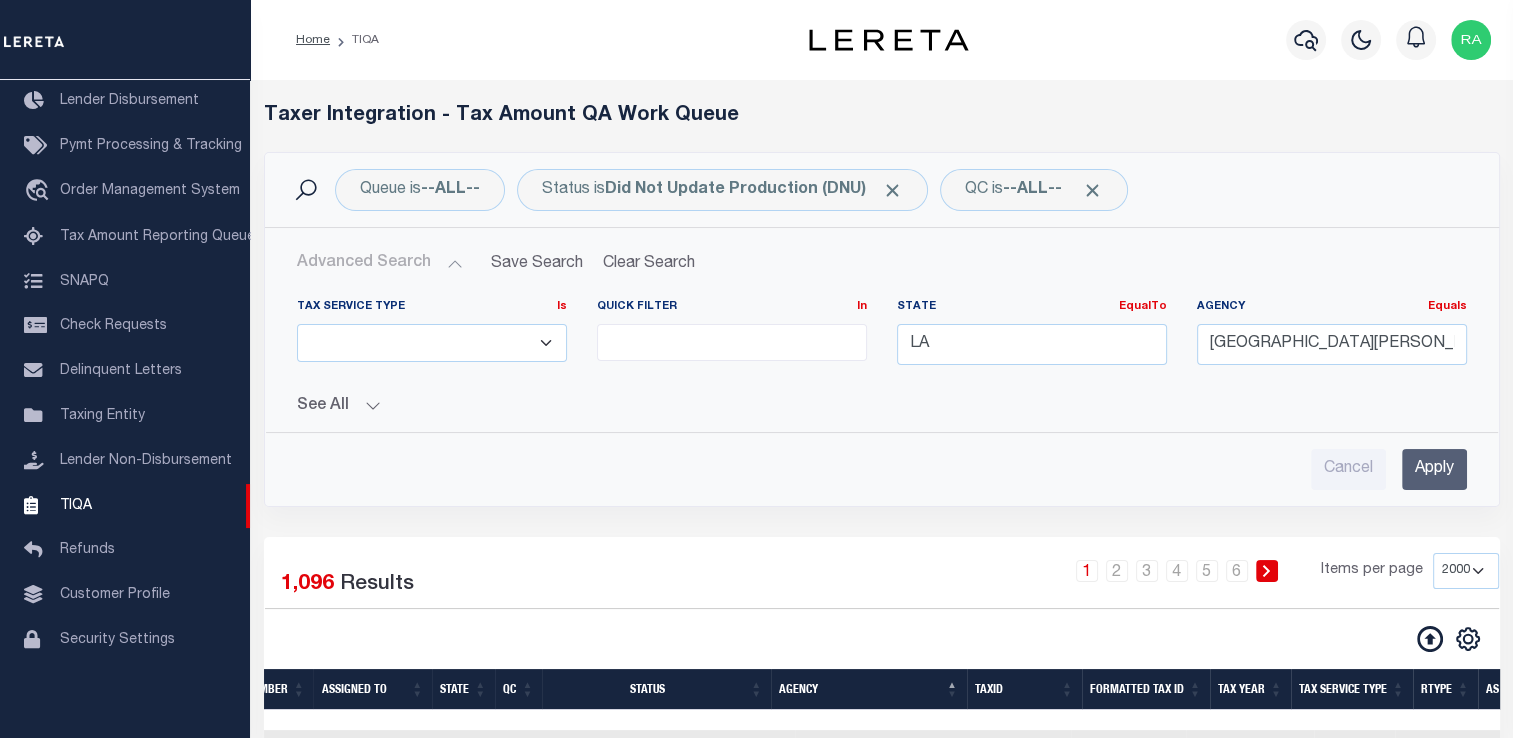 click on "Apply" at bounding box center [1434, 469] 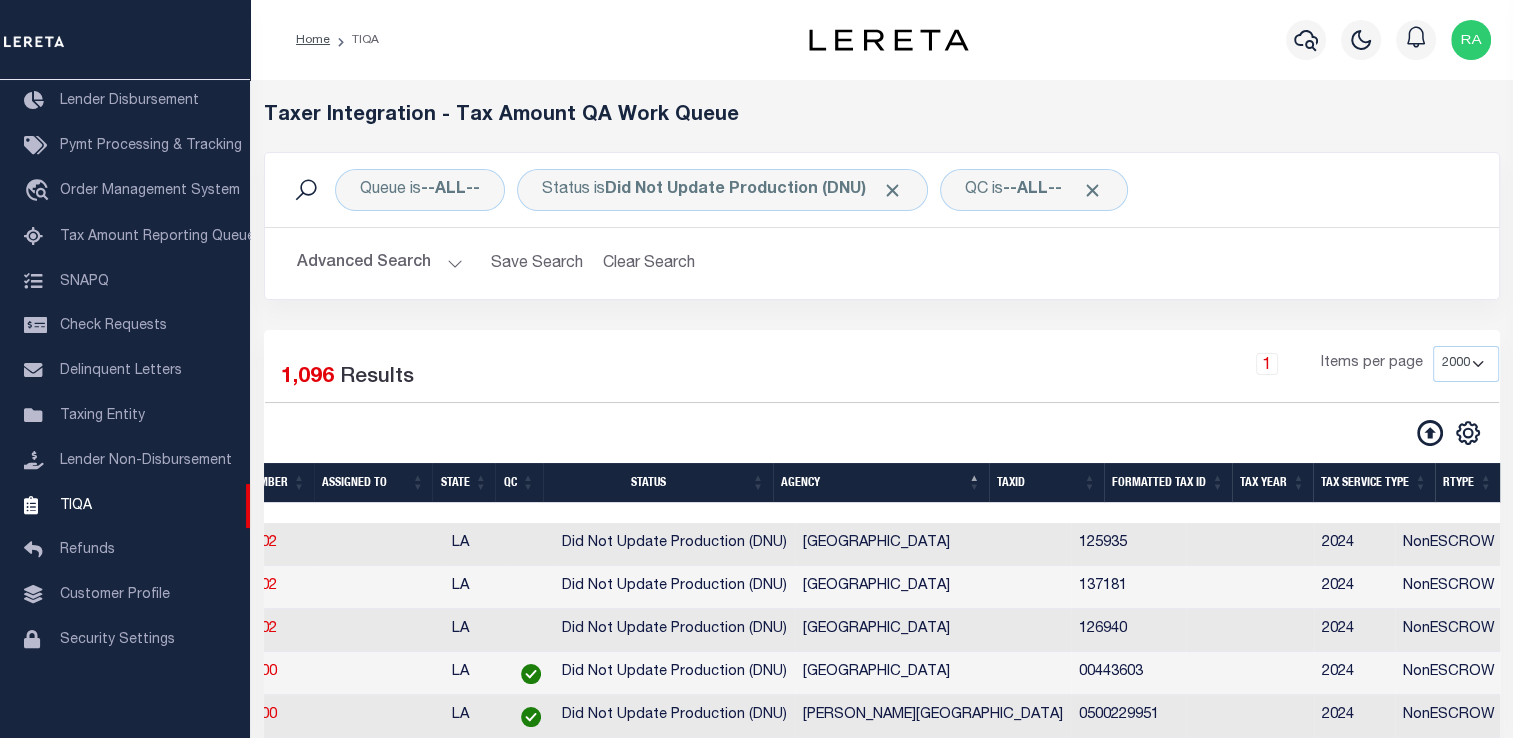 click on "Advanced Search" at bounding box center [380, 263] 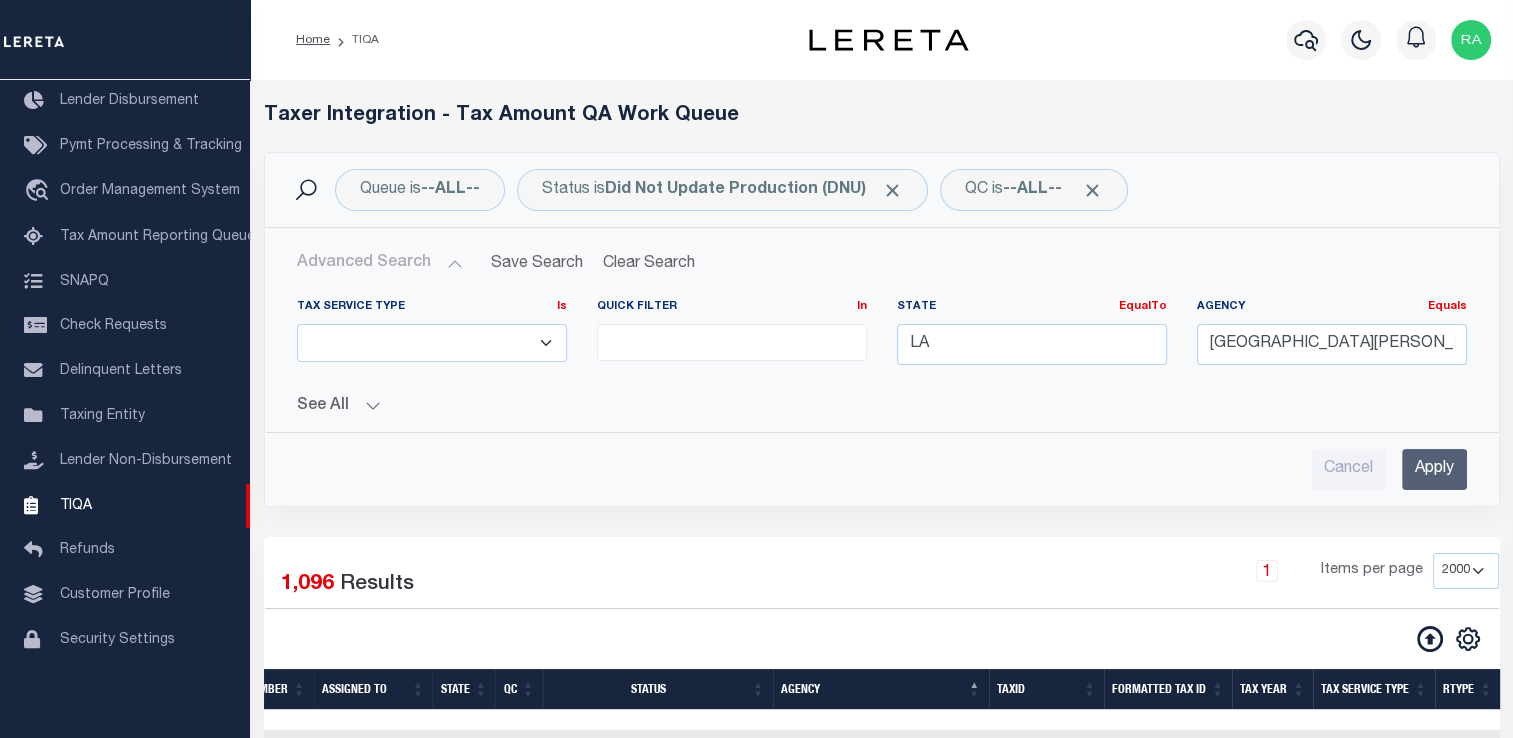 click on "Apply" at bounding box center (1434, 469) 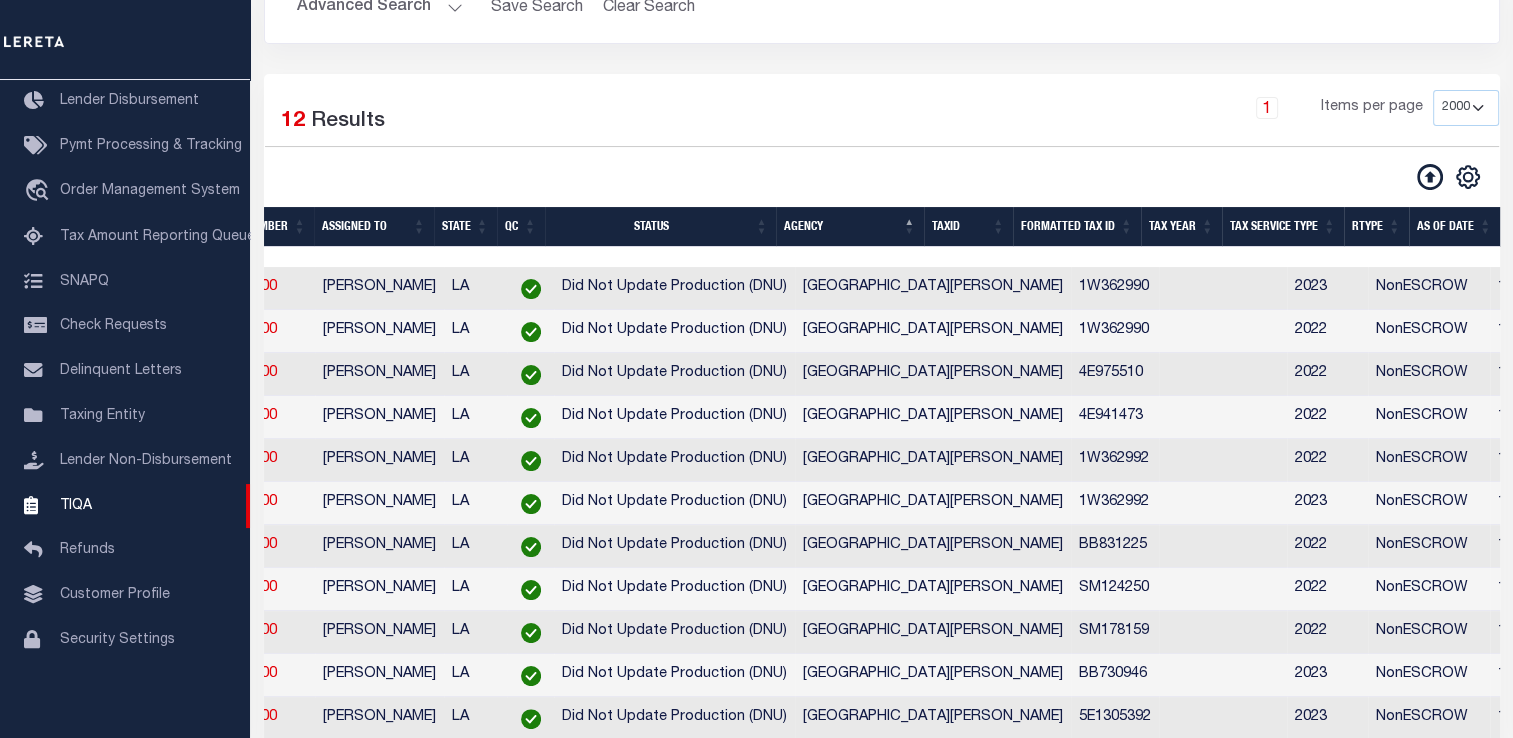 scroll, scrollTop: 272, scrollLeft: 0, axis: vertical 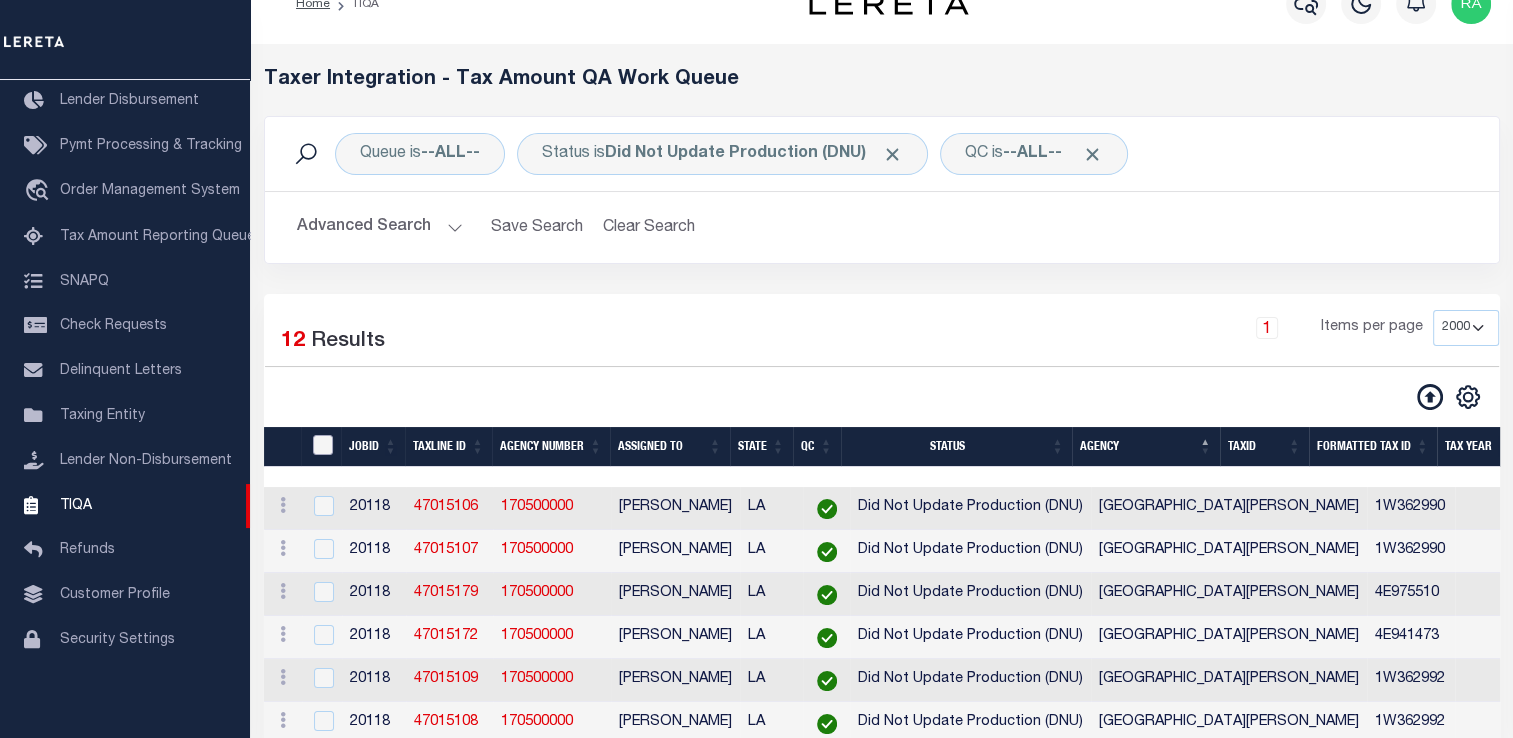 click at bounding box center (323, 445) 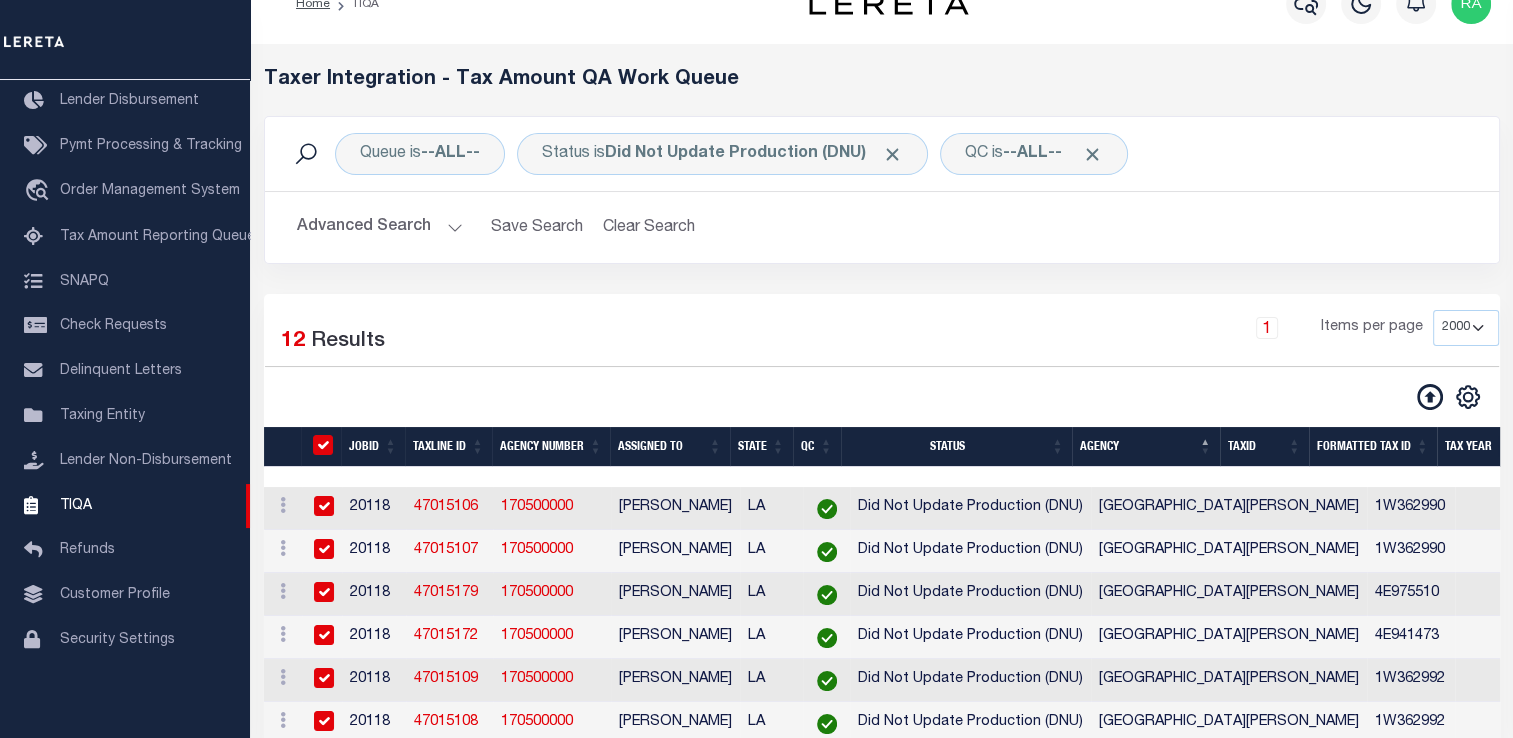 checkbox on "true" 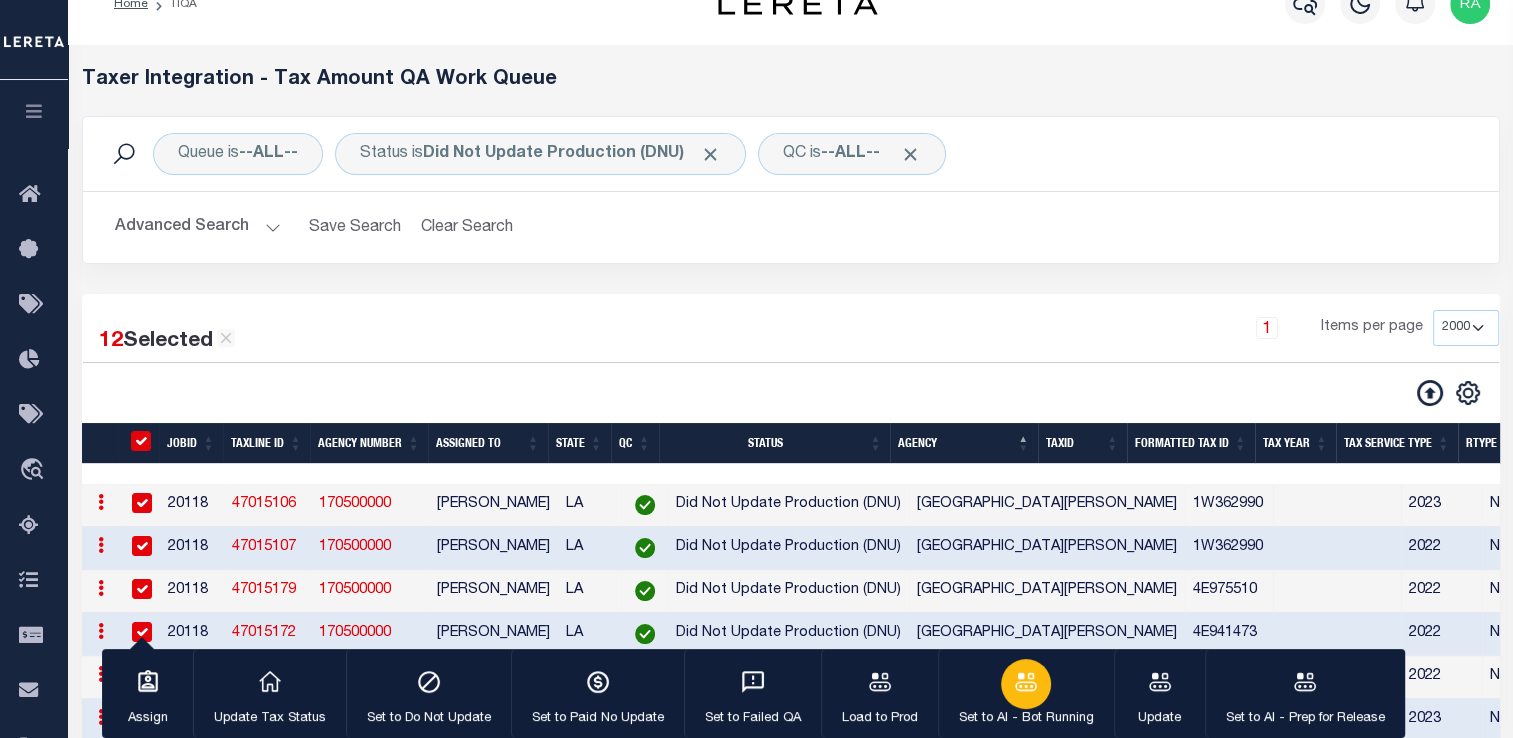 click on "Set to AI - Bot Running" at bounding box center [1026, 694] 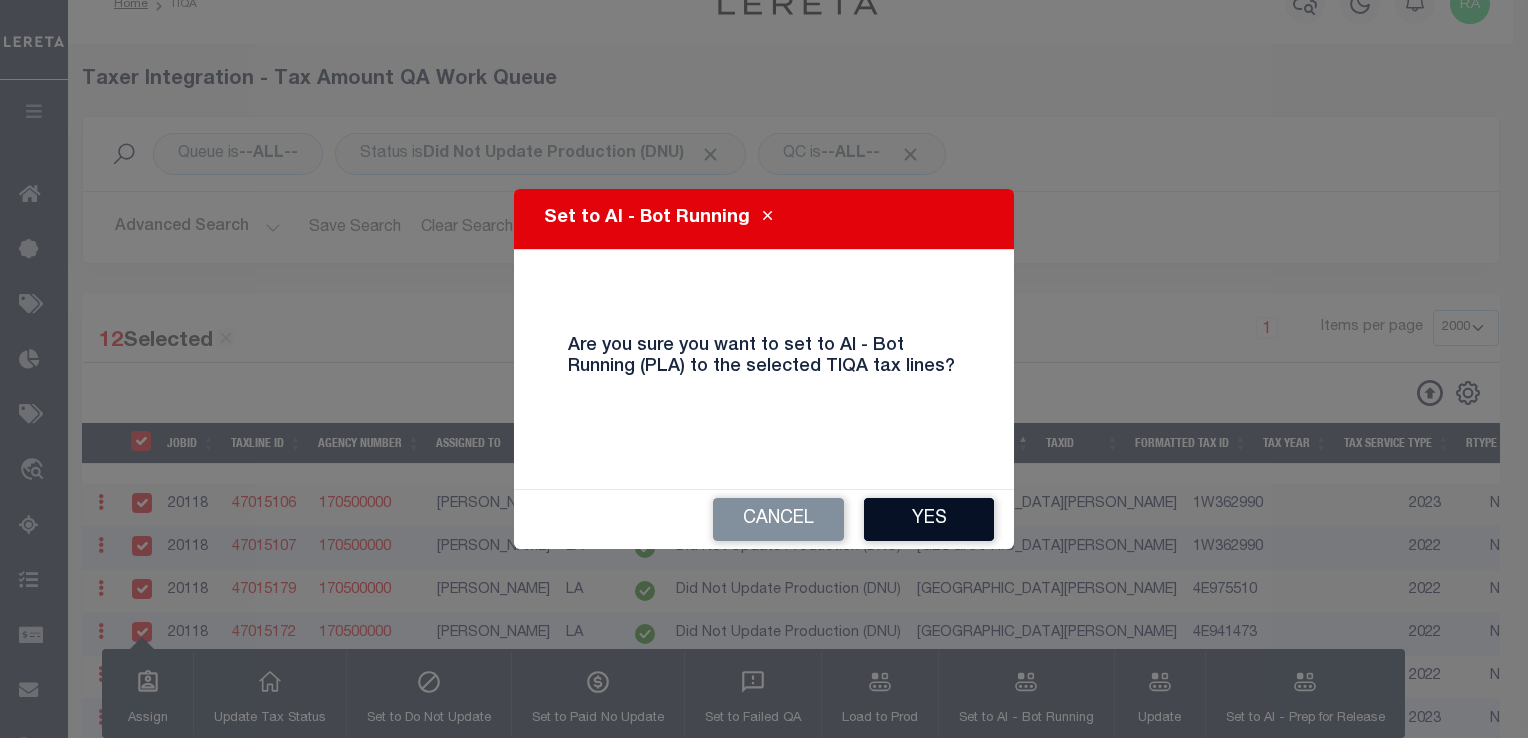 click on "Yes" at bounding box center (929, 519) 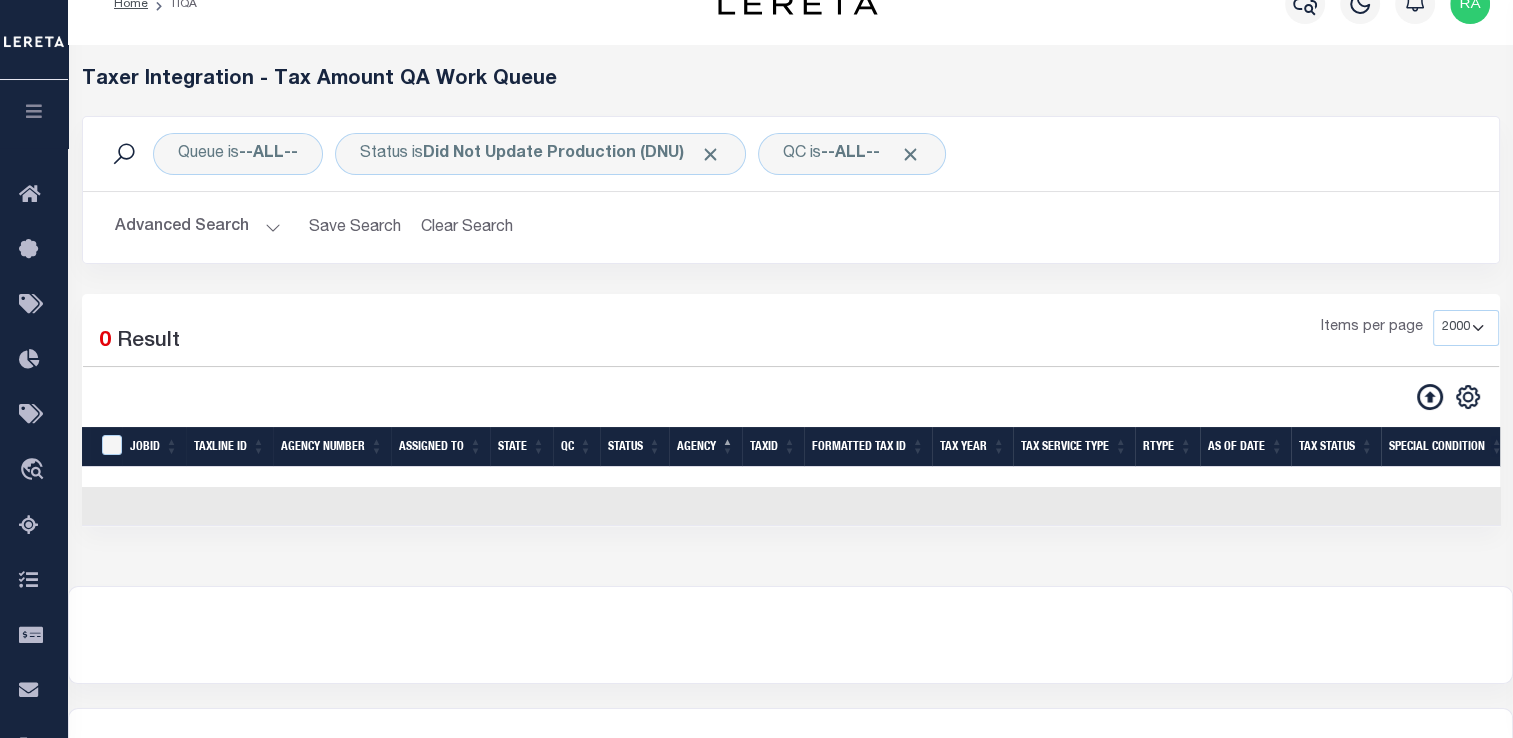 click on "Advanced Search" at bounding box center (198, 227) 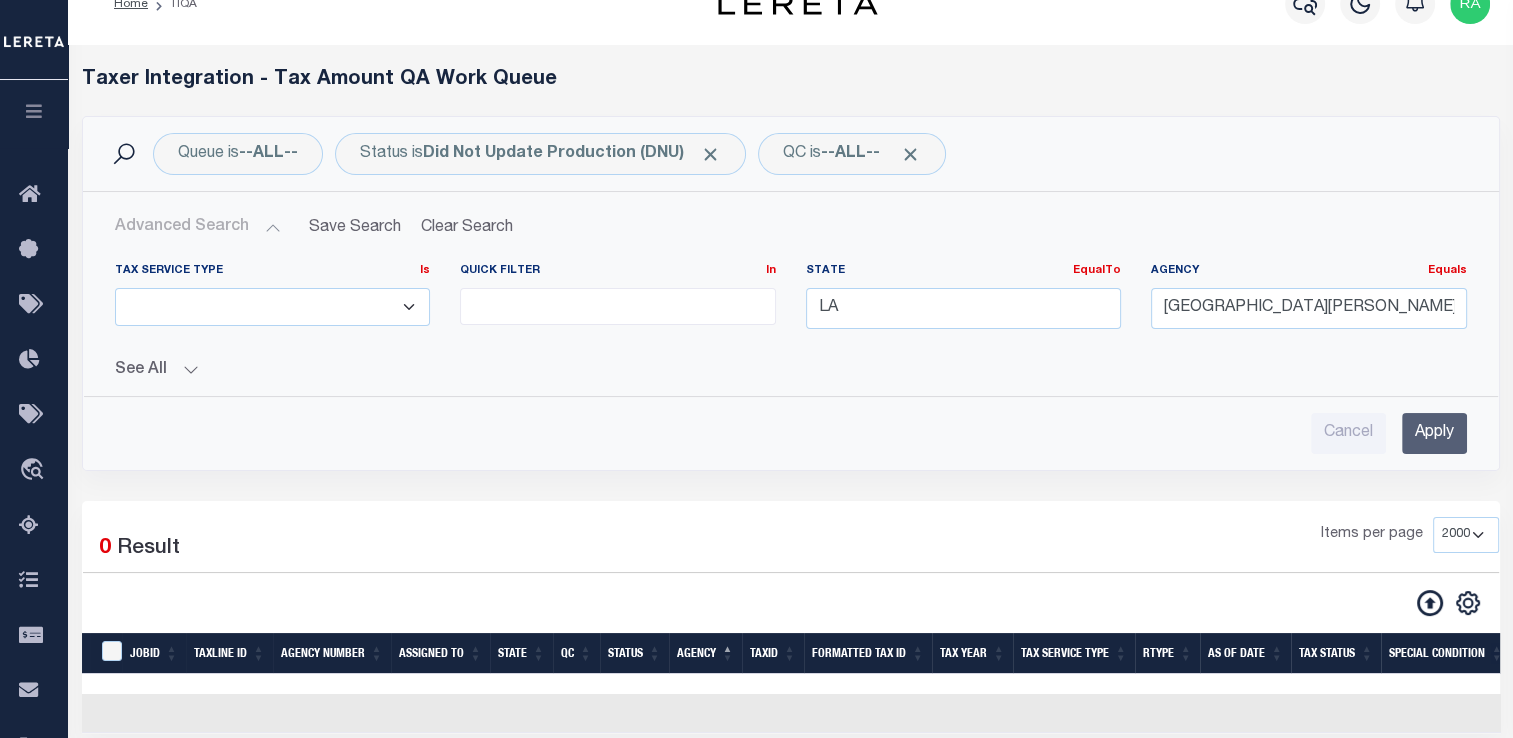 click on "Cancel
Apply" at bounding box center [791, 433] 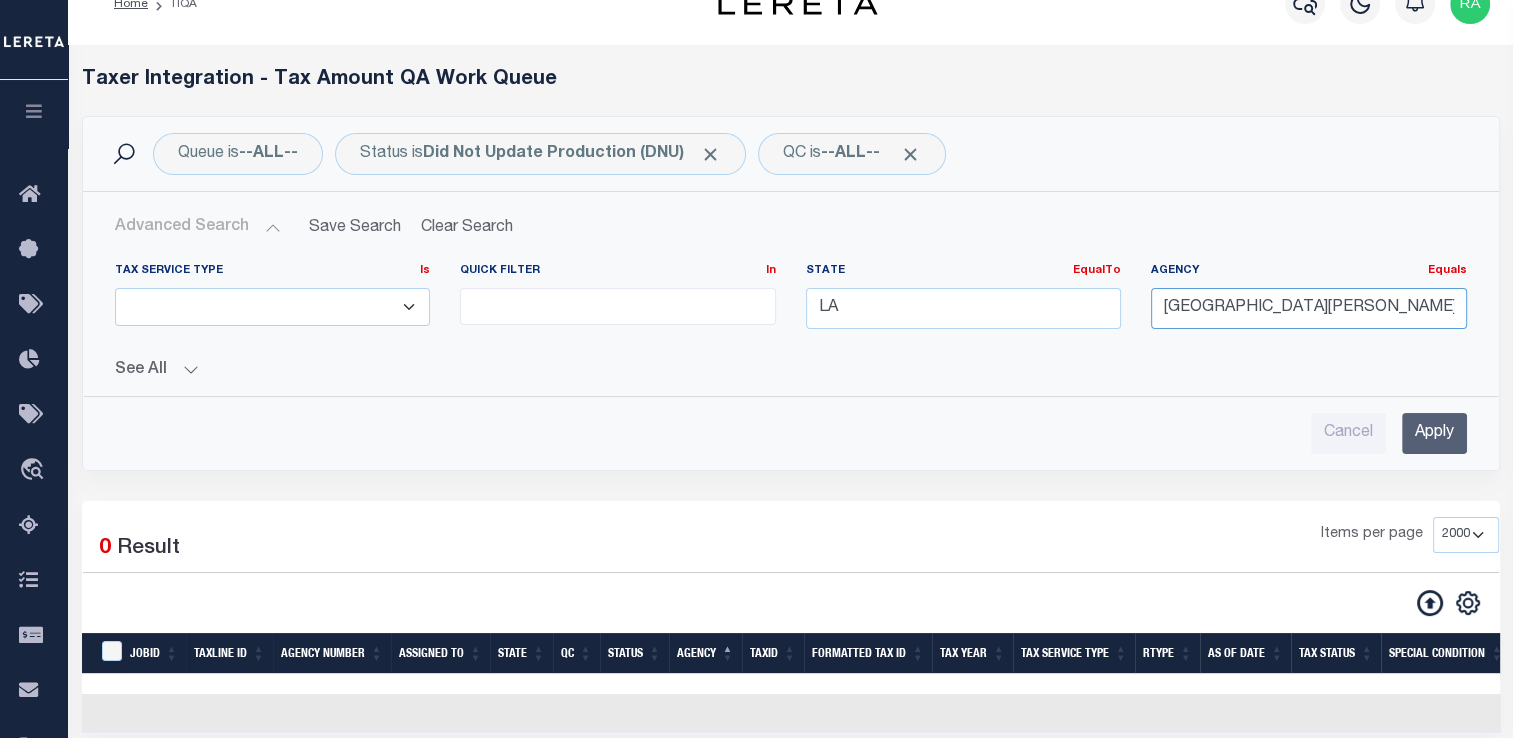 drag, startPoint x: 1322, startPoint y: 308, endPoint x: 1064, endPoint y: 338, distance: 259.73834 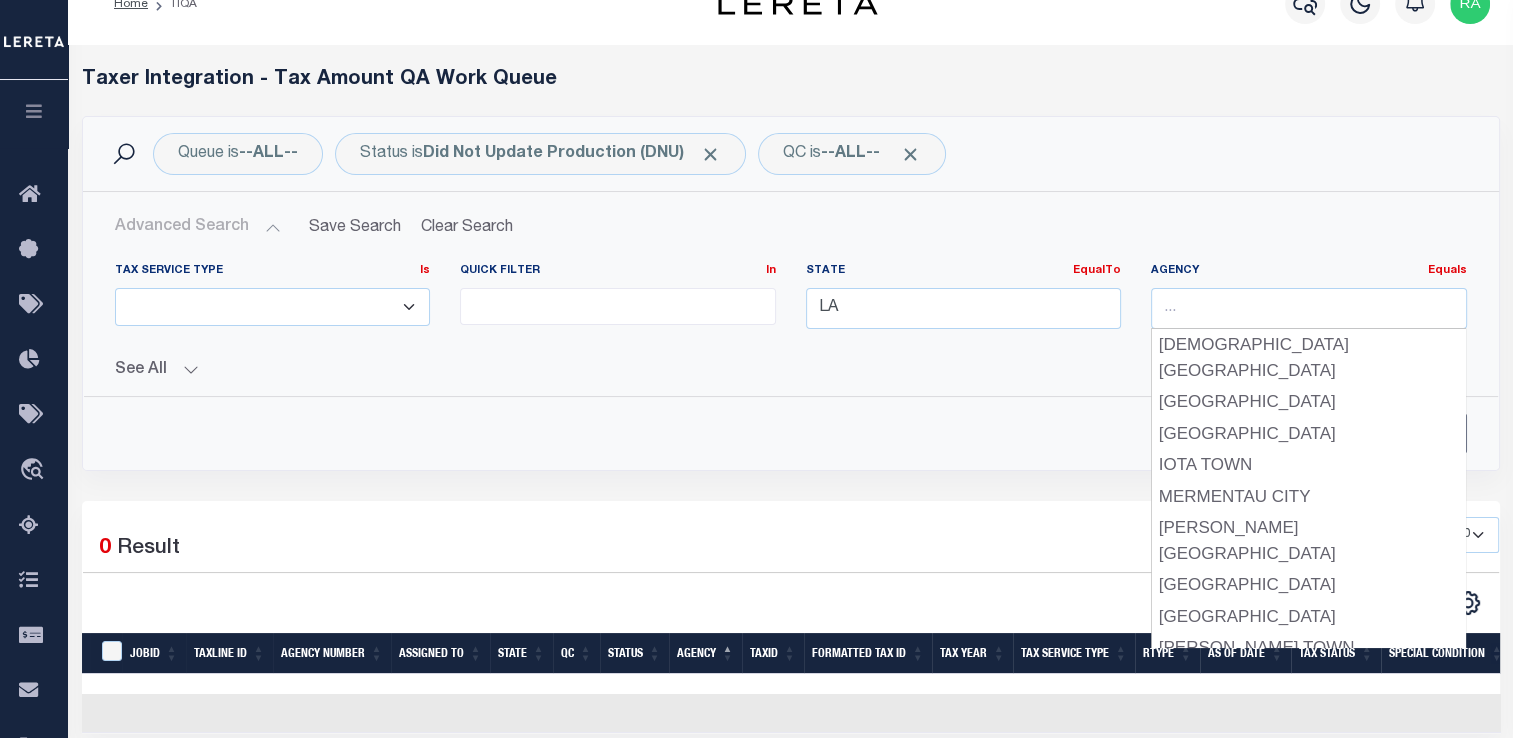 click on "Cancel
Apply" at bounding box center (791, 425) 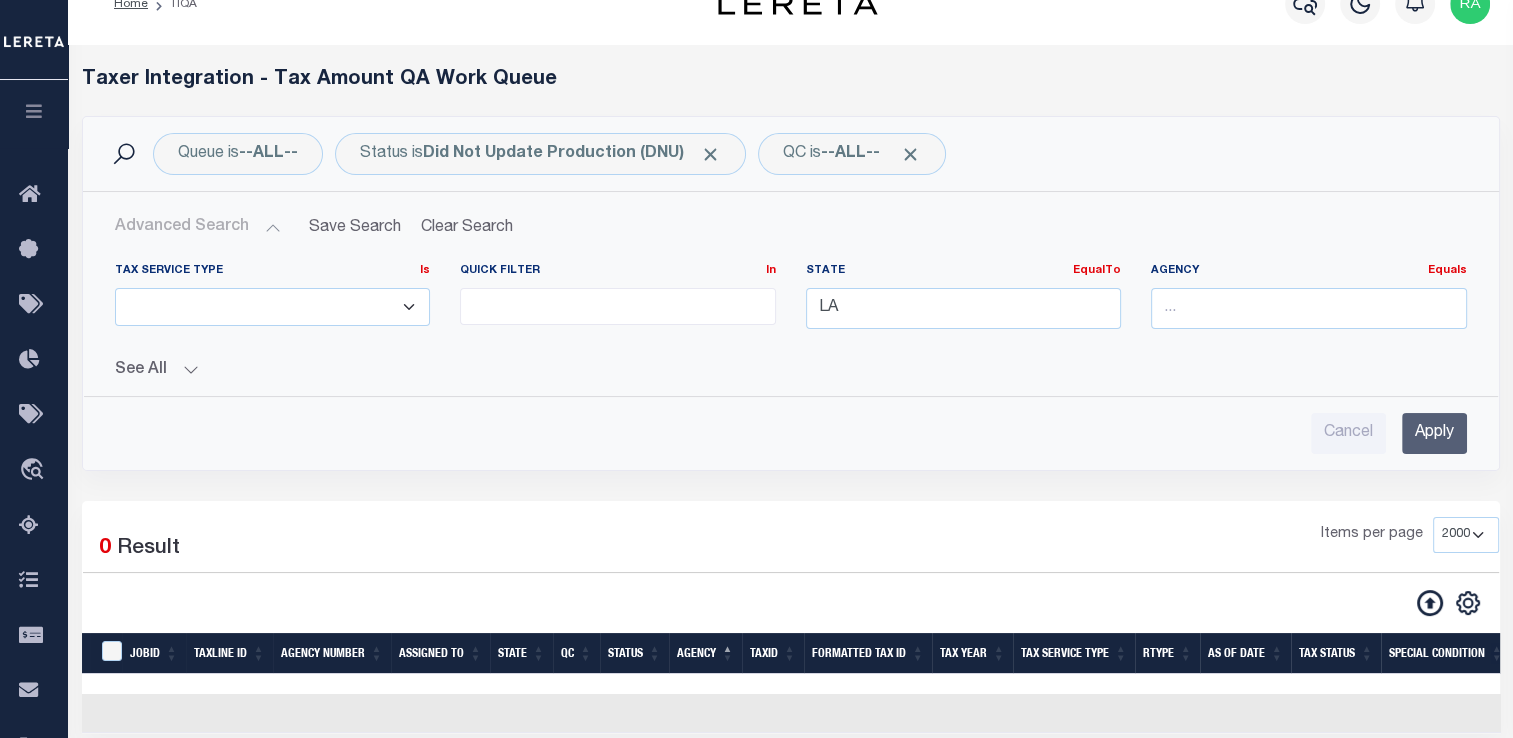 click on "Apply" at bounding box center (1434, 433) 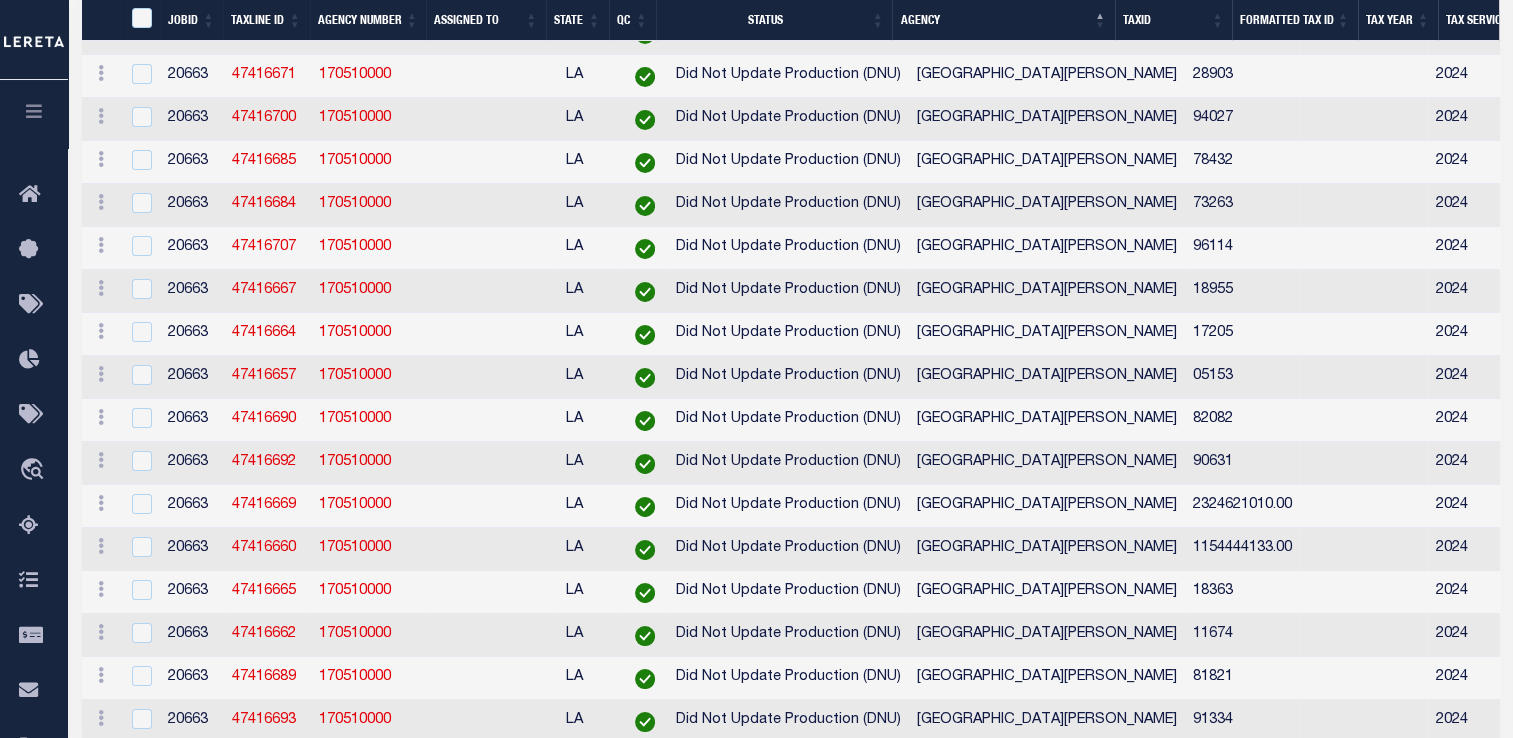 scroll, scrollTop: 6970, scrollLeft: 0, axis: vertical 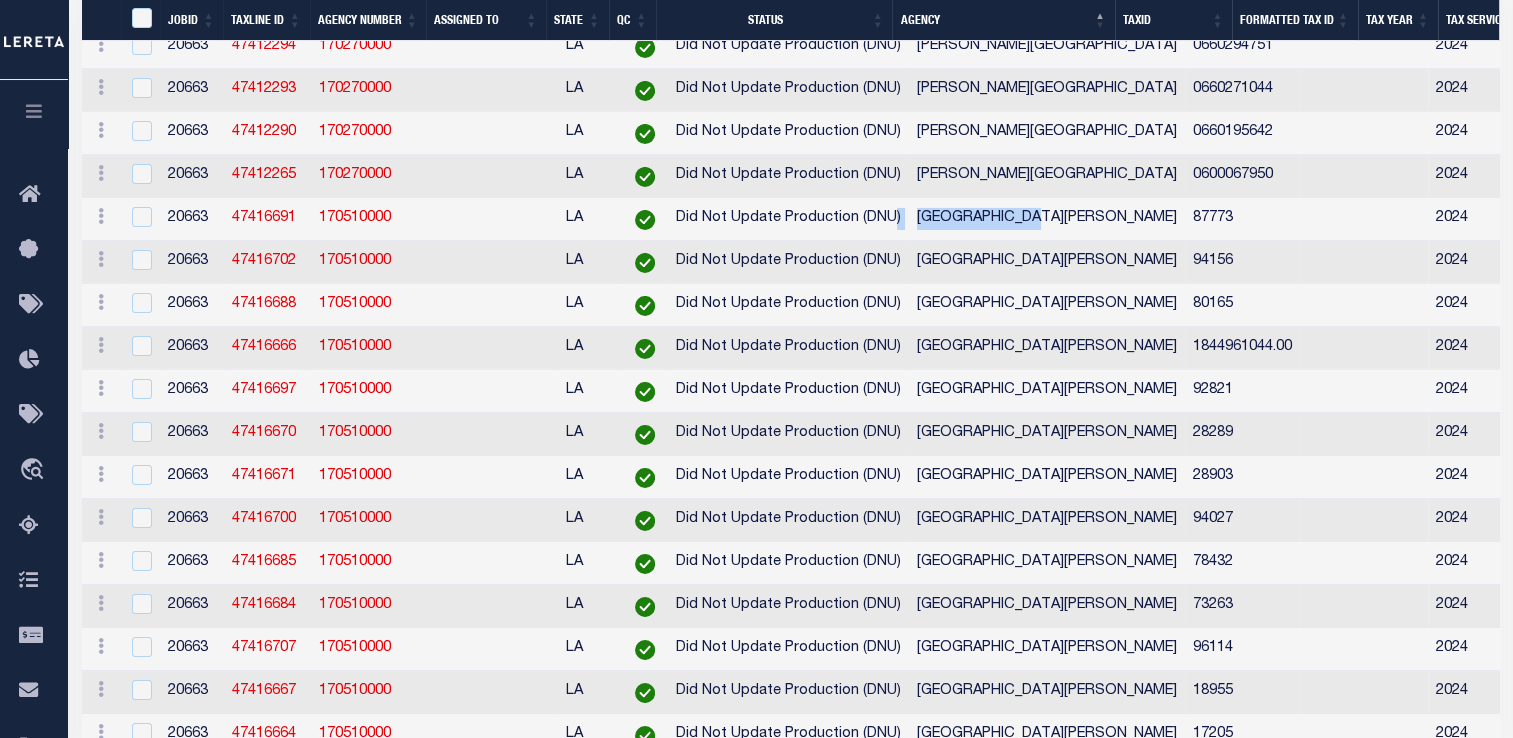 drag, startPoint x: 1031, startPoint y: 362, endPoint x: 878, endPoint y: 371, distance: 153.26448 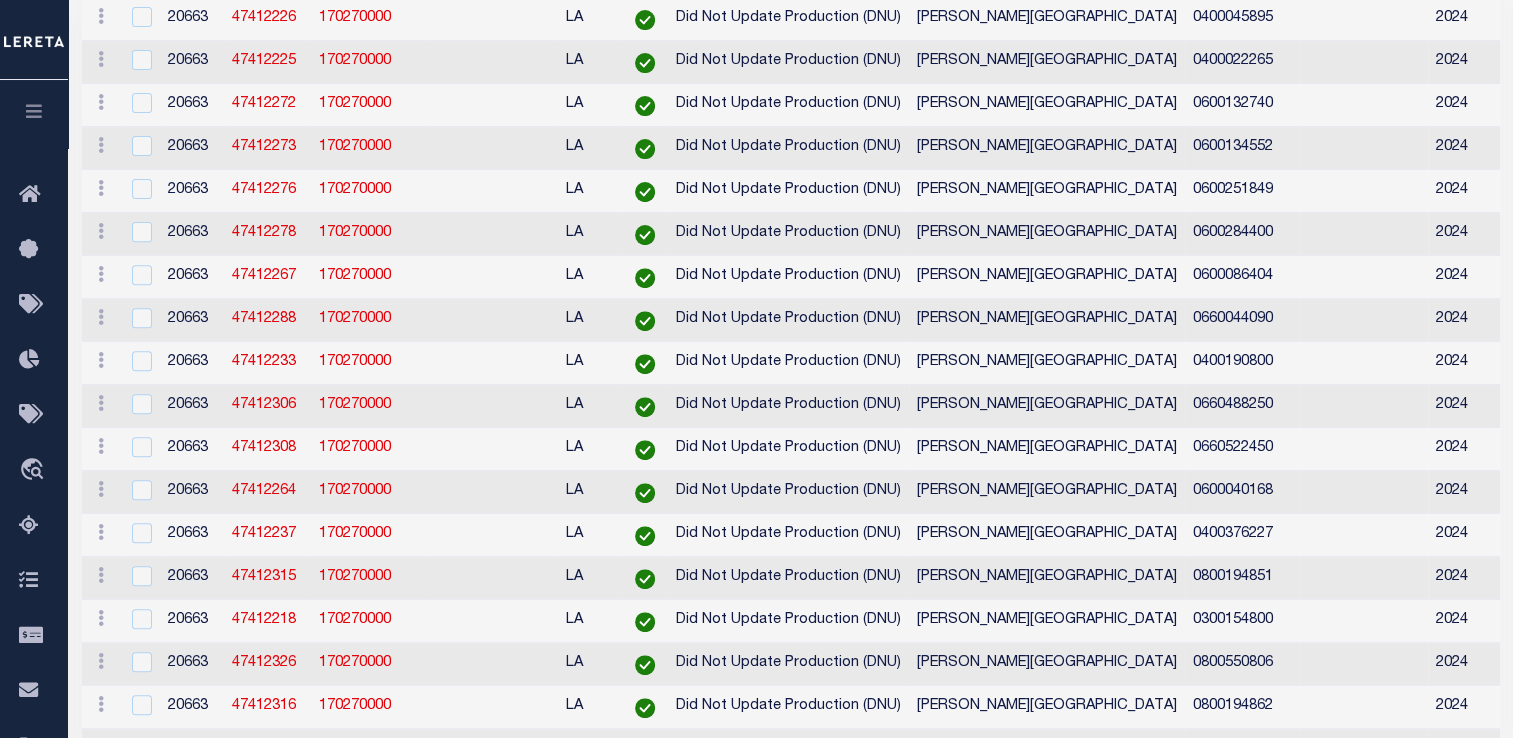 scroll, scrollTop: 0, scrollLeft: 0, axis: both 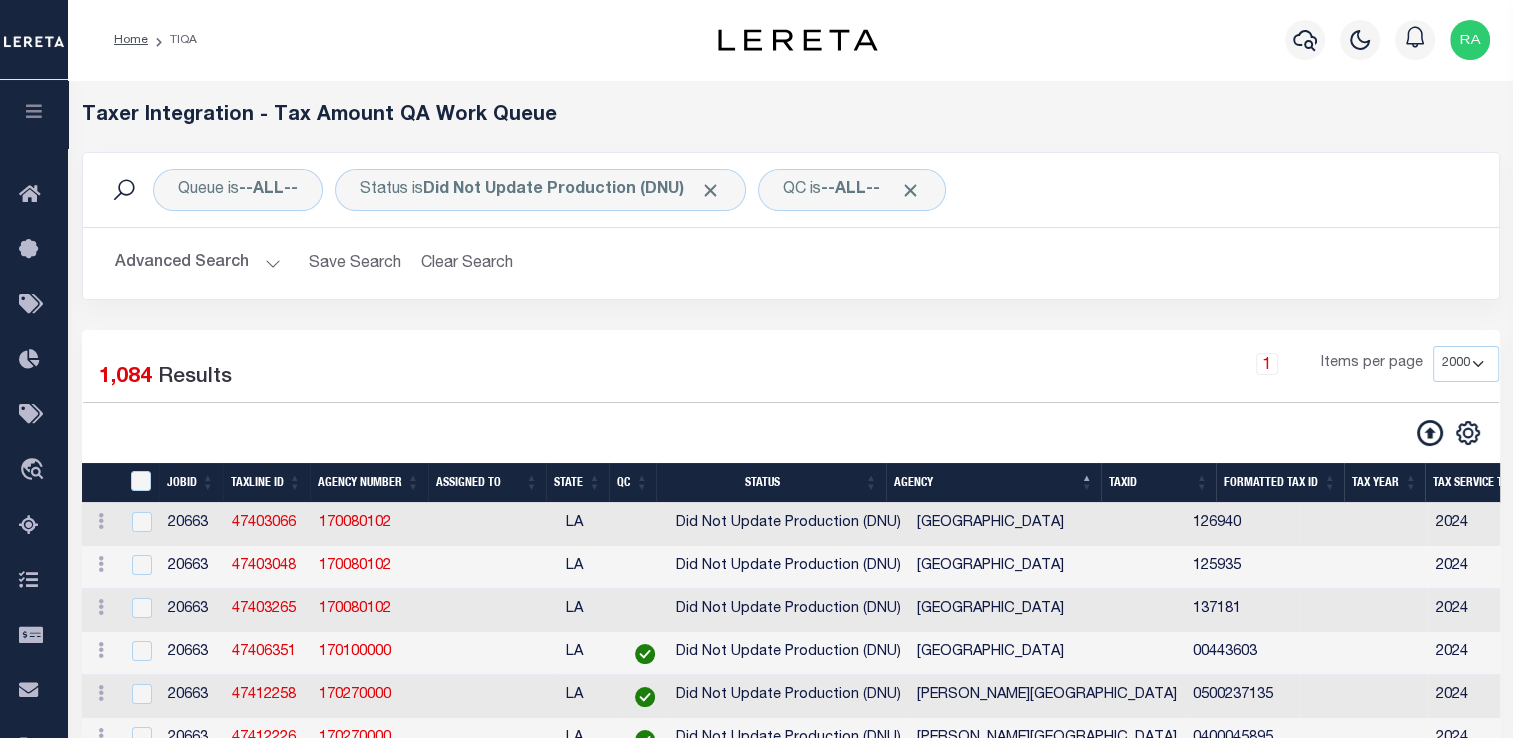 click on "Advanced Search" at bounding box center (198, 263) 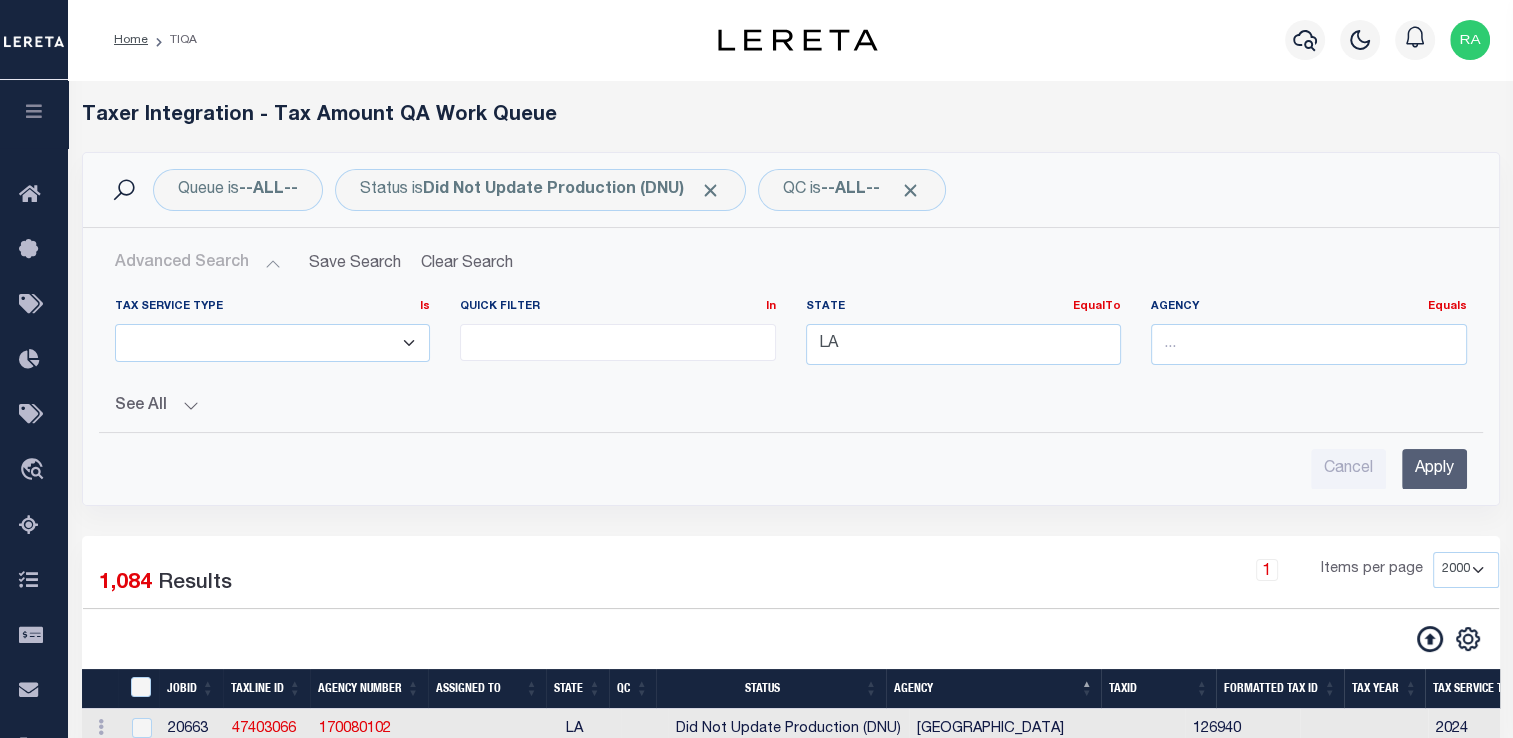click on "Advanced Search" at bounding box center [198, 263] 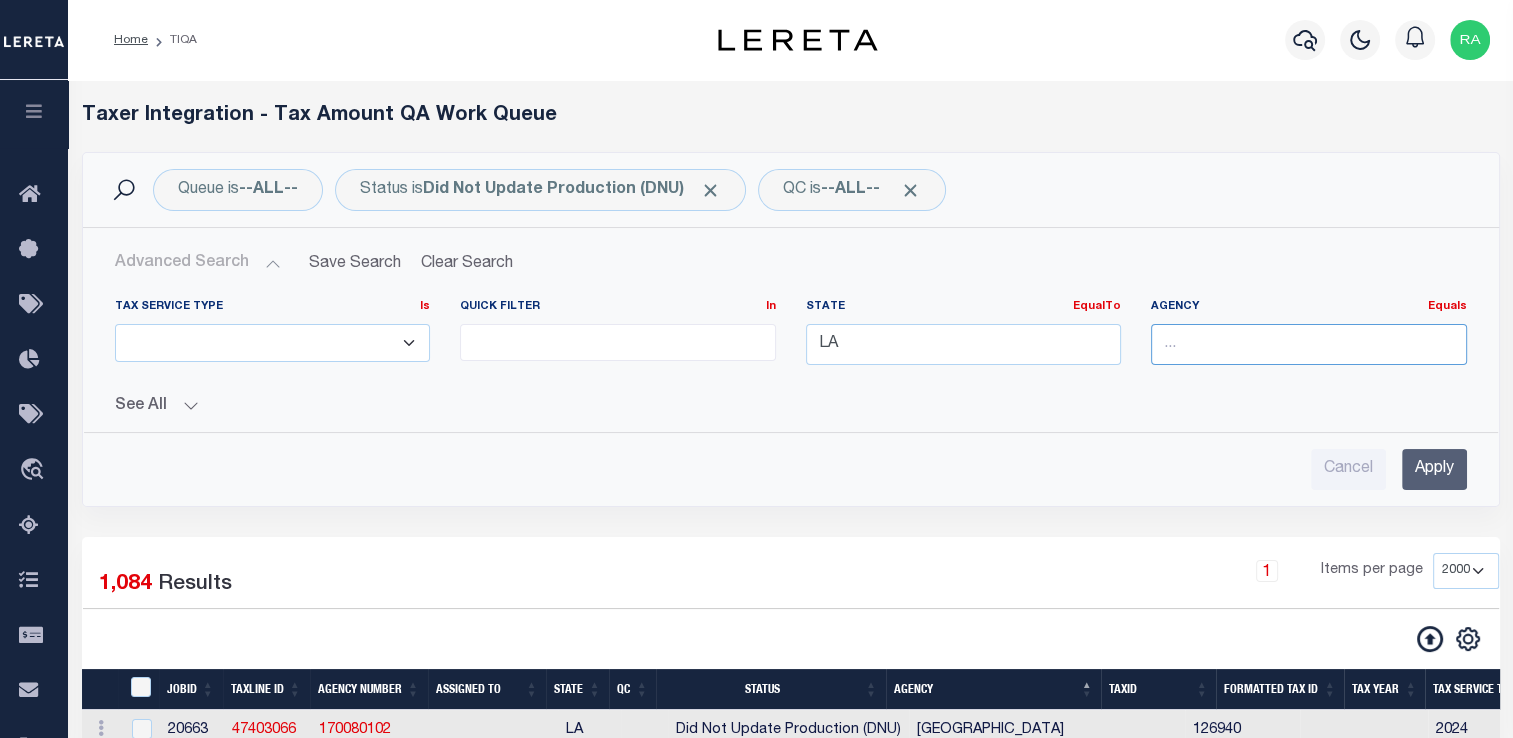 click at bounding box center [1309, 344] 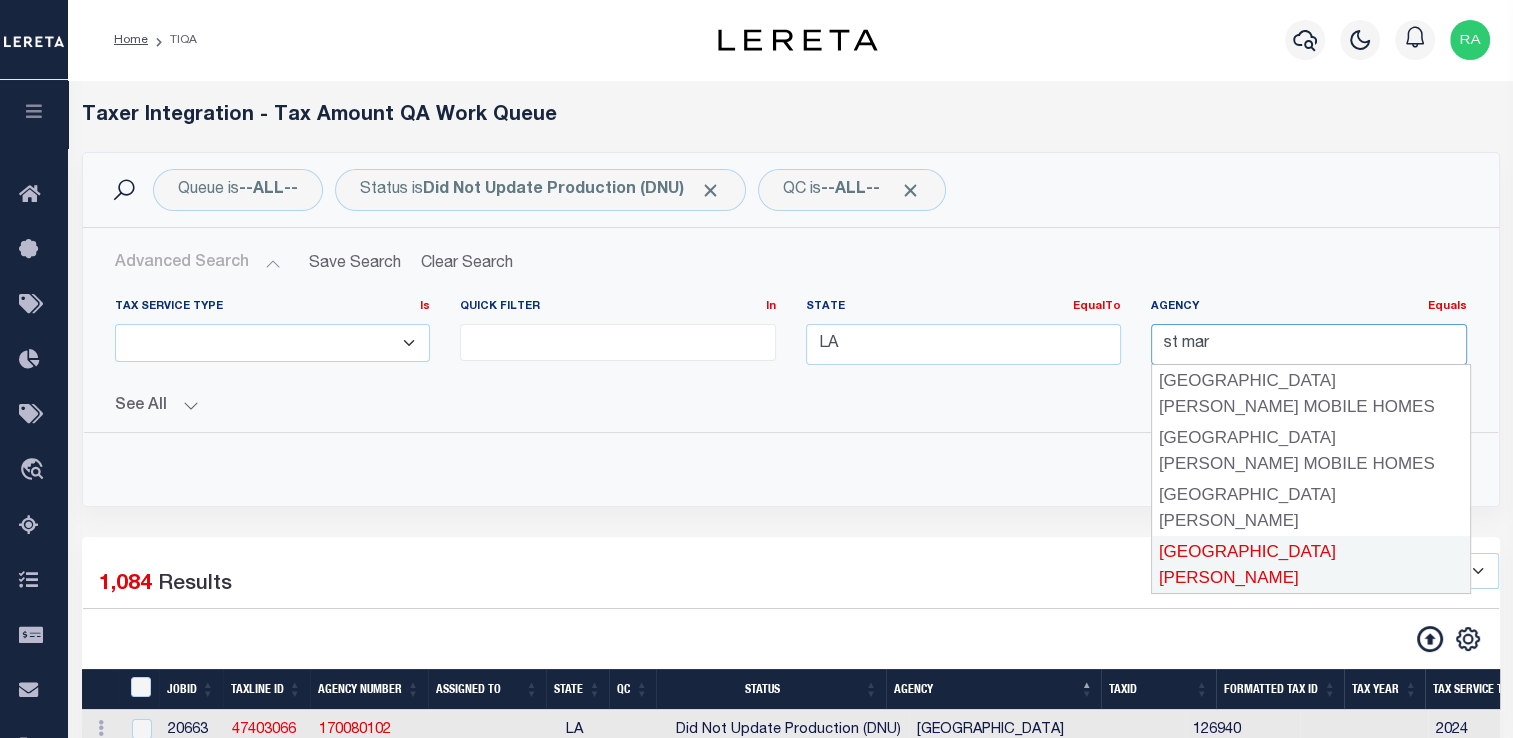 click on "[GEOGRAPHIC_DATA][PERSON_NAME]" at bounding box center (1311, 564) 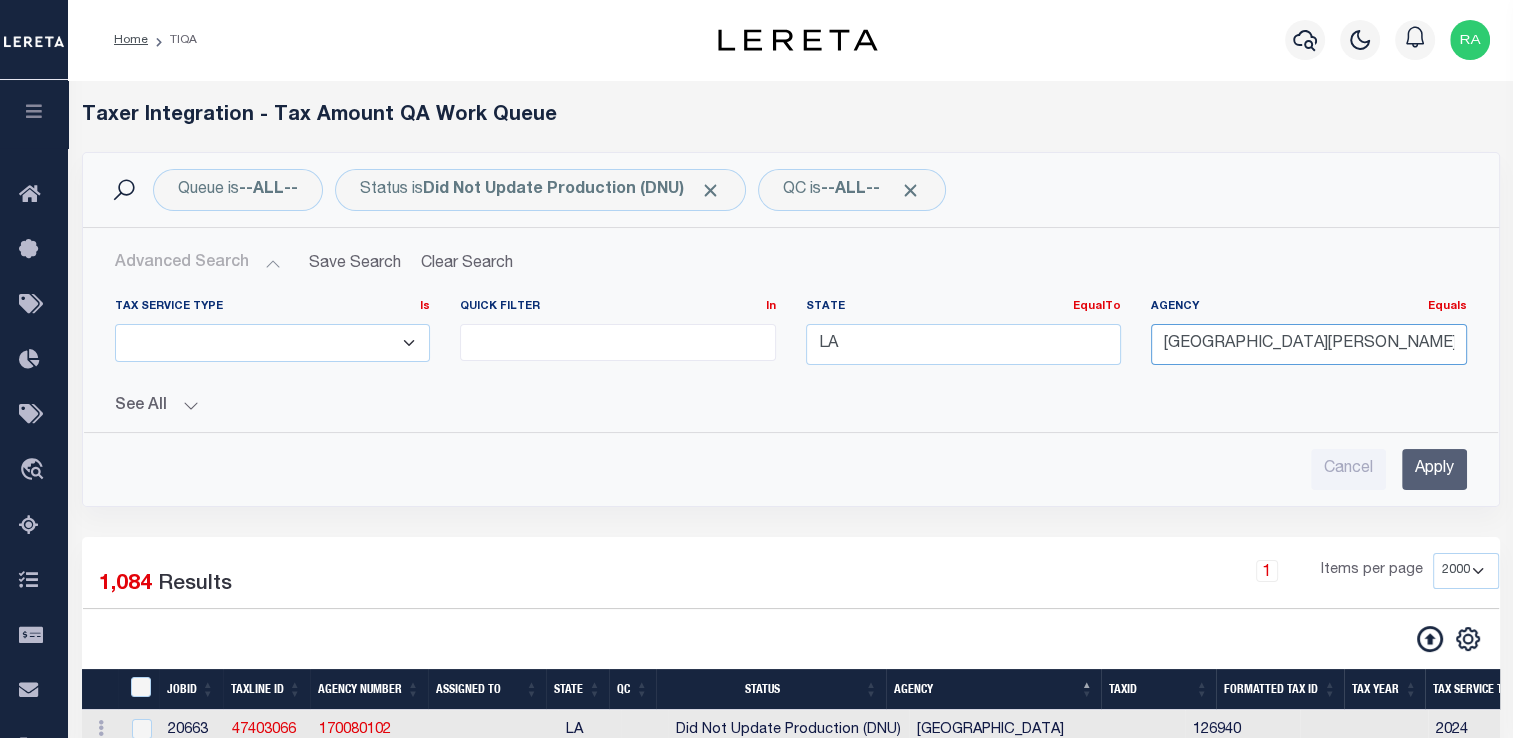 type on "[GEOGRAPHIC_DATA][PERSON_NAME]" 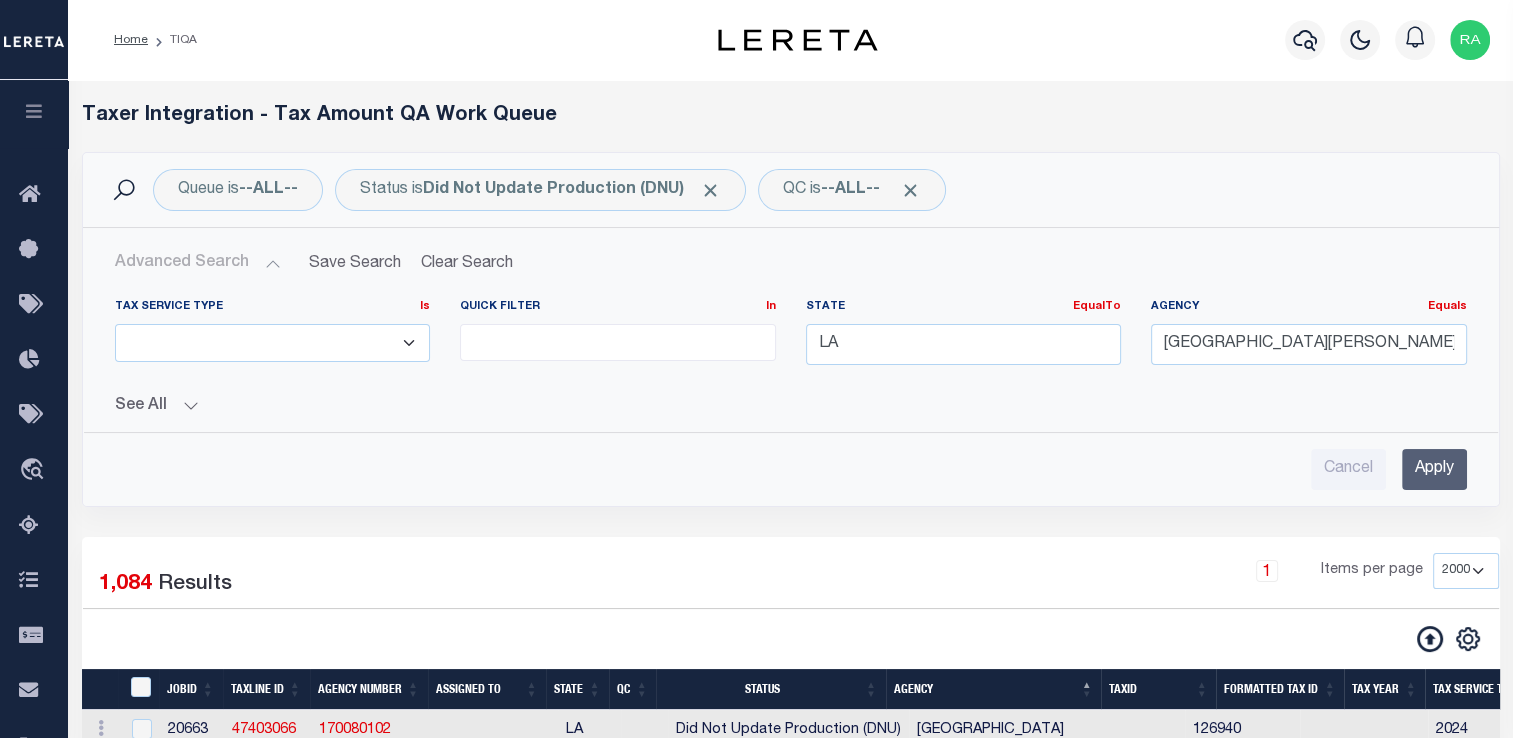 click on "Apply" at bounding box center (1434, 469) 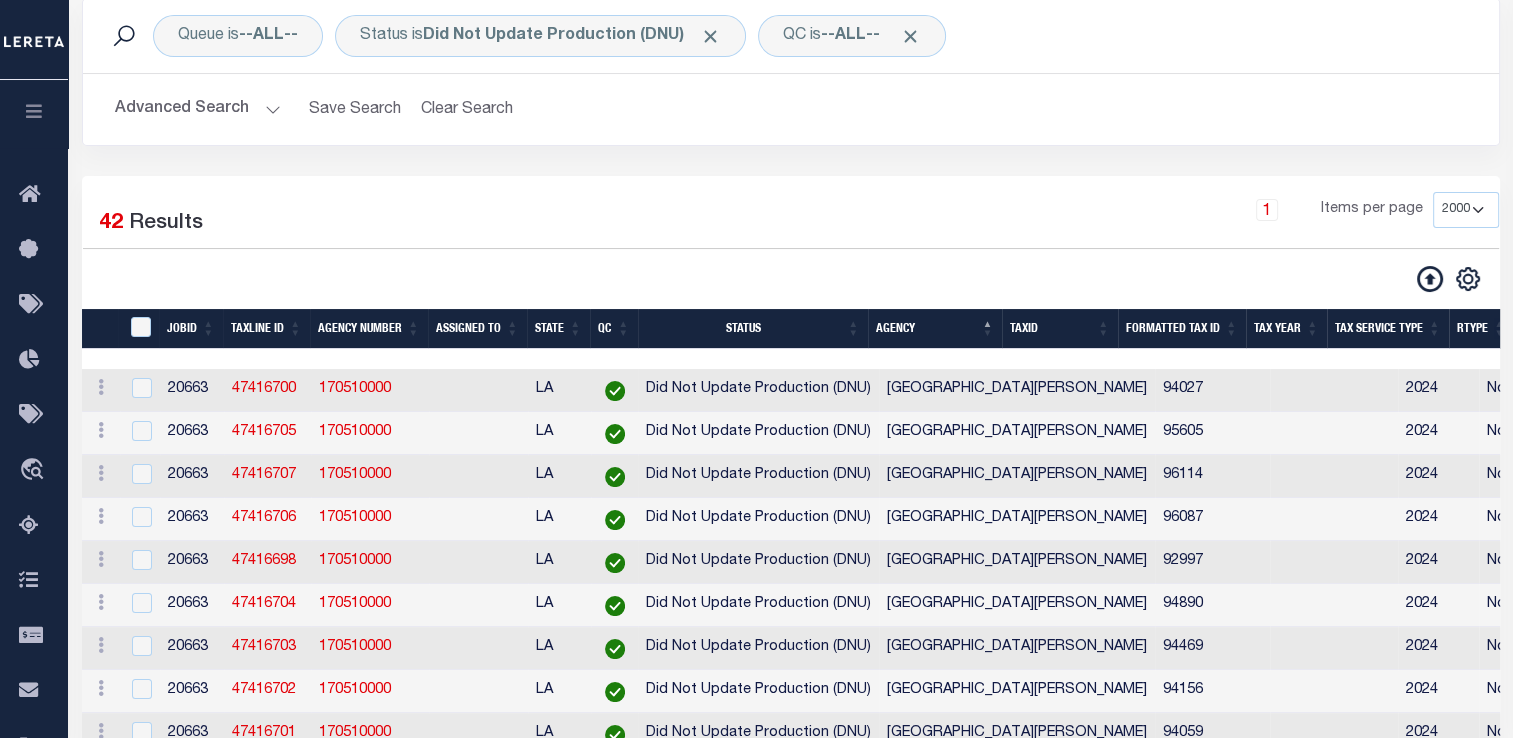 scroll, scrollTop: 156, scrollLeft: 0, axis: vertical 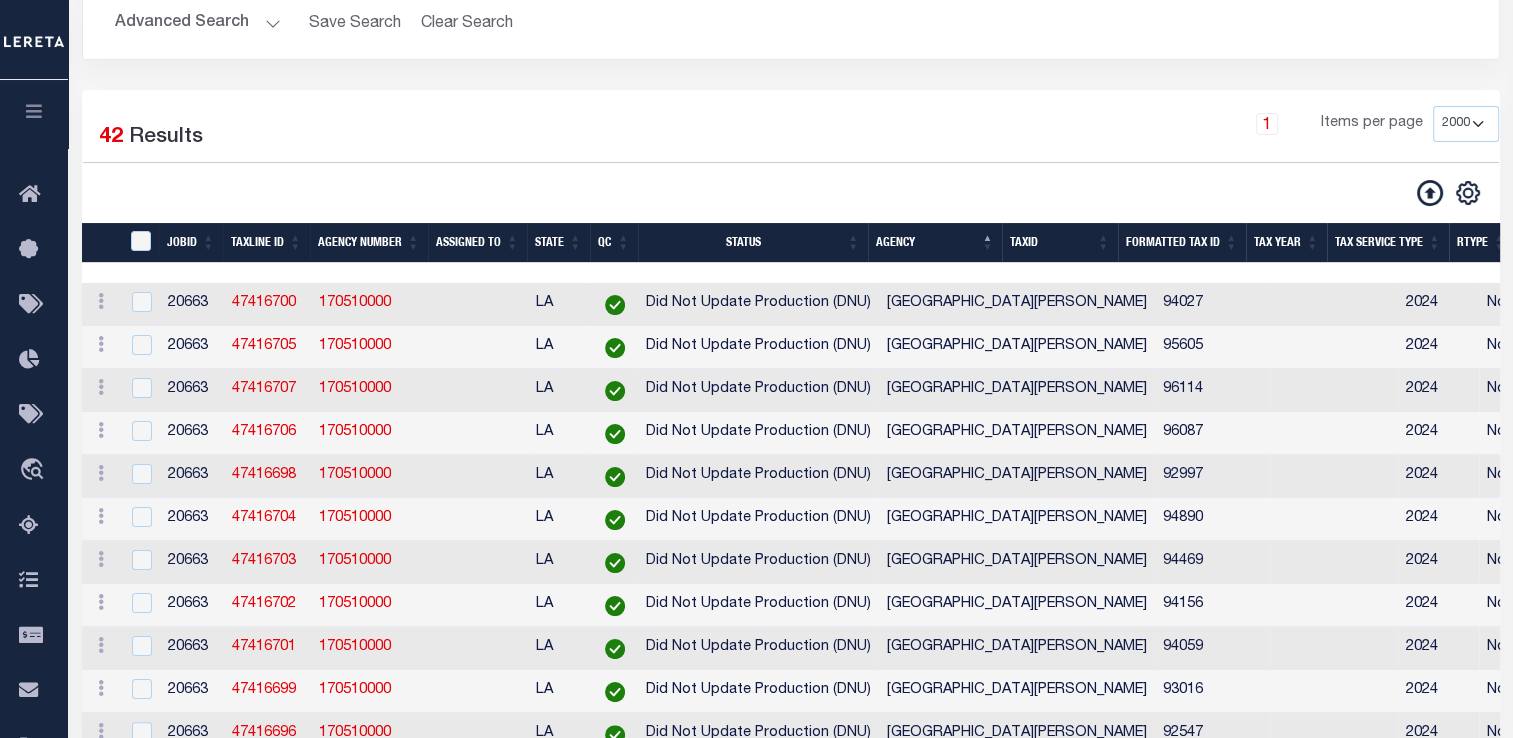 click on "[GEOGRAPHIC_DATA][PERSON_NAME]" at bounding box center (1017, 304) 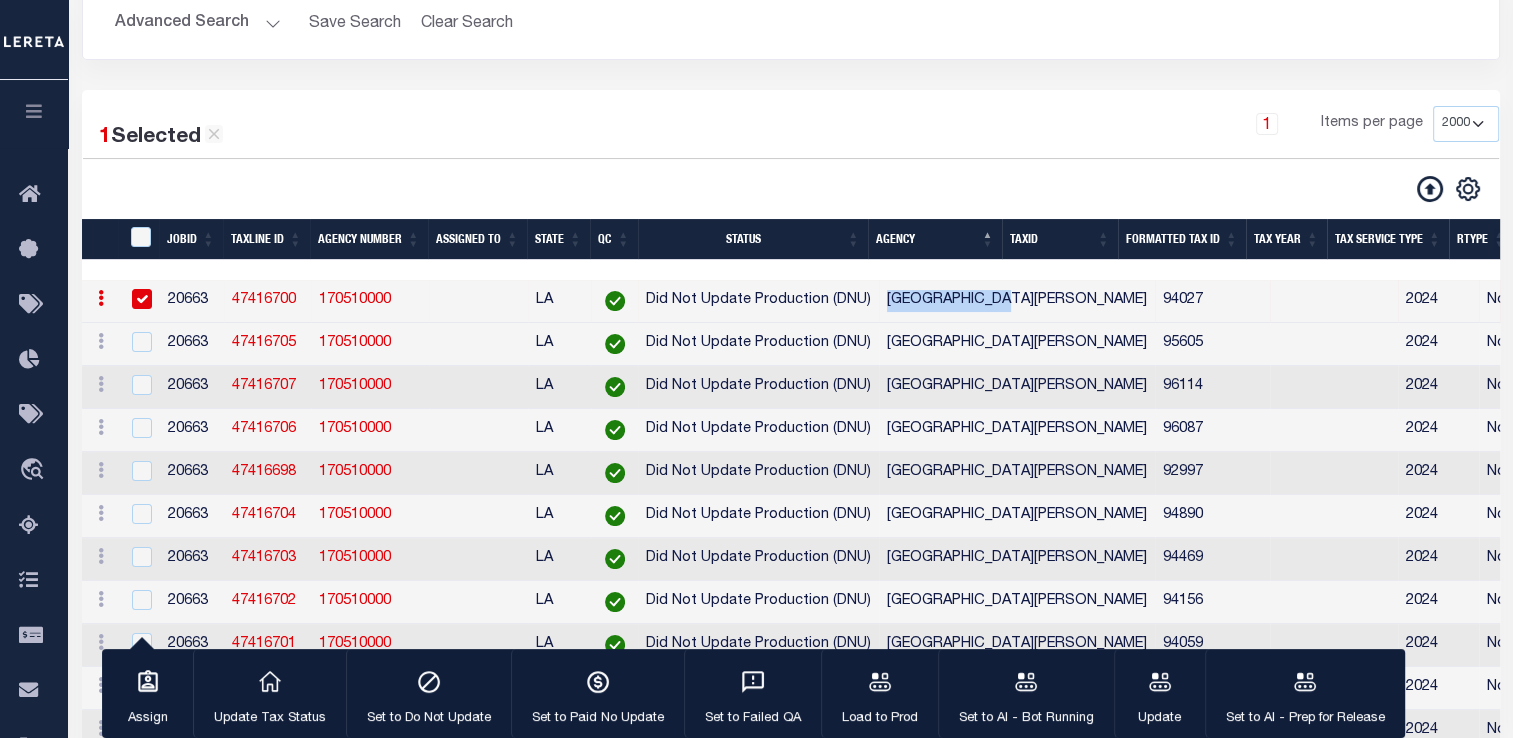 drag, startPoint x: 1002, startPoint y: 308, endPoint x: 867, endPoint y: 305, distance: 135.03333 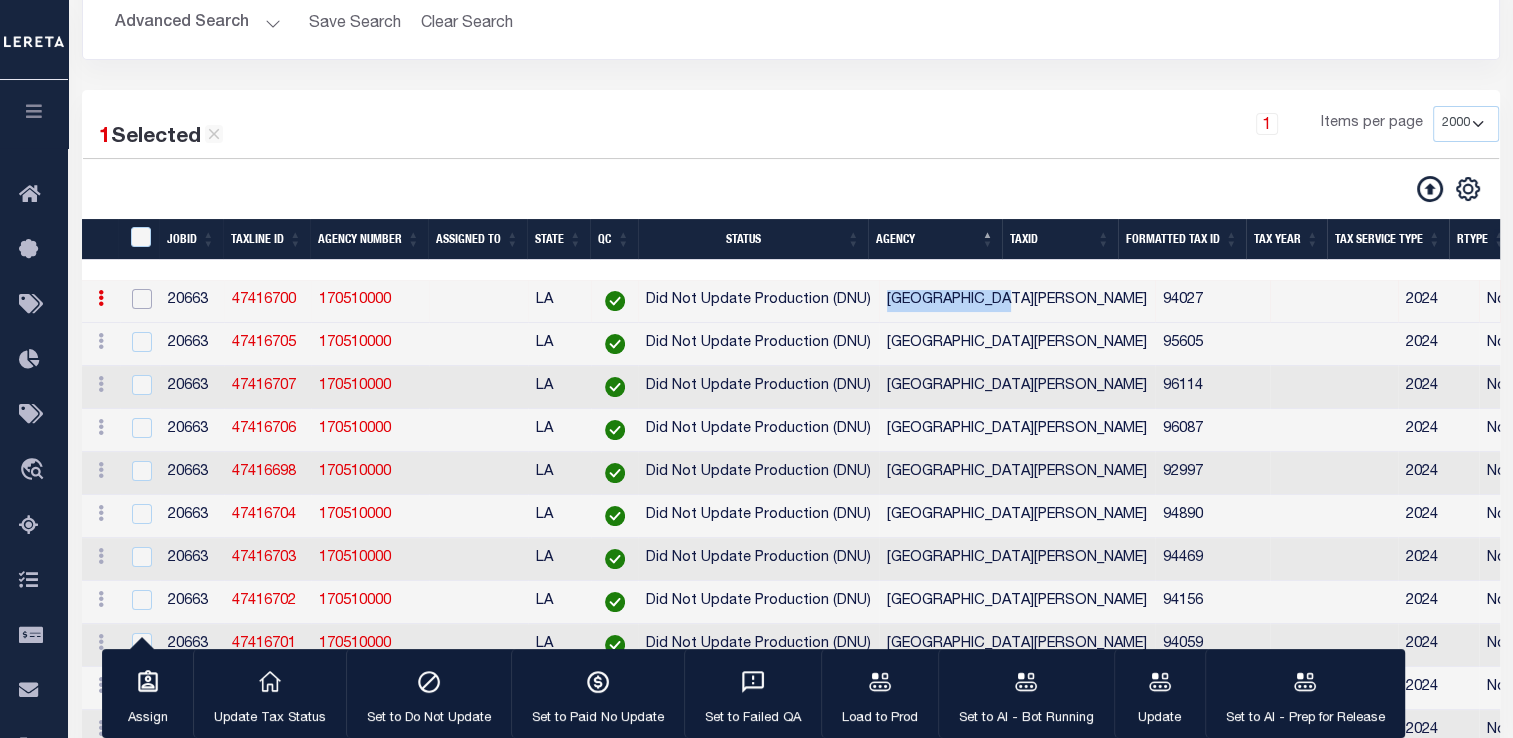 checkbox on "false" 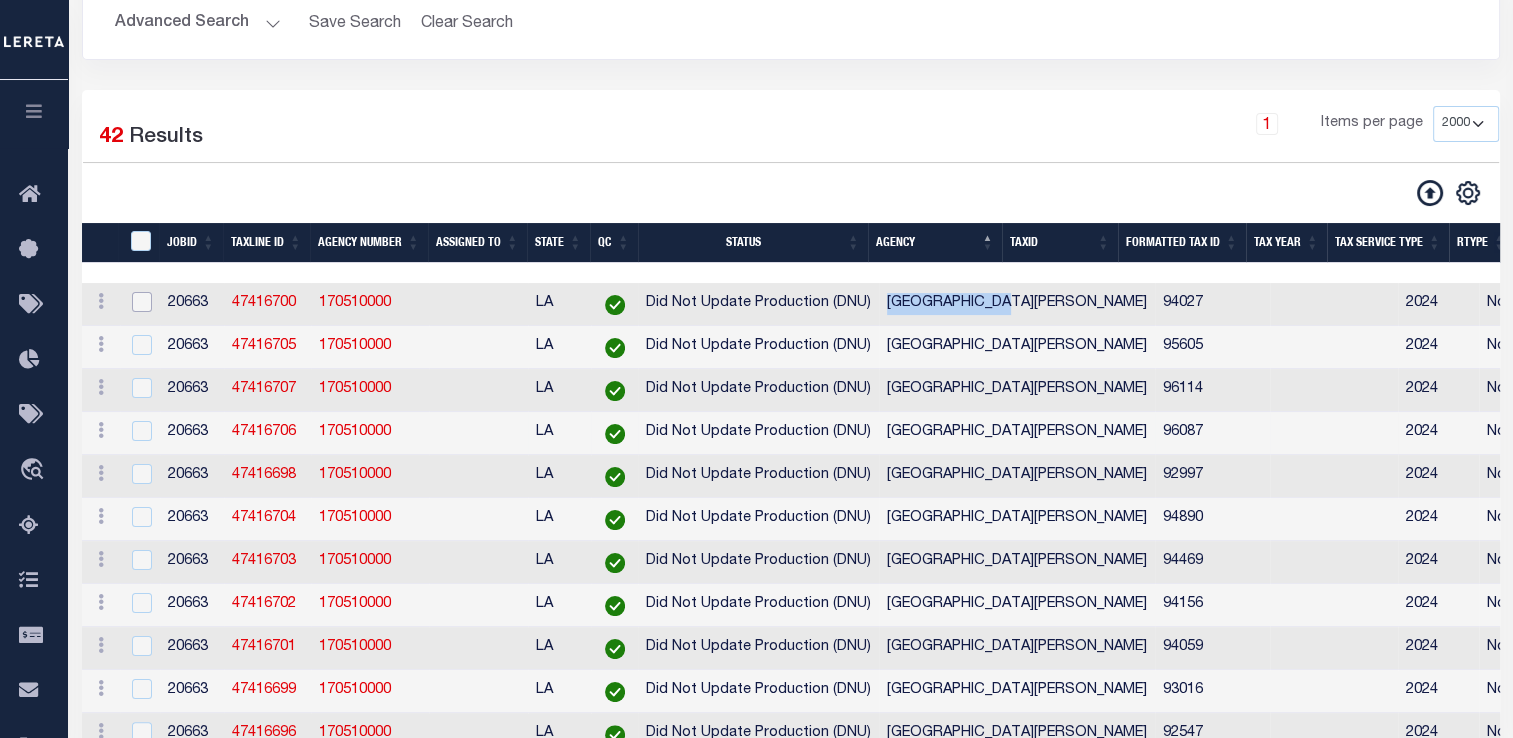 scroll, scrollTop: 0, scrollLeft: 0, axis: both 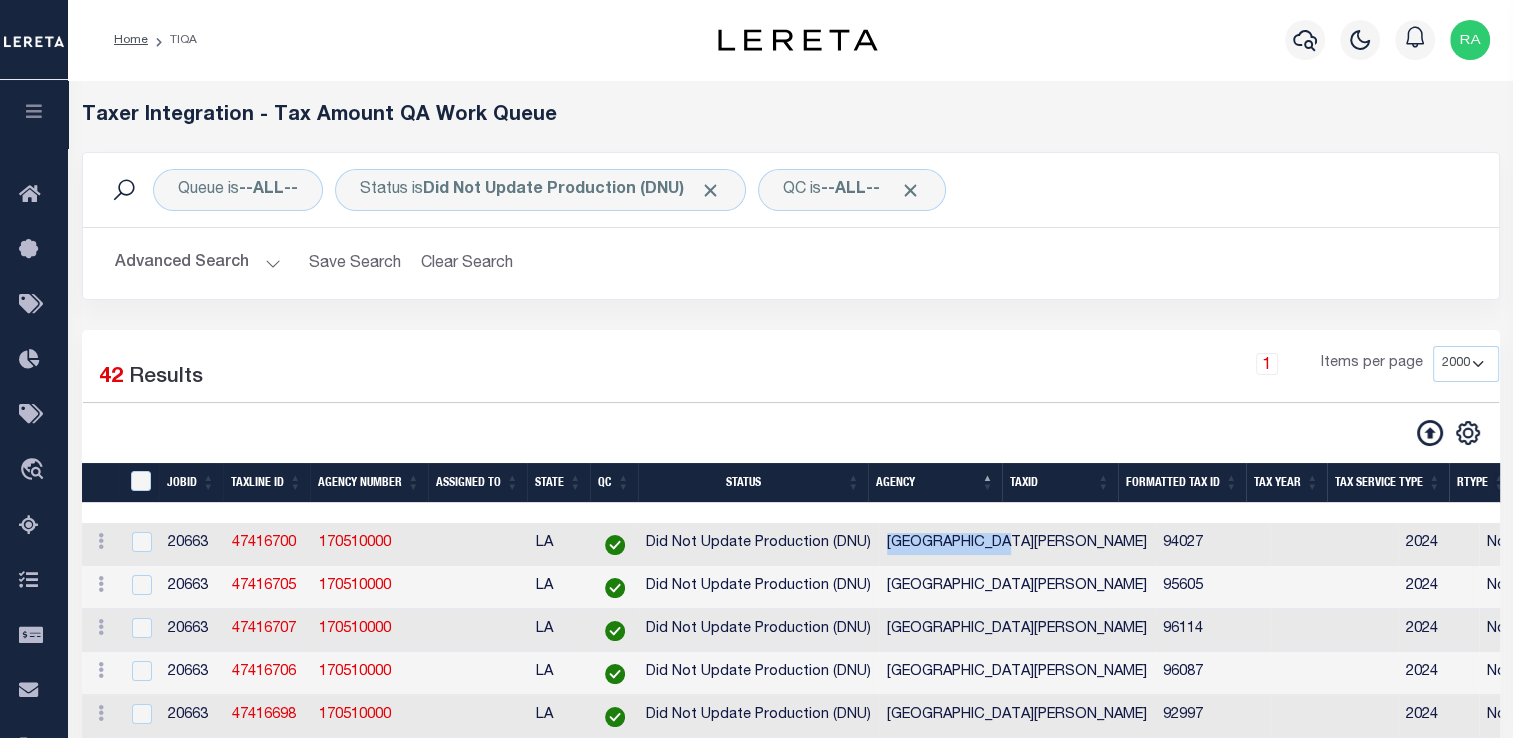 click on "Advanced Search" at bounding box center [198, 263] 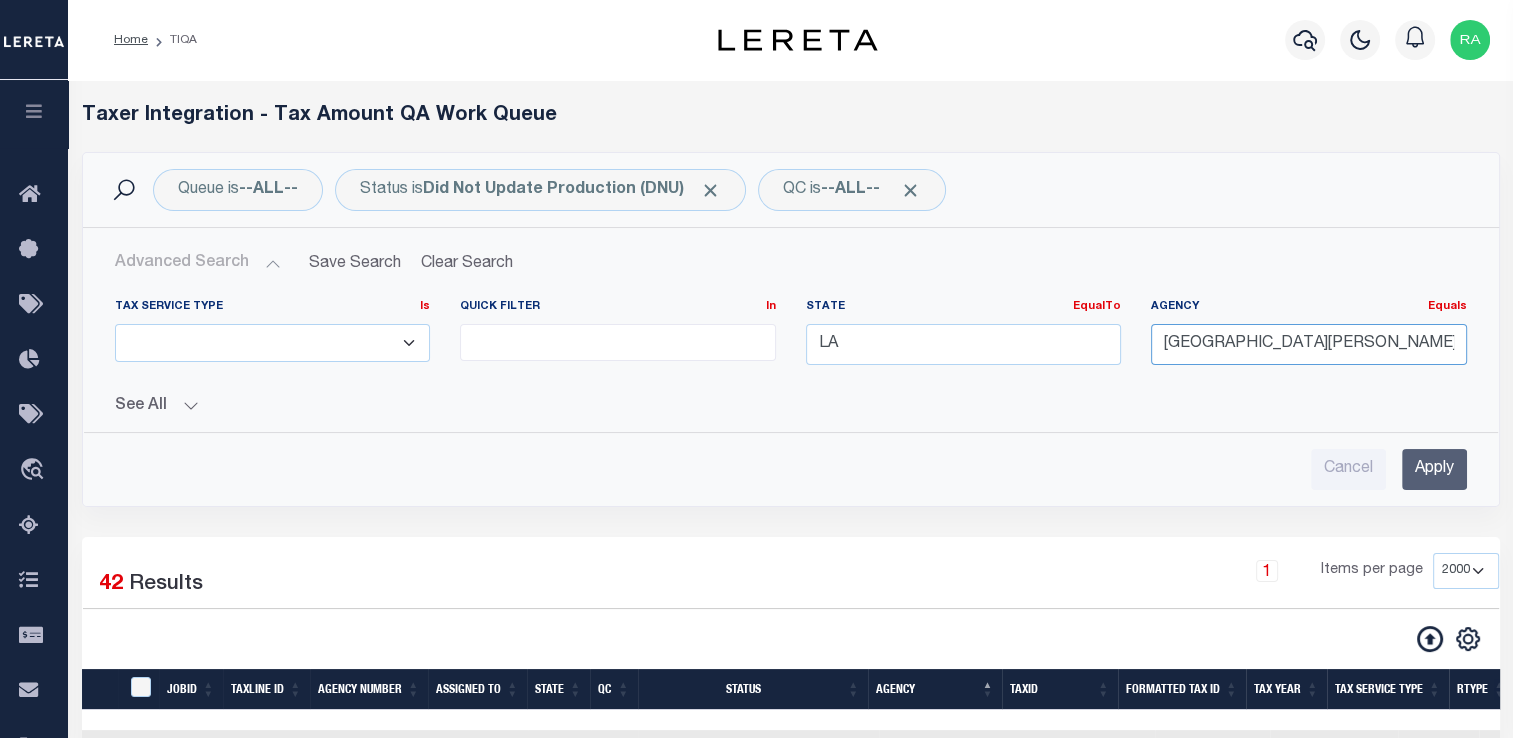 click on "[GEOGRAPHIC_DATA][PERSON_NAME]" at bounding box center (1309, 344) 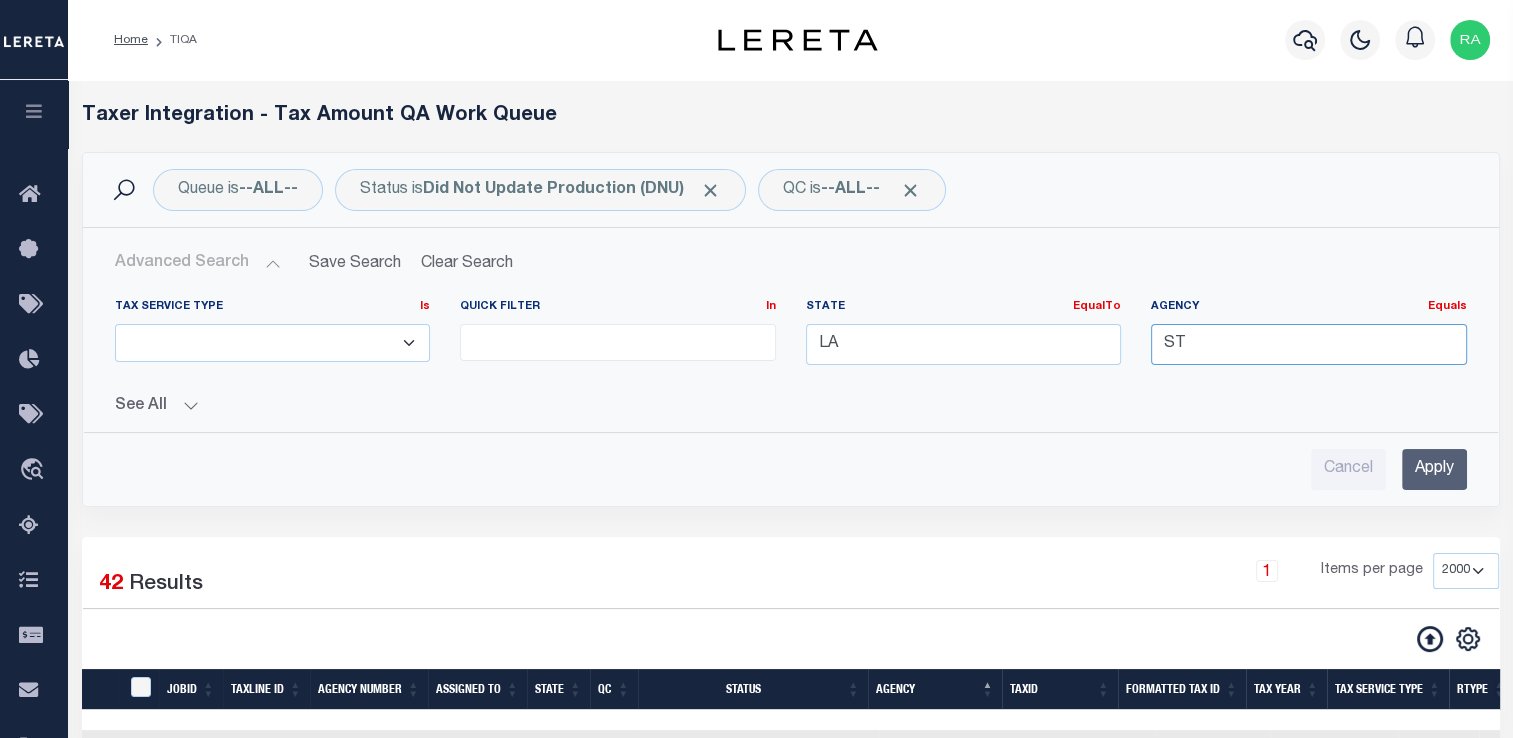type on "S" 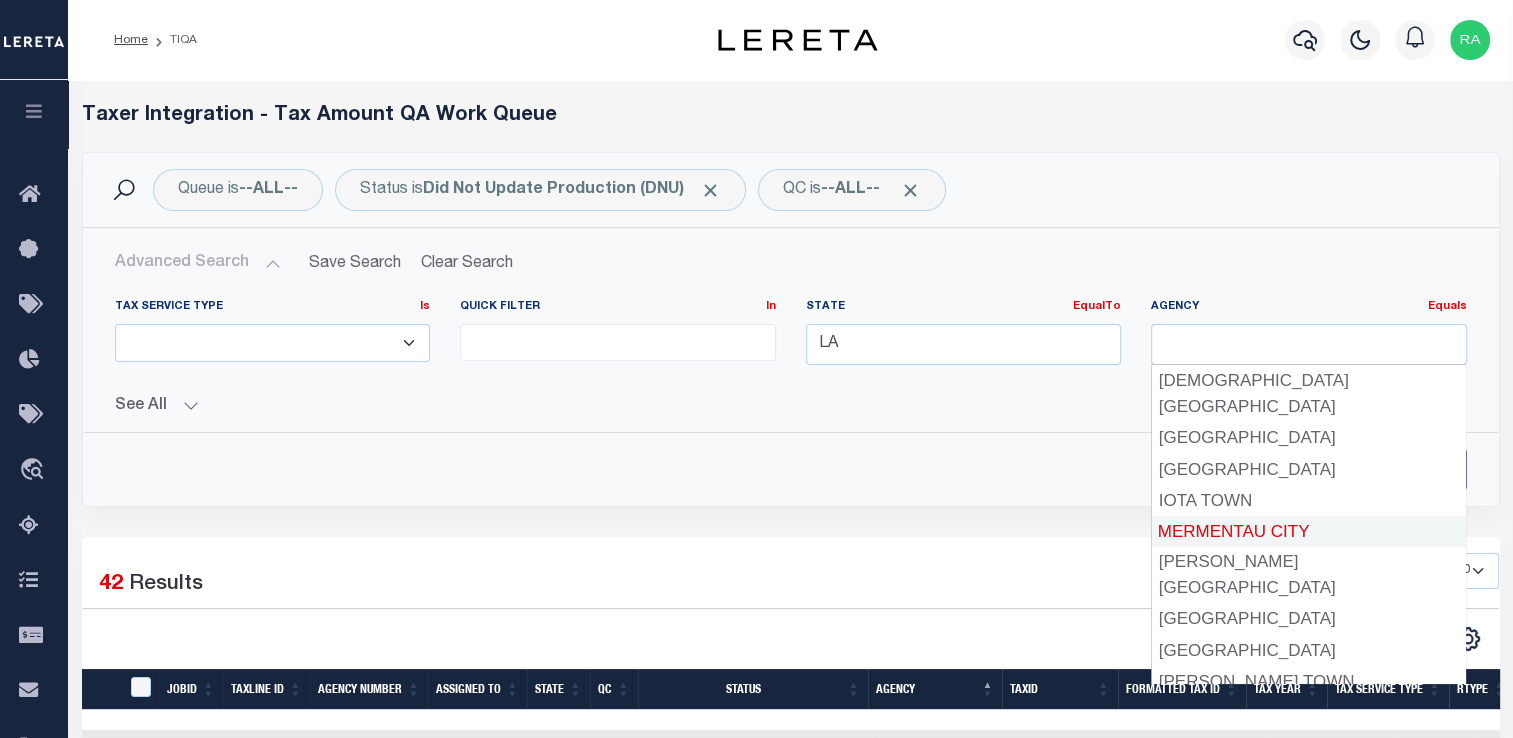 type 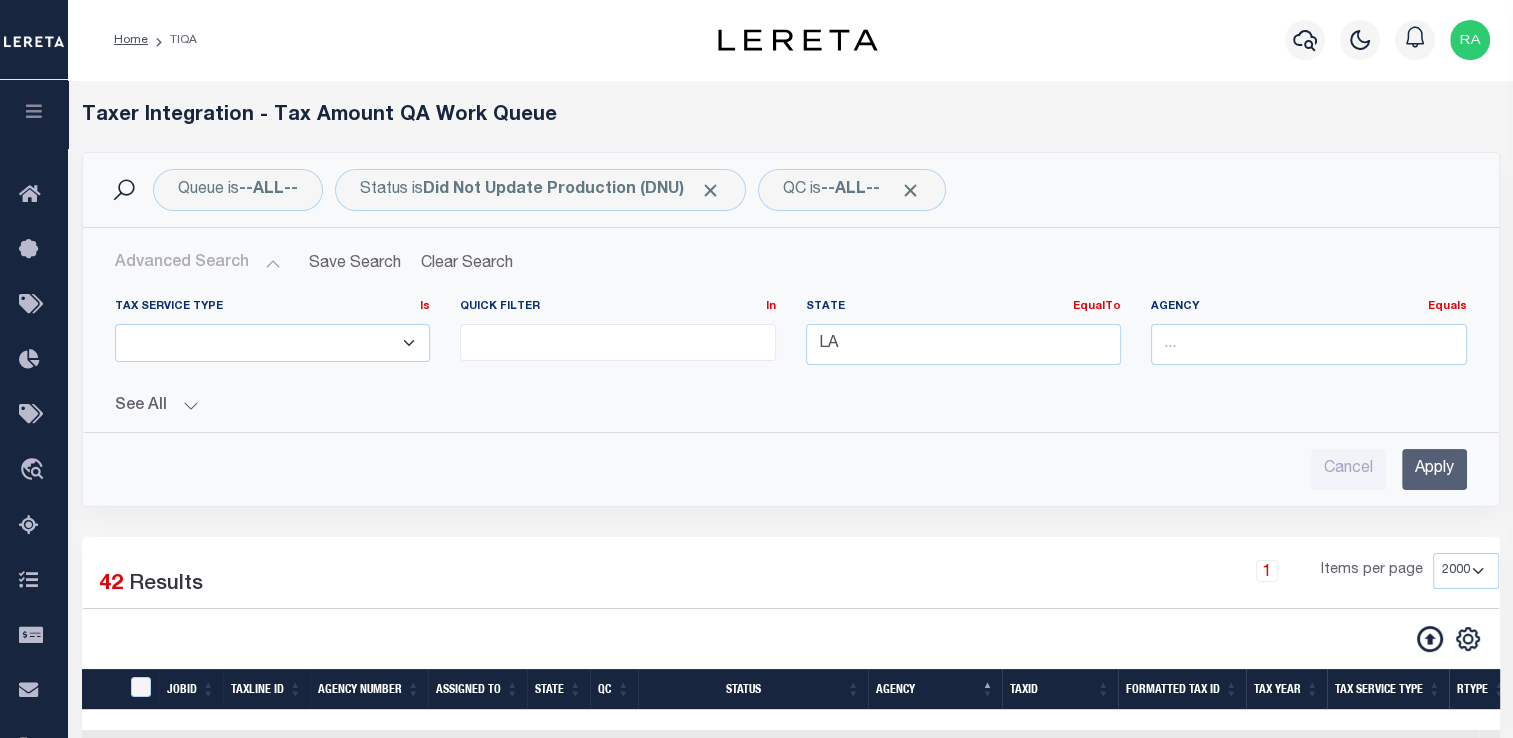 click on "Advanced Search
Save Search Clear Search
TIQATaxLineSearchTable_dynamictable_____DefaultSaveFilter
Tax Service Type
Is Is Contains ESCROW" at bounding box center [791, 367] 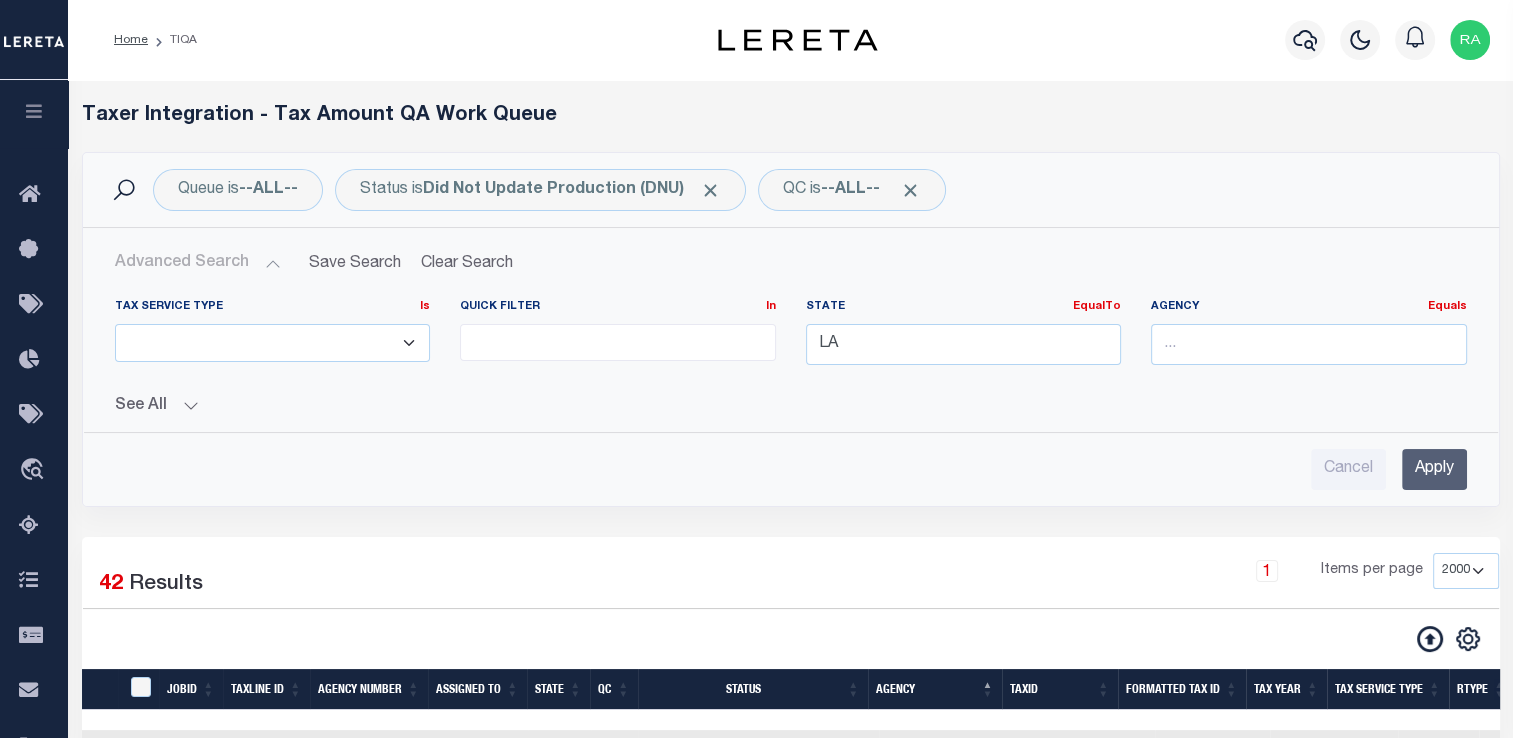 click on "Apply" at bounding box center (1434, 469) 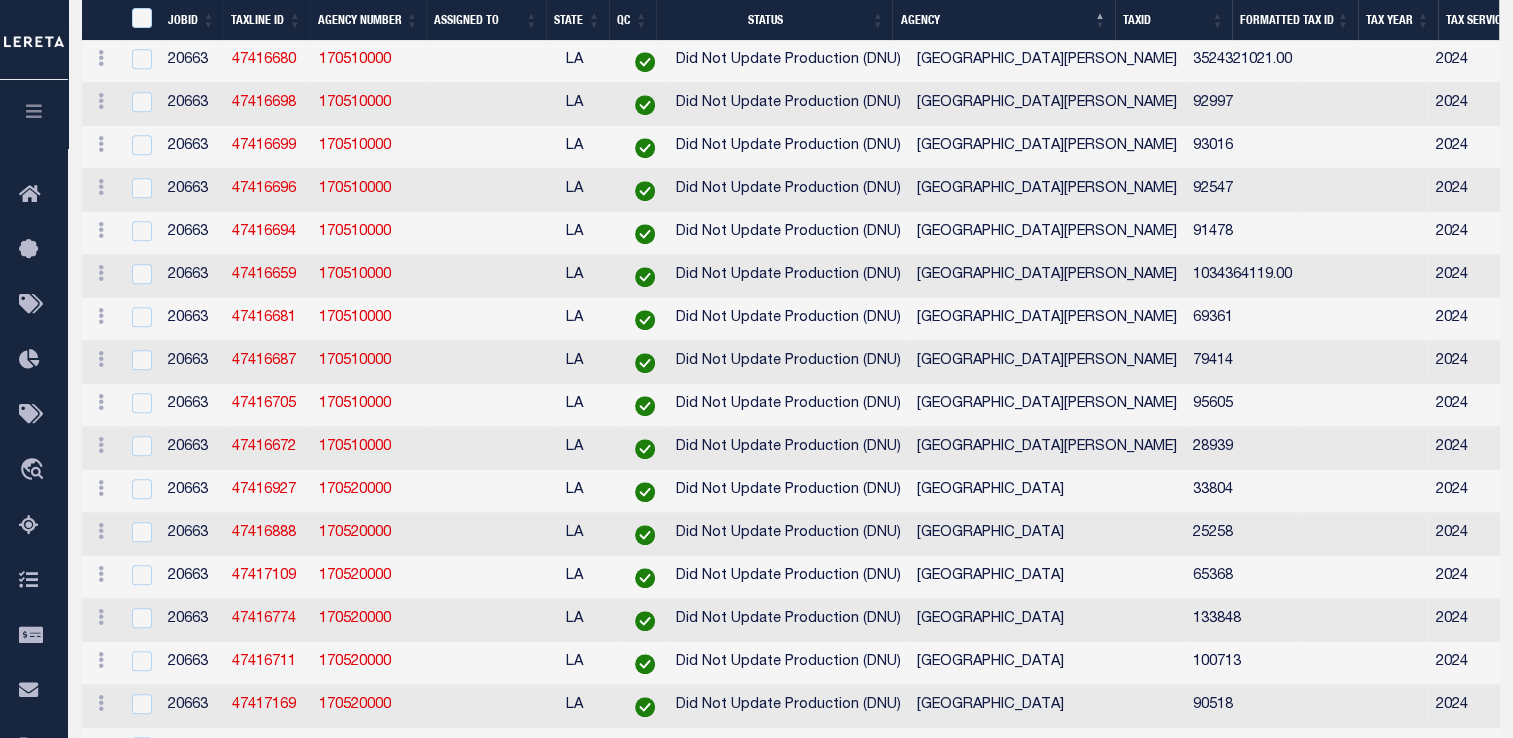 scroll, scrollTop: 8979, scrollLeft: 0, axis: vertical 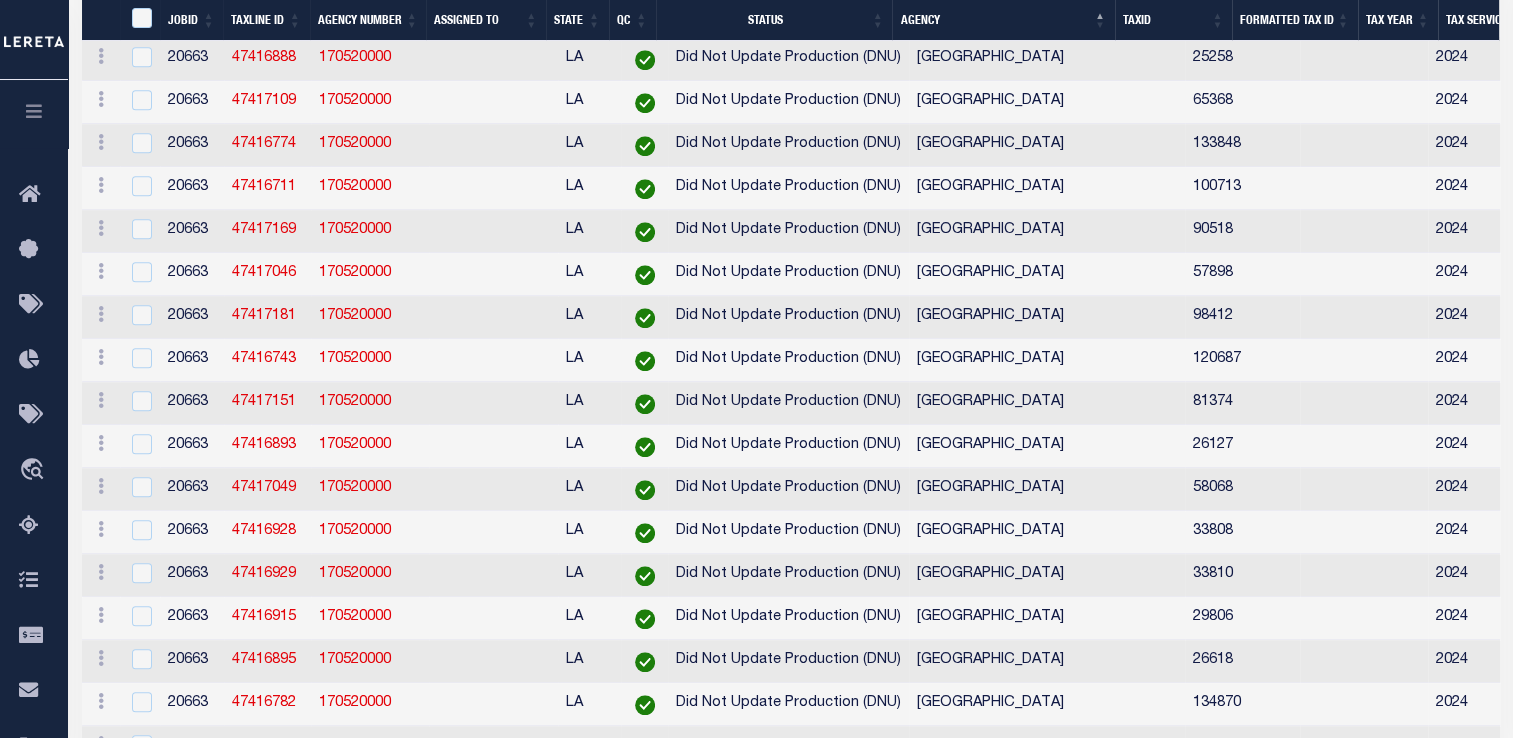 drag, startPoint x: 901, startPoint y: 205, endPoint x: 1055, endPoint y: 202, distance: 154.02922 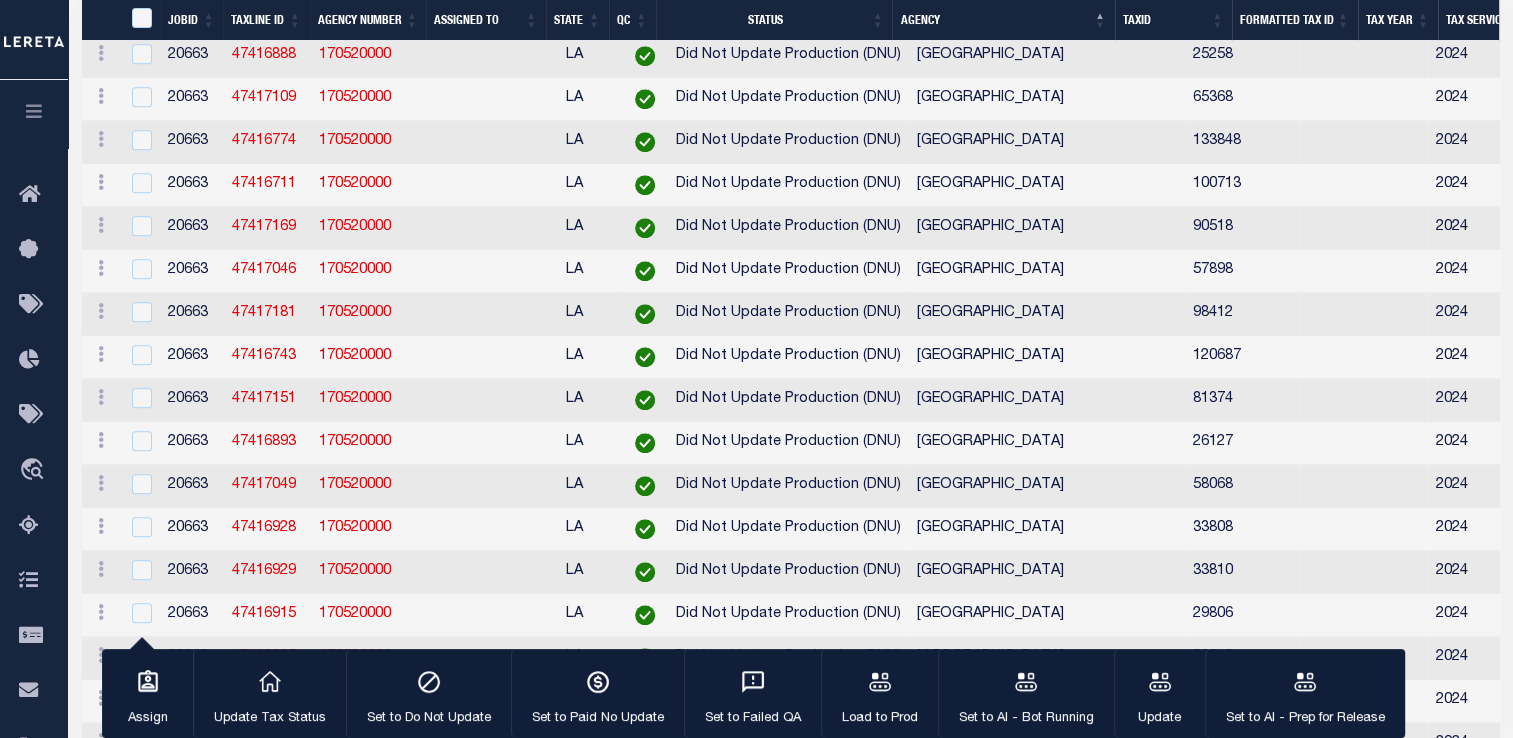 copy on "[GEOGRAPHIC_DATA]" 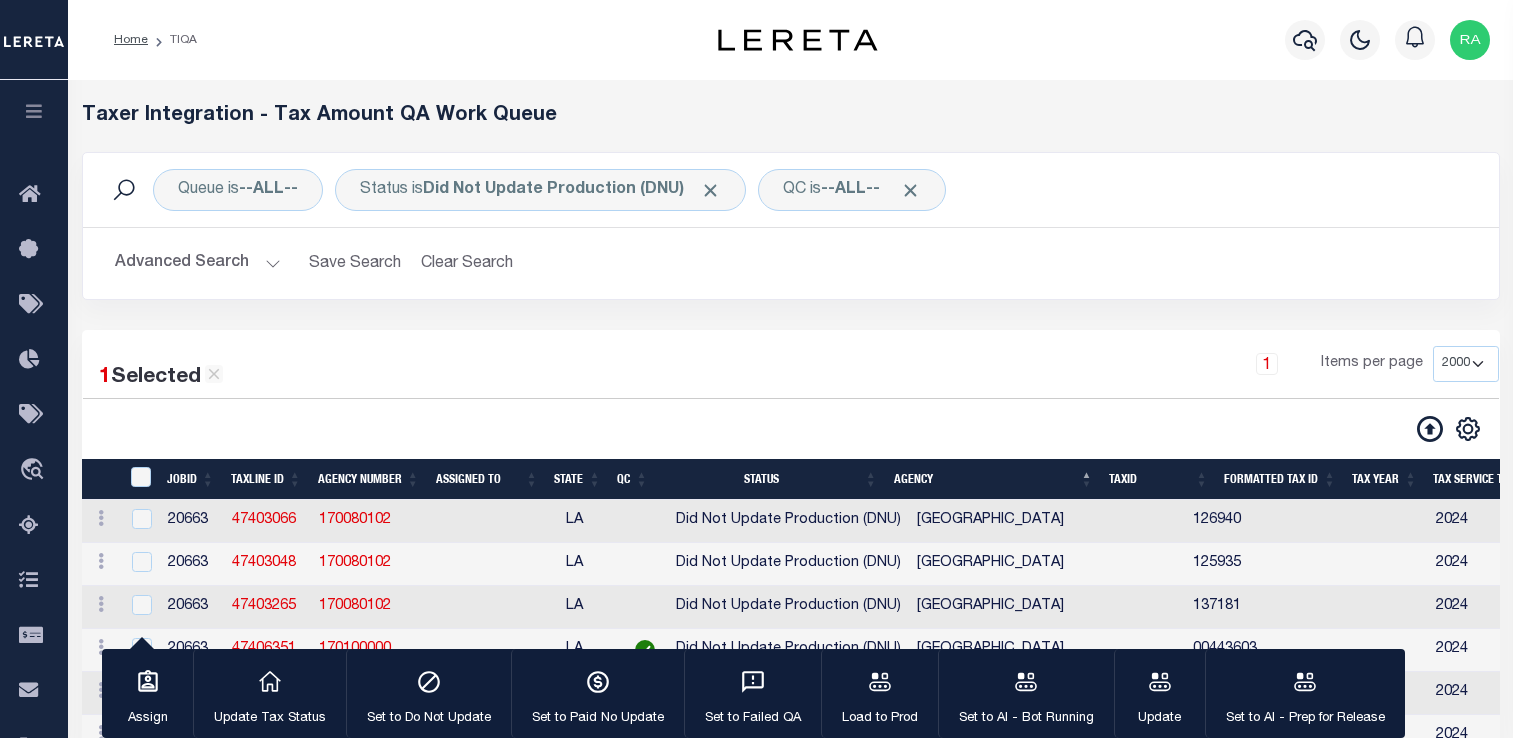 select on "2000" 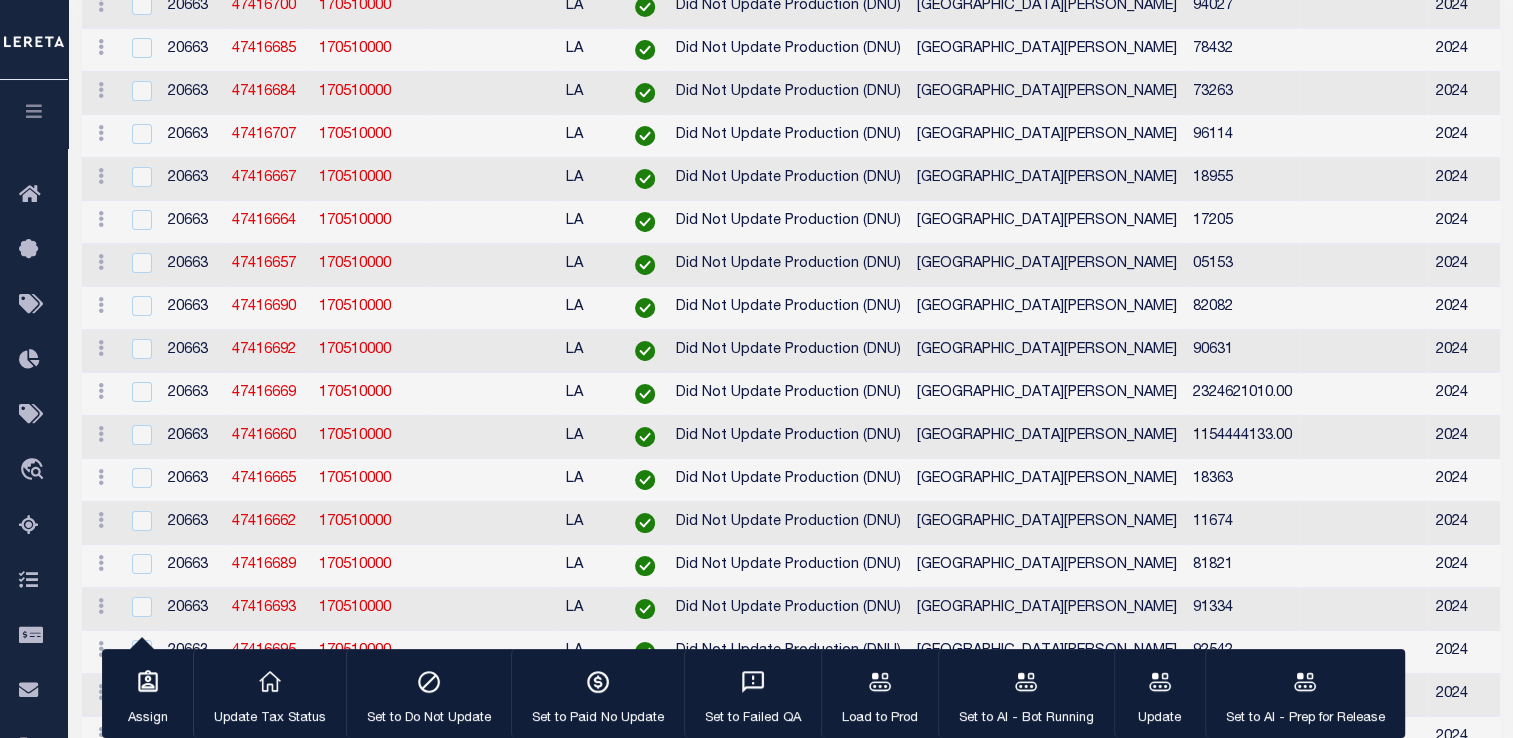 scroll, scrollTop: 0, scrollLeft: 0, axis: both 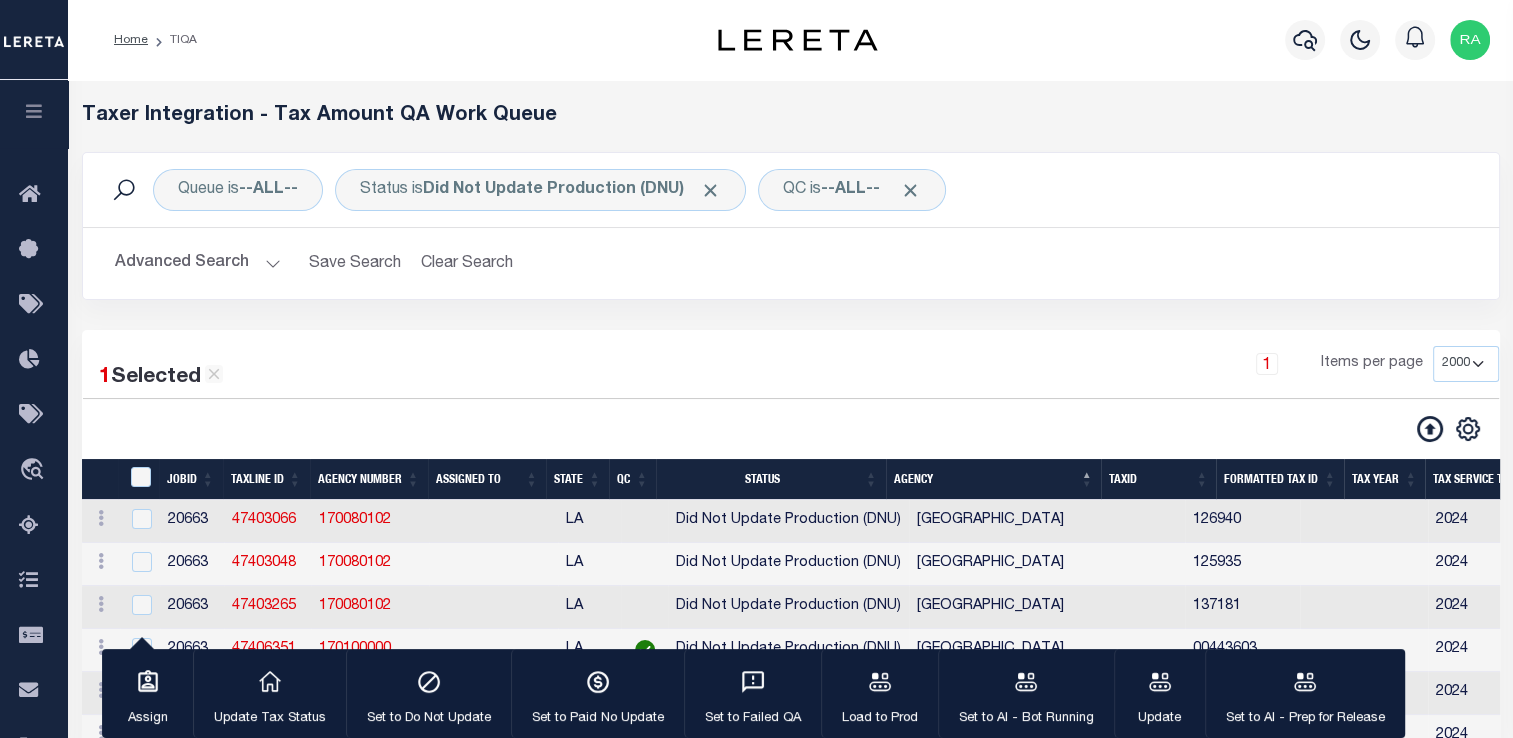 click on "Advanced Search" at bounding box center (198, 263) 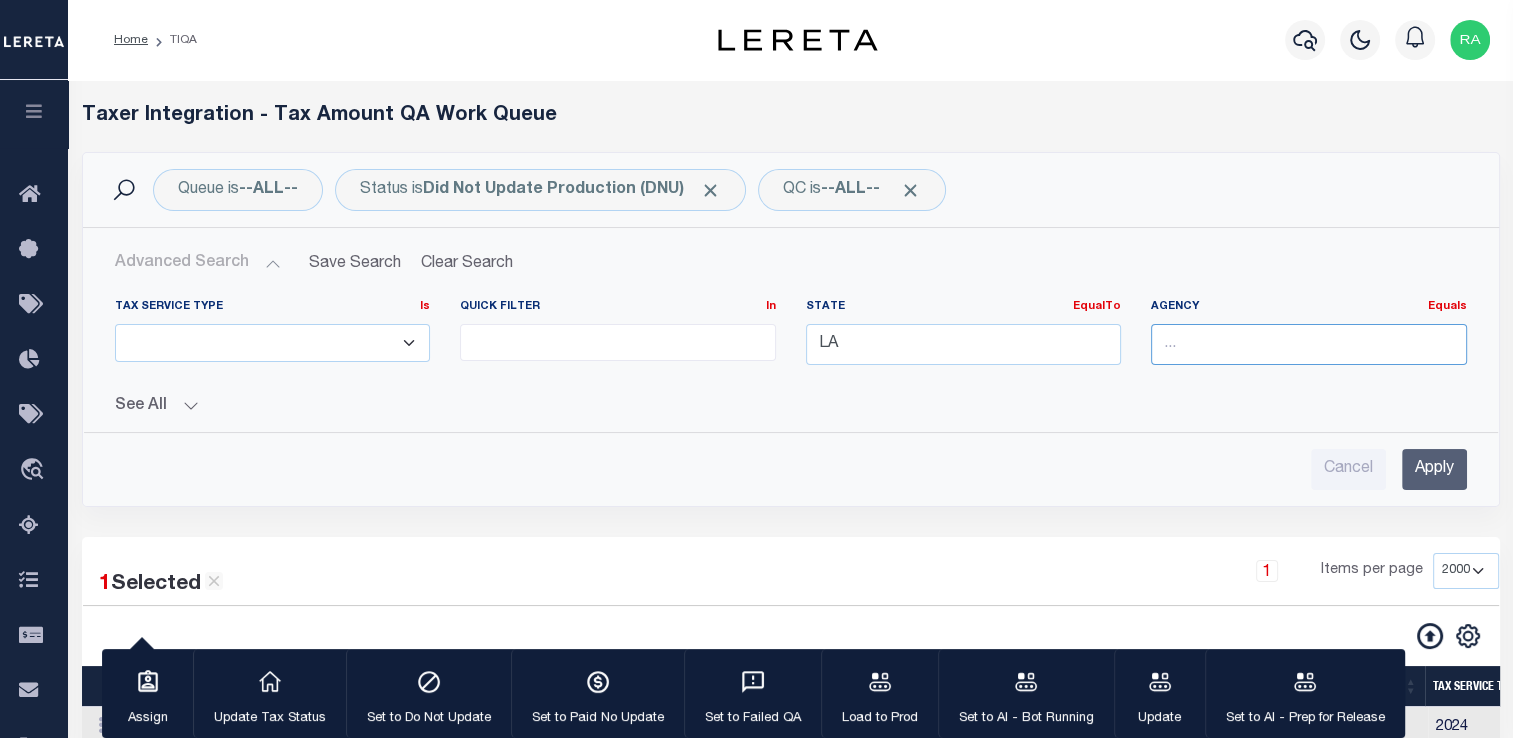 click at bounding box center [1309, 344] 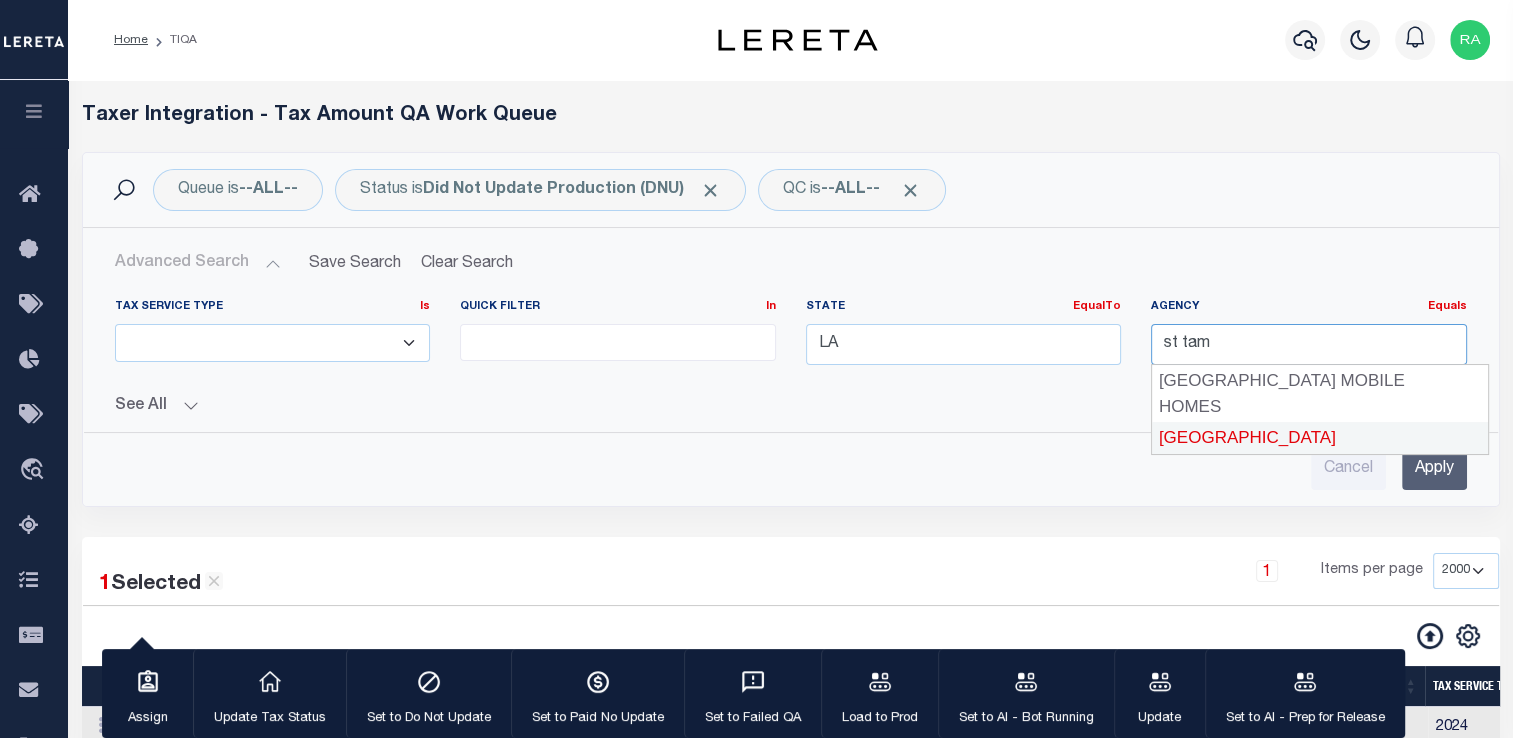 click on "[GEOGRAPHIC_DATA]" at bounding box center [1320, 438] 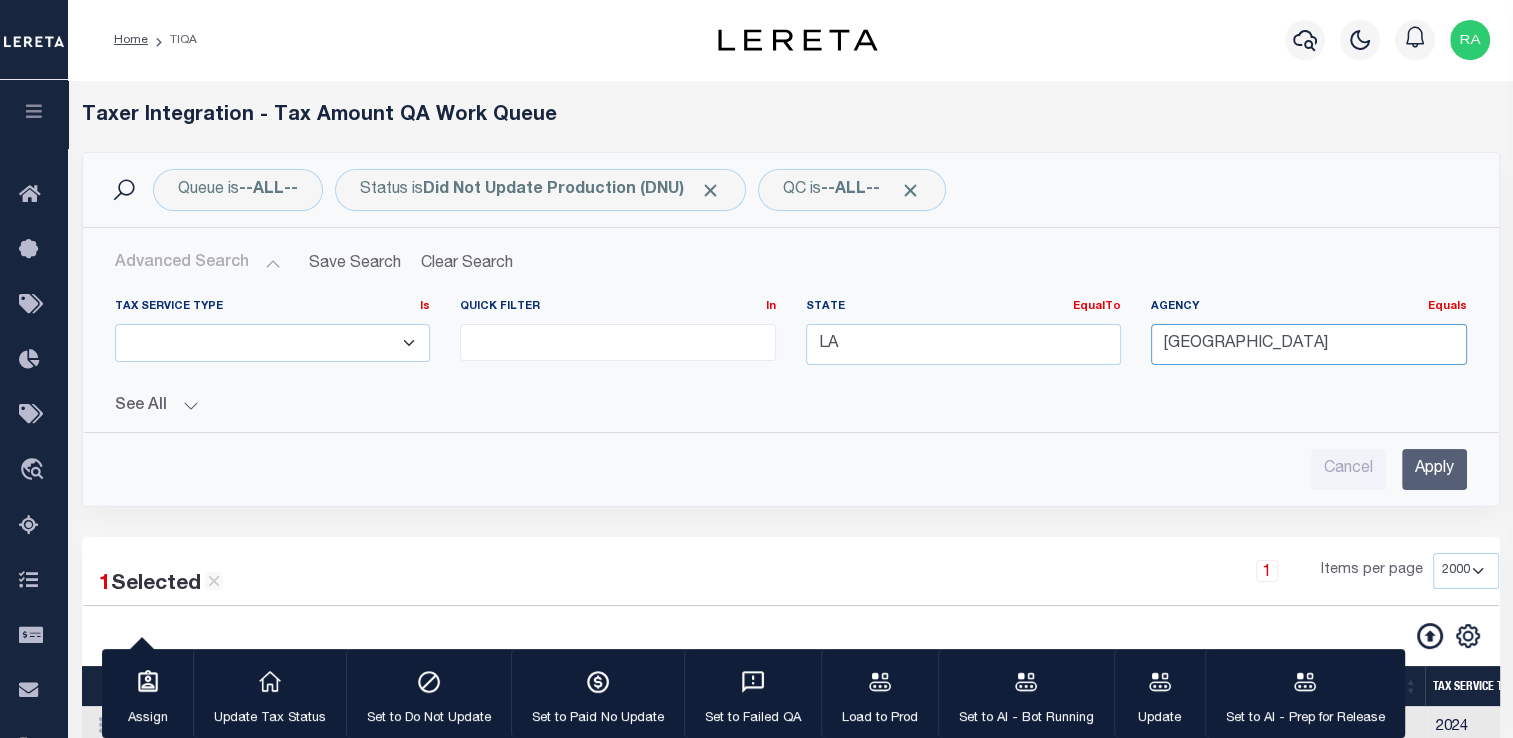 type on "[GEOGRAPHIC_DATA]" 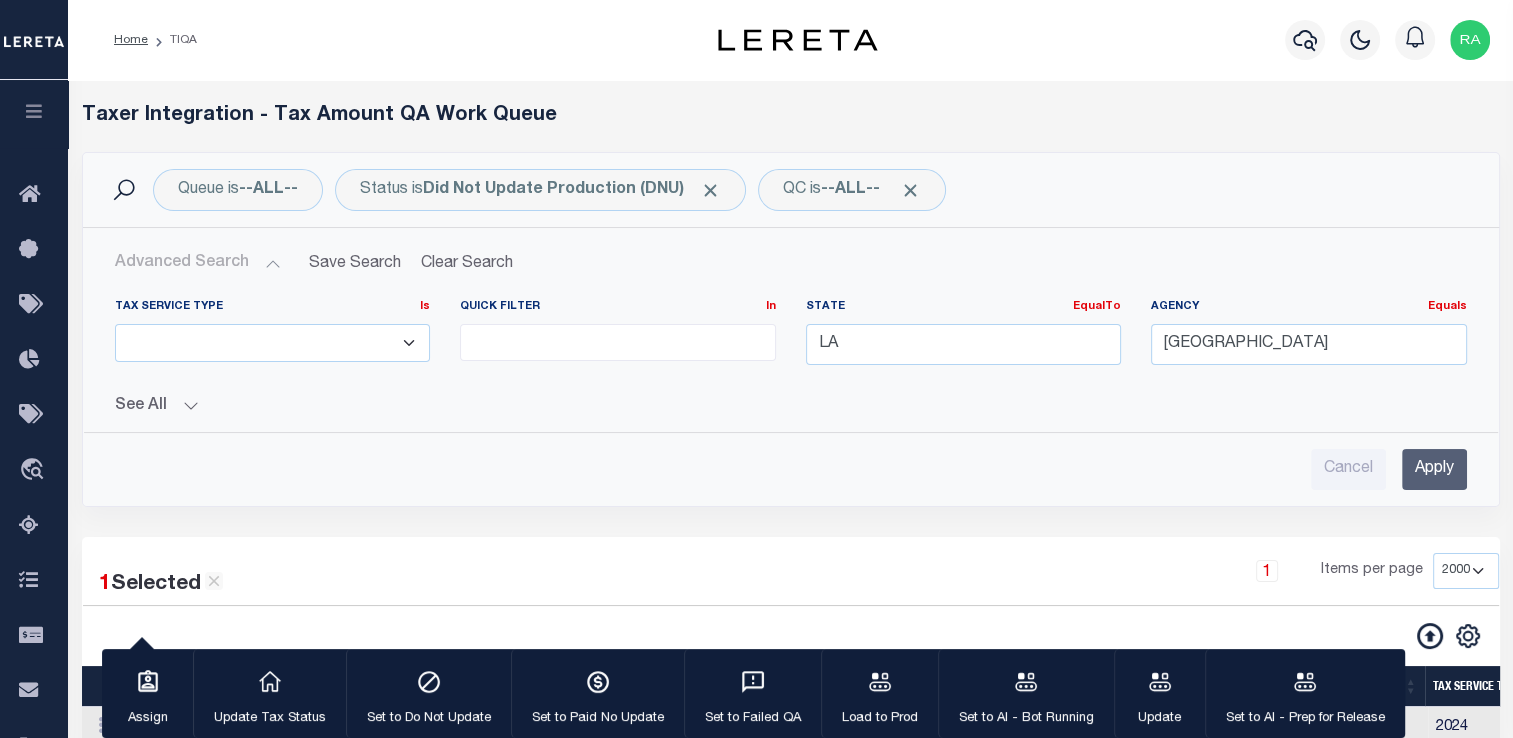 click on "Apply" at bounding box center (1434, 469) 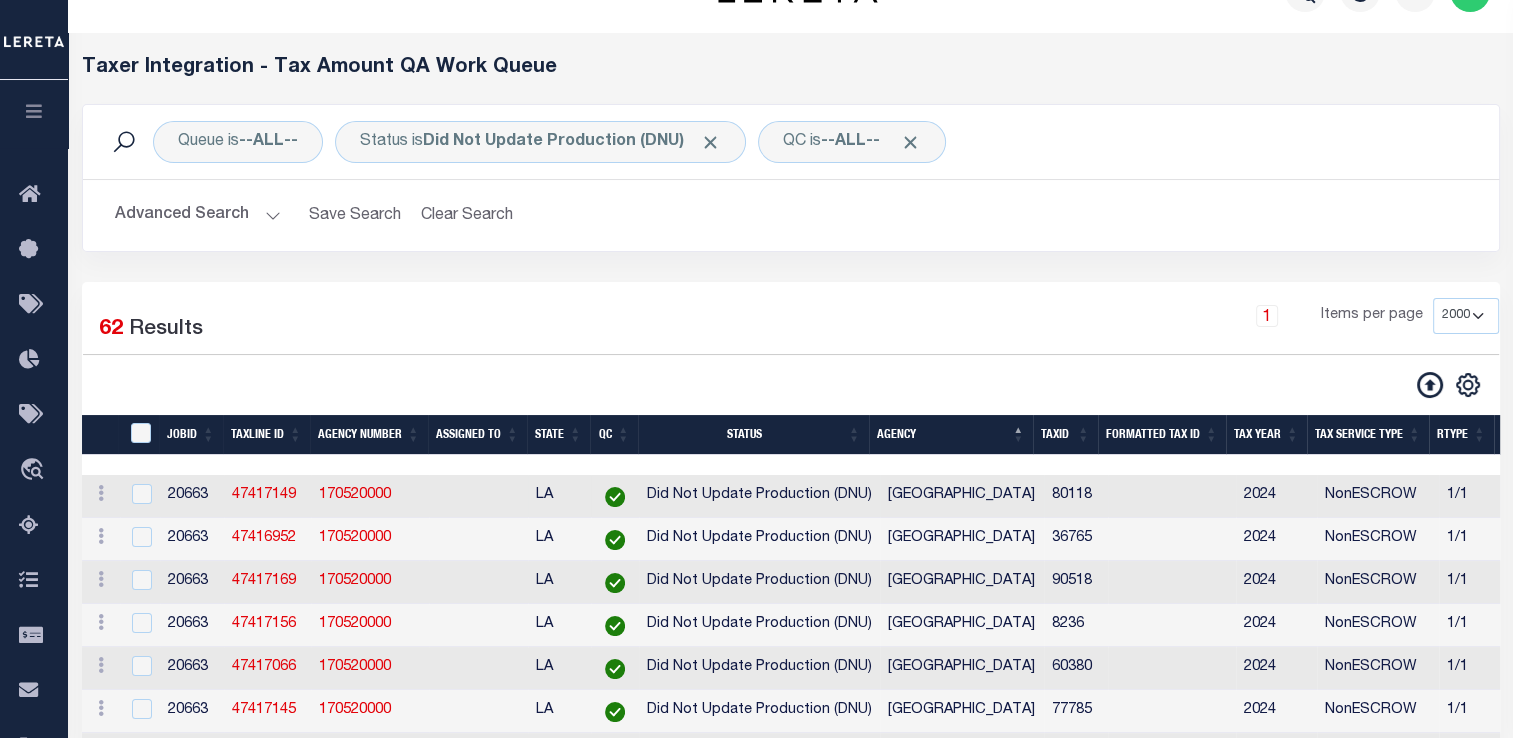 scroll, scrollTop: 48, scrollLeft: 0, axis: vertical 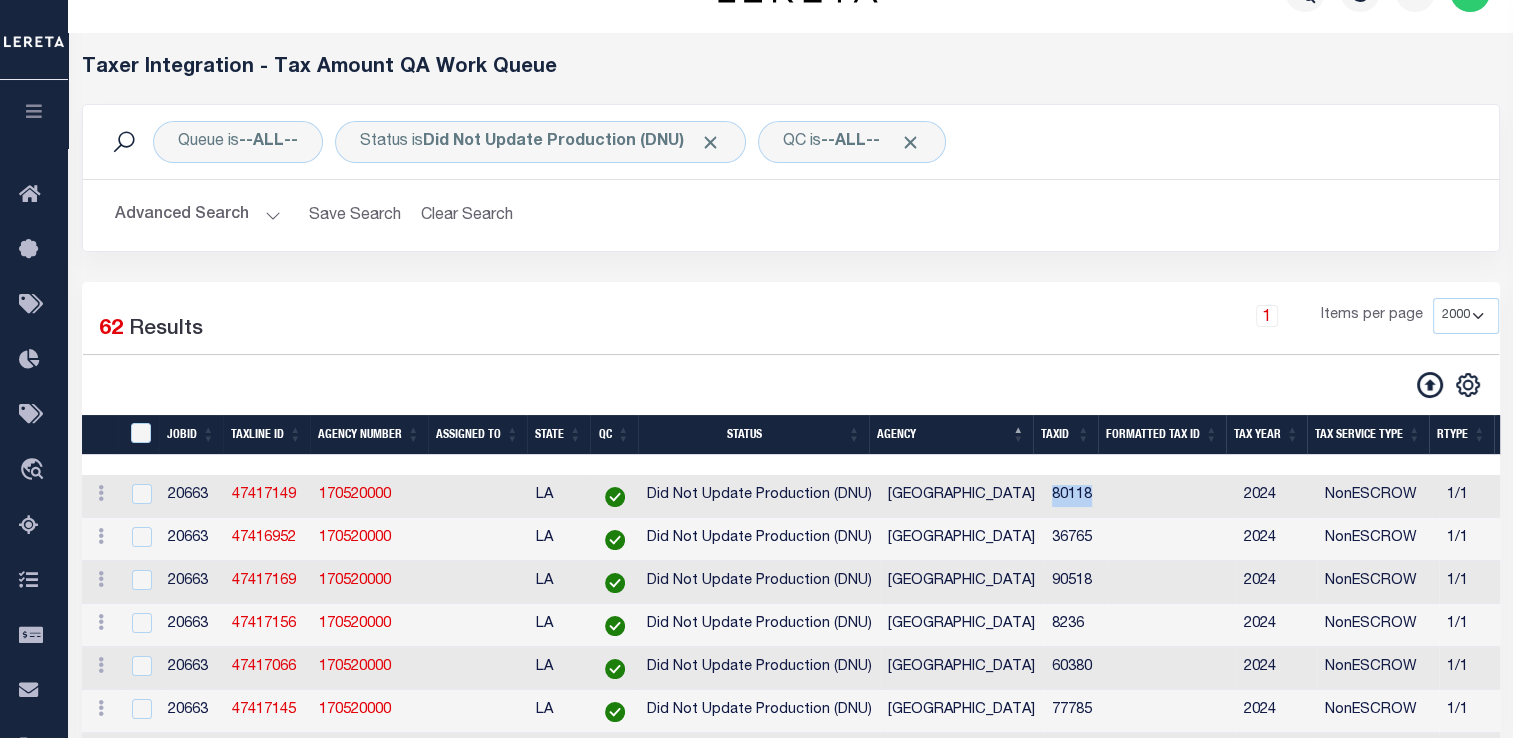 drag, startPoint x: 1048, startPoint y: 498, endPoint x: 1130, endPoint y: 497, distance: 82.006096 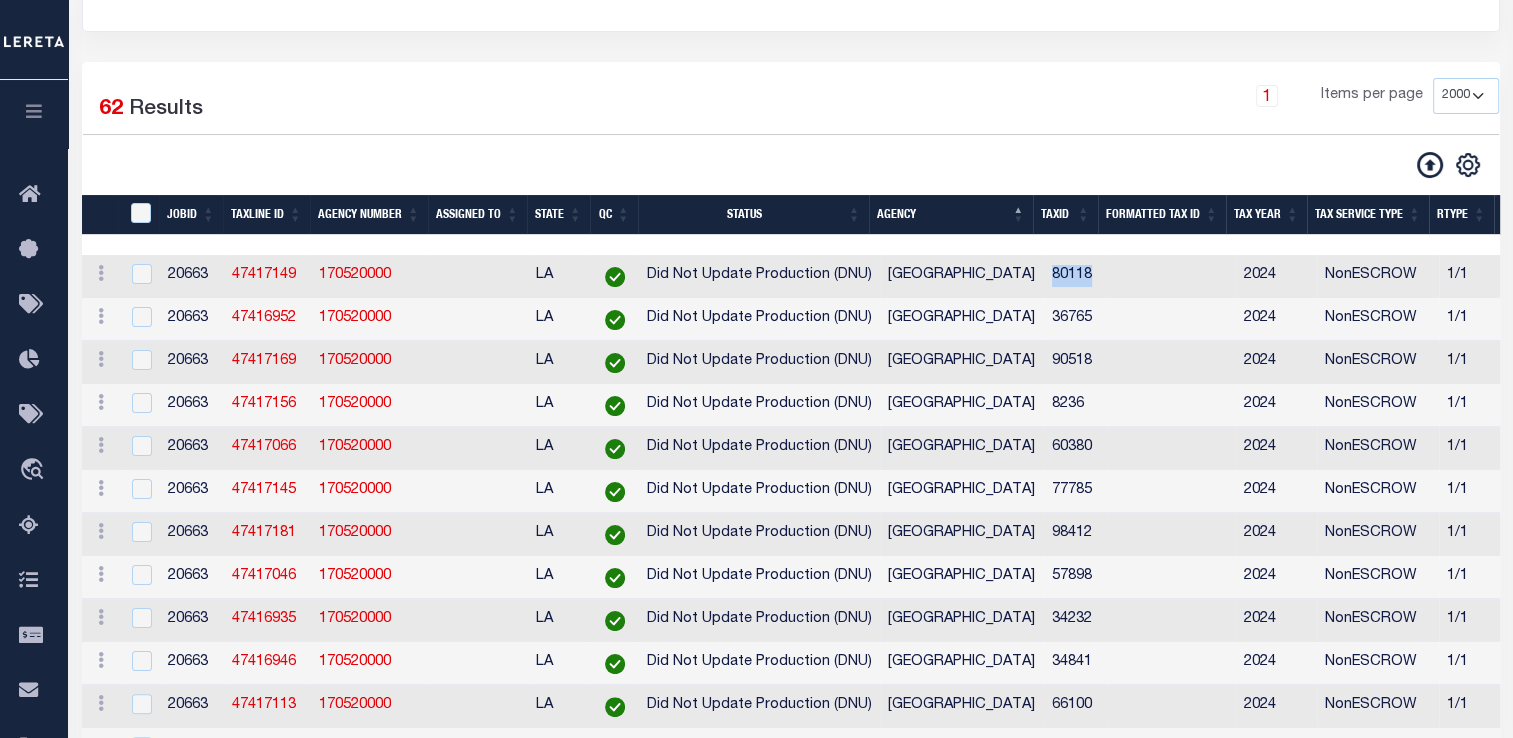 scroll, scrollTop: 270, scrollLeft: 0, axis: vertical 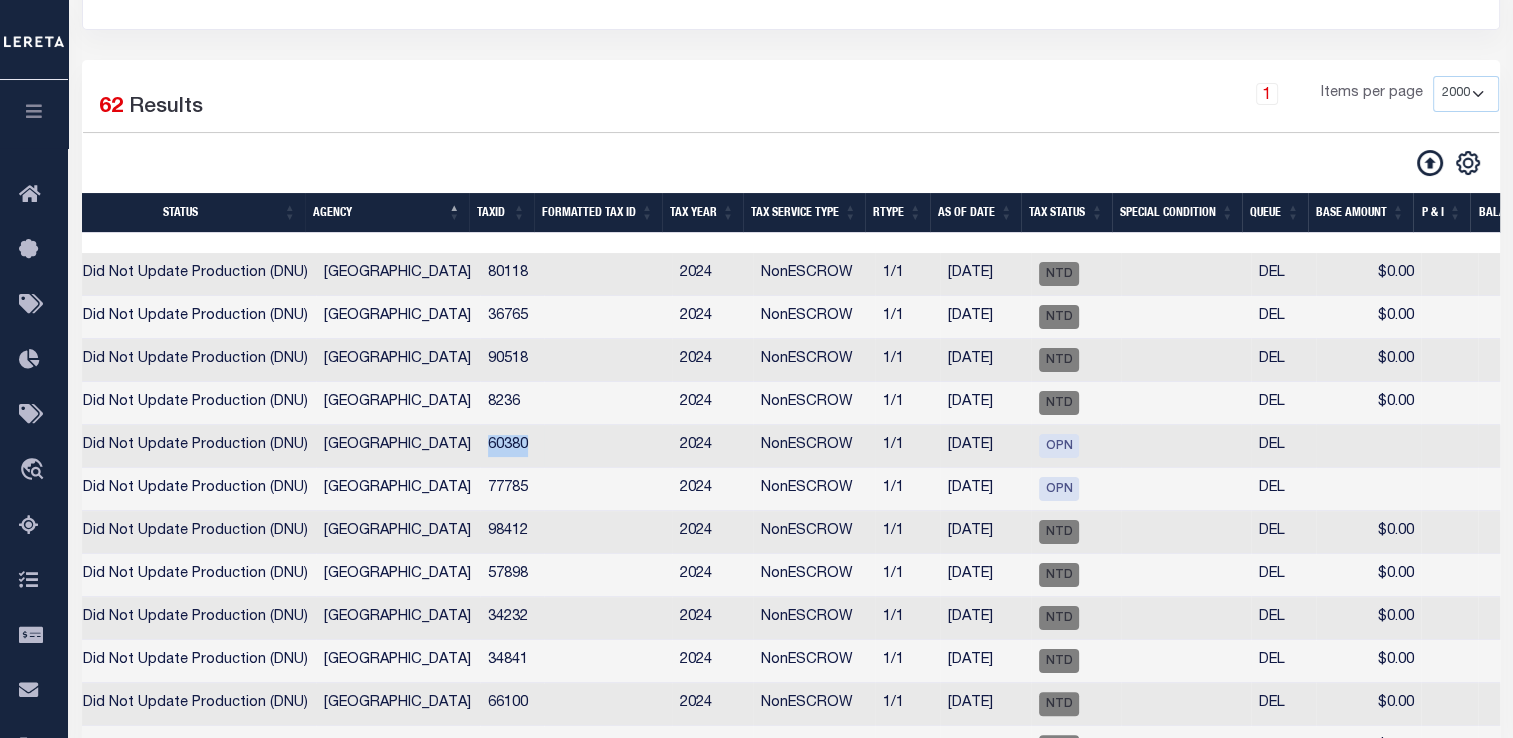 drag, startPoint x: 535, startPoint y: 450, endPoint x: 482, endPoint y: 463, distance: 54.571056 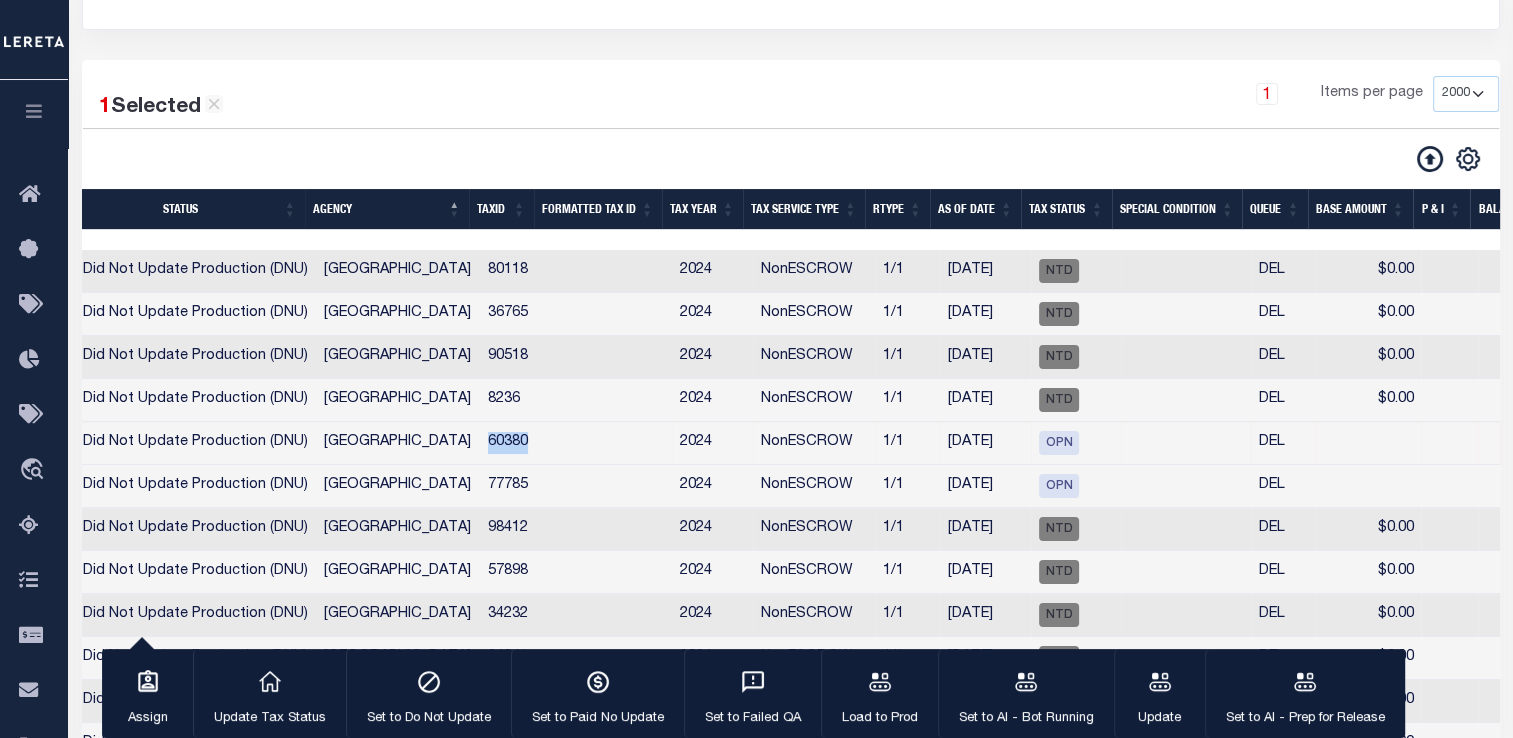 copy on "60380" 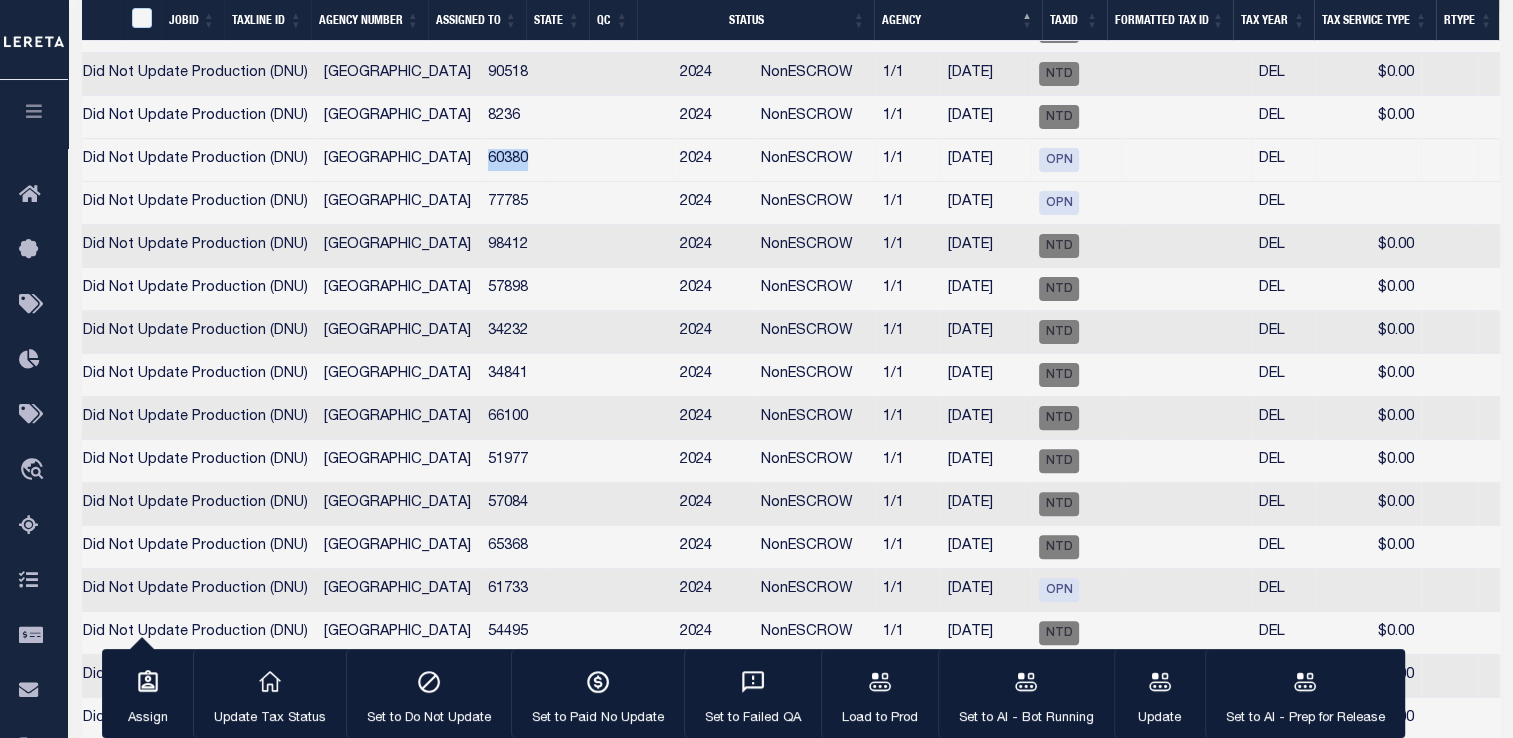 scroll, scrollTop: 535, scrollLeft: 0, axis: vertical 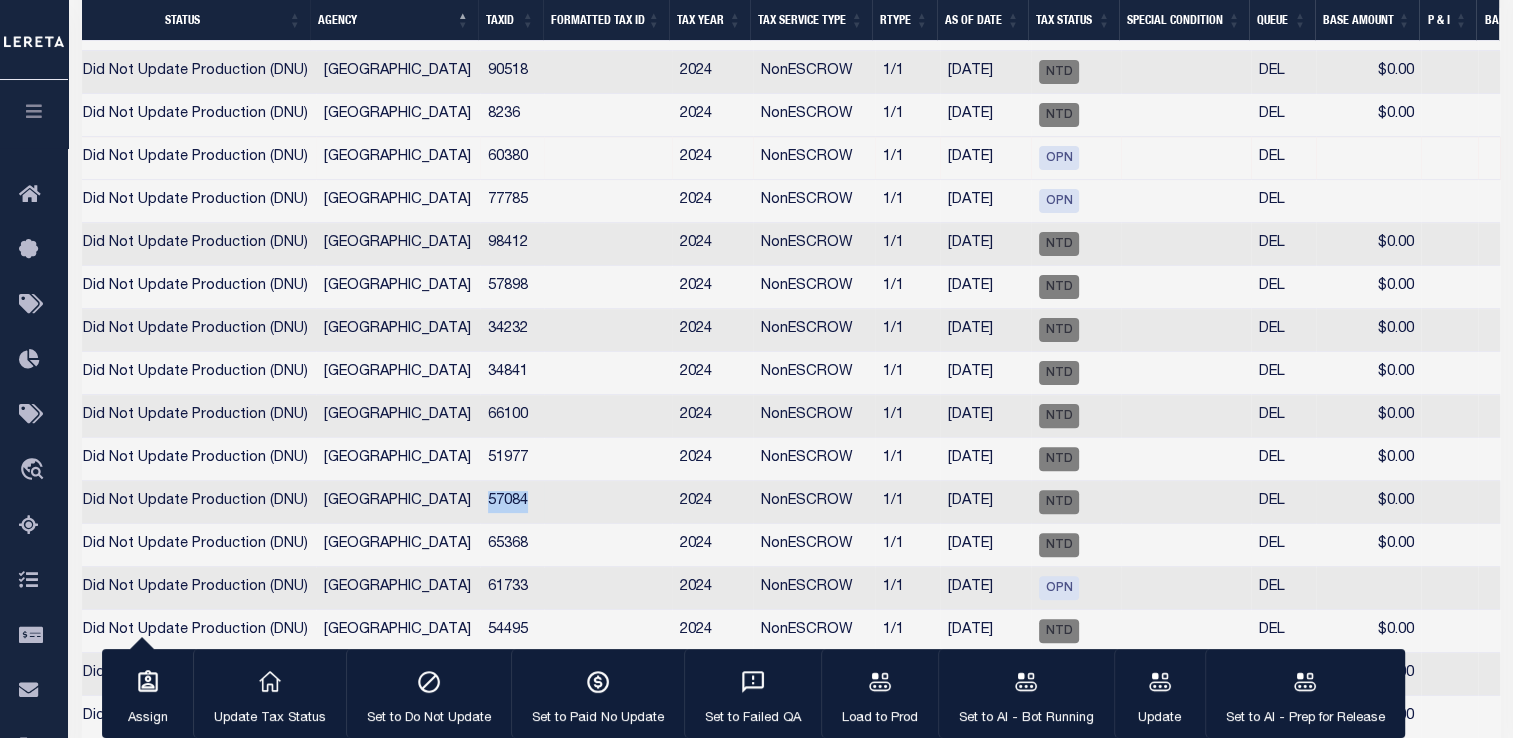 drag, startPoint x: 484, startPoint y: 517, endPoint x: 524, endPoint y: 522, distance: 40.311287 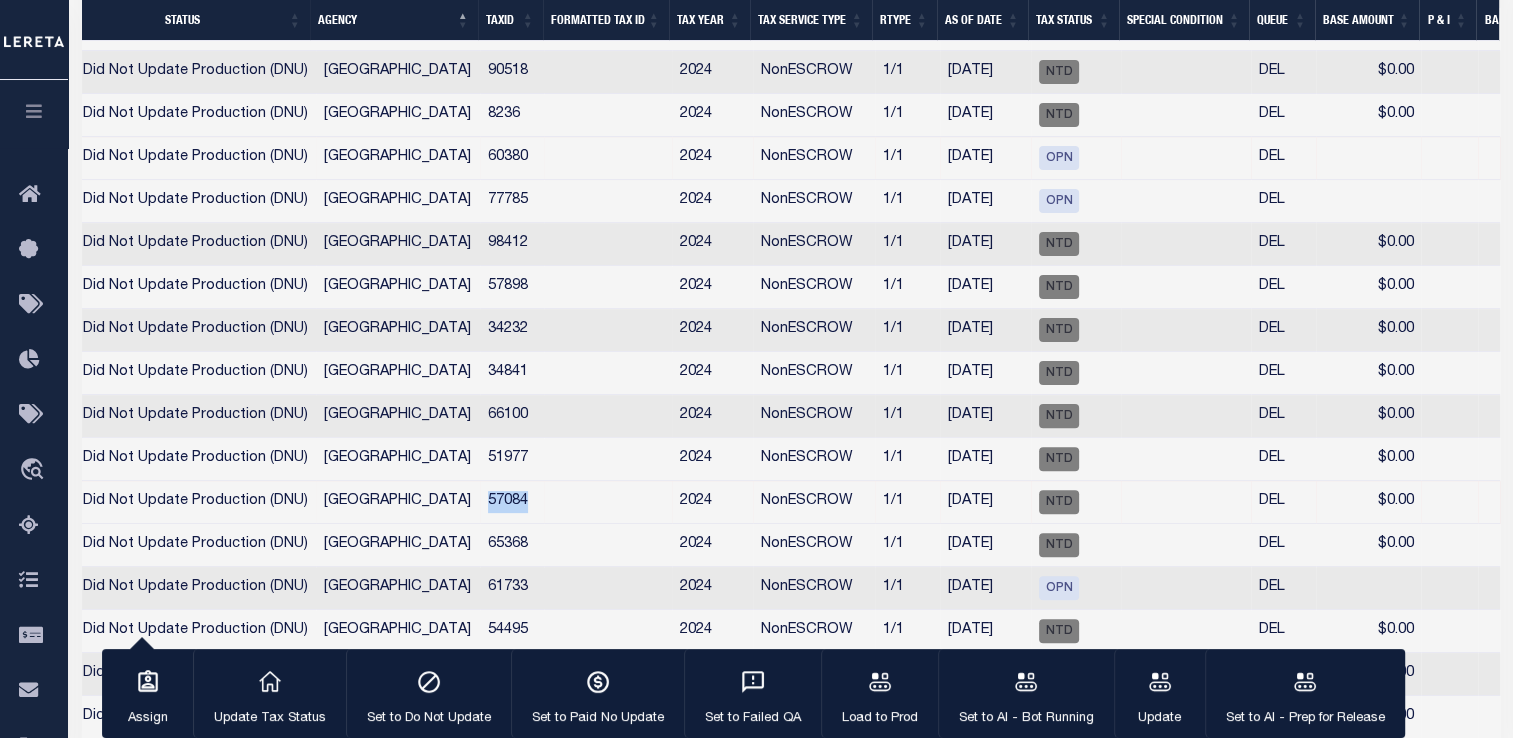 copy on "57084" 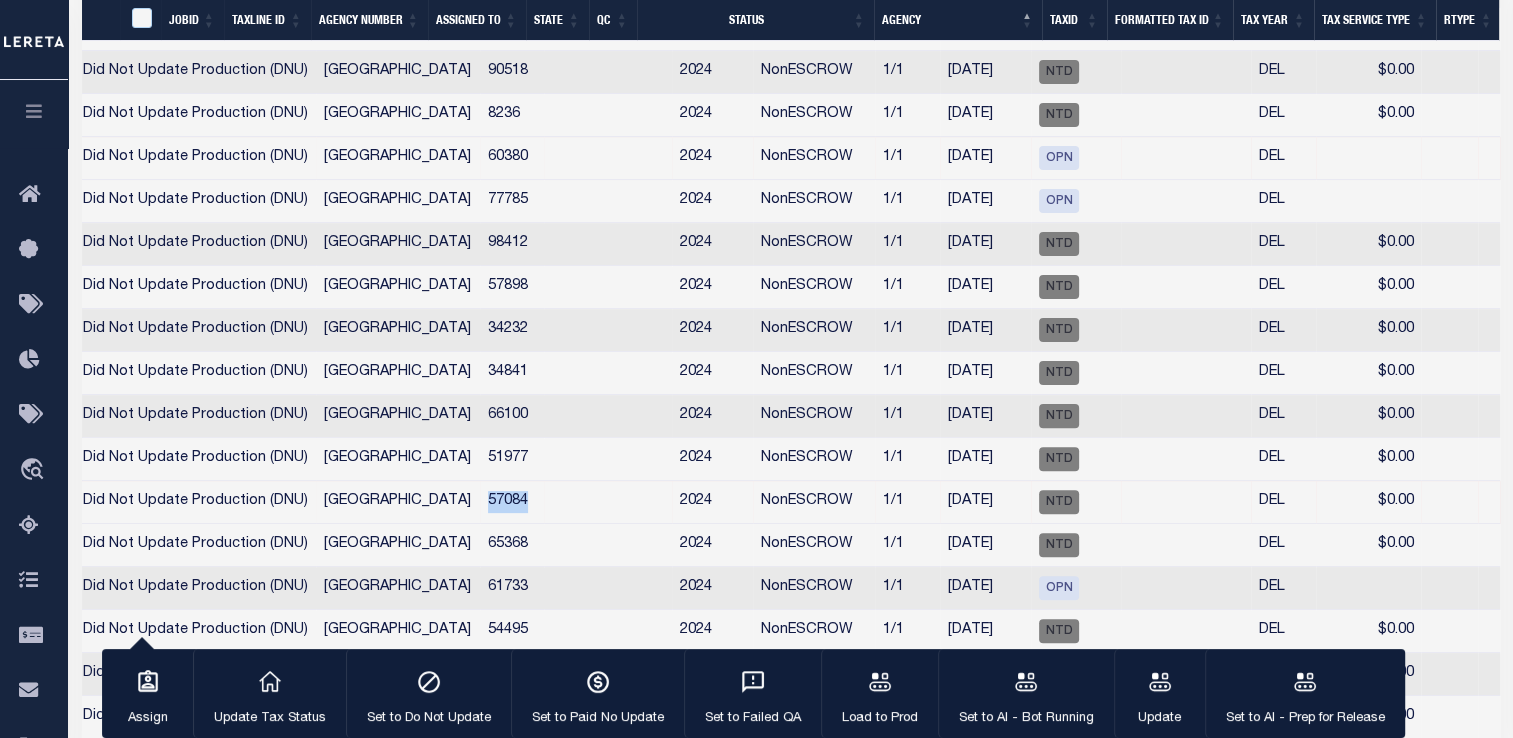 scroll, scrollTop: 0, scrollLeft: 564, axis: horizontal 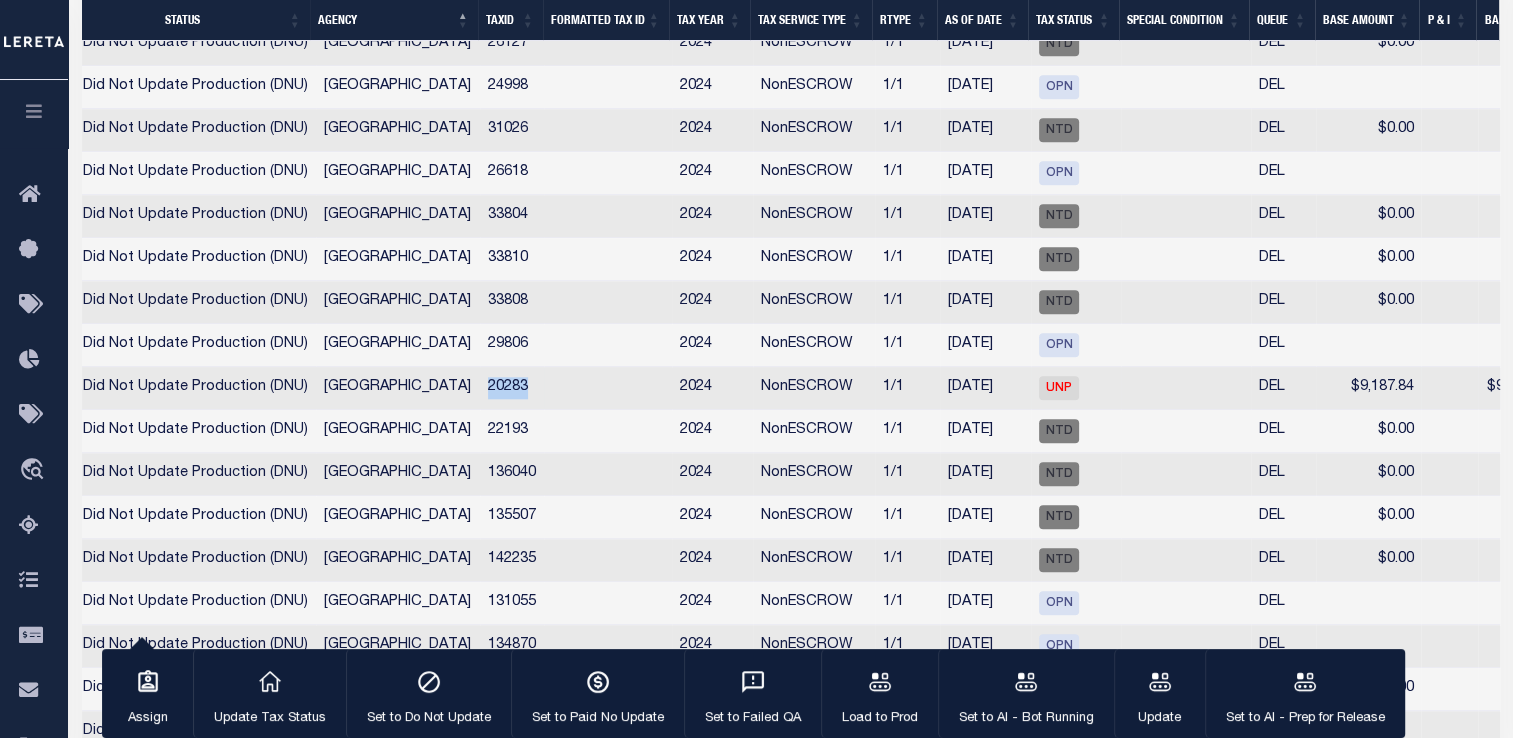 drag, startPoint x: 479, startPoint y: 434, endPoint x: 571, endPoint y: 443, distance: 92.43917 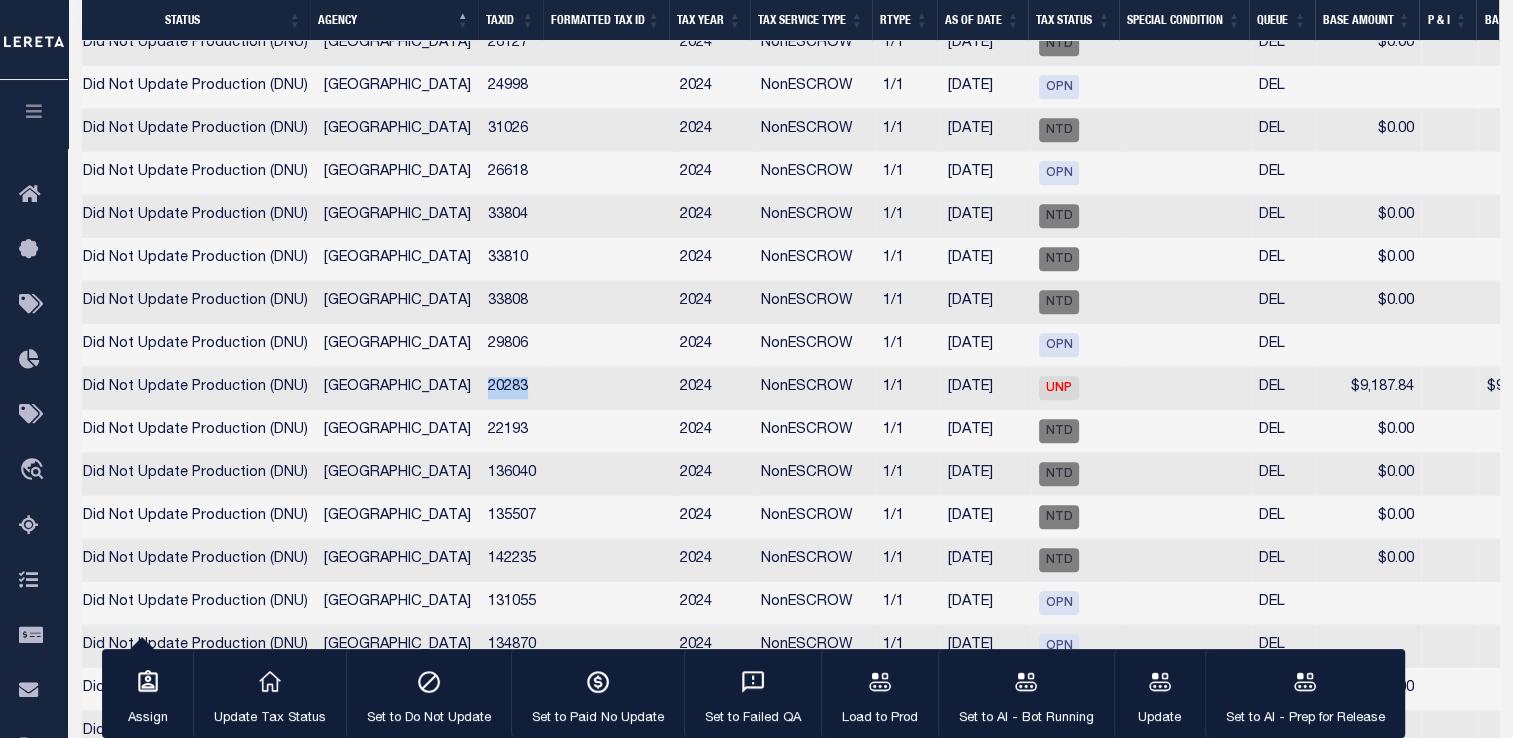 scroll, scrollTop: 0, scrollLeft: 332, axis: horizontal 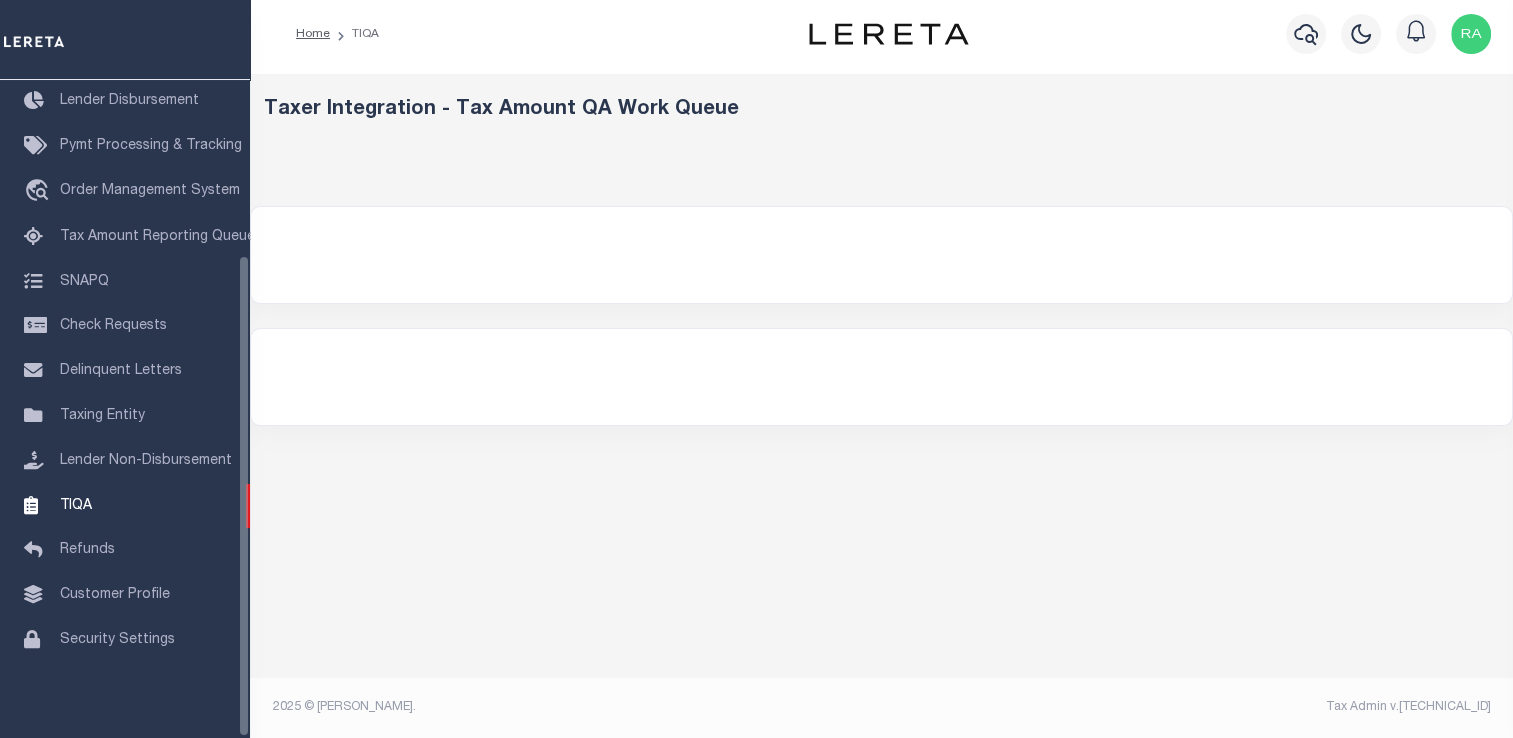 select on "2000" 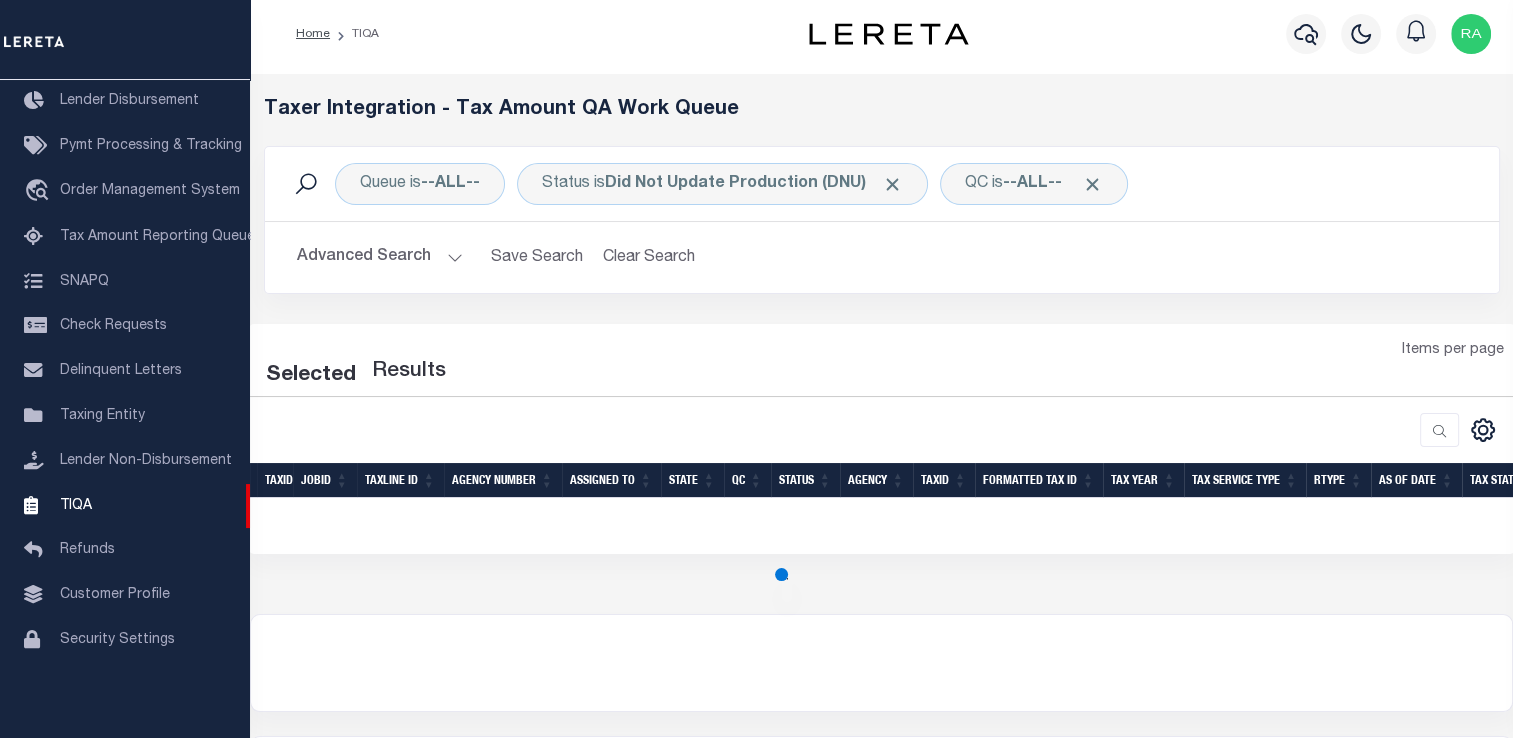 select on "2000" 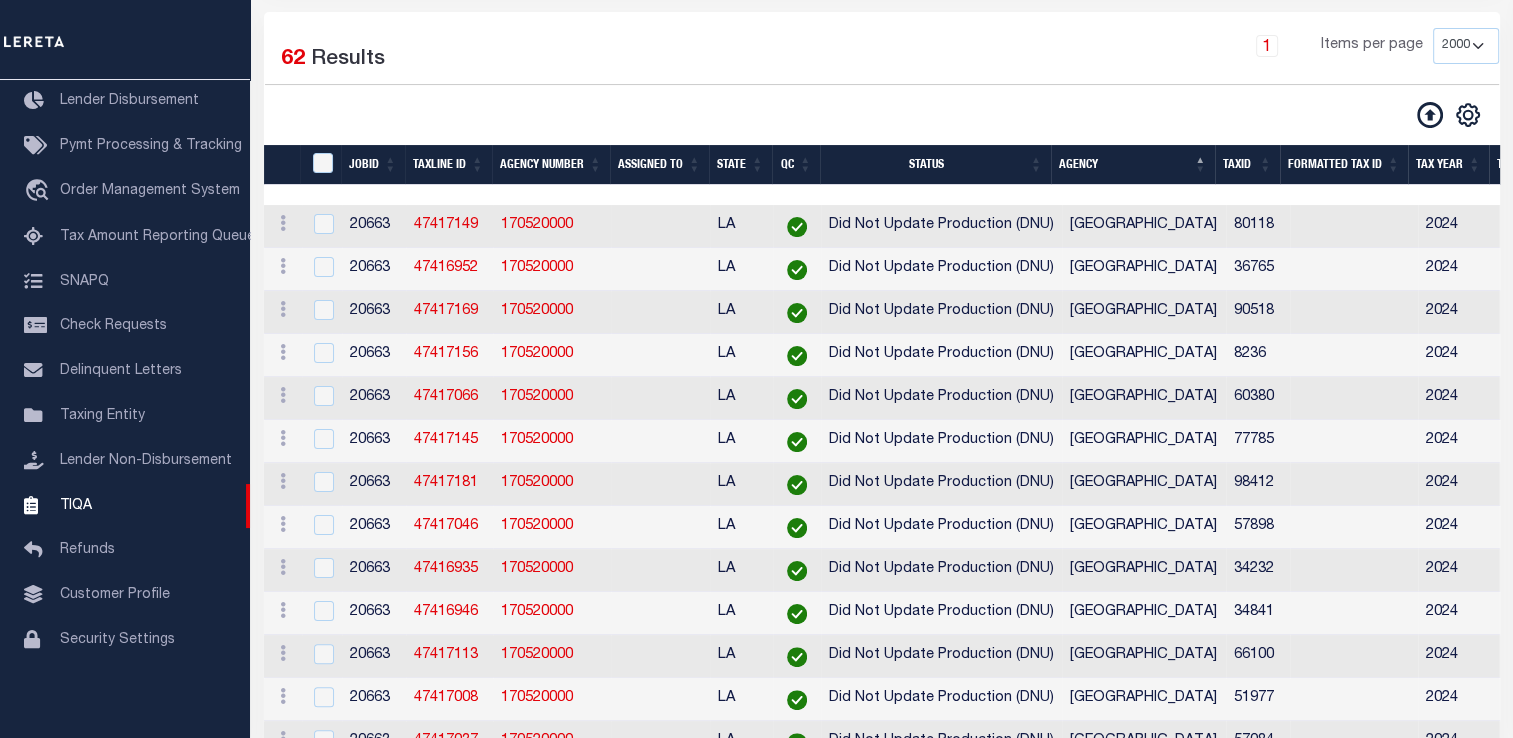 scroll, scrollTop: 283, scrollLeft: 0, axis: vertical 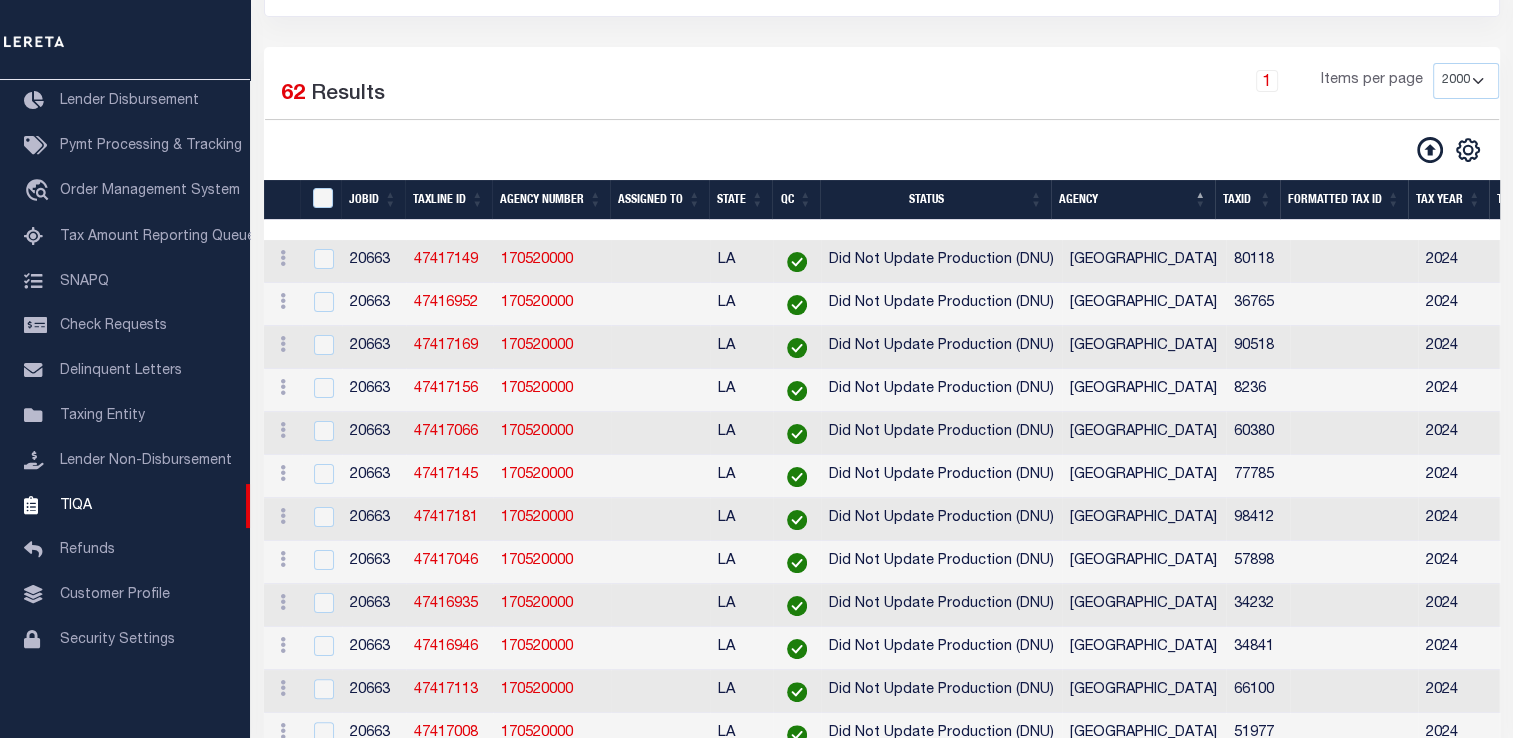 click at bounding box center [324, 199] 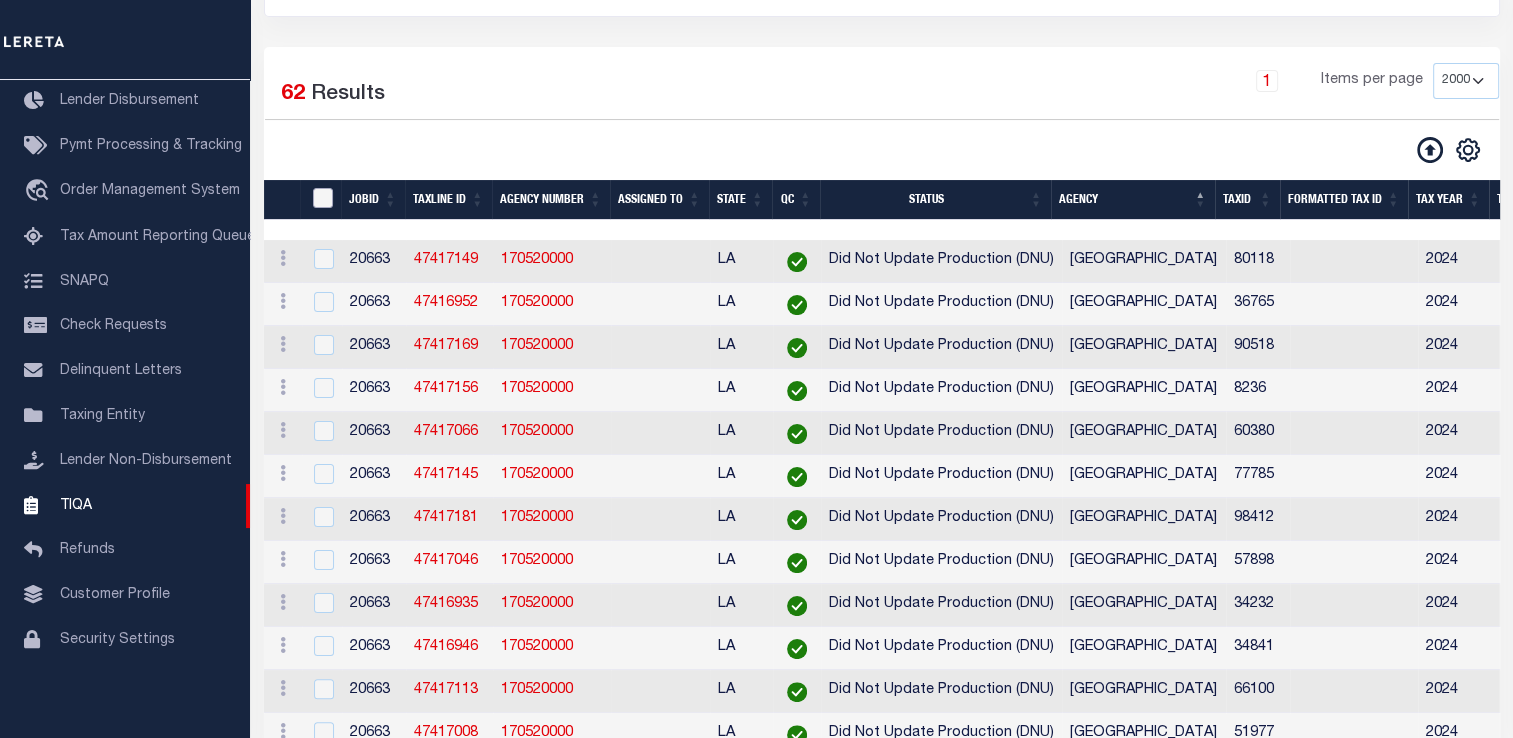 click at bounding box center (323, 198) 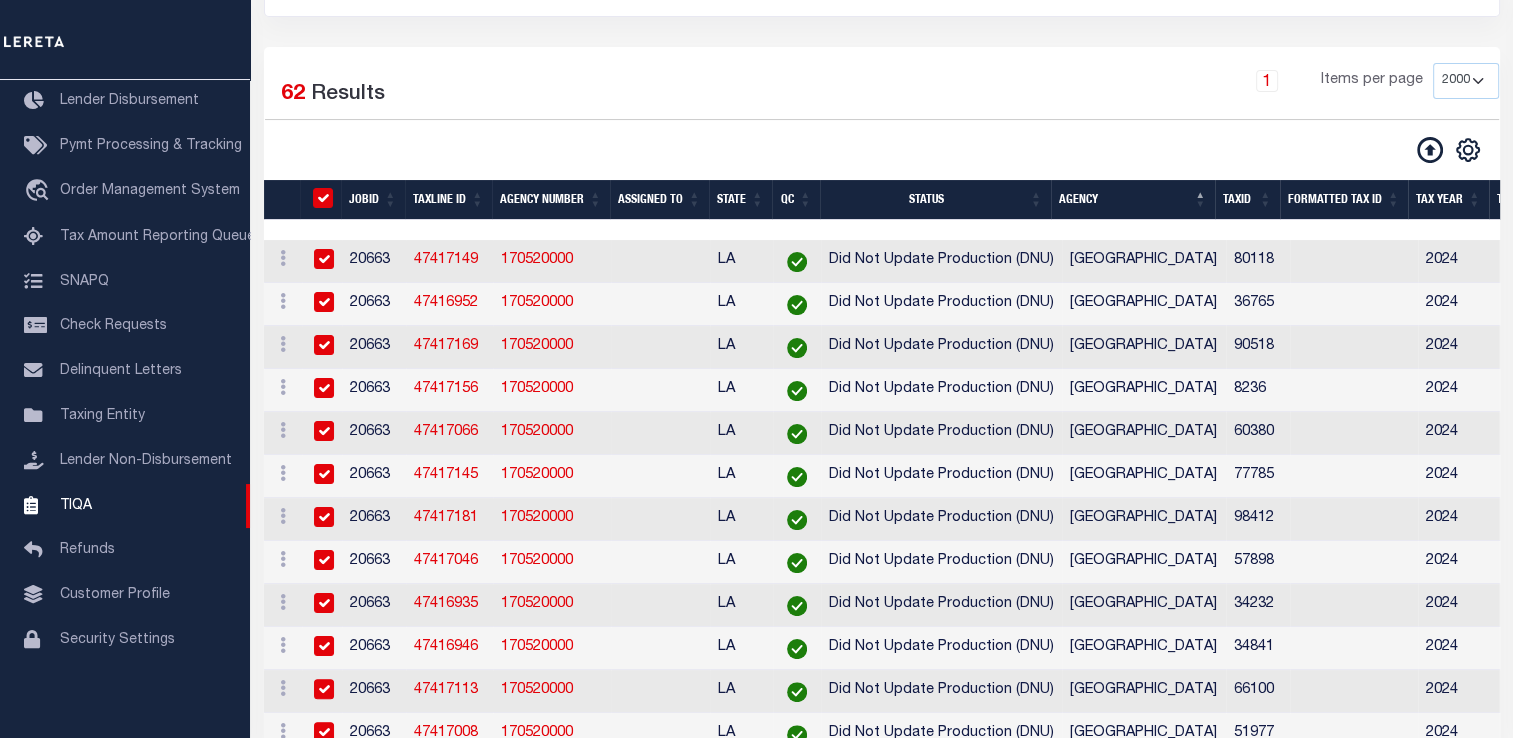 checkbox on "true" 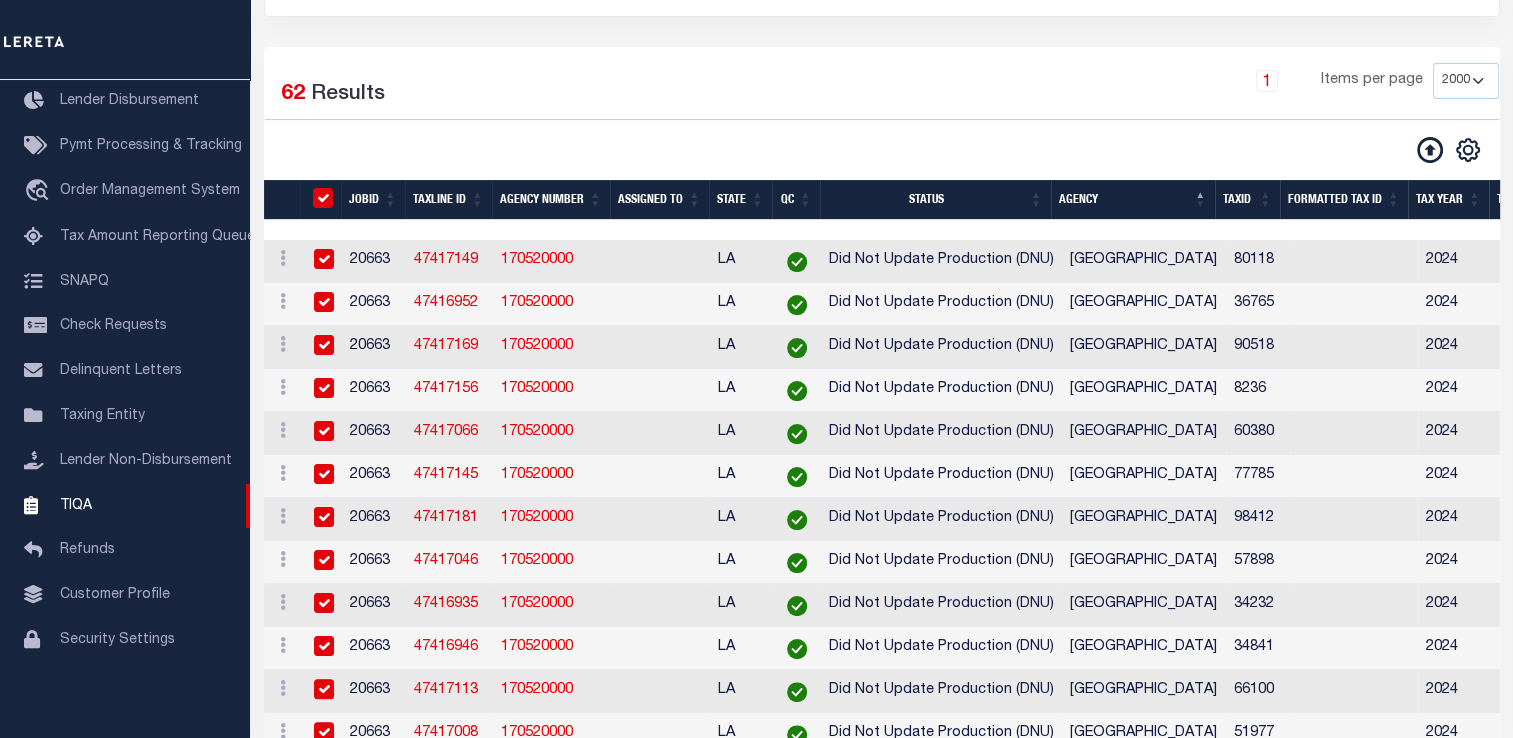 checkbox on "true" 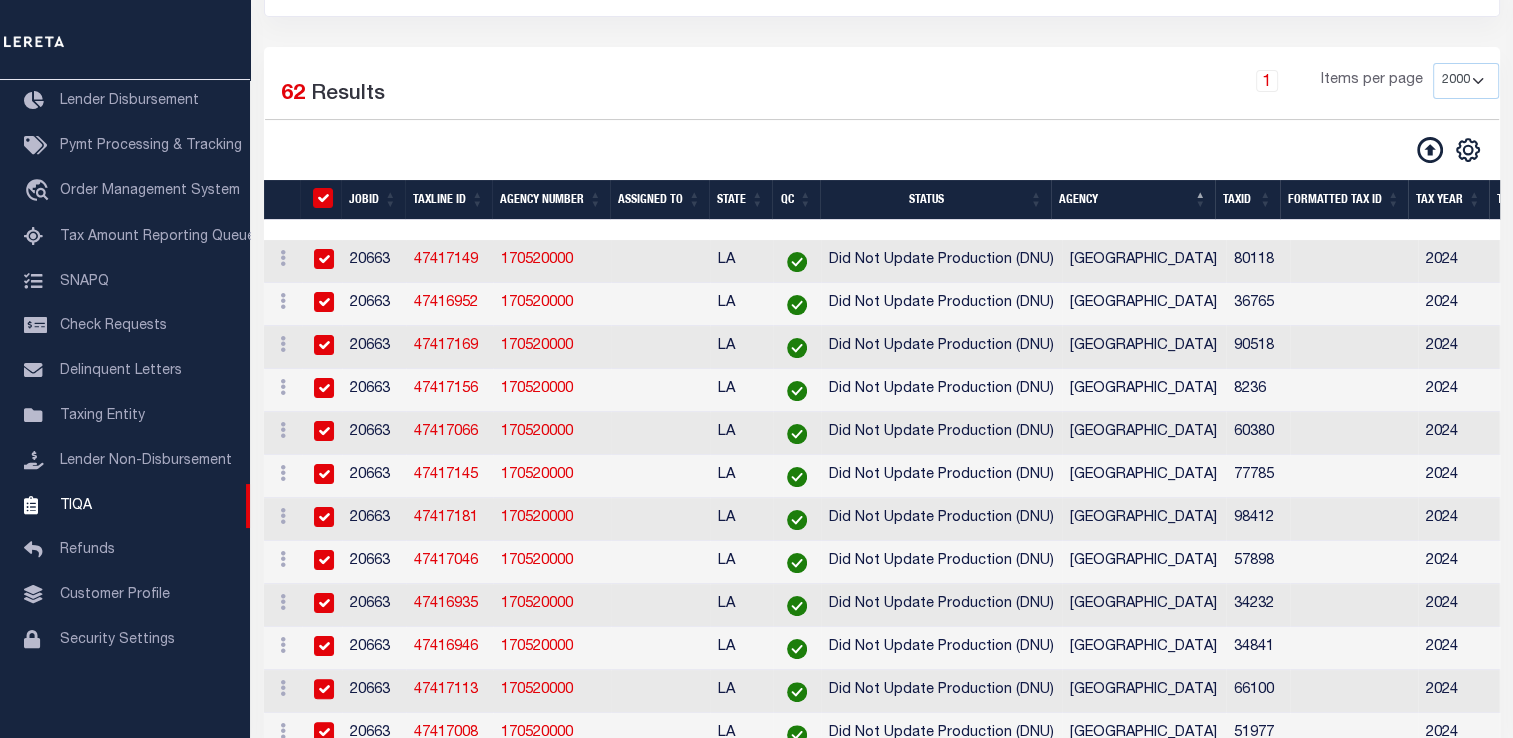 checkbox on "true" 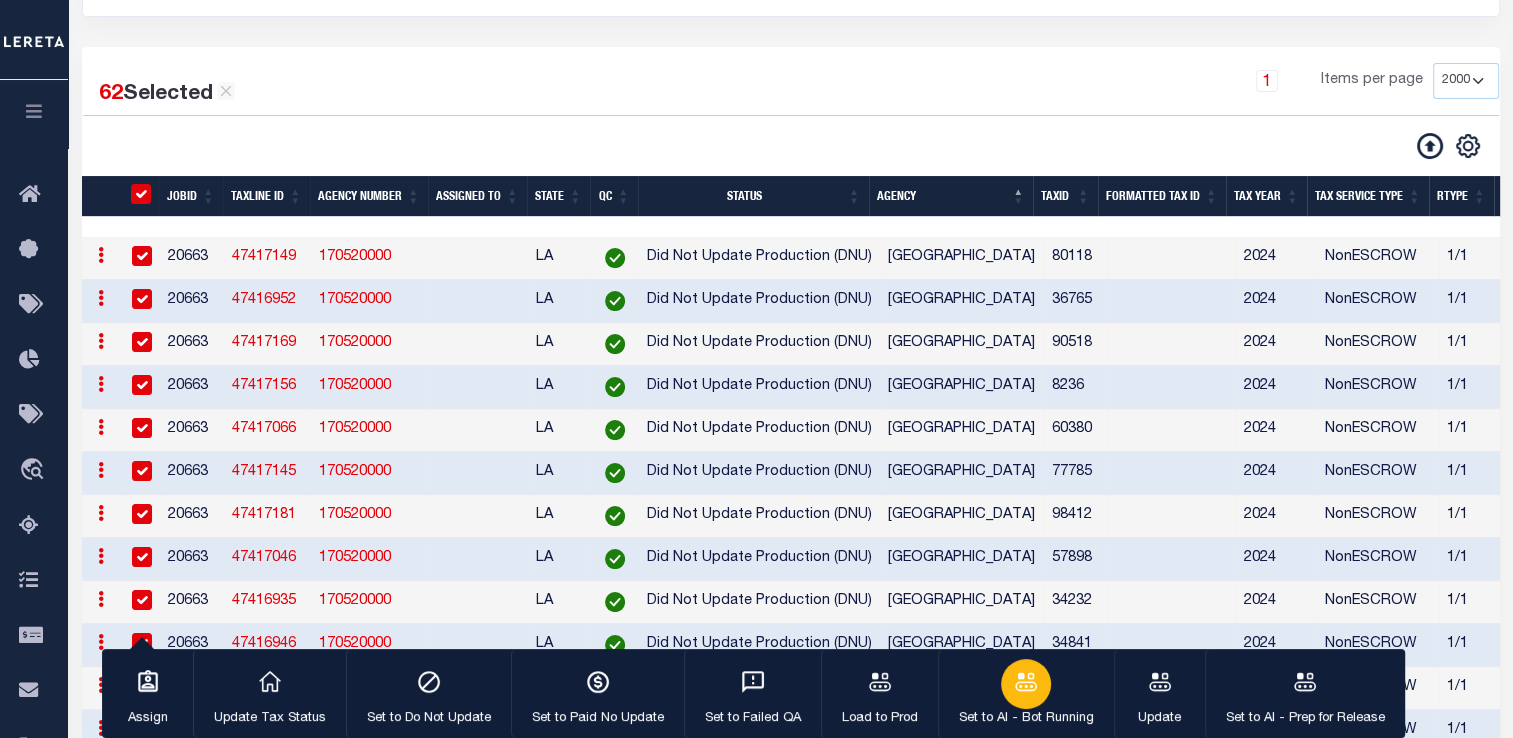 click at bounding box center [1026, 684] 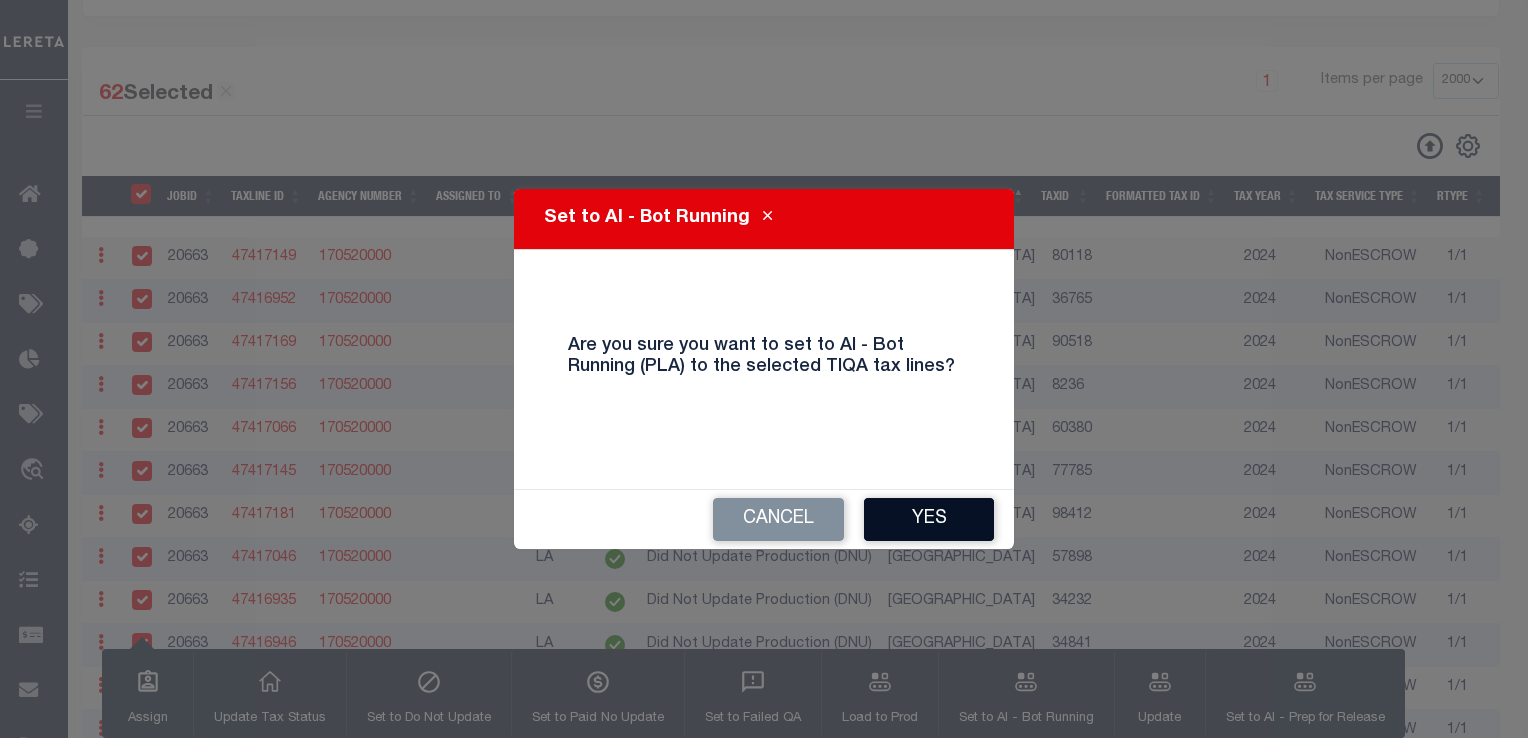 click on "Yes" at bounding box center [929, 519] 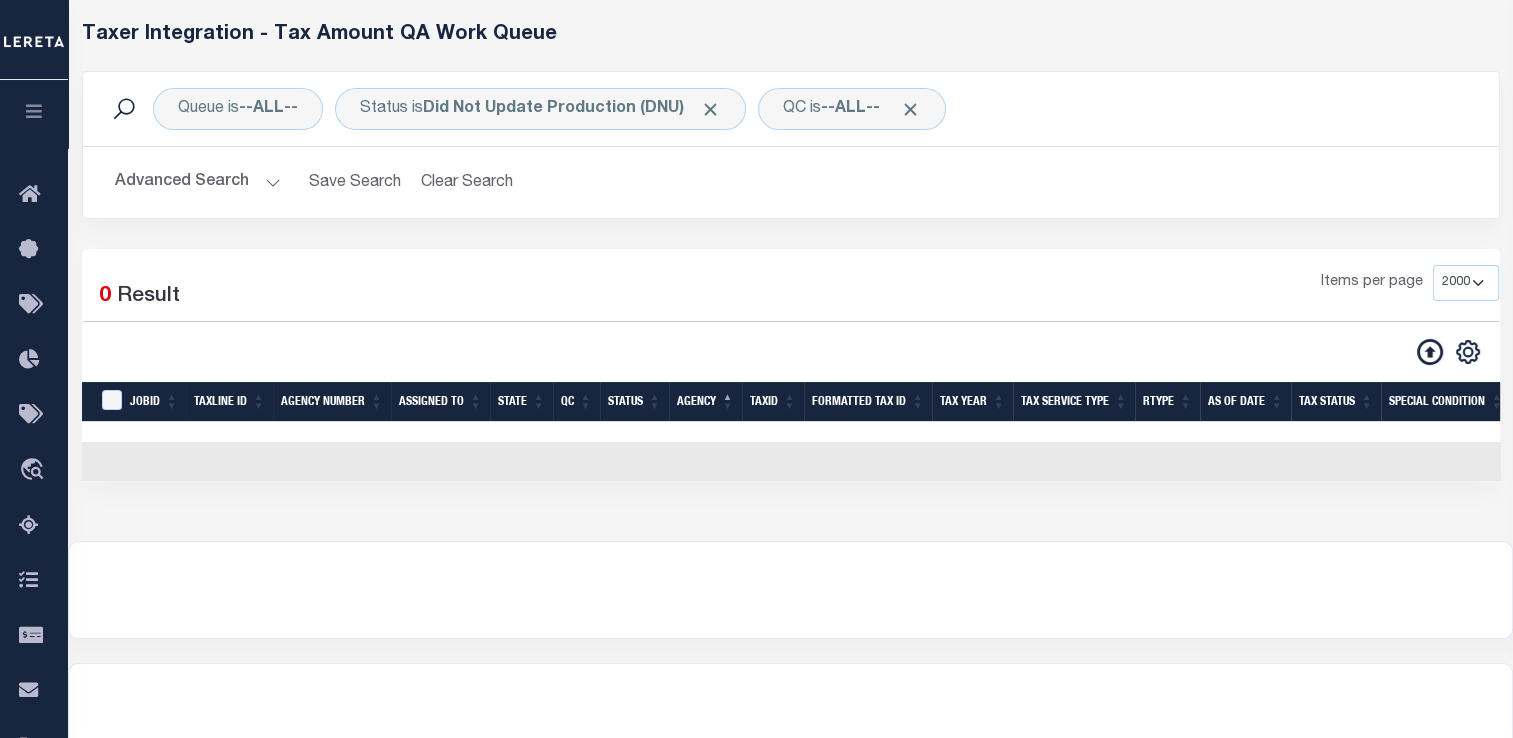 scroll, scrollTop: 0, scrollLeft: 0, axis: both 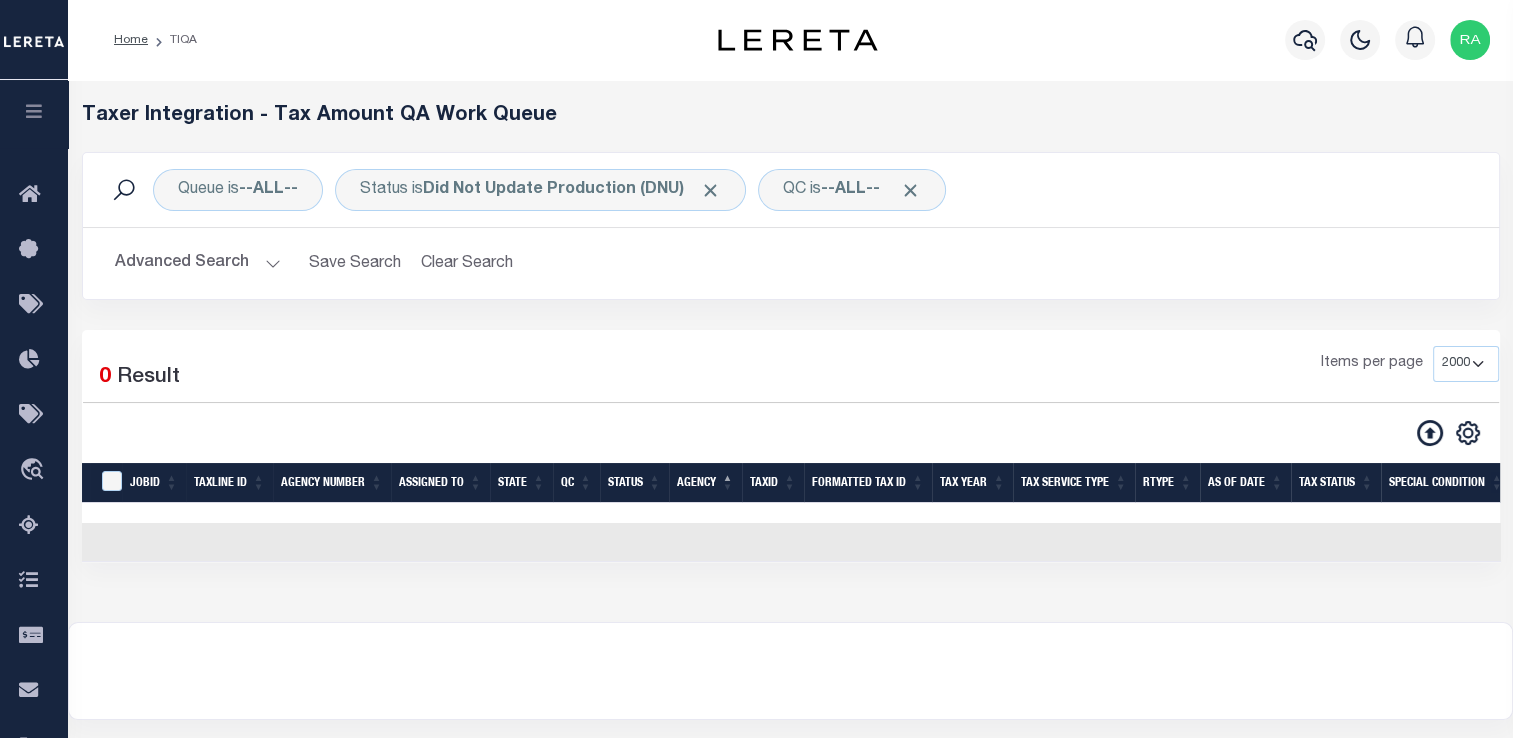 click on "Advanced Search" at bounding box center [198, 263] 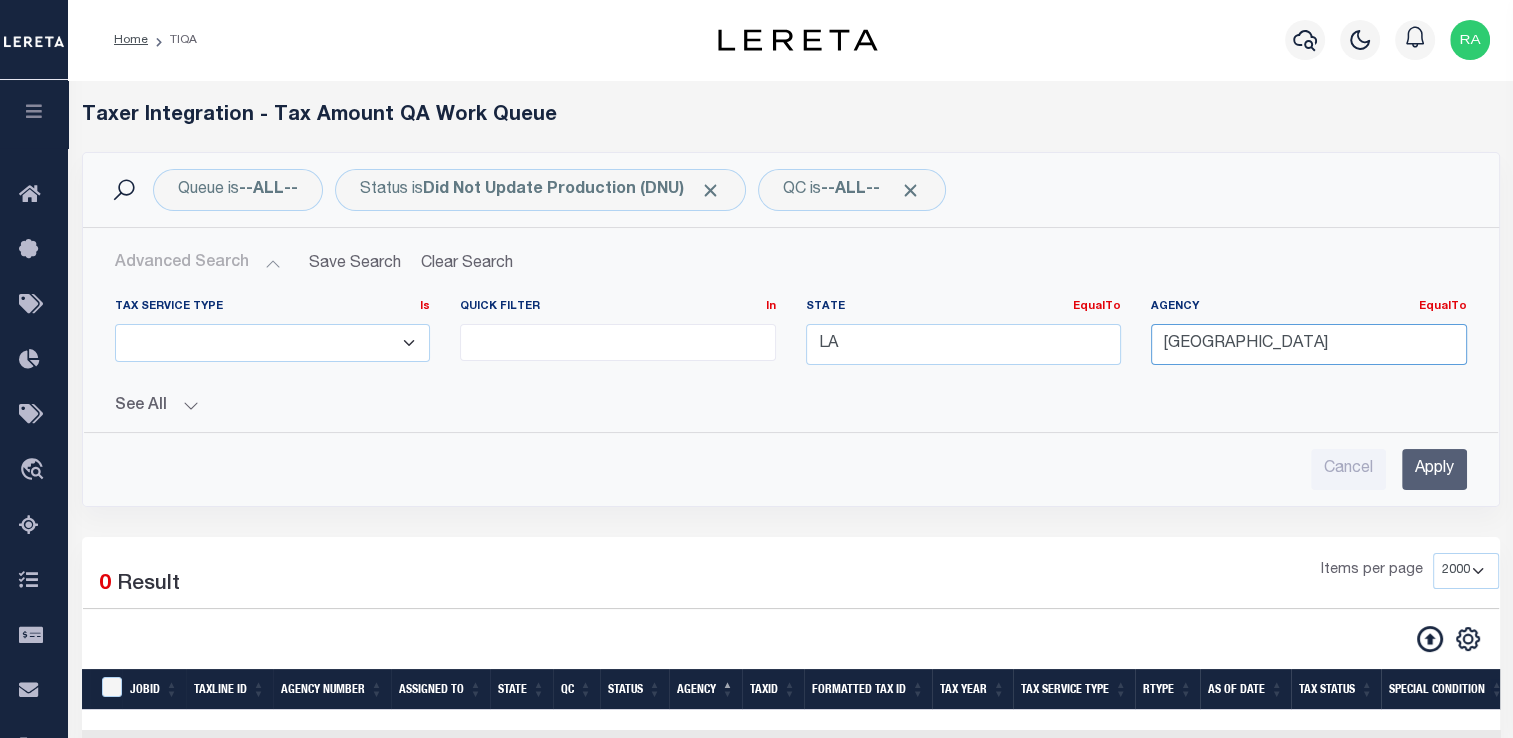 drag, startPoint x: 1377, startPoint y: 349, endPoint x: 932, endPoint y: 291, distance: 448.76385 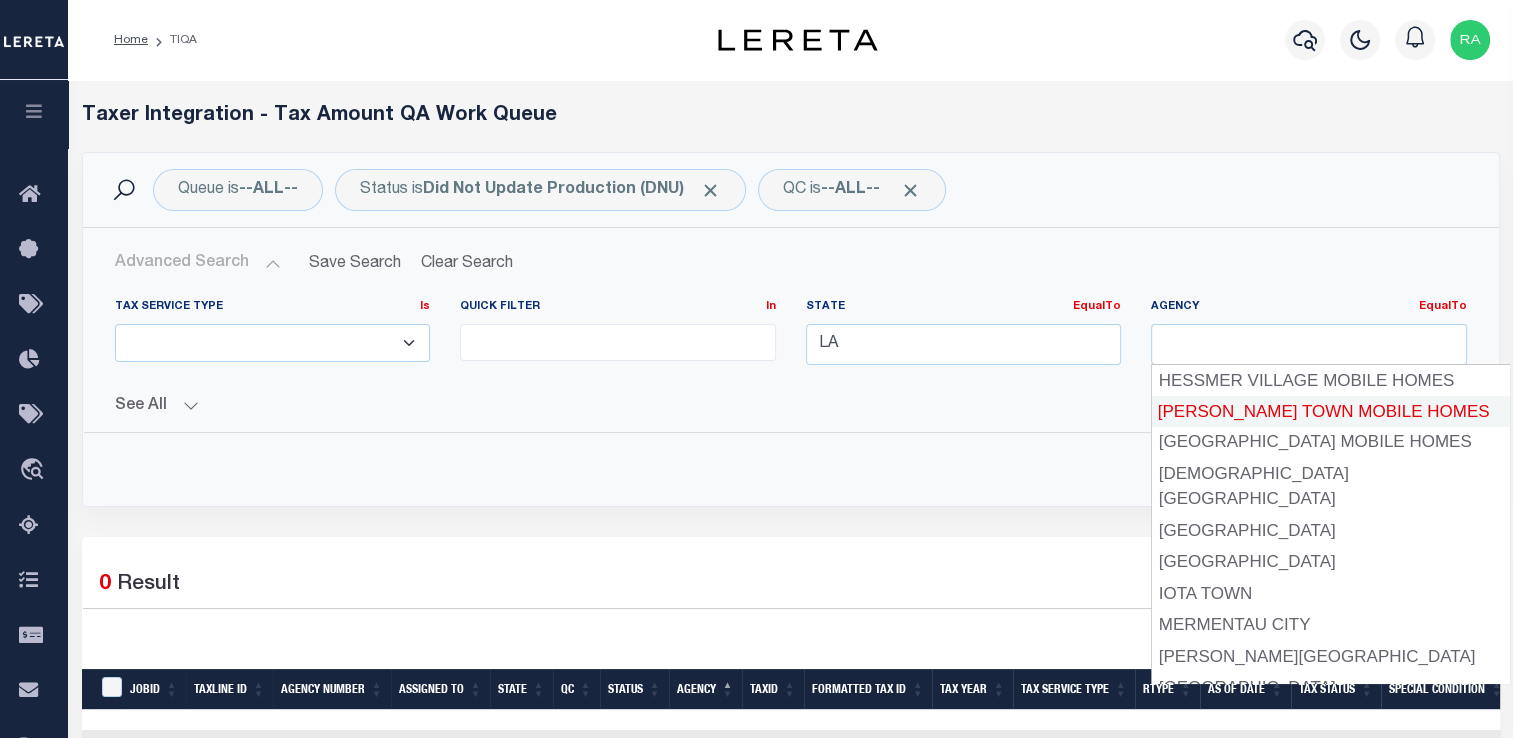 type 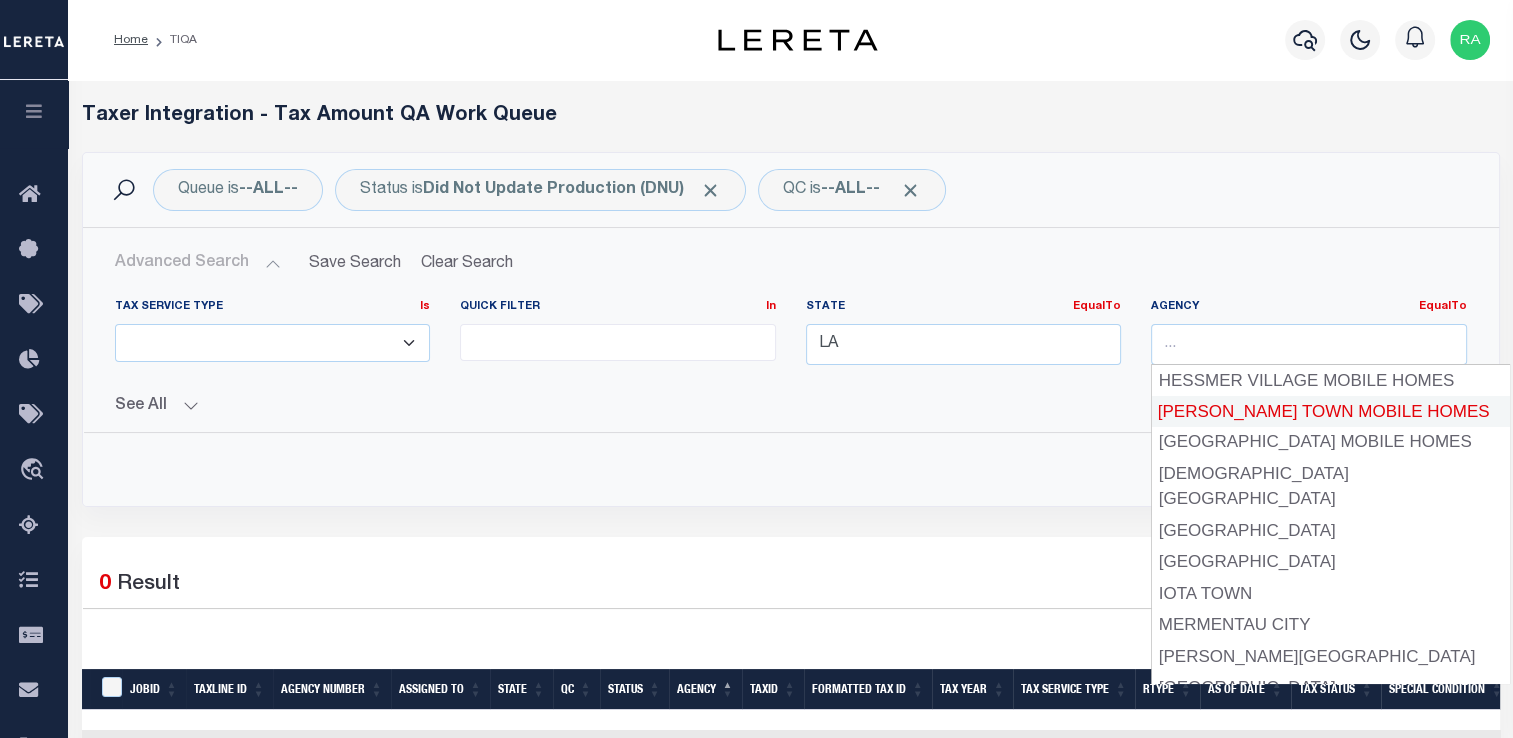 click on "Cancel
Apply" at bounding box center [791, 469] 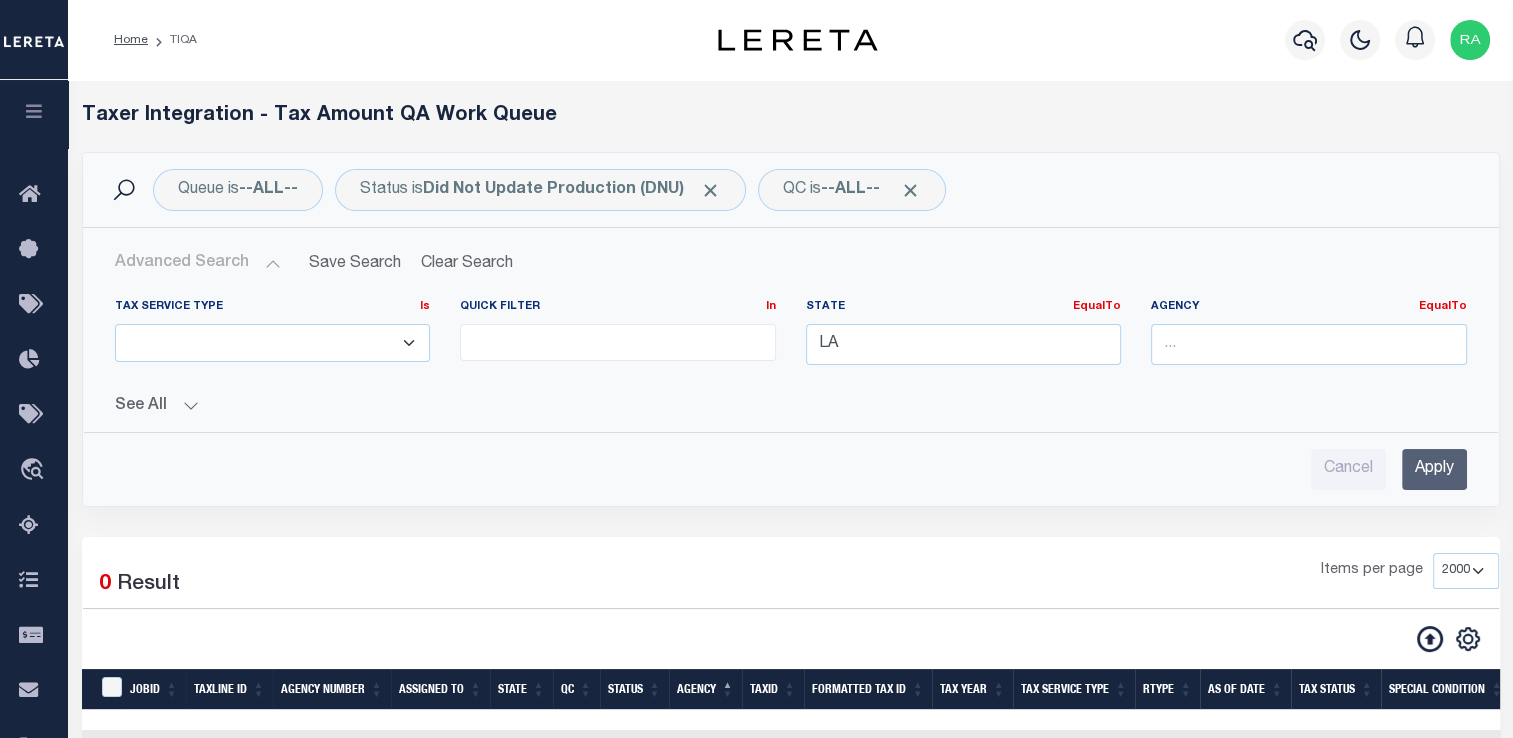 click on "Apply" at bounding box center (1434, 469) 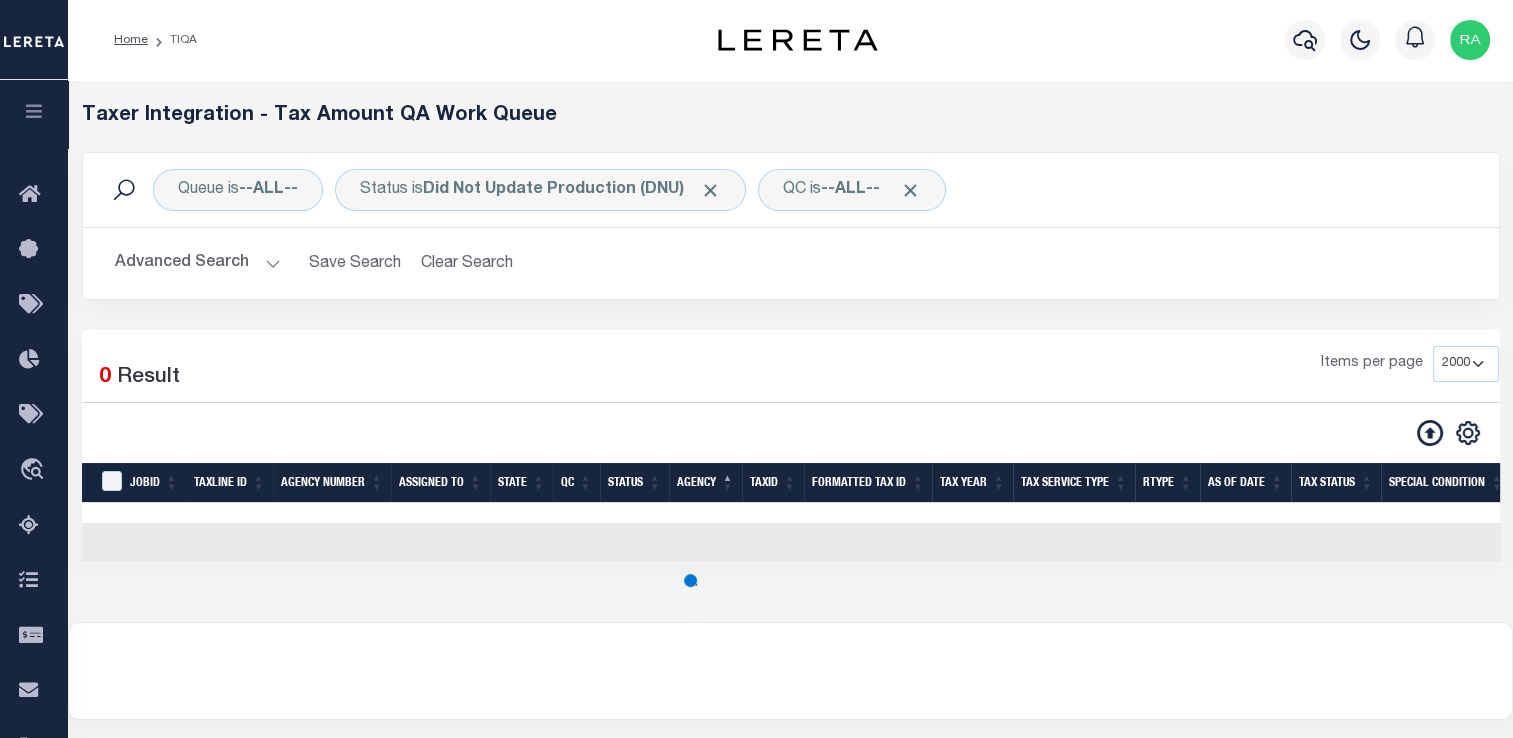 click on "62  Selected
0   Result" at bounding box center (249, 374) 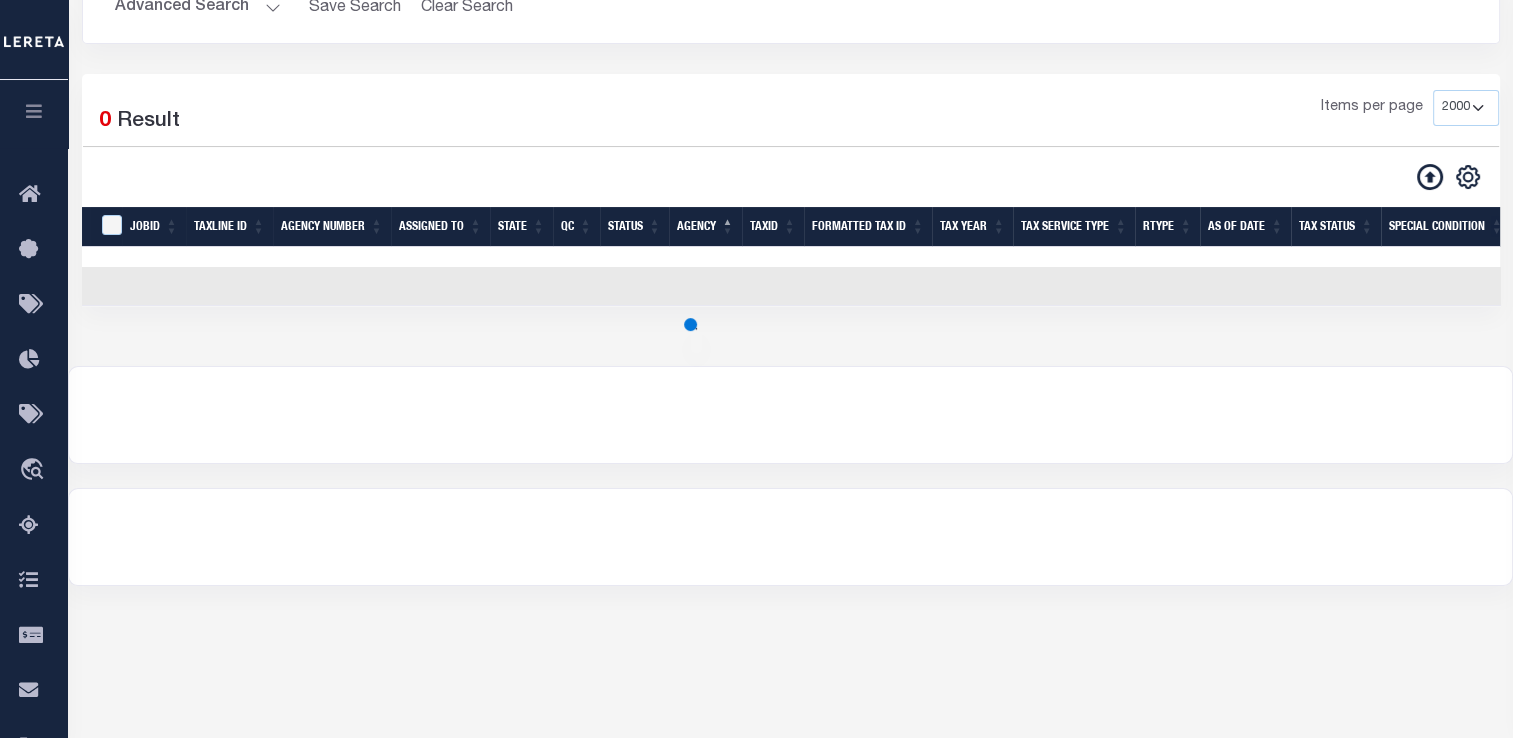 scroll, scrollTop: 264, scrollLeft: 0, axis: vertical 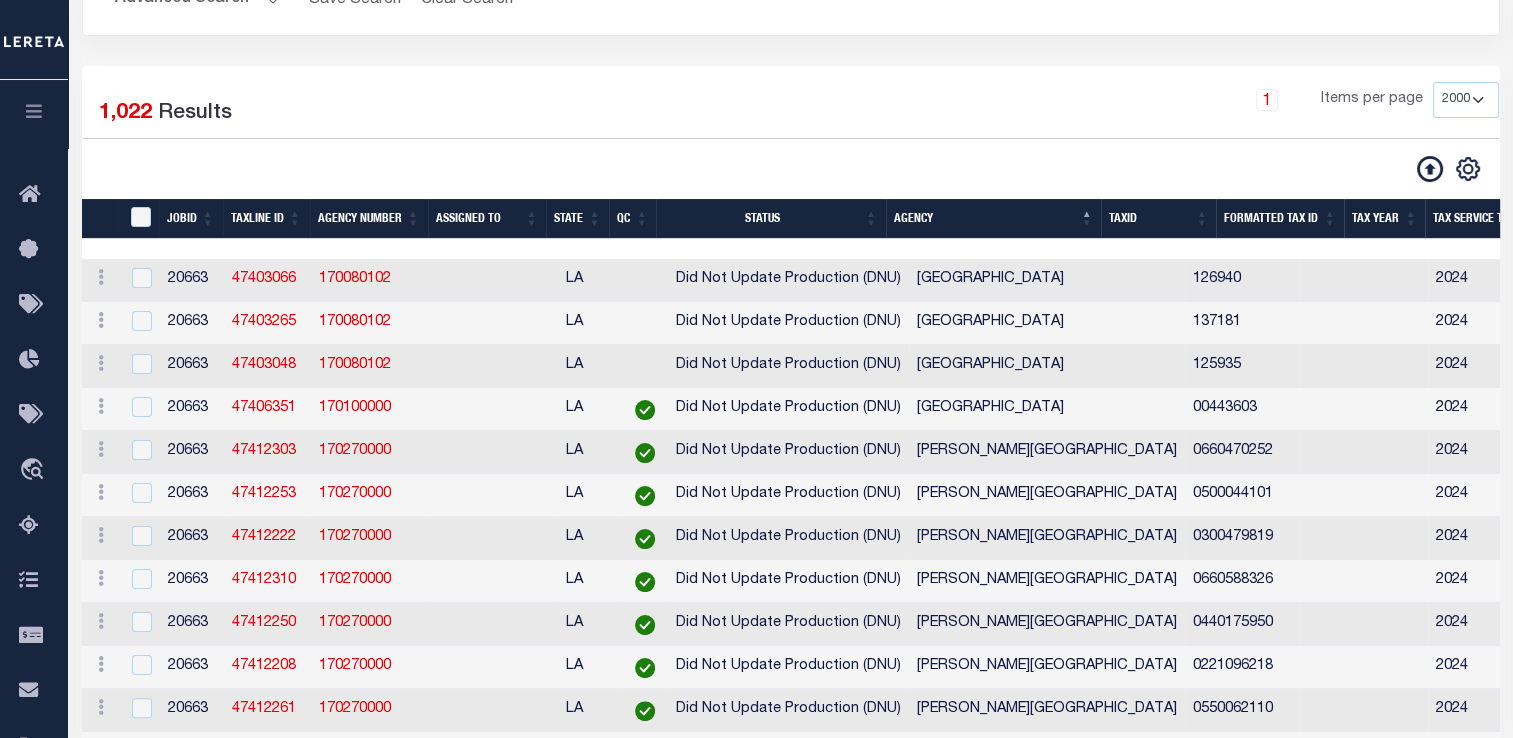 click on "Did Not Update Production (DNU)" at bounding box center [788, 495] 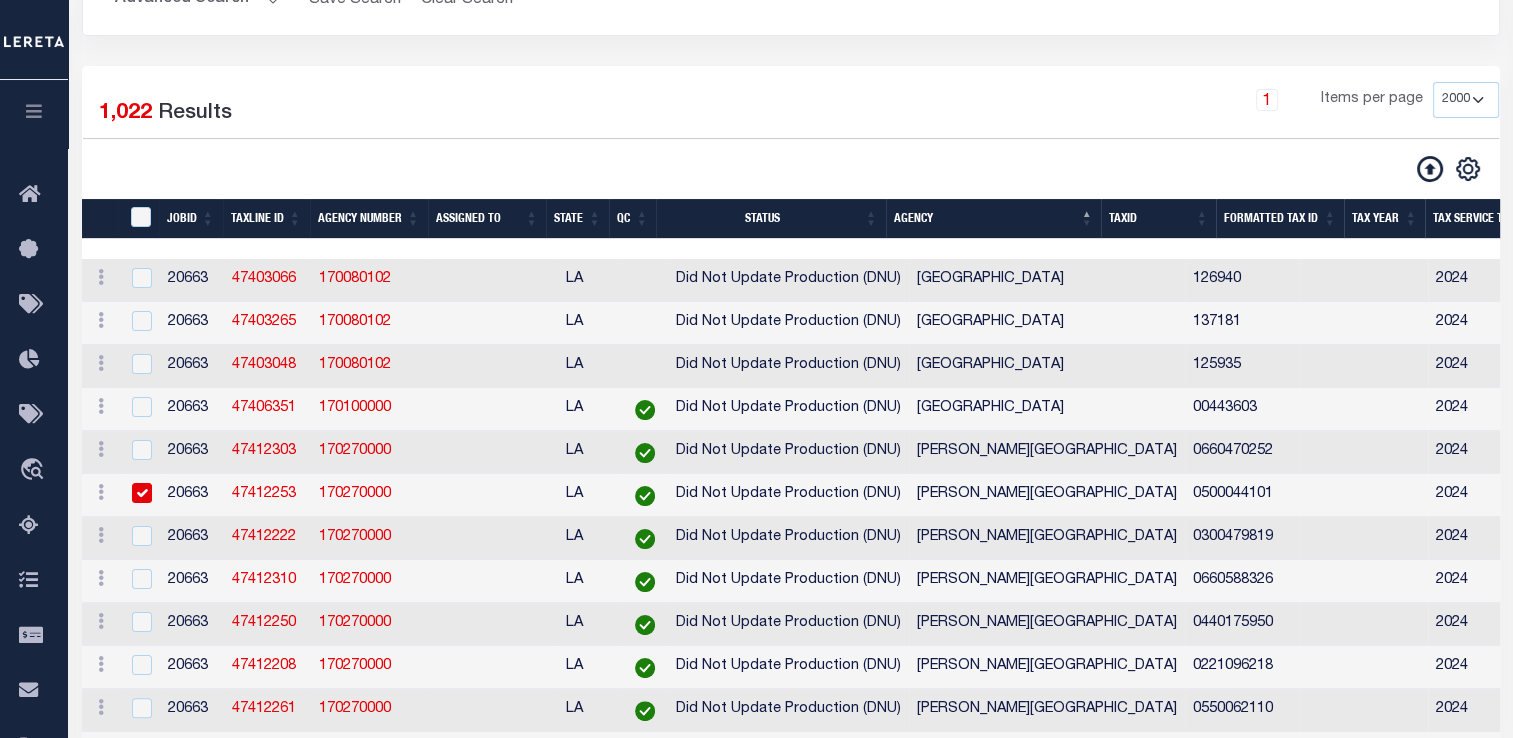 checkbox on "true" 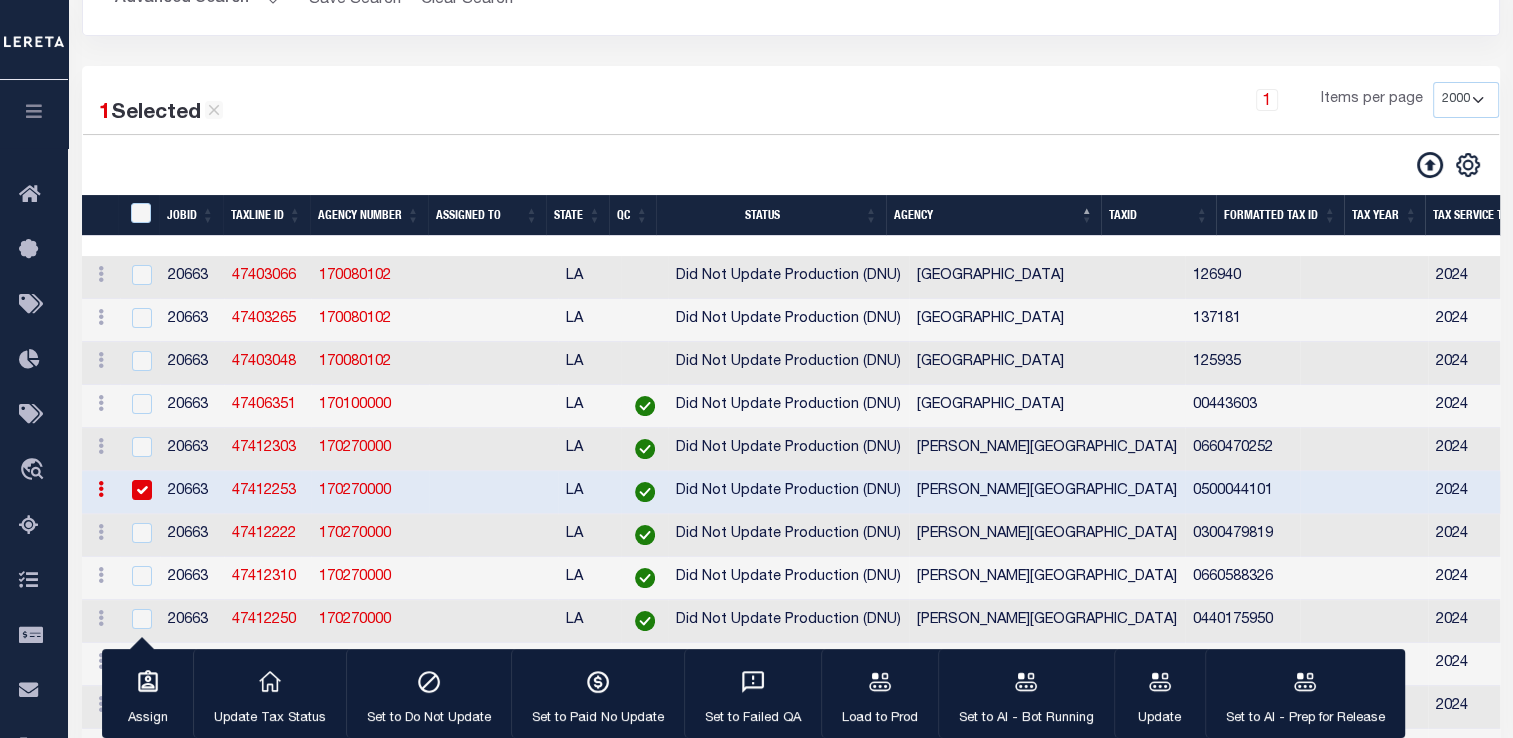click on "Did Not Update Production (DNU)" at bounding box center [788, 535] 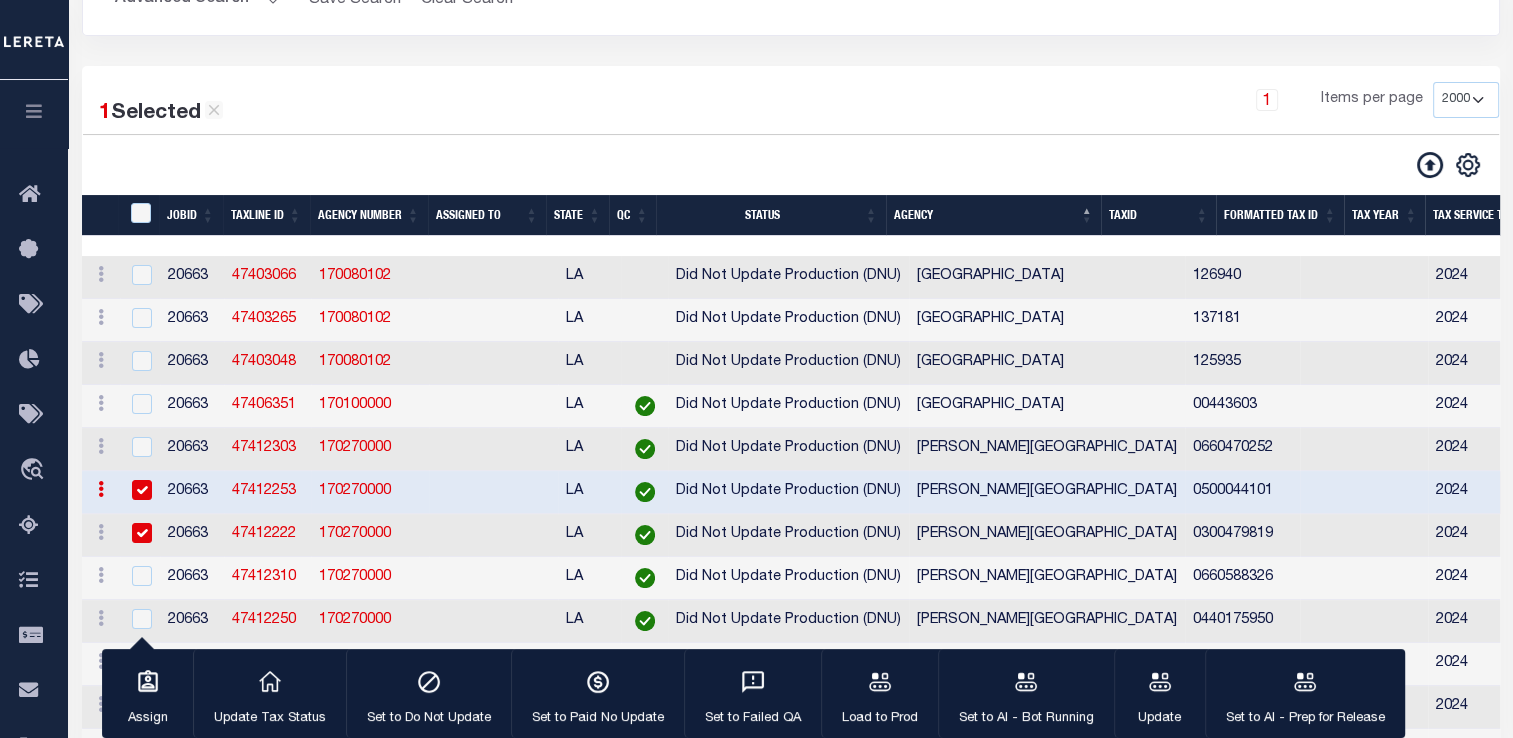 checkbox on "true" 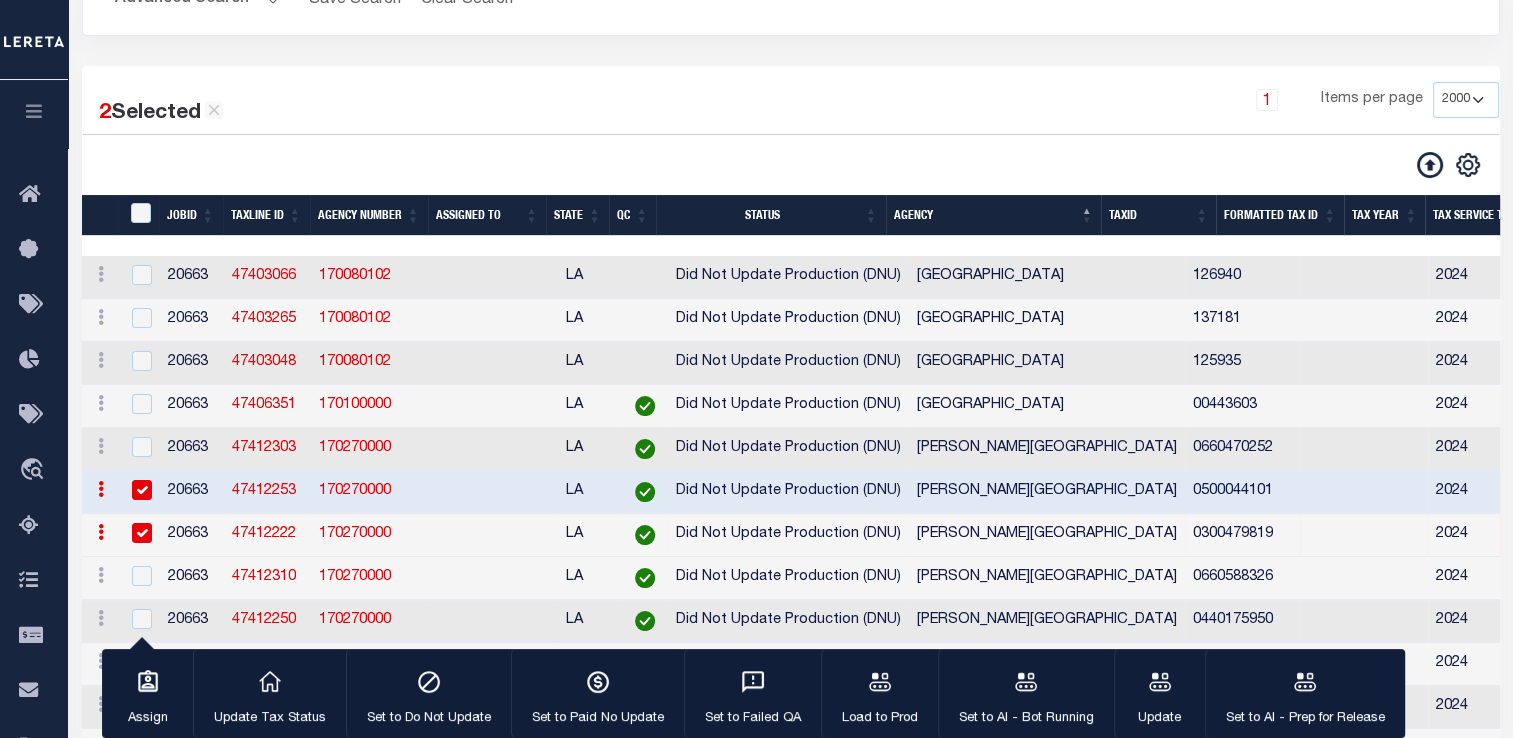 click at bounding box center [142, 490] 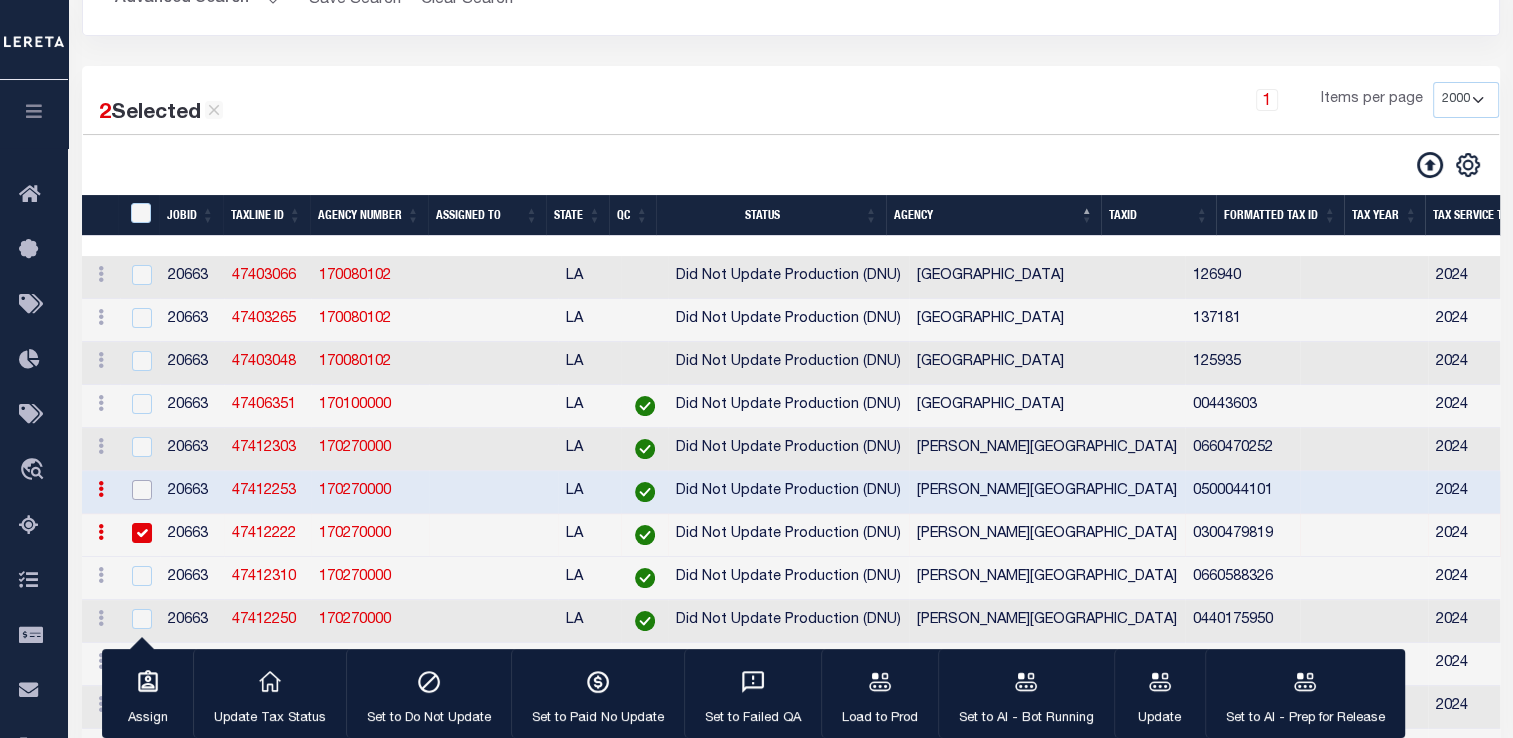 checkbox on "false" 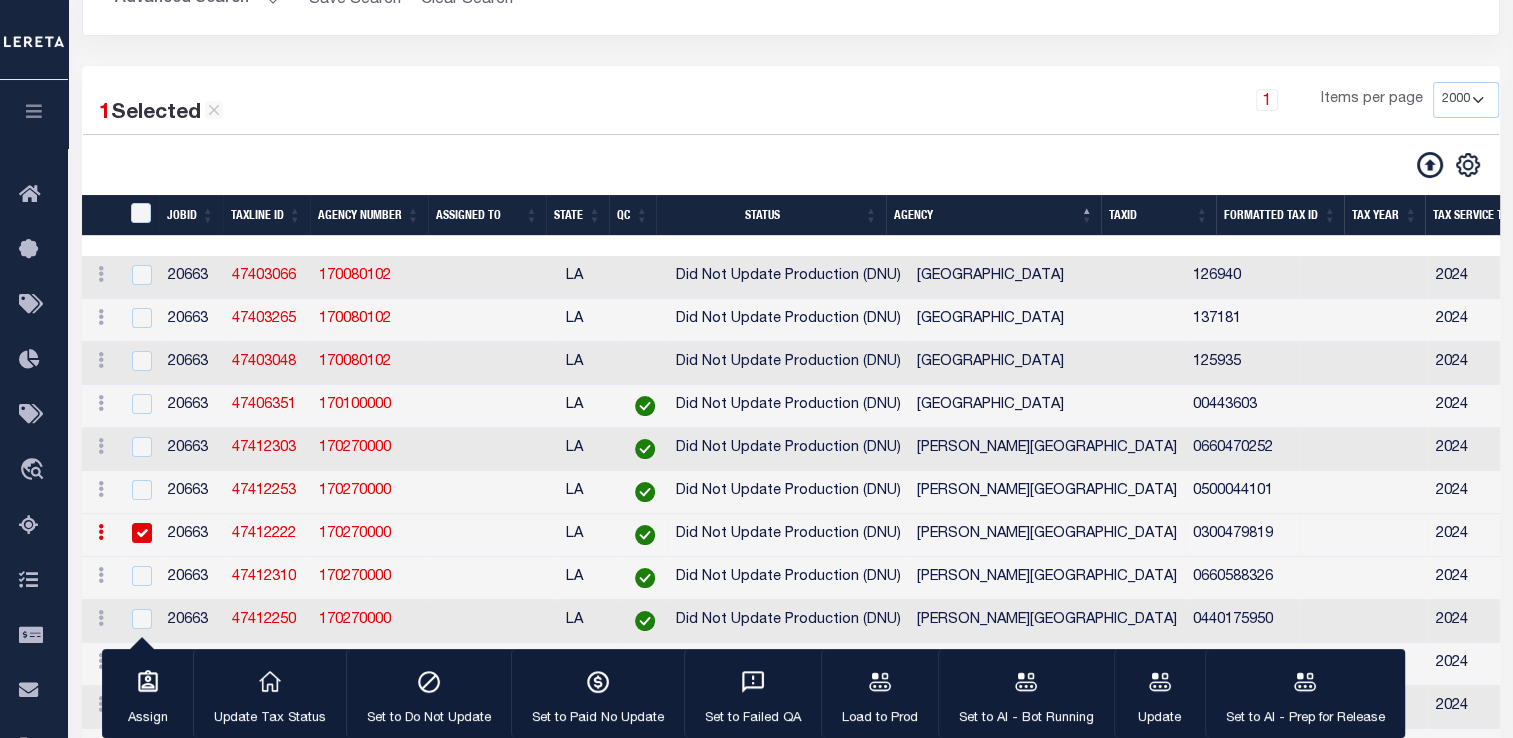 click at bounding box center (142, 533) 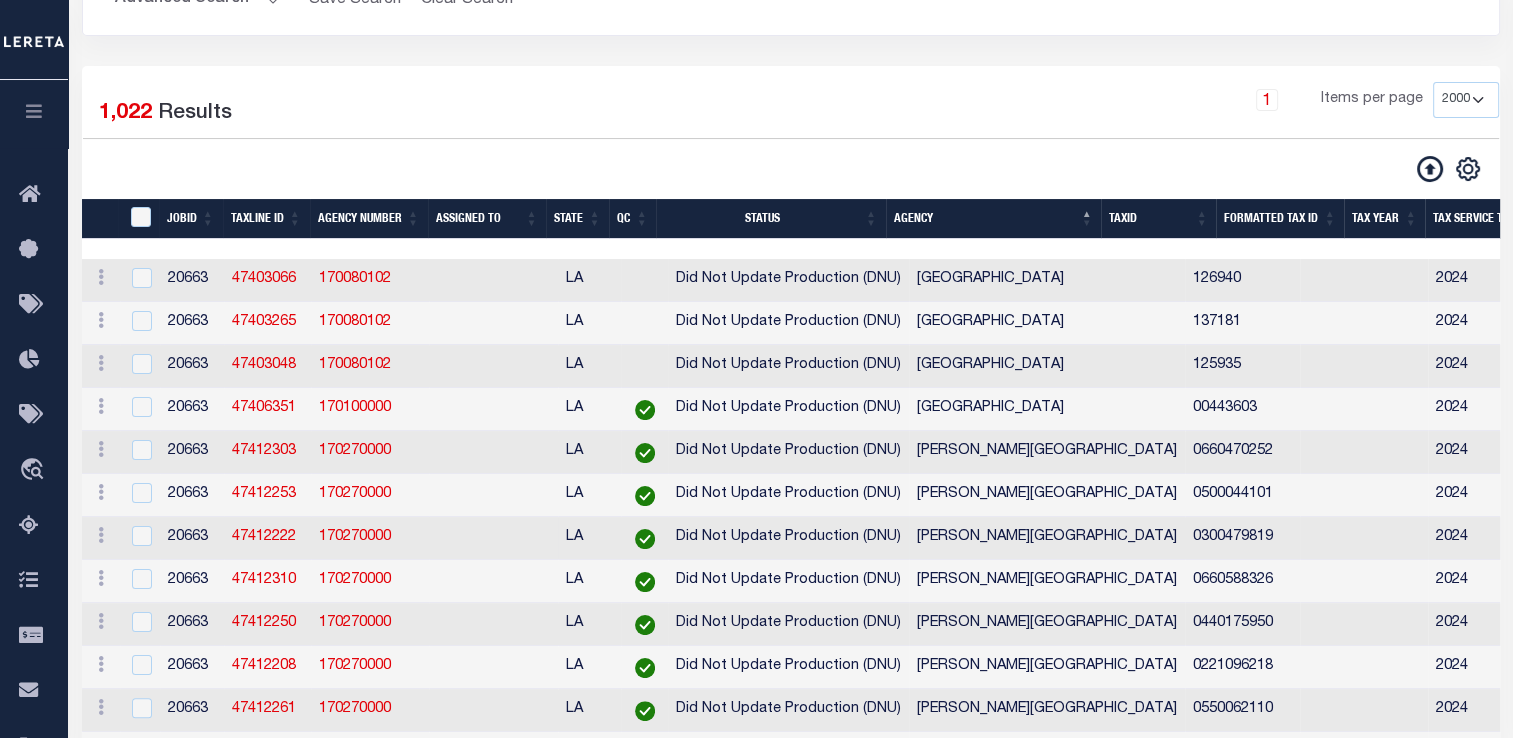 click at bounding box center [493, 538] 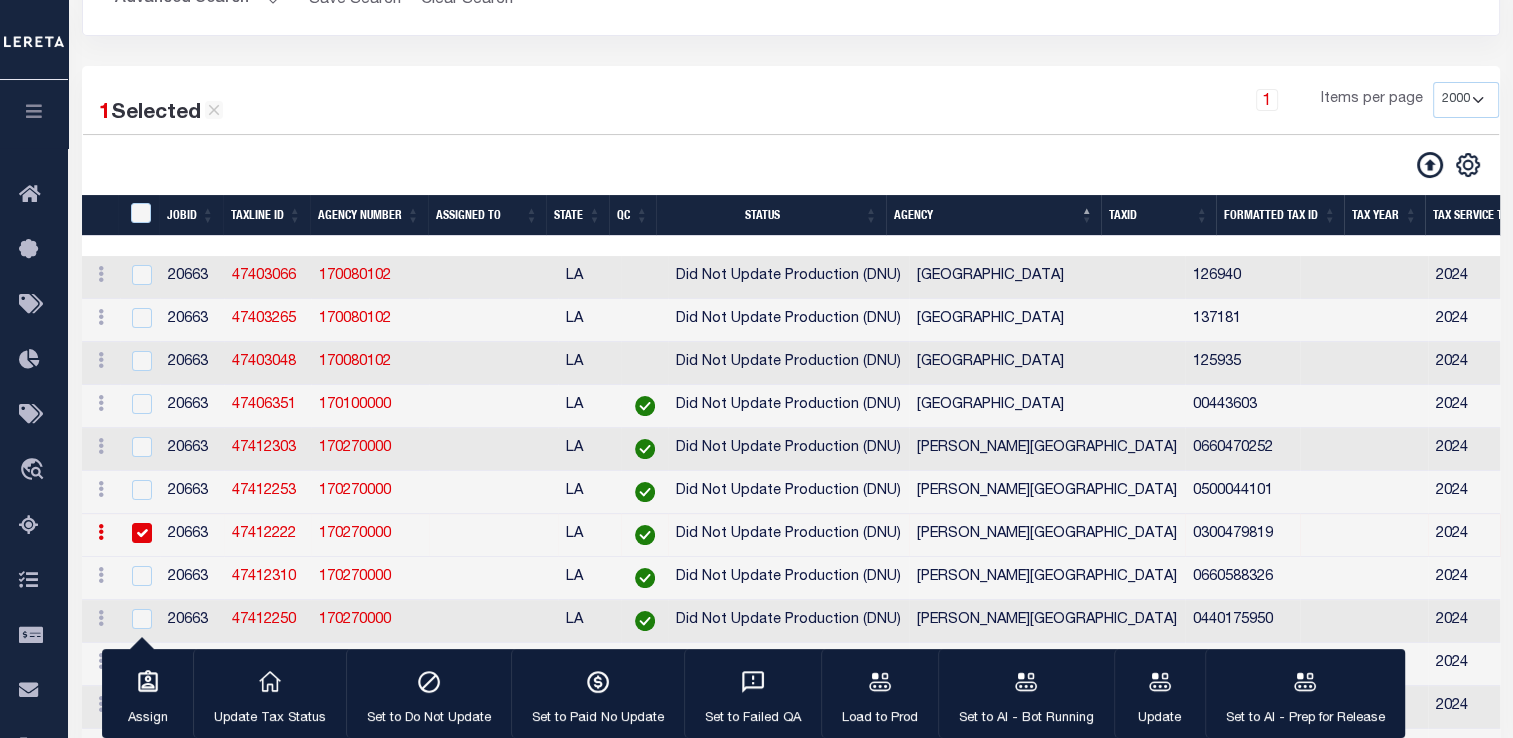 click at bounding box center [142, 533] 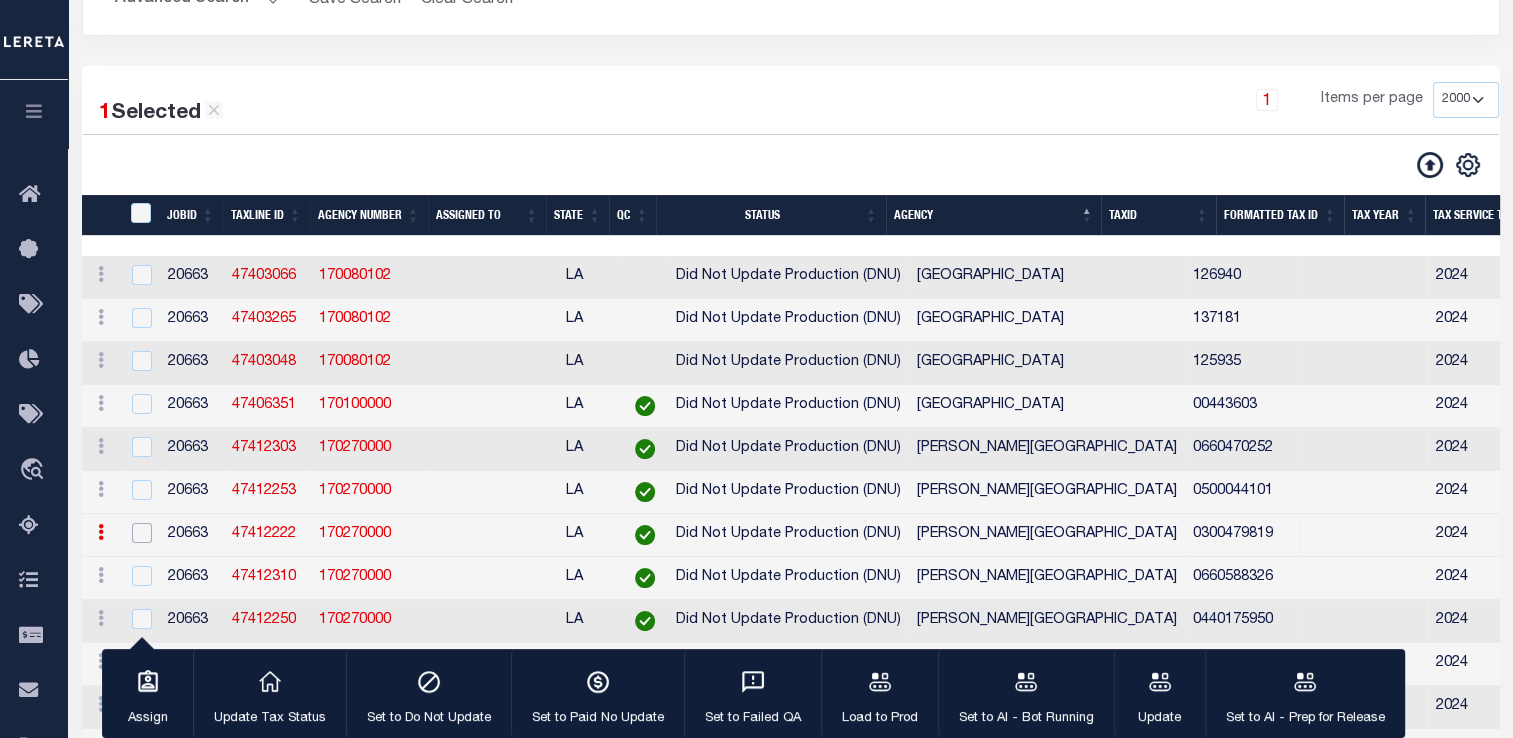 checkbox on "false" 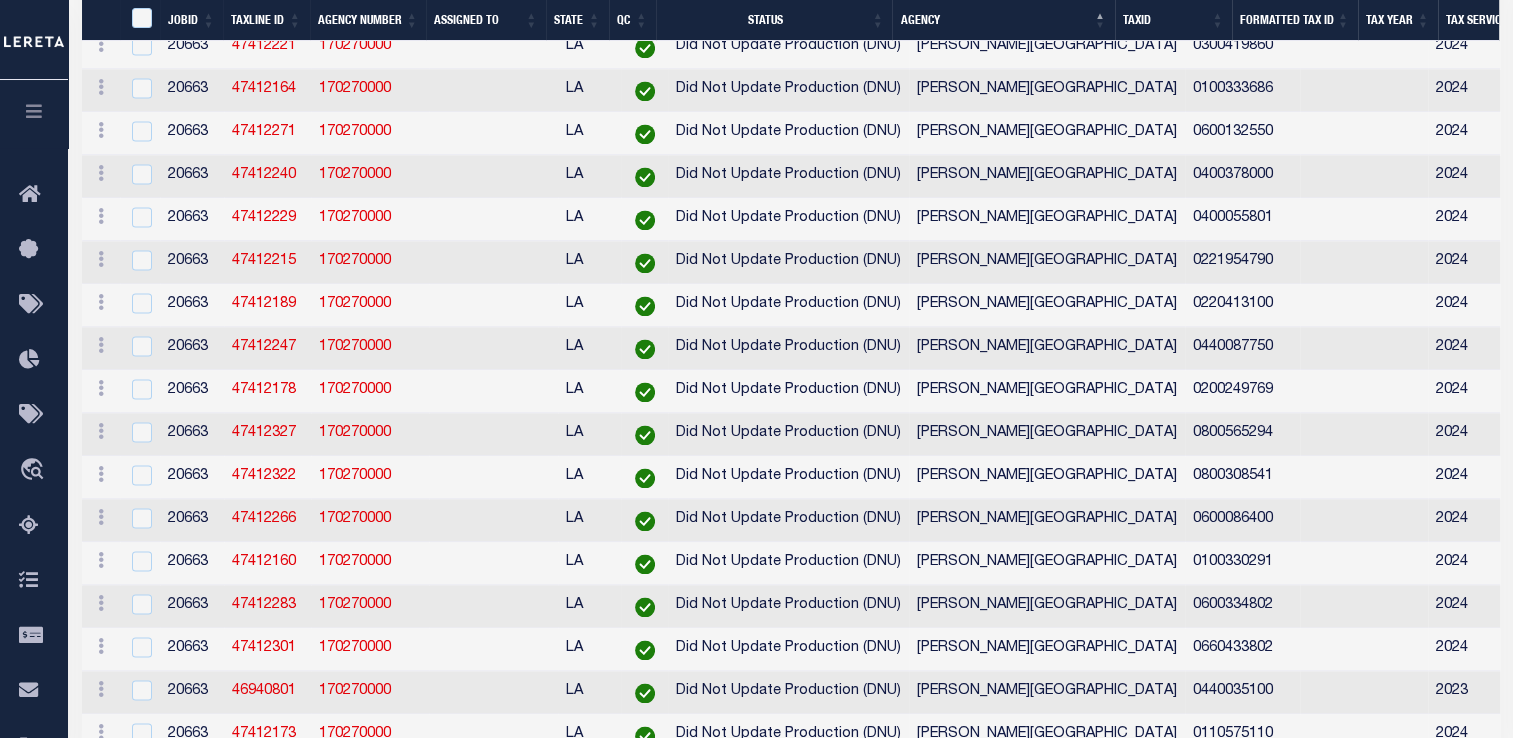 scroll, scrollTop: 4046, scrollLeft: 0, axis: vertical 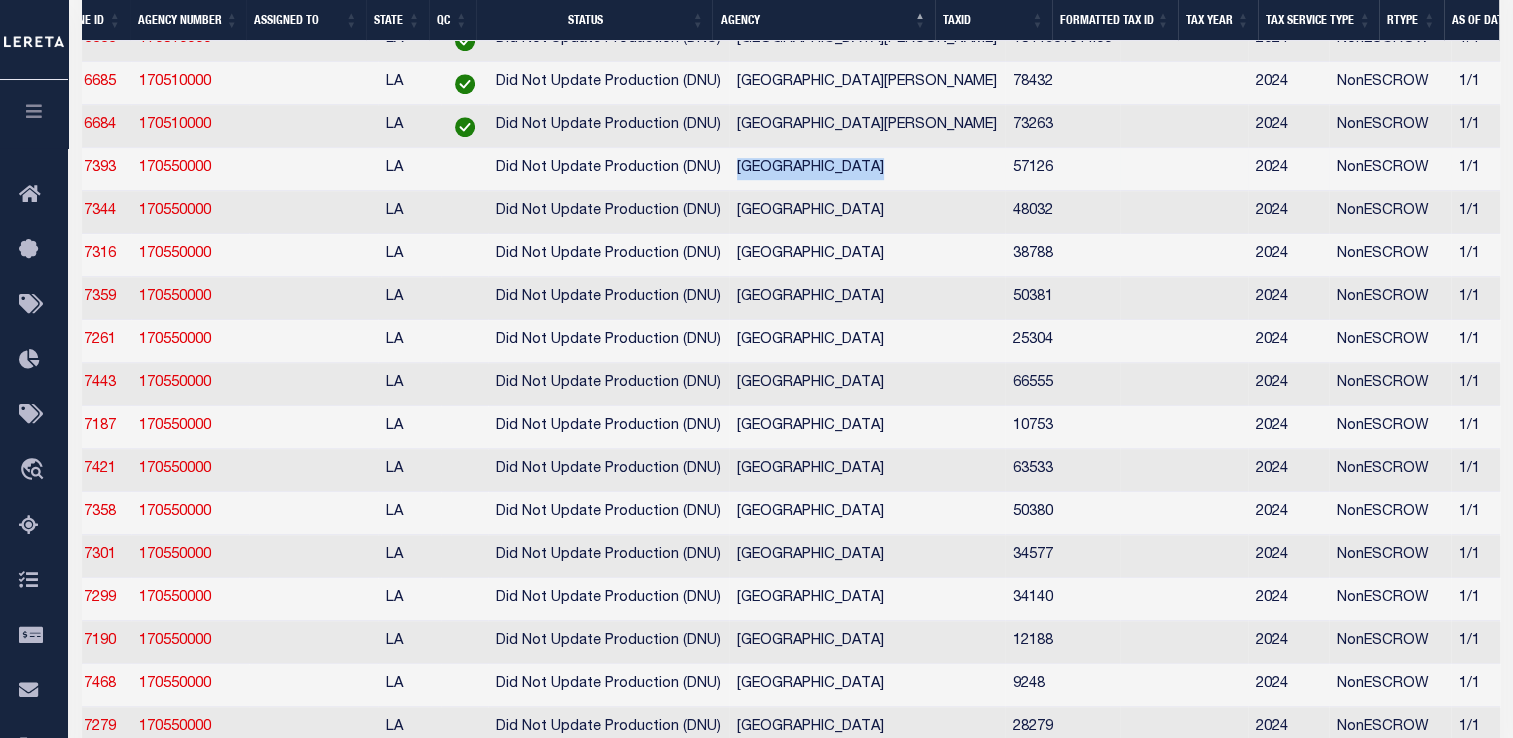 drag, startPoint x: 720, startPoint y: 361, endPoint x: 906, endPoint y: 361, distance: 186 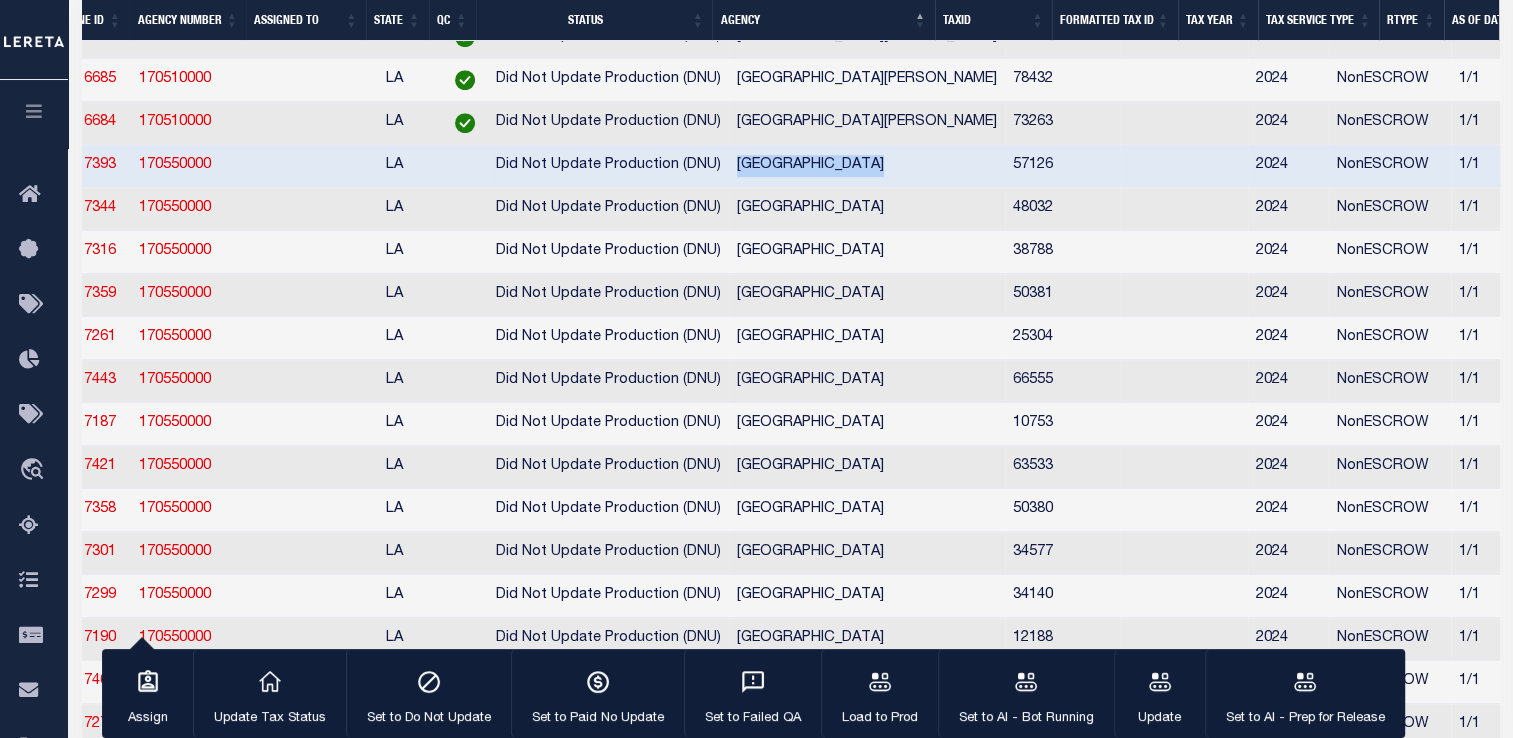 copy on "[GEOGRAPHIC_DATA]" 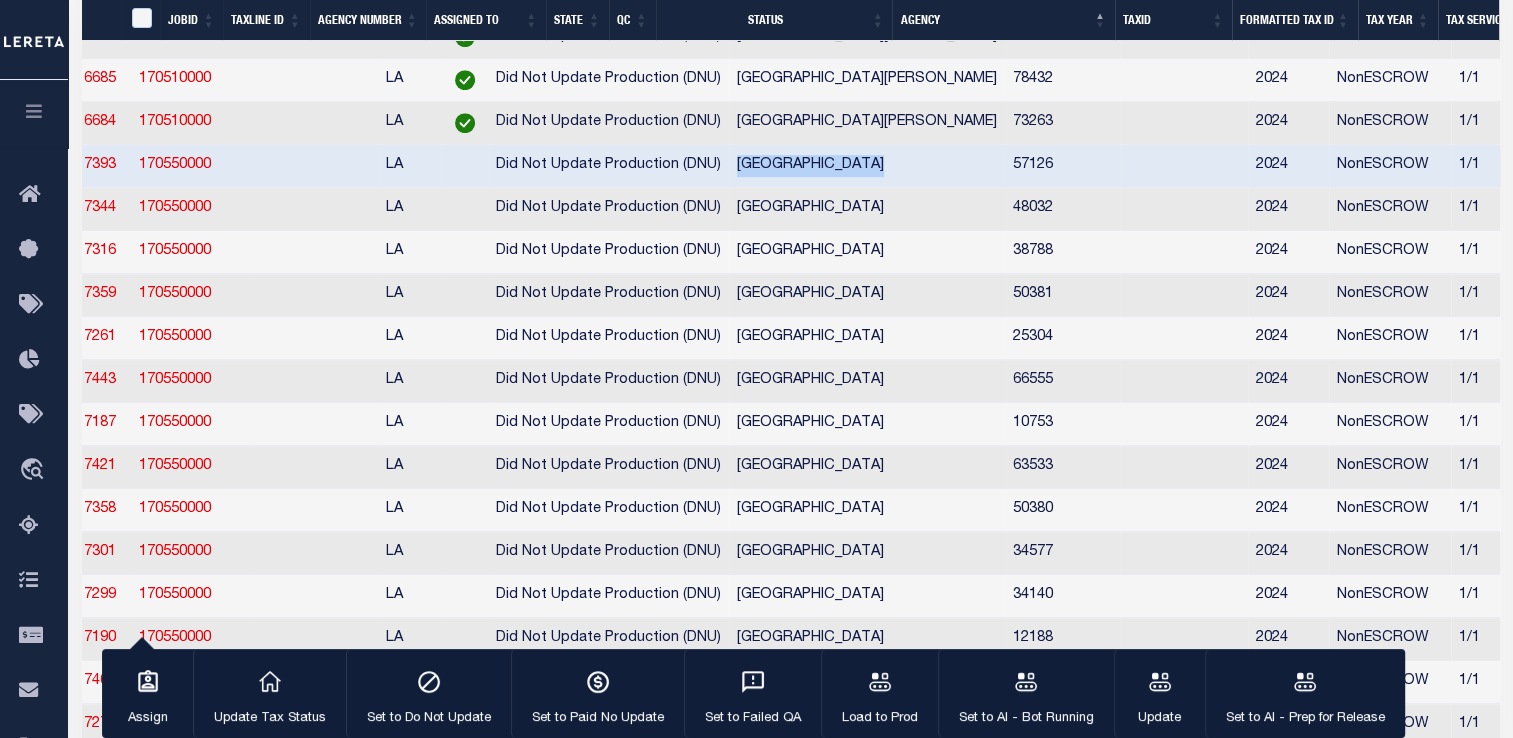 scroll, scrollTop: 0, scrollLeft: 0, axis: both 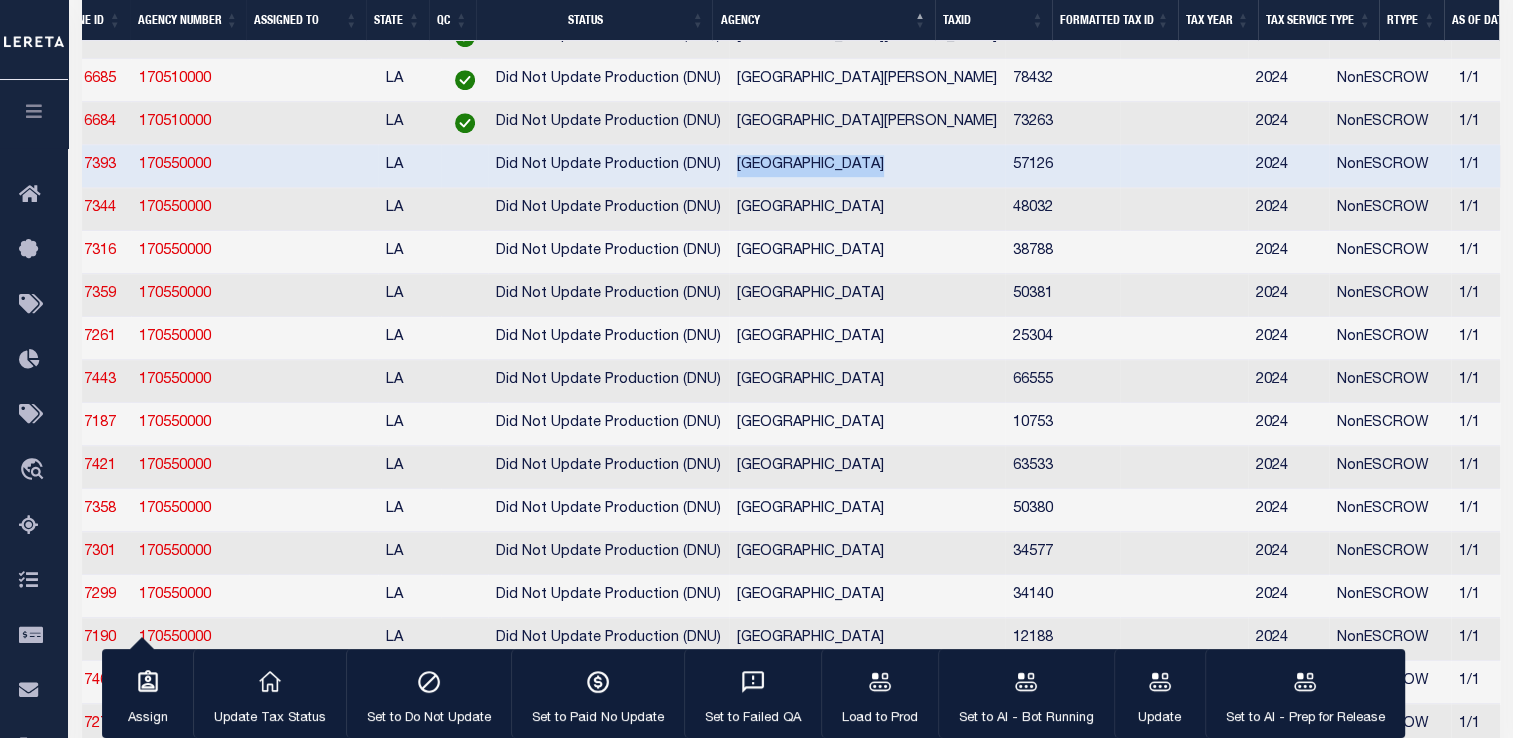 copy on "[GEOGRAPHIC_DATA]" 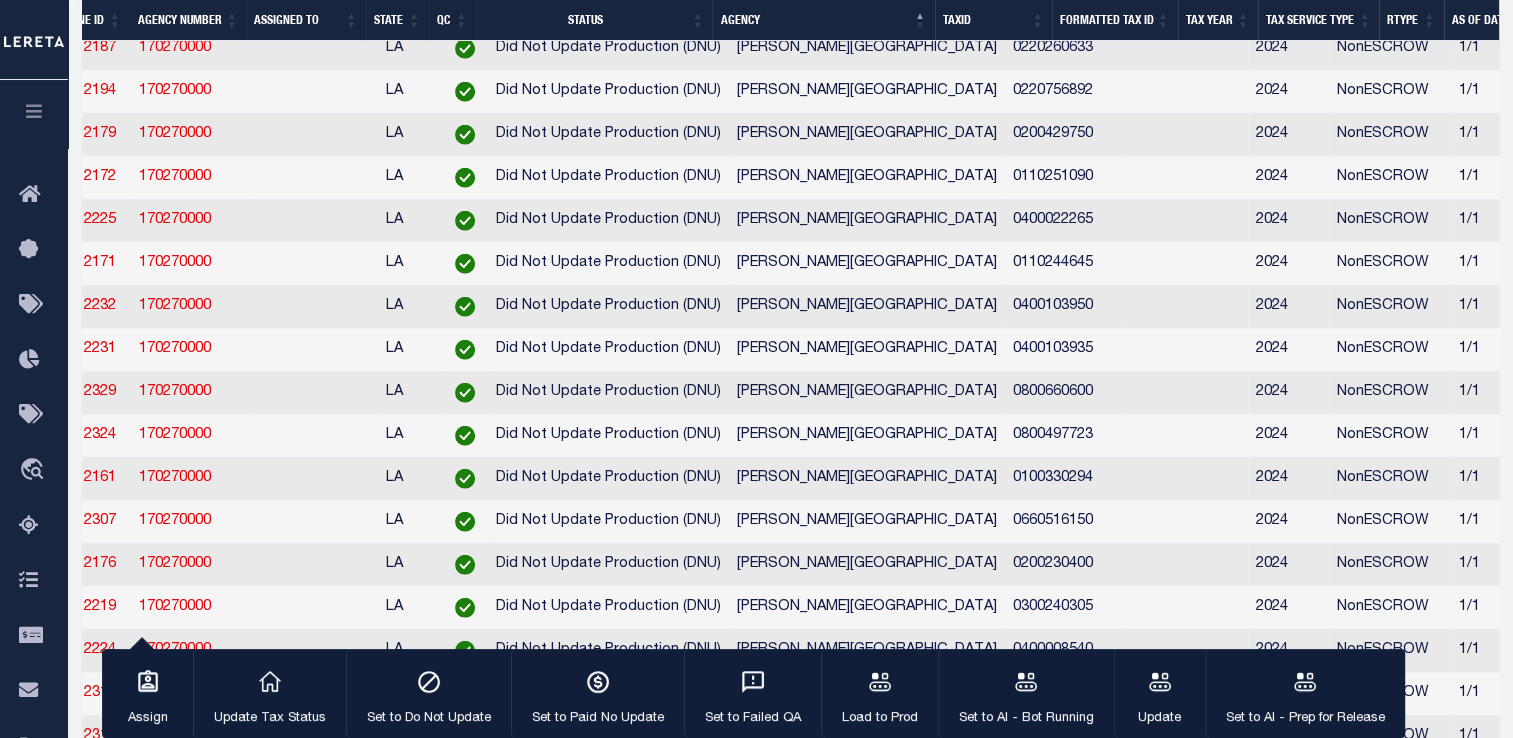 scroll, scrollTop: 1338, scrollLeft: 0, axis: vertical 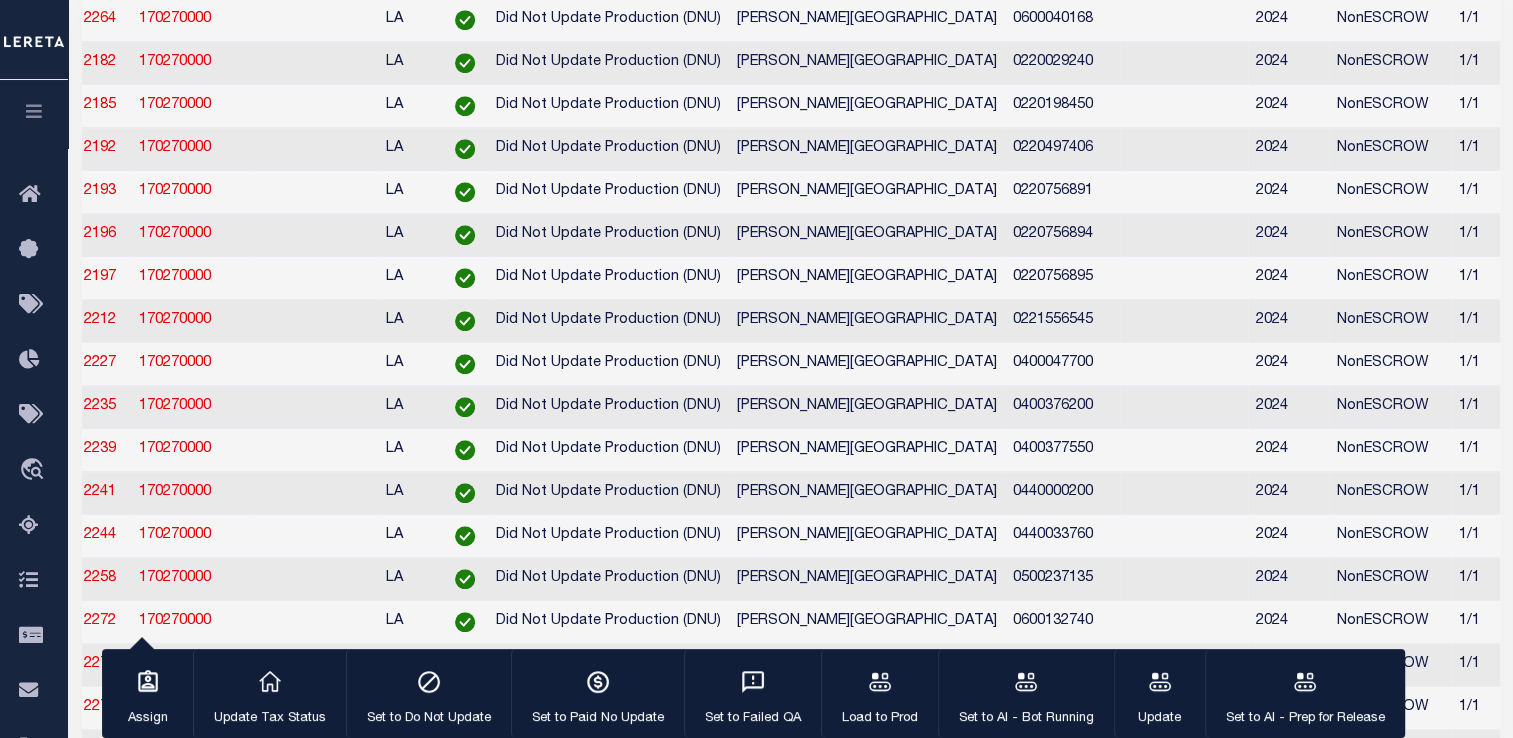 click on "Advanced Search" at bounding box center (198, -1075) 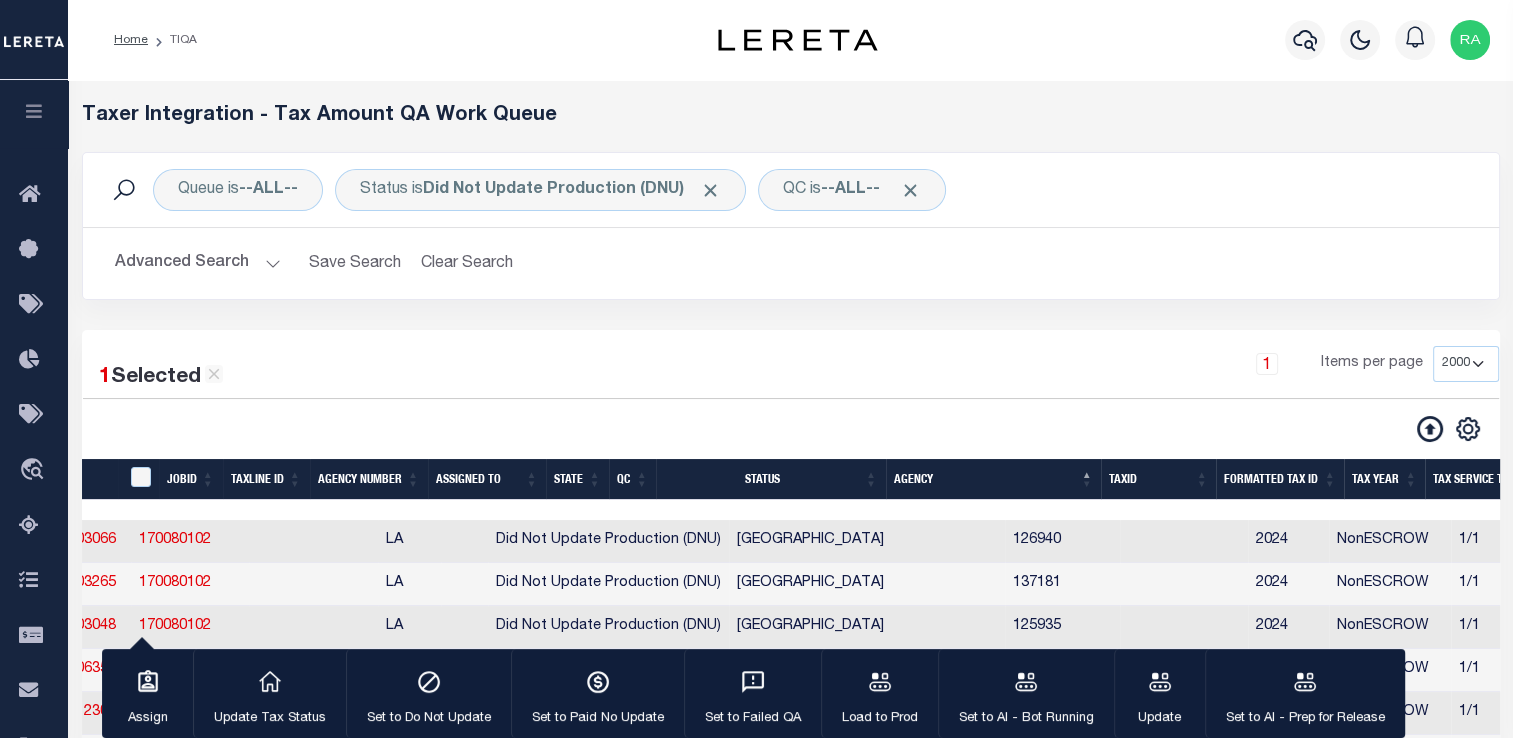 scroll, scrollTop: 0, scrollLeft: 180, axis: horizontal 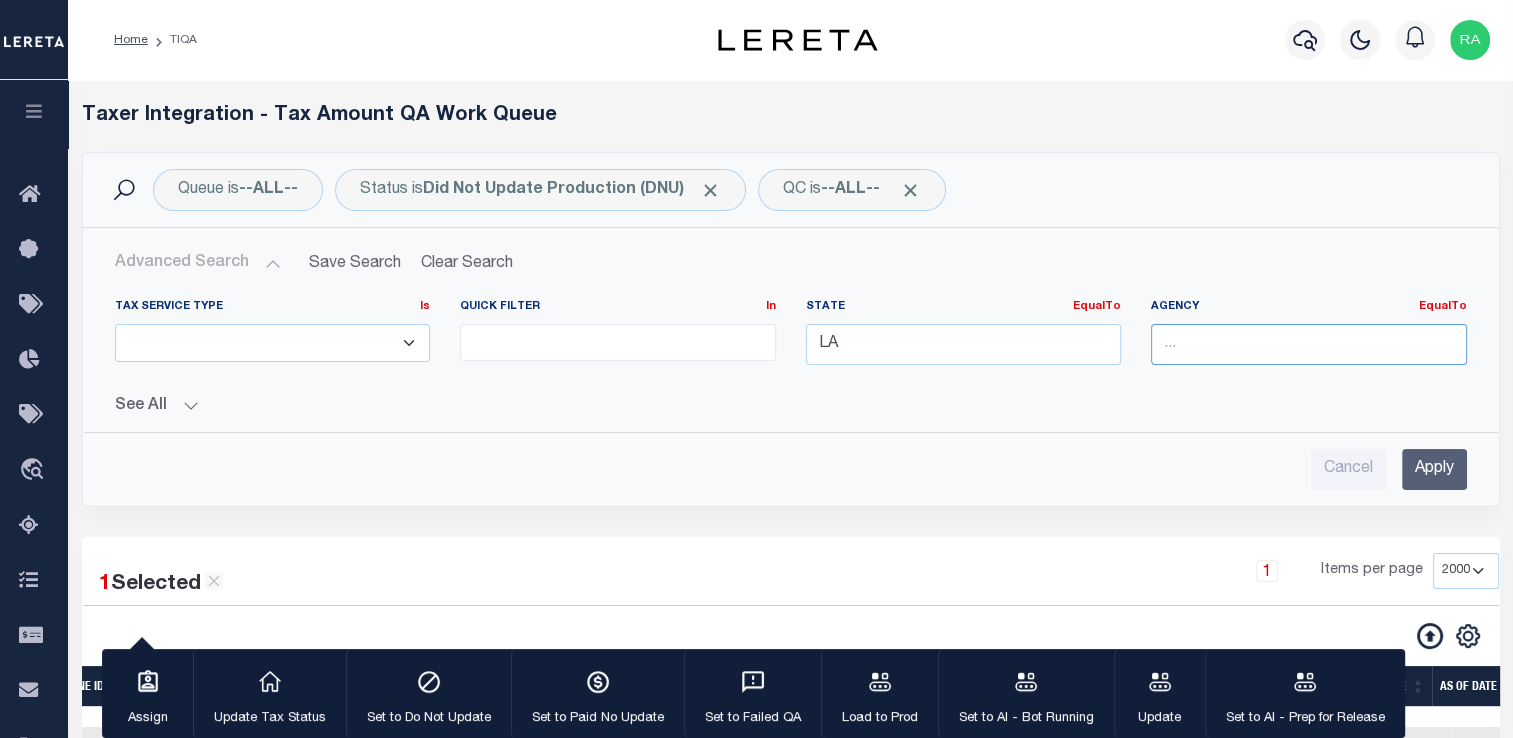 click at bounding box center [1309, 344] 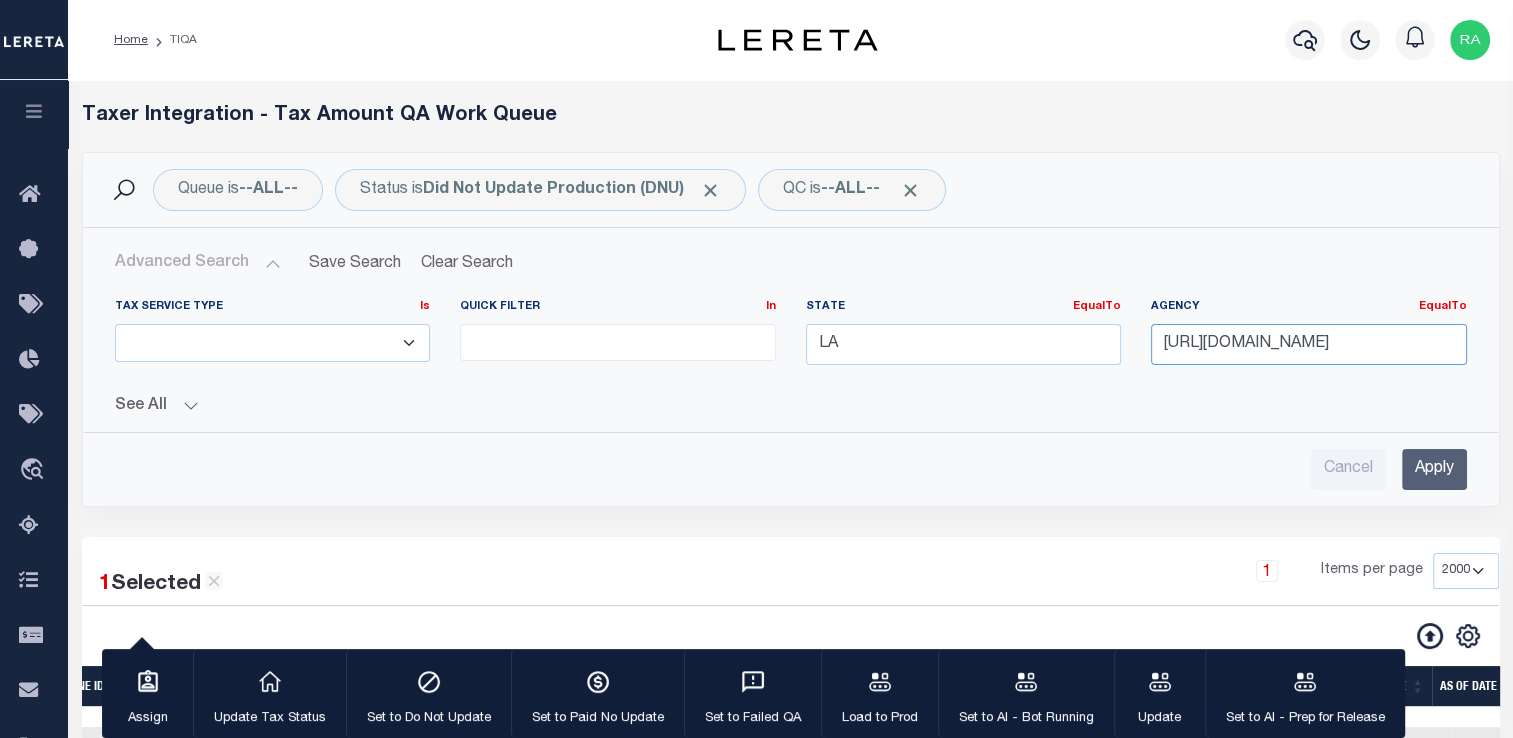 scroll, scrollTop: 0, scrollLeft: 80, axis: horizontal 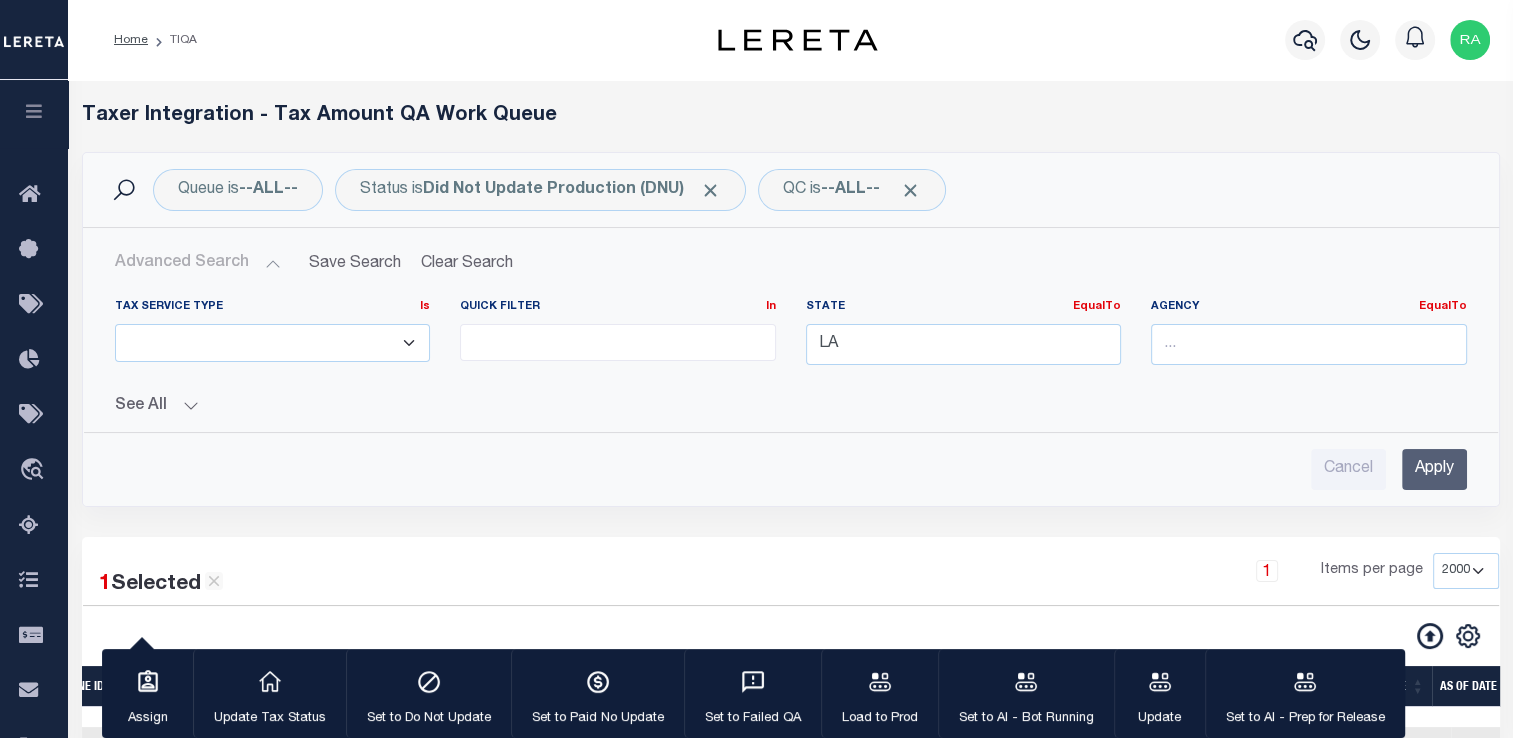 click on "Cancel
Apply" at bounding box center (791, 469) 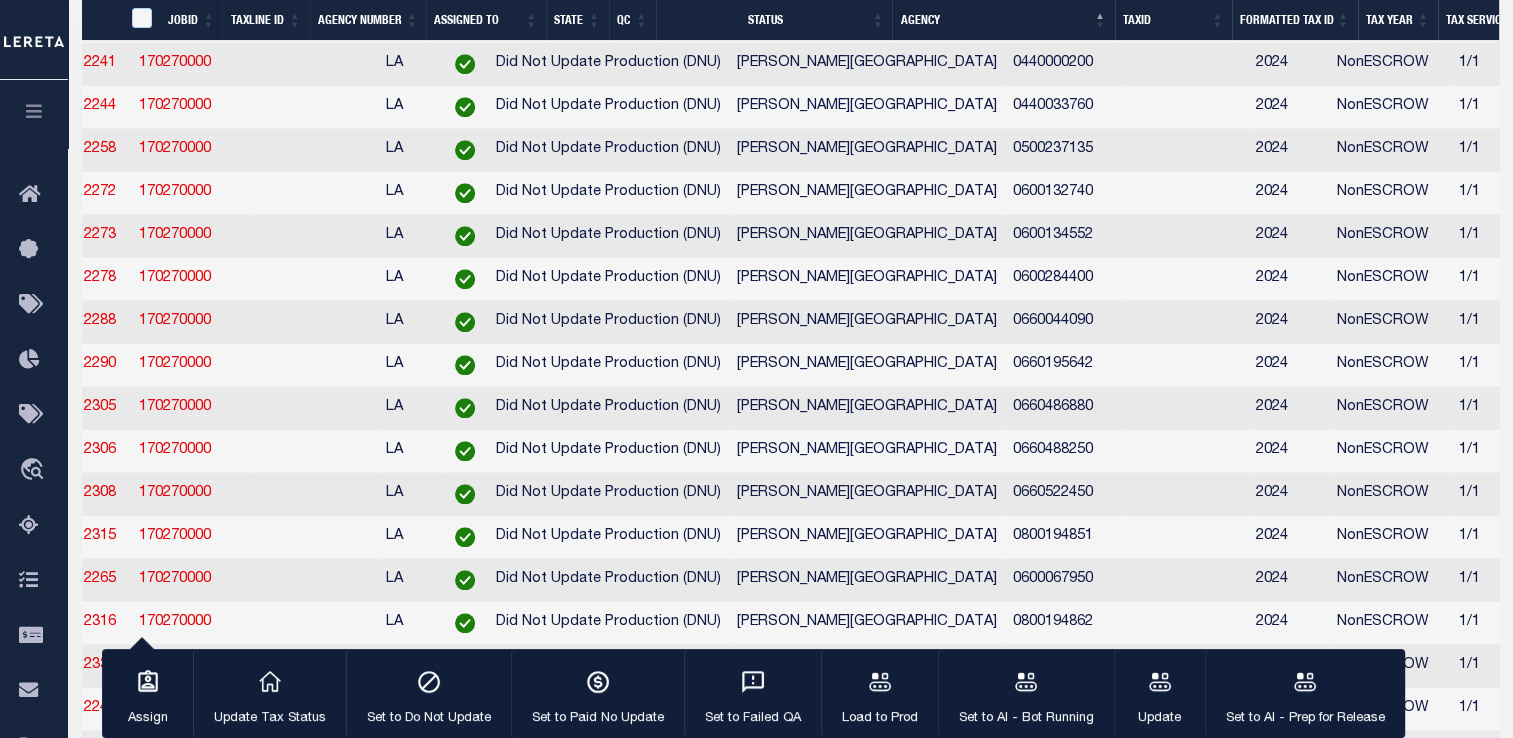 scroll, scrollTop: 4808, scrollLeft: 0, axis: vertical 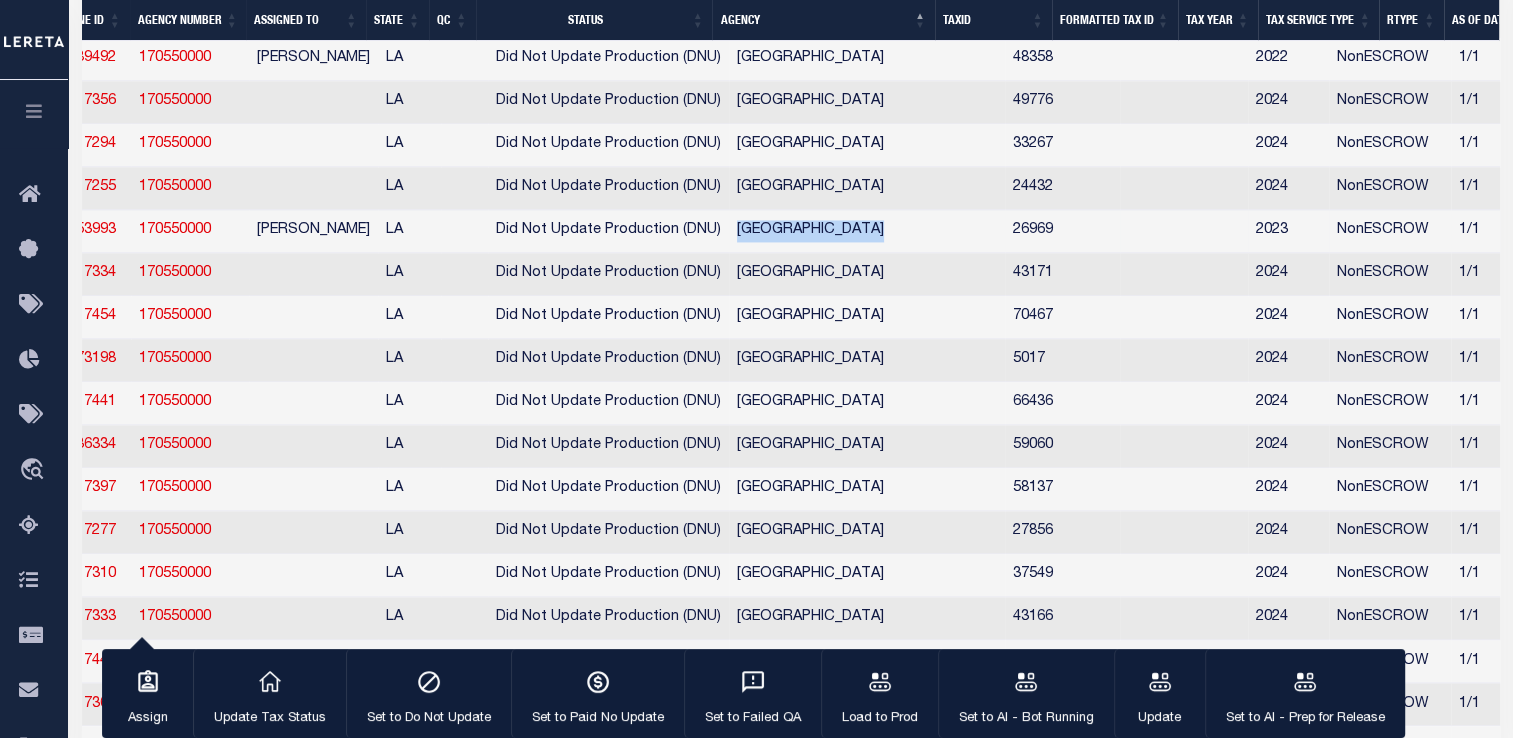 drag, startPoint x: 717, startPoint y: 454, endPoint x: 895, endPoint y: 478, distance: 179.61069 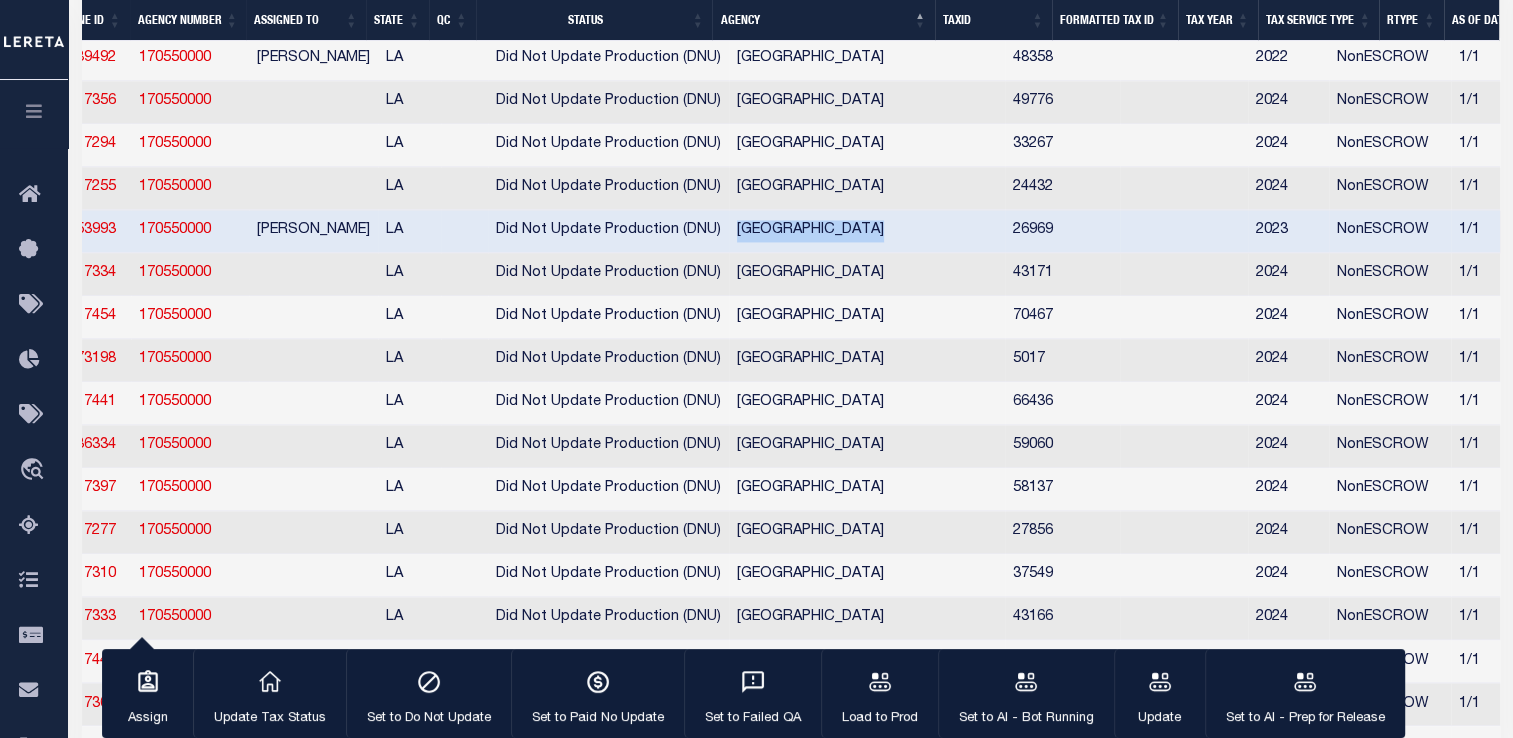 copy on "[GEOGRAPHIC_DATA]" 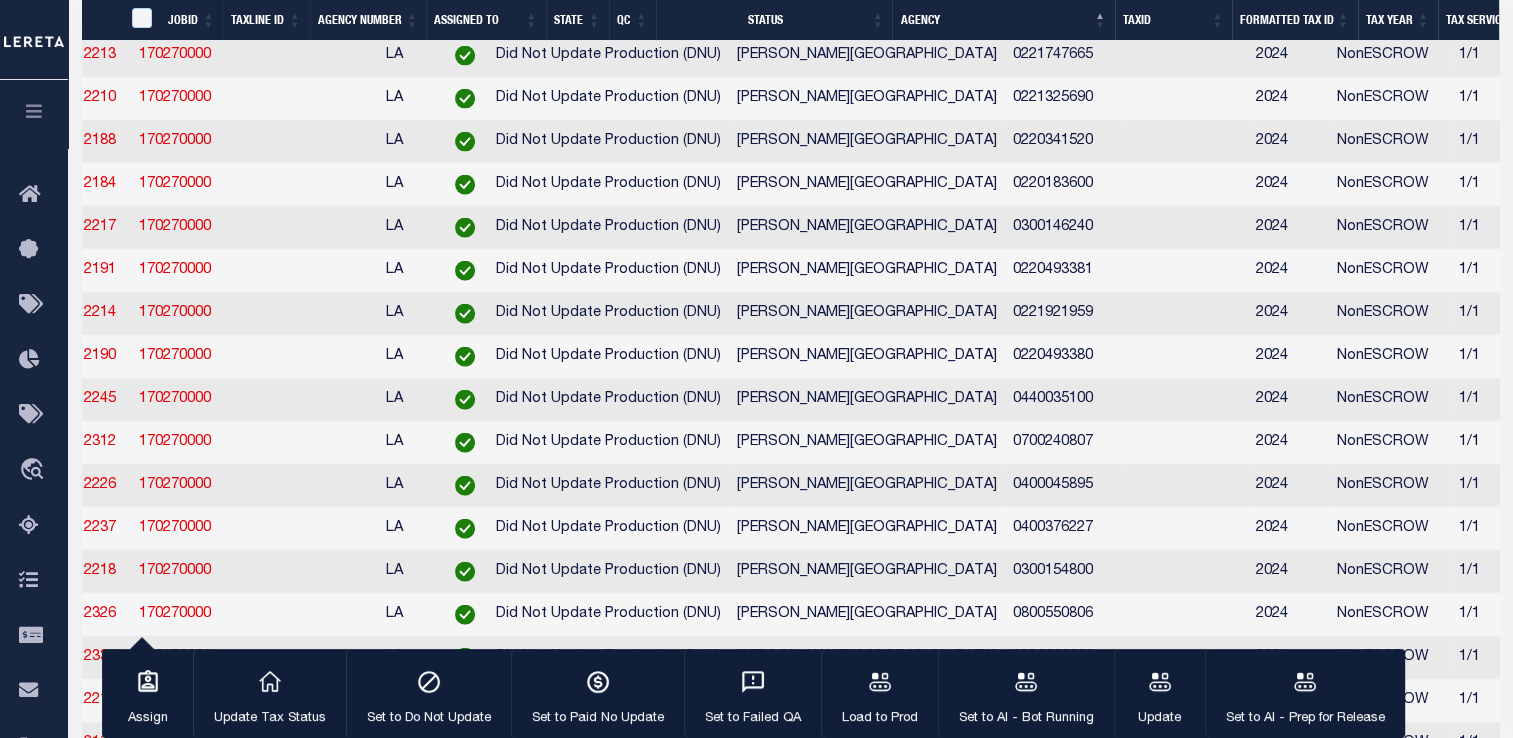 scroll, scrollTop: 1616, scrollLeft: 0, axis: vertical 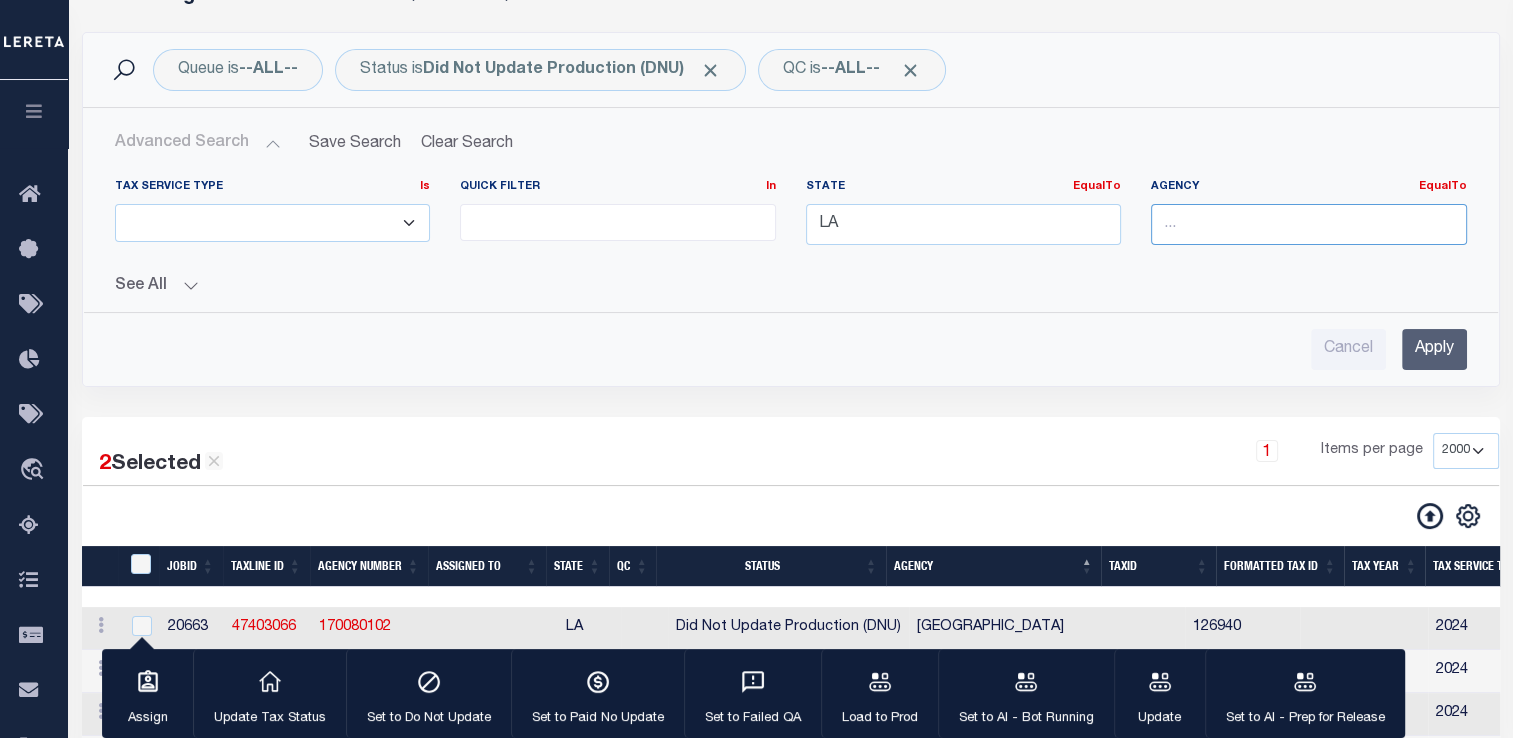 click at bounding box center (1309, 224) 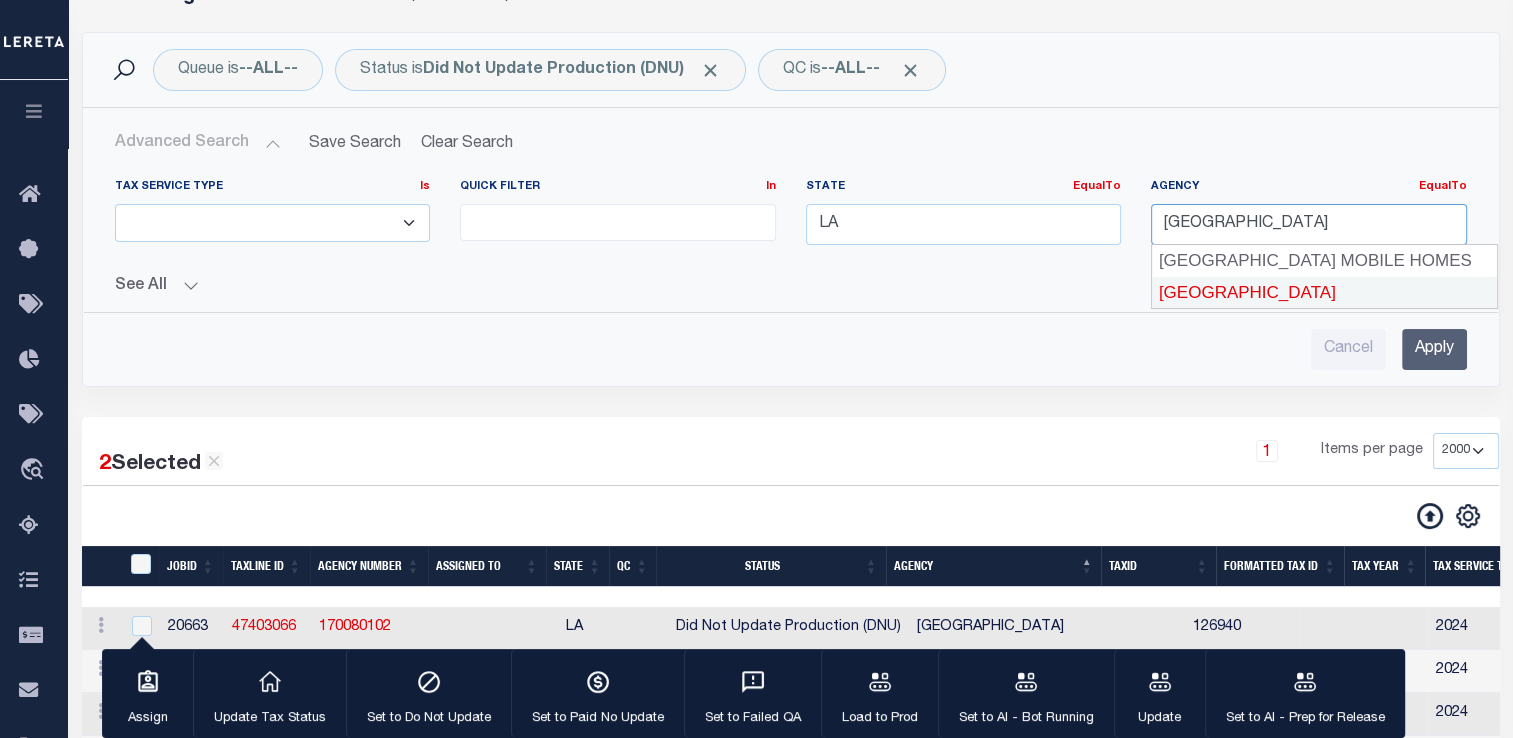 click on "[GEOGRAPHIC_DATA]" at bounding box center [1324, 293] 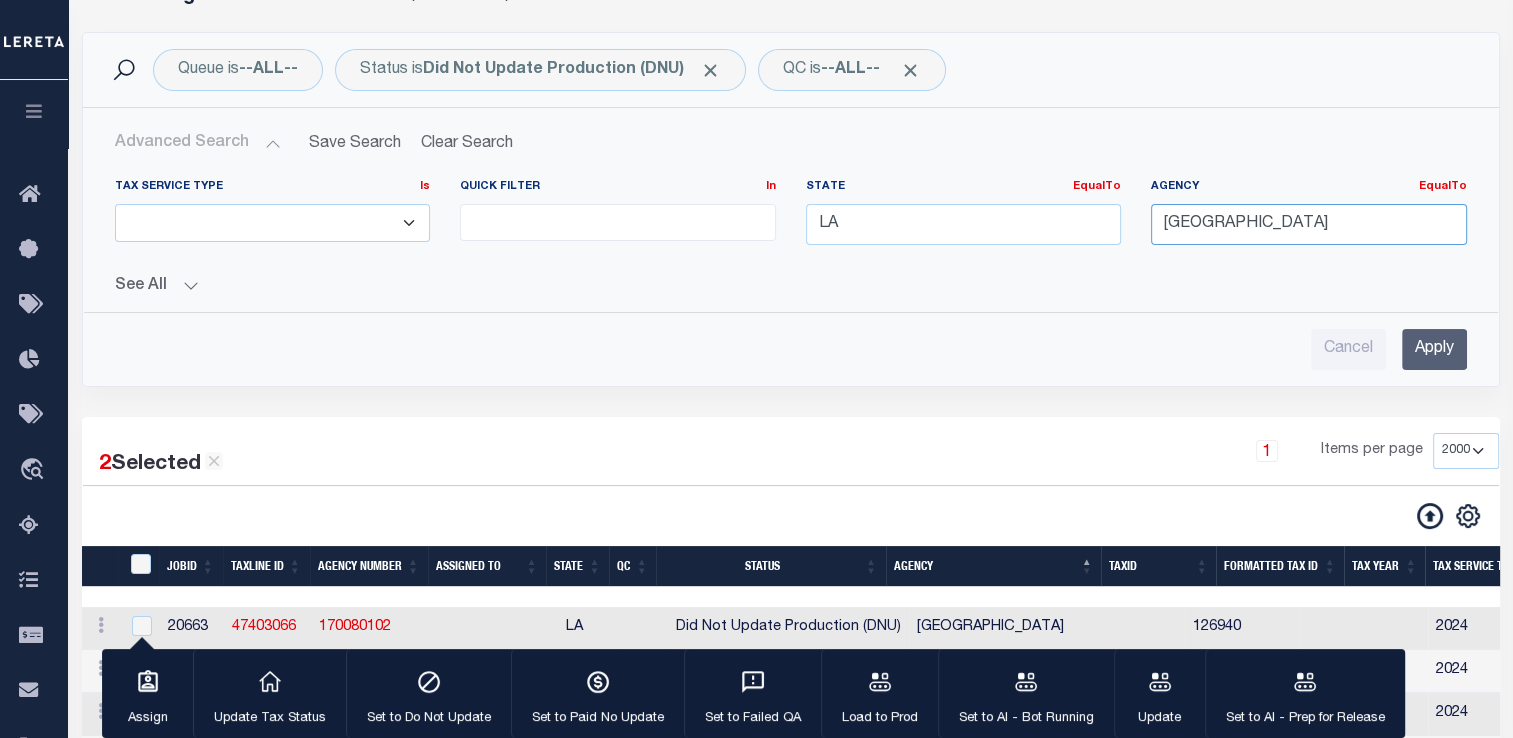 type on "[GEOGRAPHIC_DATA]" 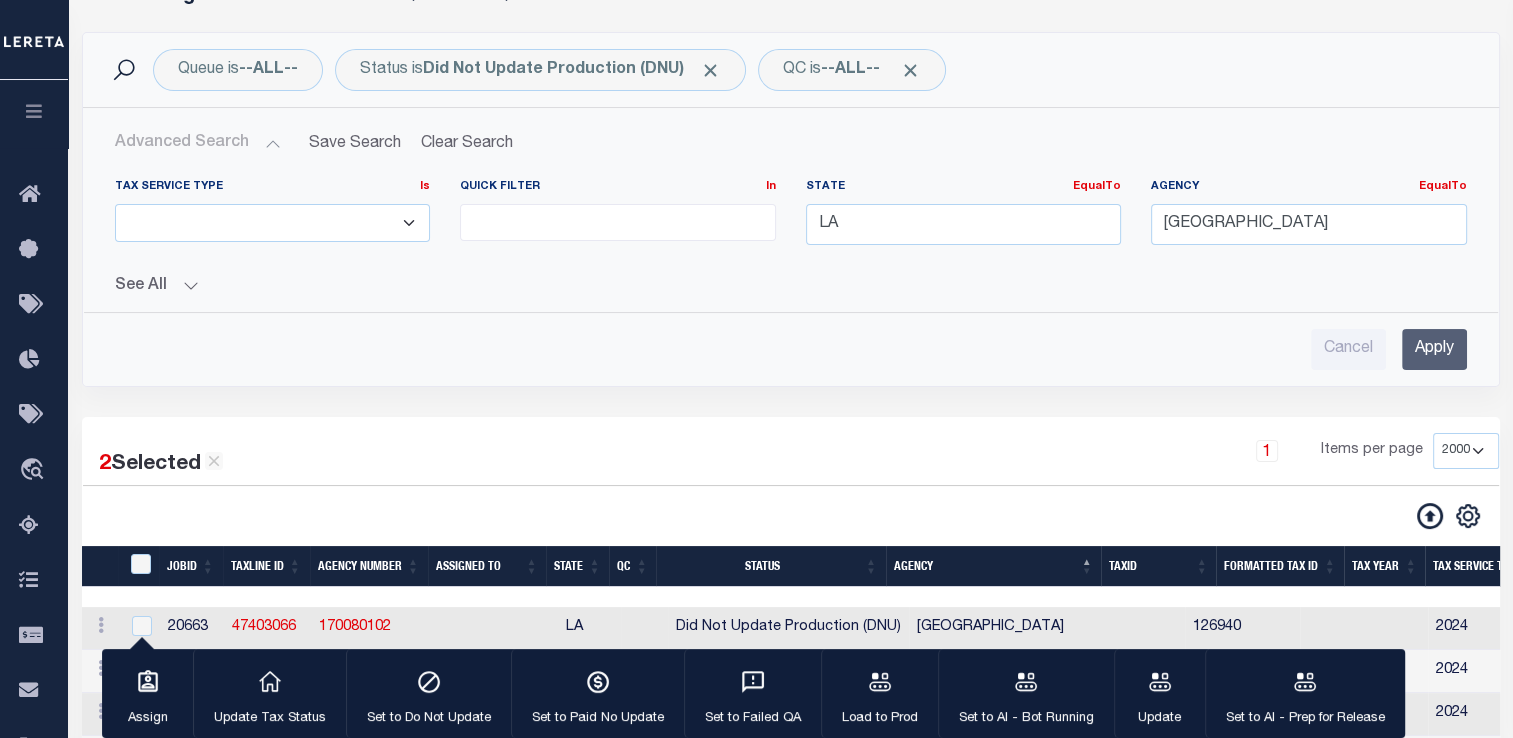 click on "Apply" at bounding box center (1434, 349) 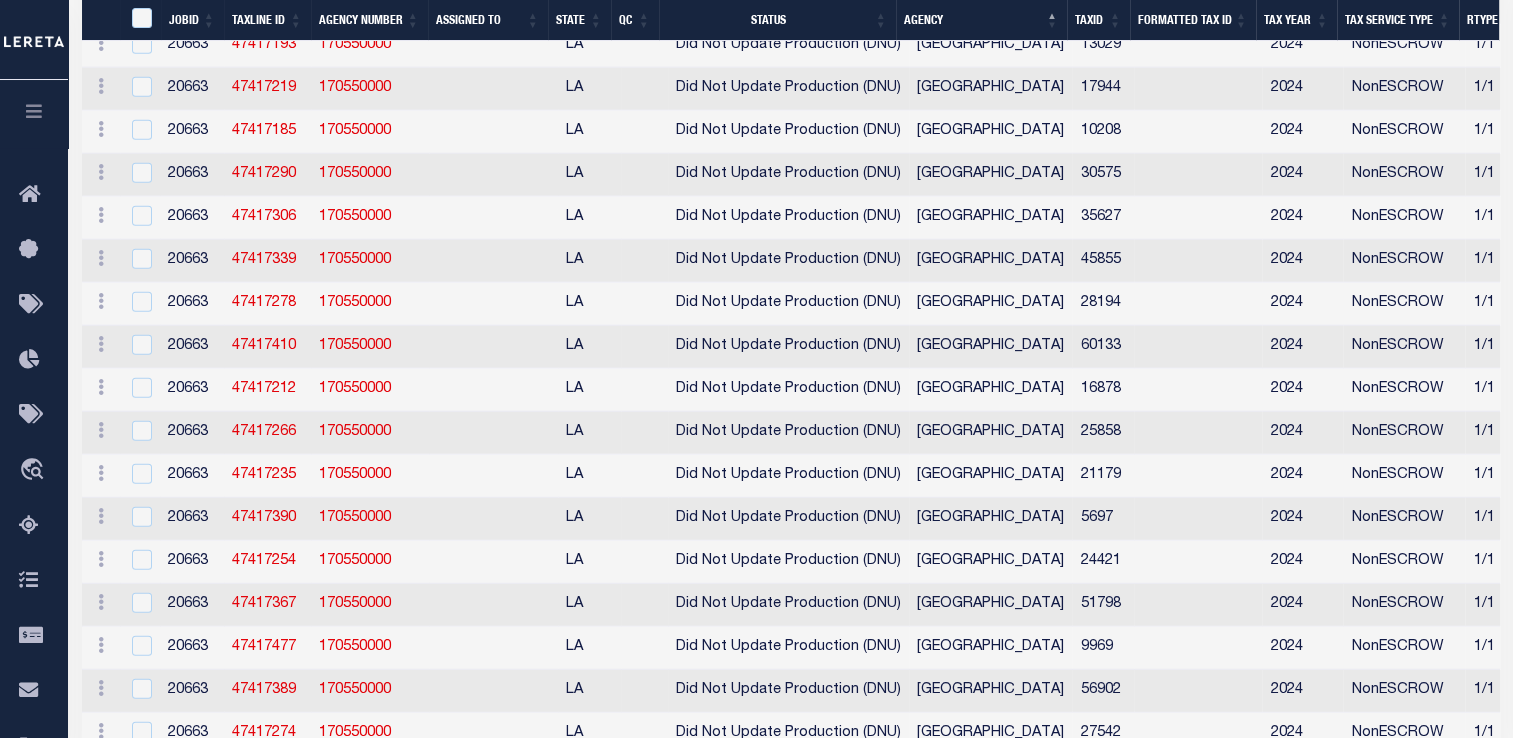 scroll, scrollTop: 5992, scrollLeft: 0, axis: vertical 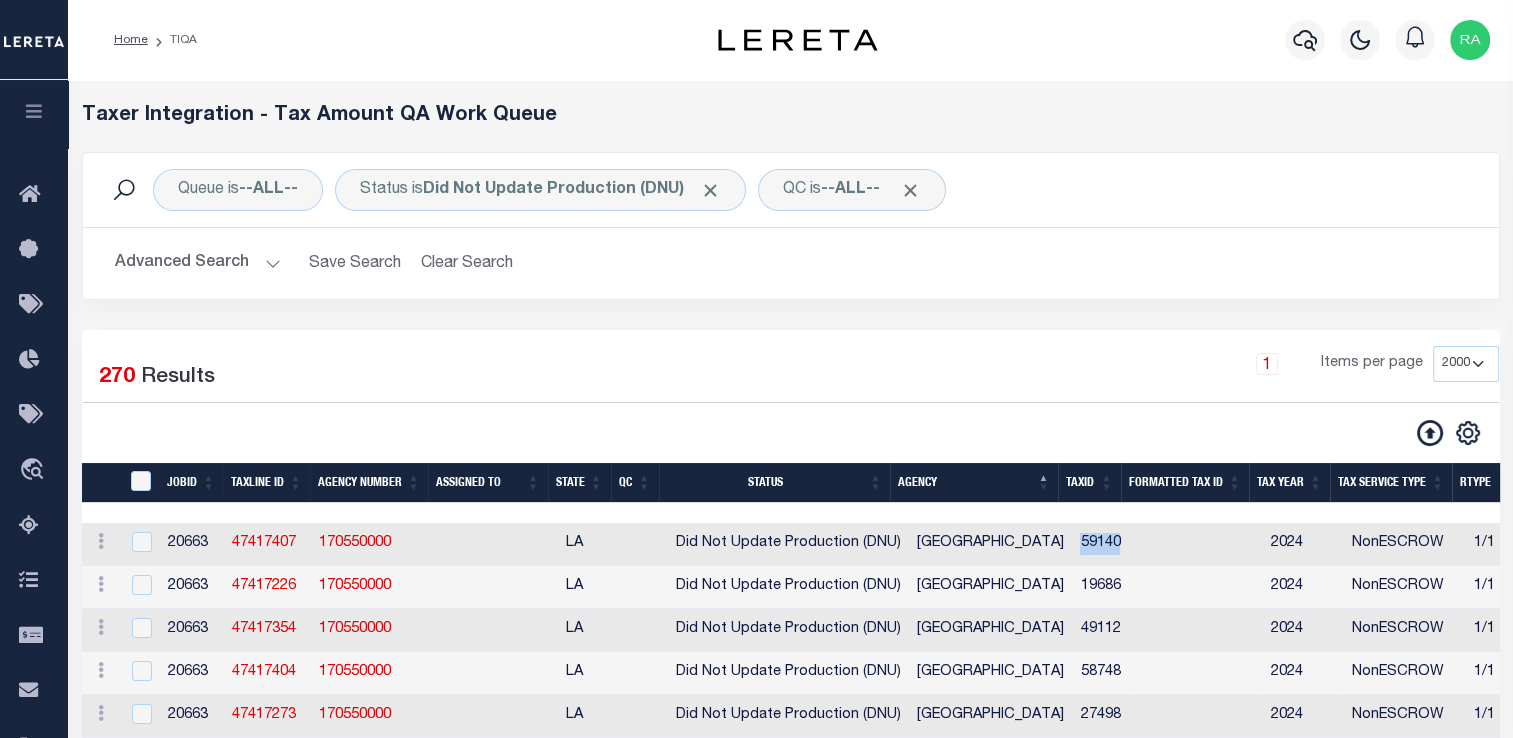 drag, startPoint x: 1075, startPoint y: 547, endPoint x: 1178, endPoint y: 553, distance: 103.17461 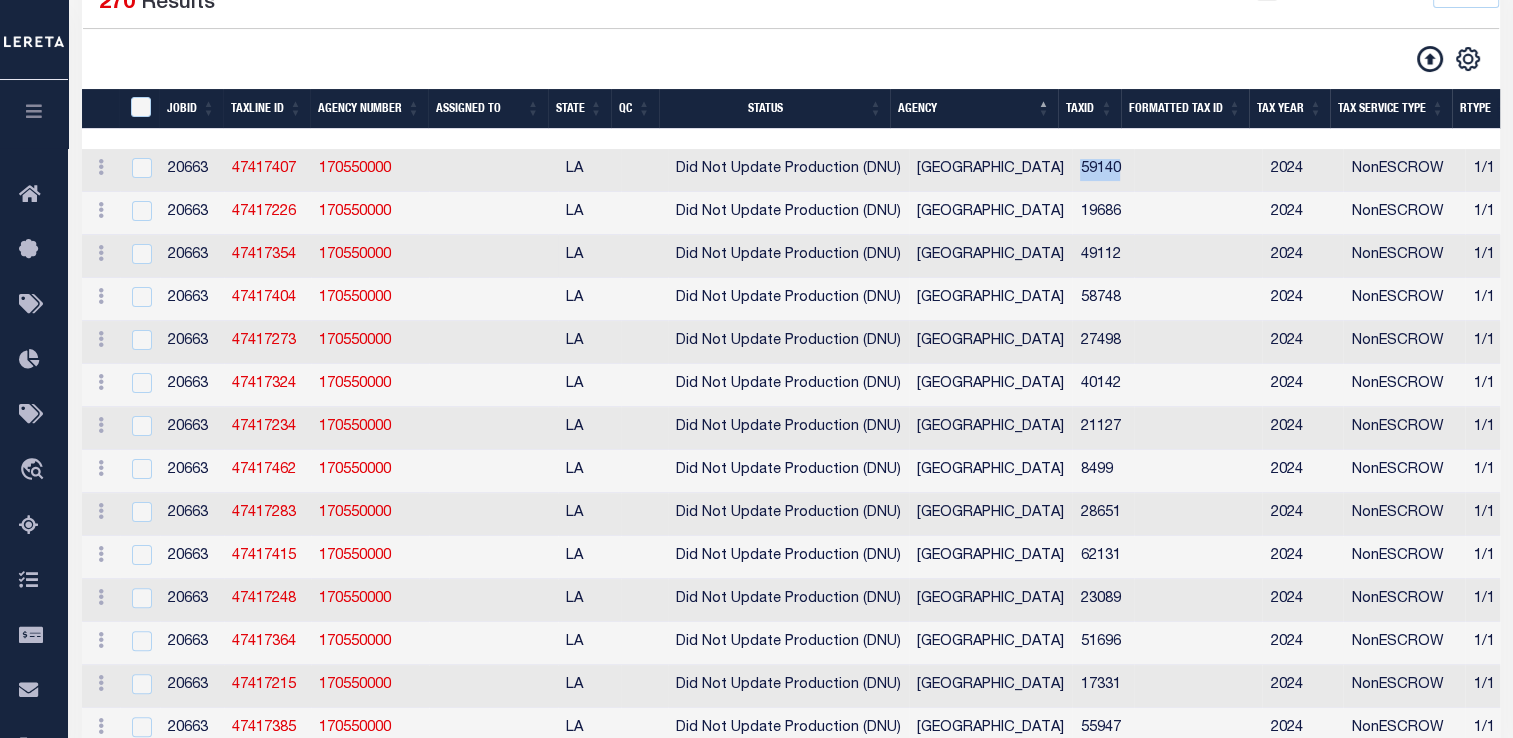 scroll, scrollTop: 380, scrollLeft: 0, axis: vertical 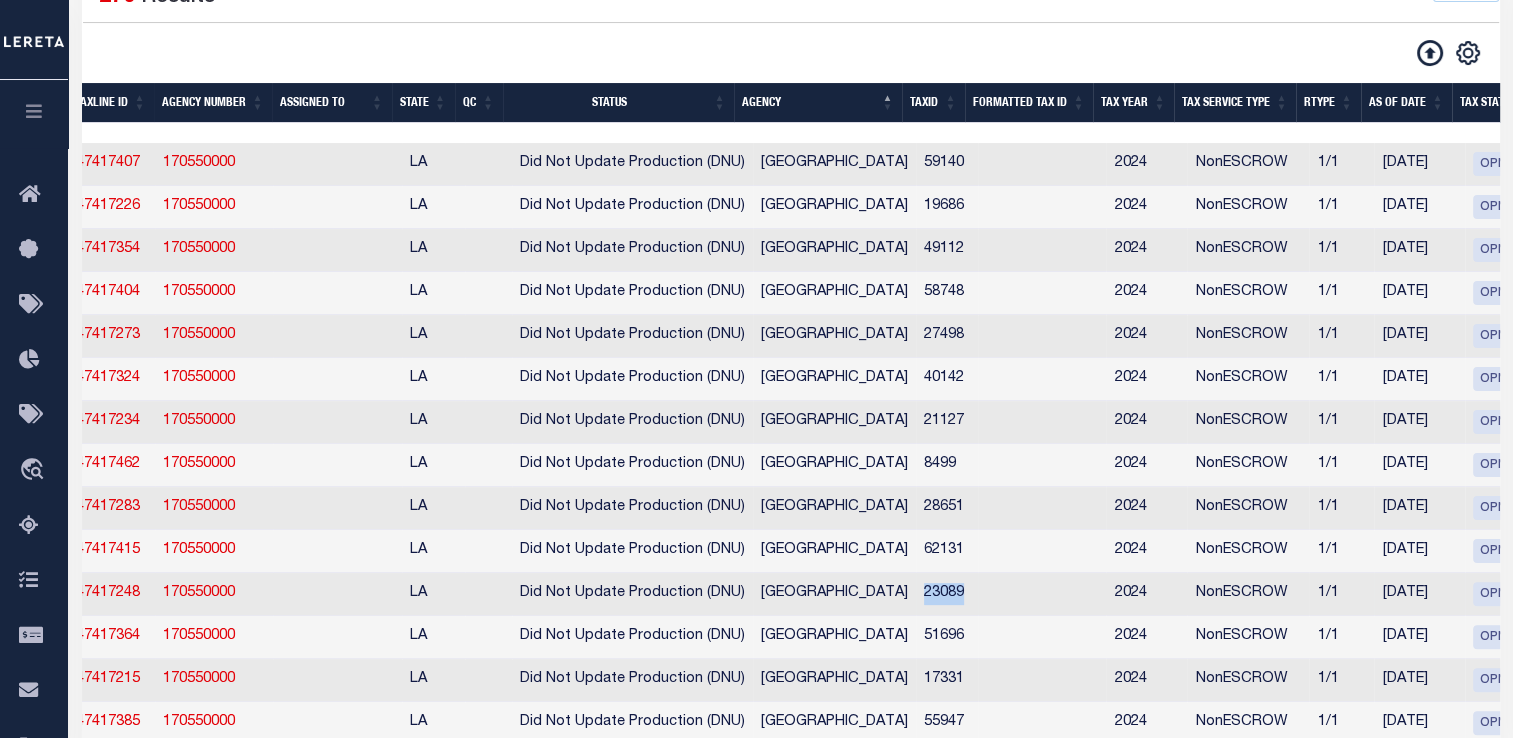 drag, startPoint x: 920, startPoint y: 606, endPoint x: 989, endPoint y: 609, distance: 69.065186 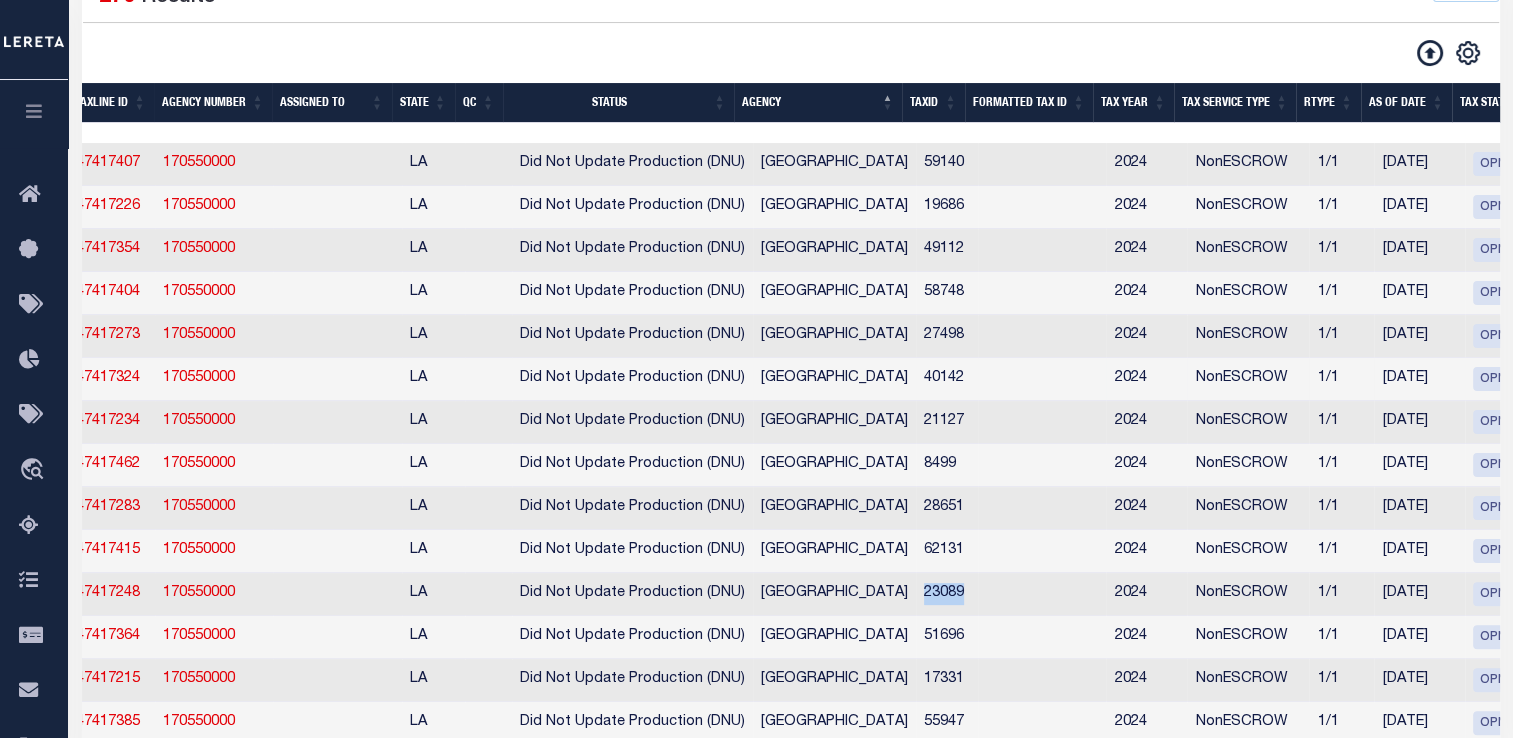 scroll, scrollTop: 0, scrollLeft: 78, axis: horizontal 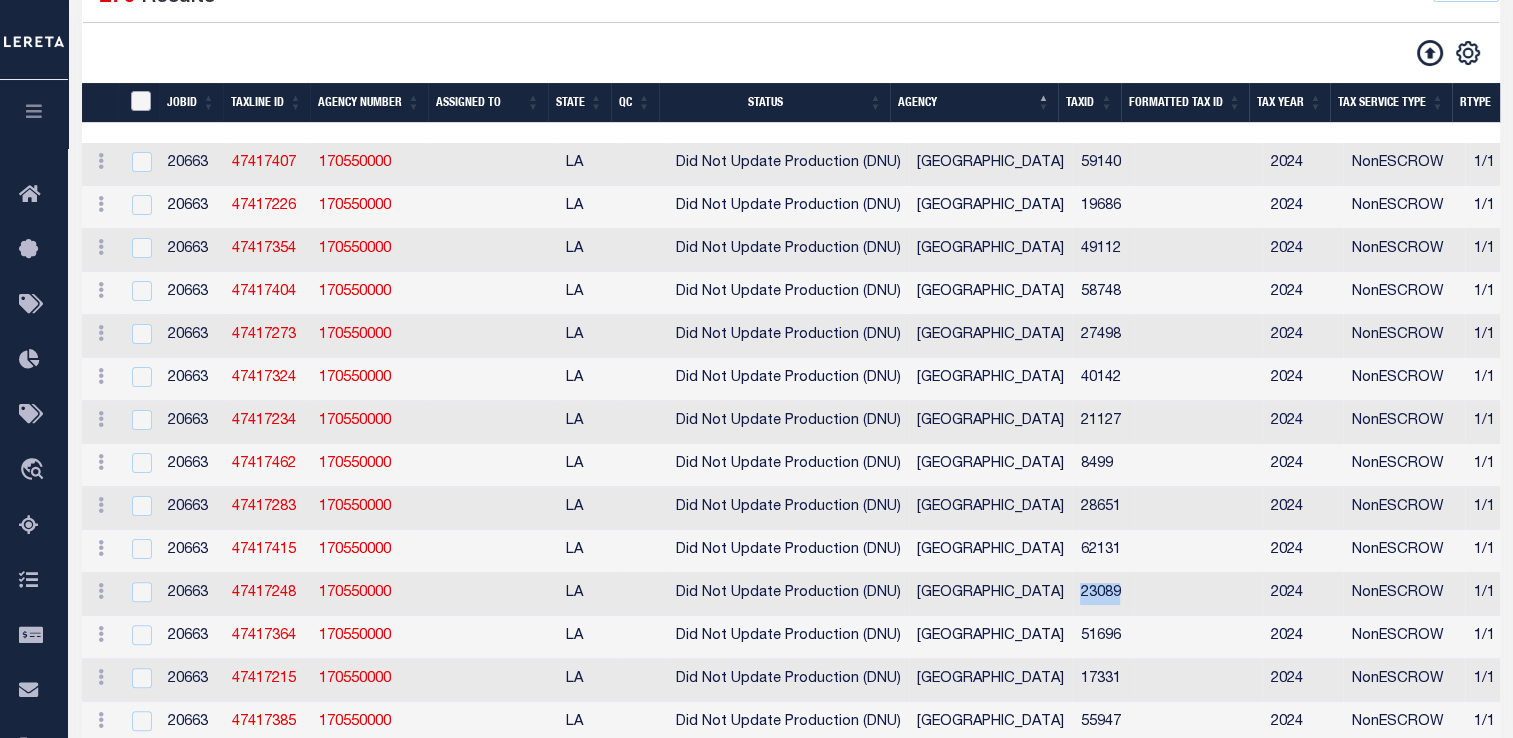 click at bounding box center (141, 101) 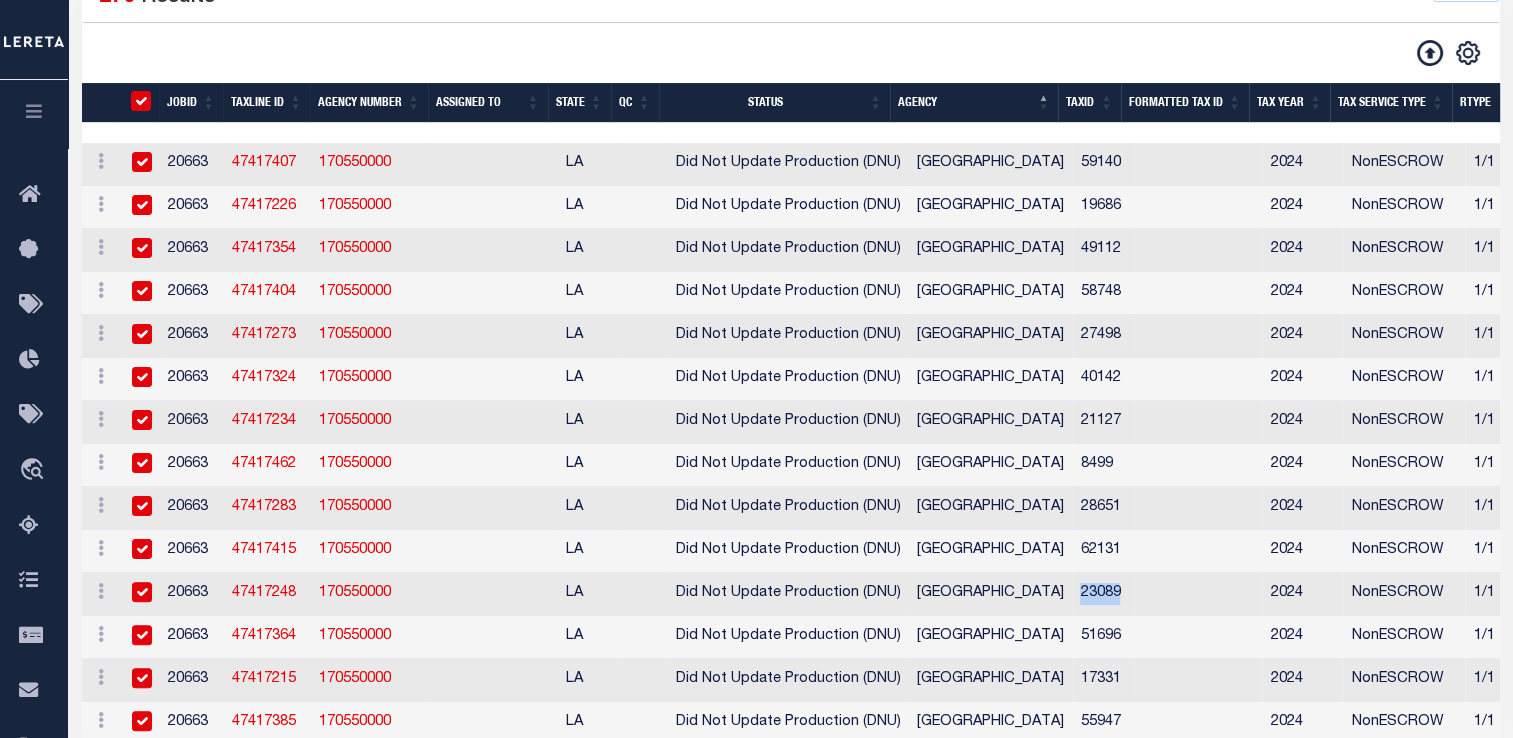 checkbox on "true" 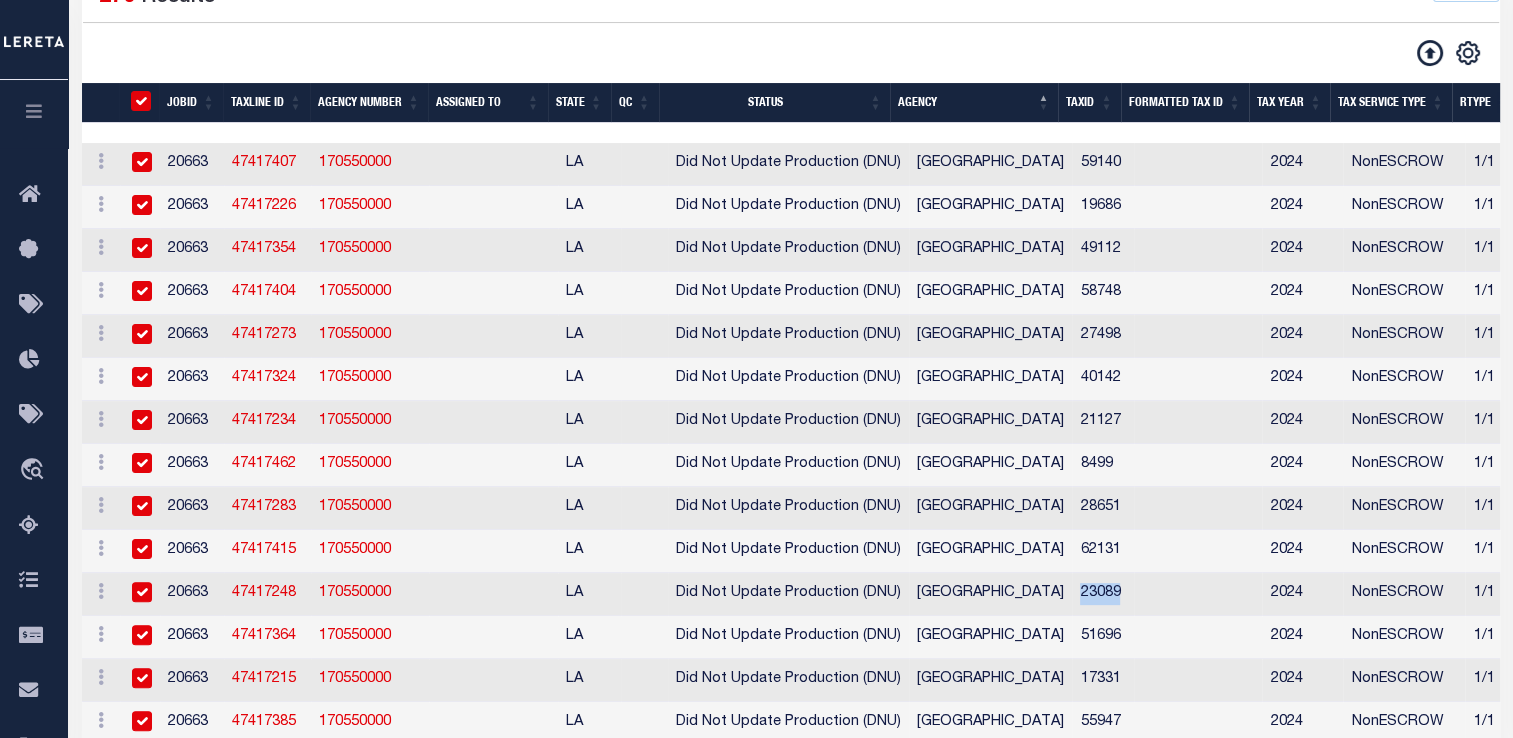 checkbox on "true" 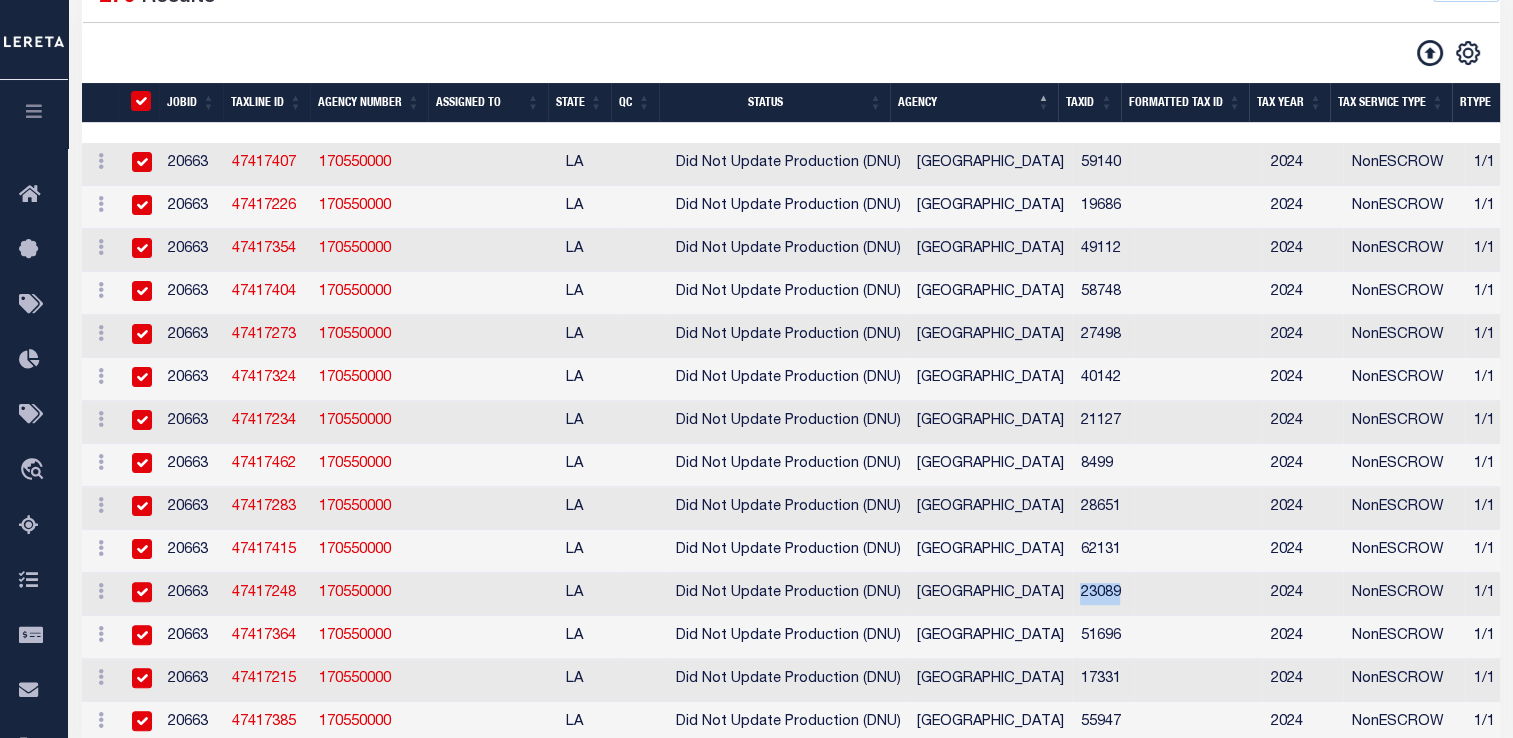 checkbox on "true" 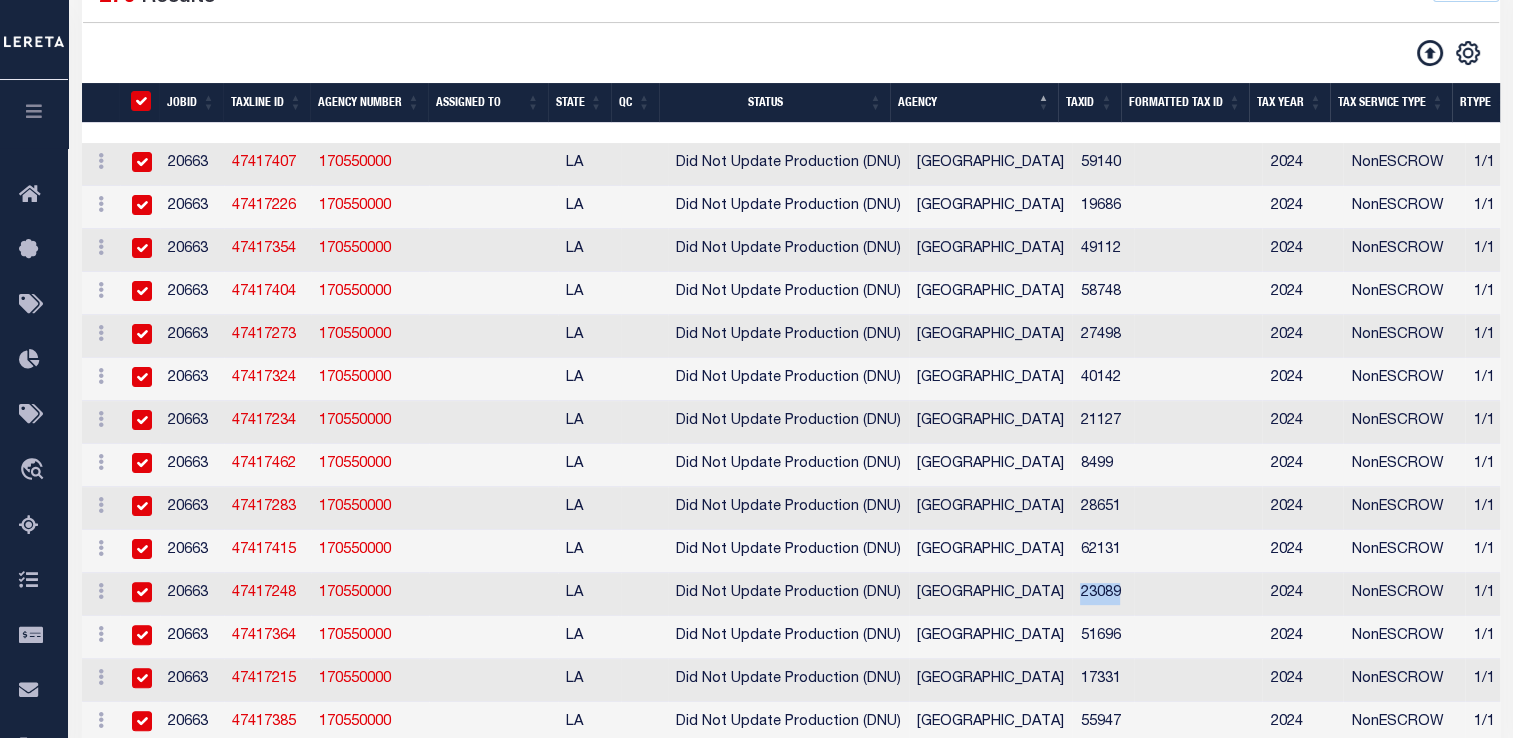 checkbox on "true" 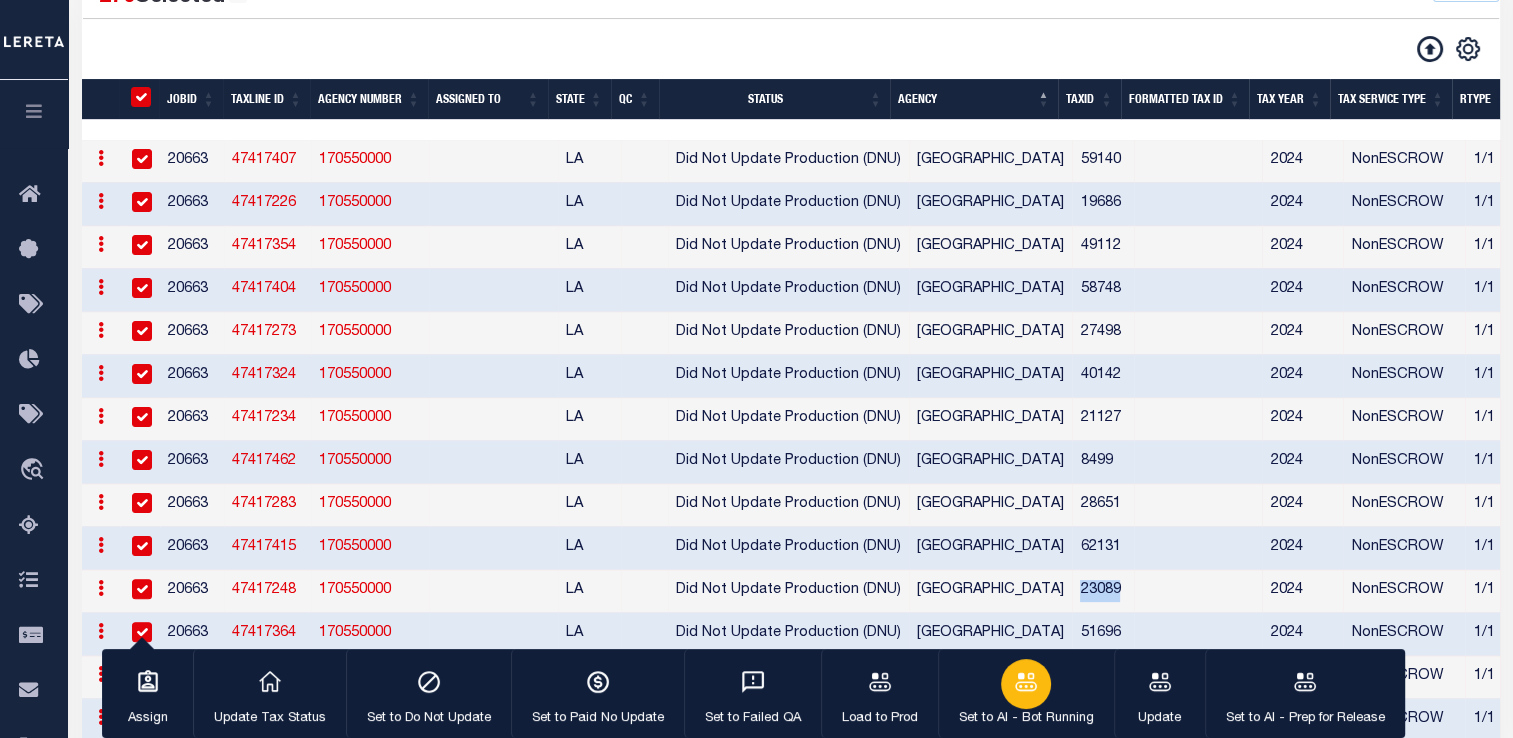 click 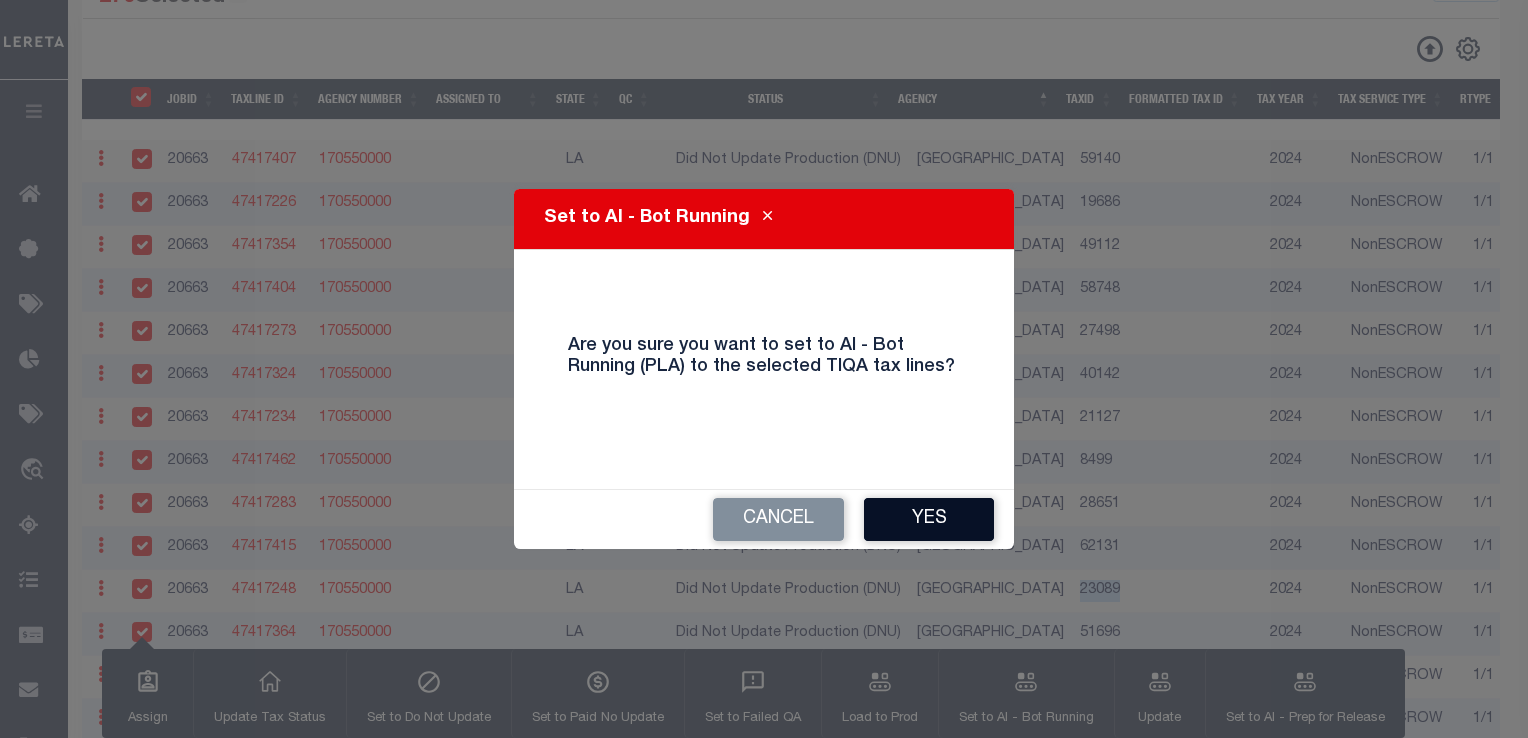 click on "Yes" at bounding box center (929, 519) 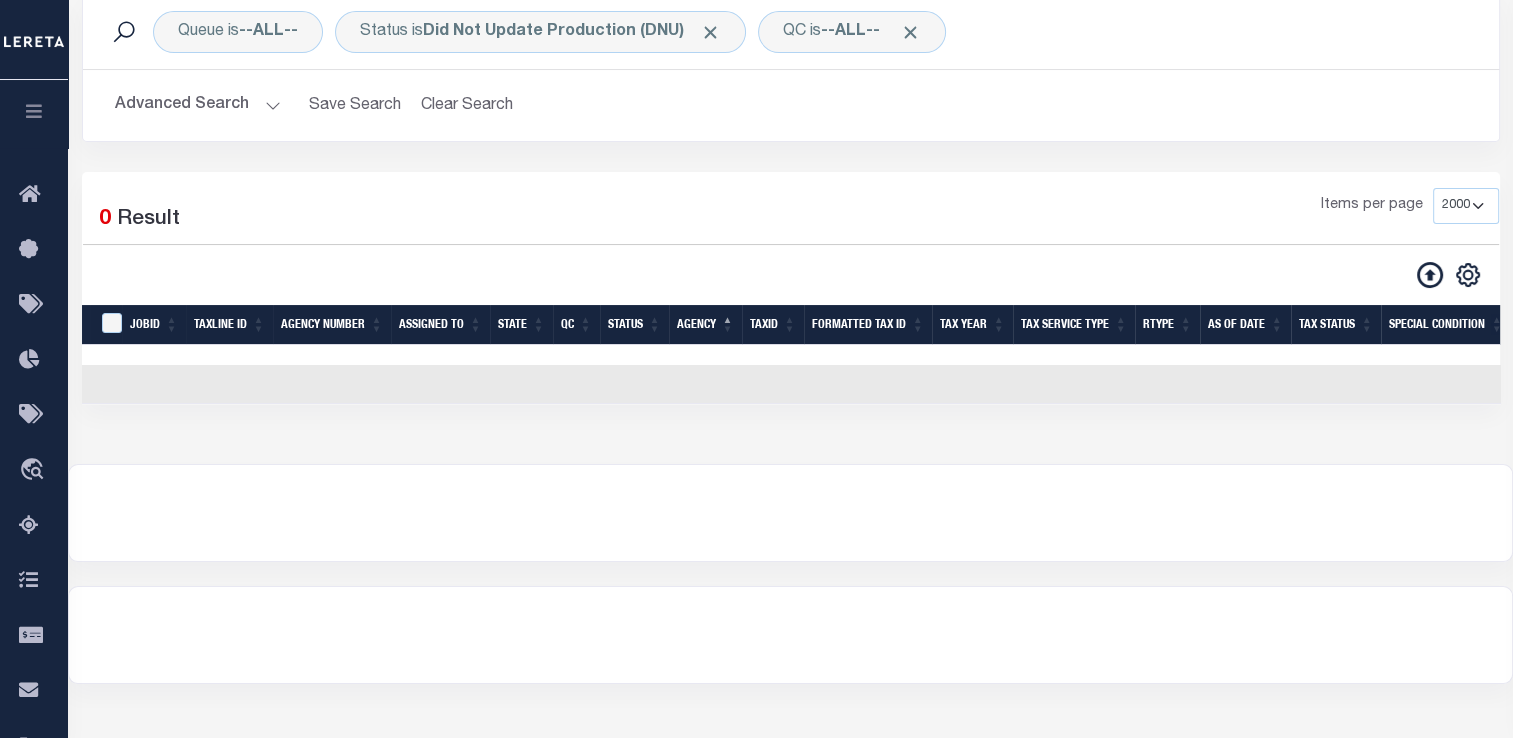 scroll, scrollTop: 157, scrollLeft: 0, axis: vertical 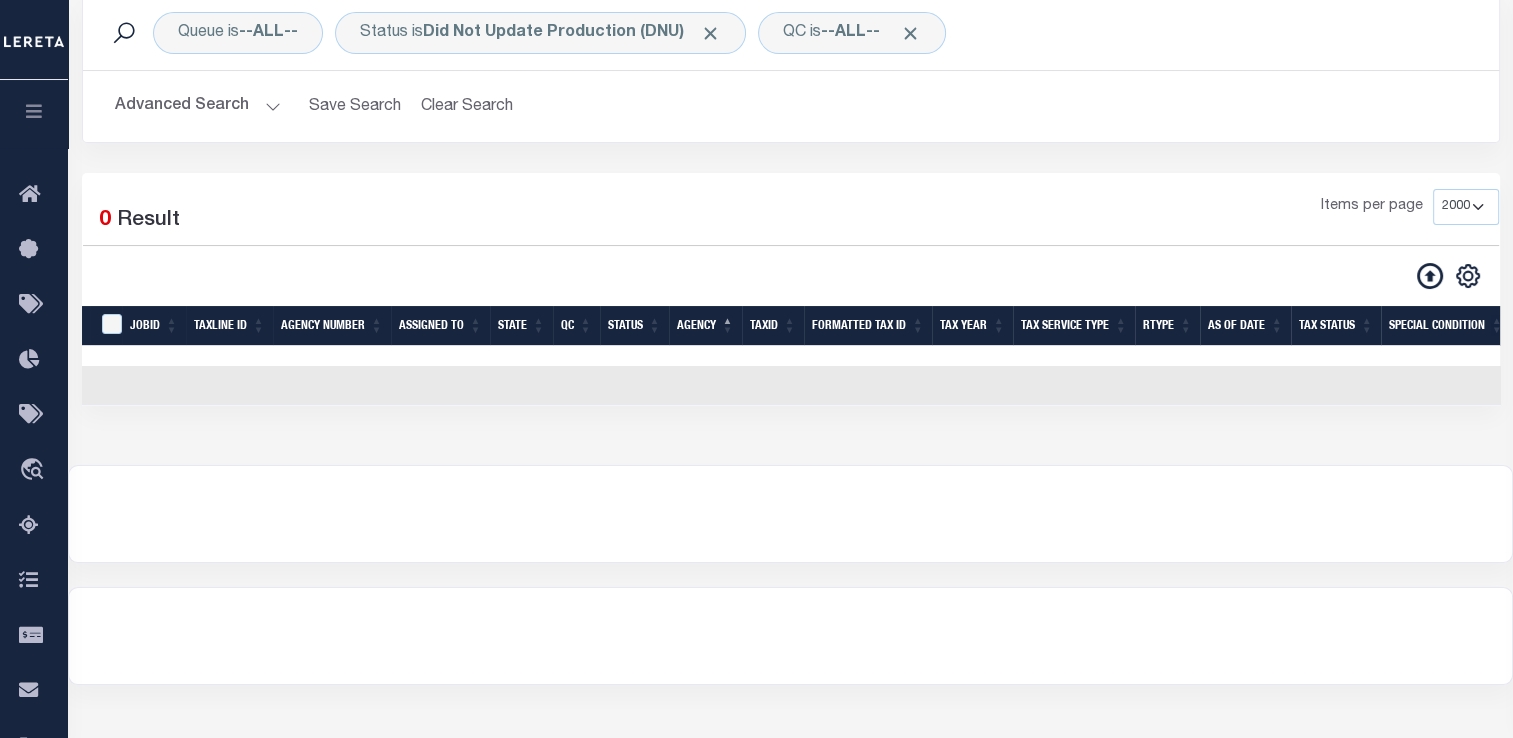 click on "Advanced Search" at bounding box center (198, 106) 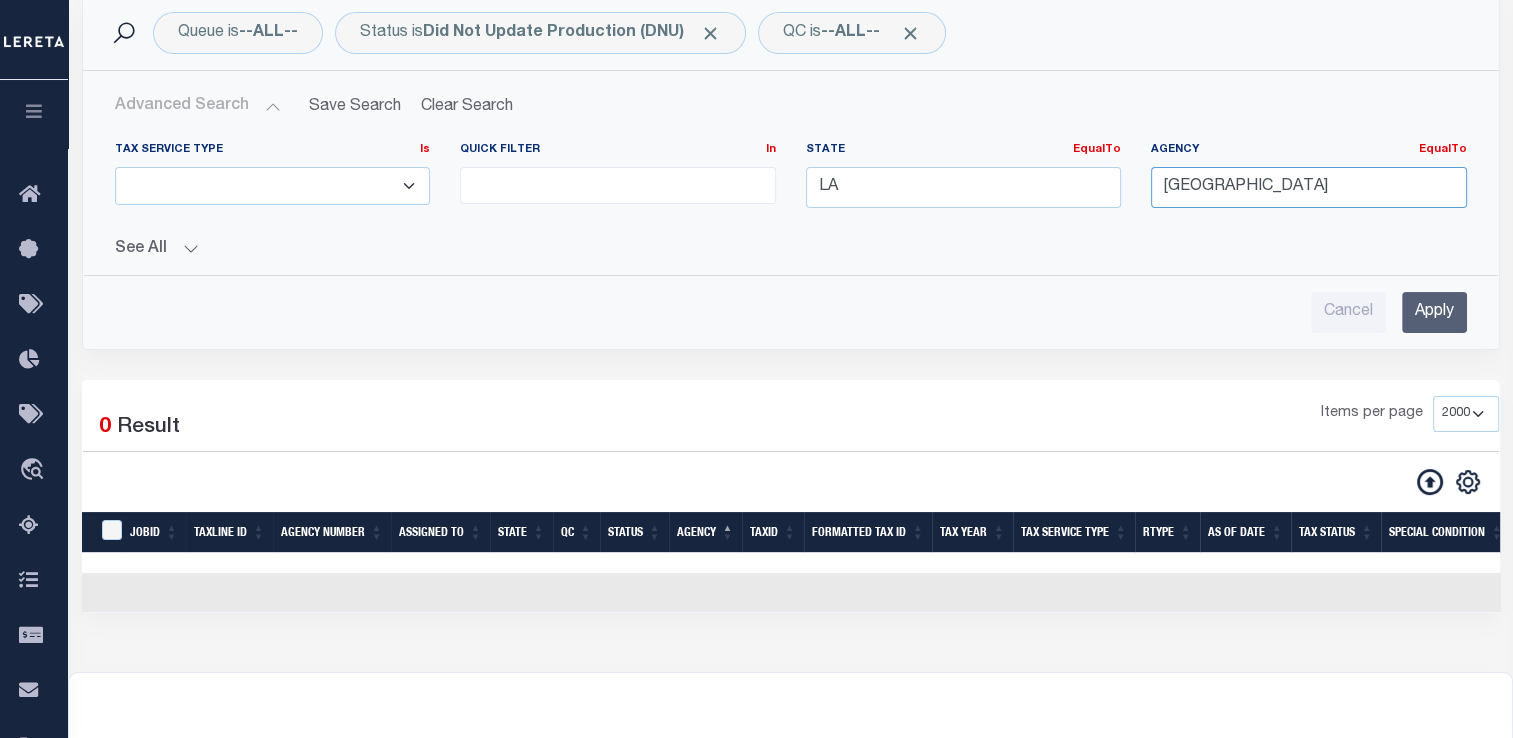 drag, startPoint x: 1341, startPoint y: 194, endPoint x: 1282, endPoint y: 198, distance: 59.135437 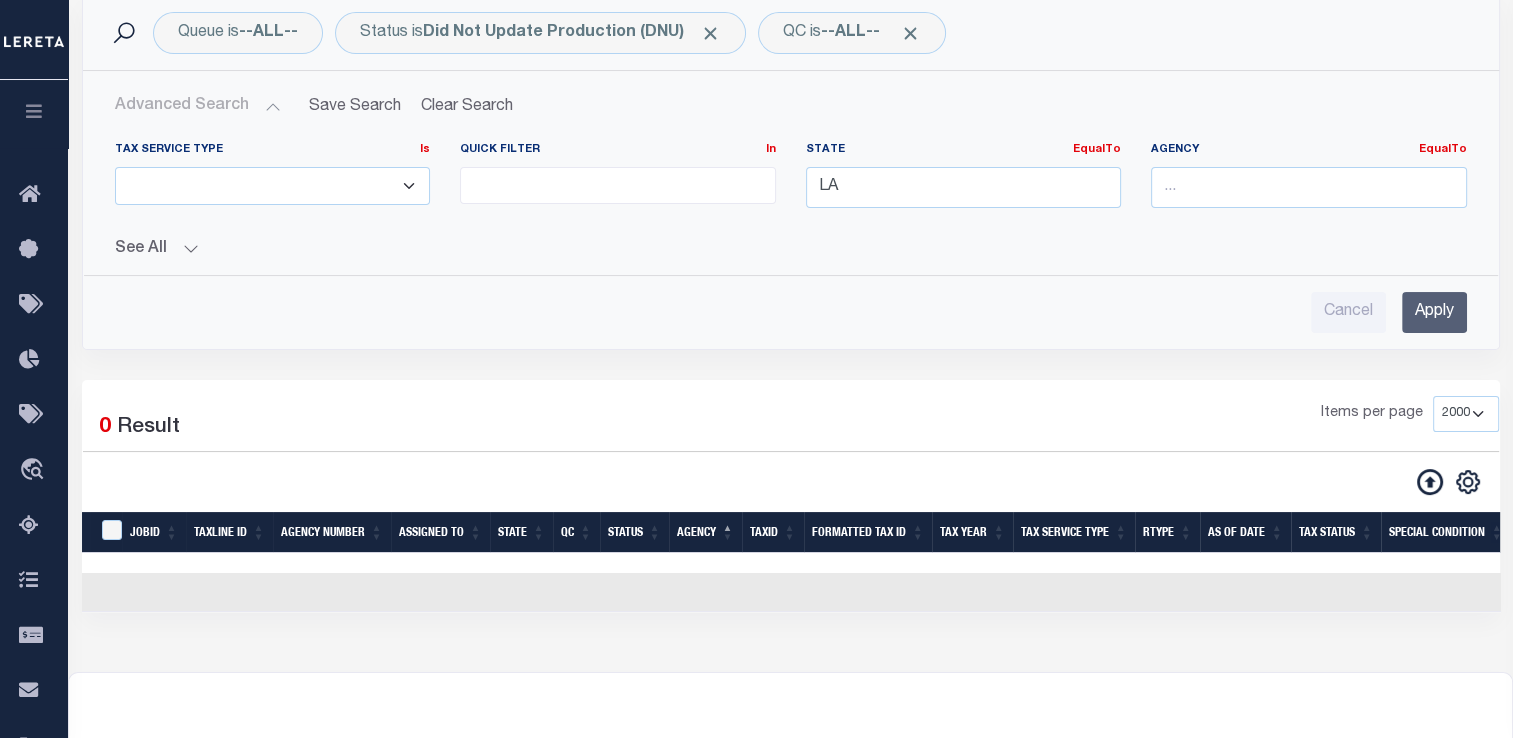 click on "Queue is  --ALL--    Status is  Did Not Update Production (DNU)   QC is  --ALL--
Search
Advanced Search
Save Search Clear Search
TIQATaxLineSearchTable_dynamictable_____DefaultSaveFilter" at bounding box center (791, 172) 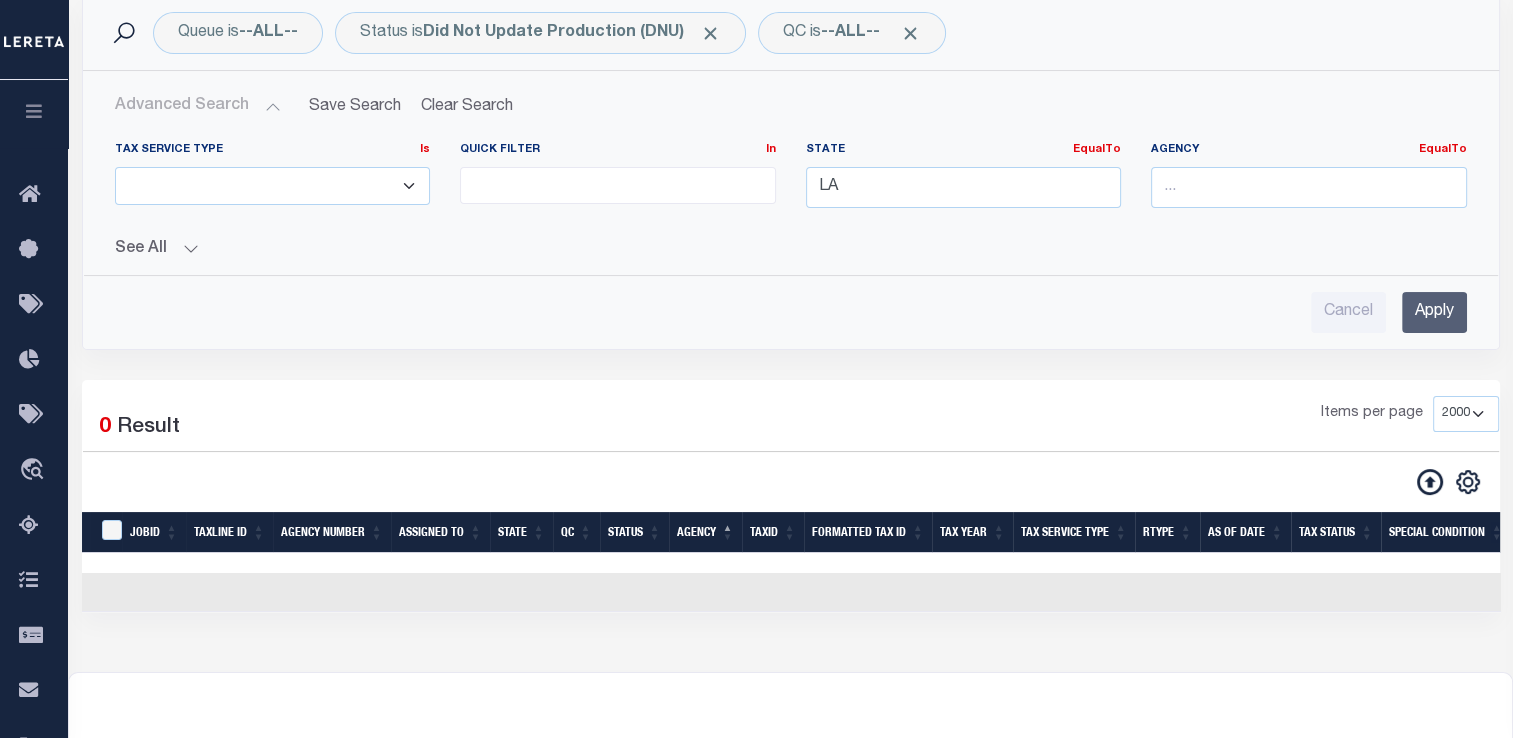 click on "Apply" at bounding box center [1434, 312] 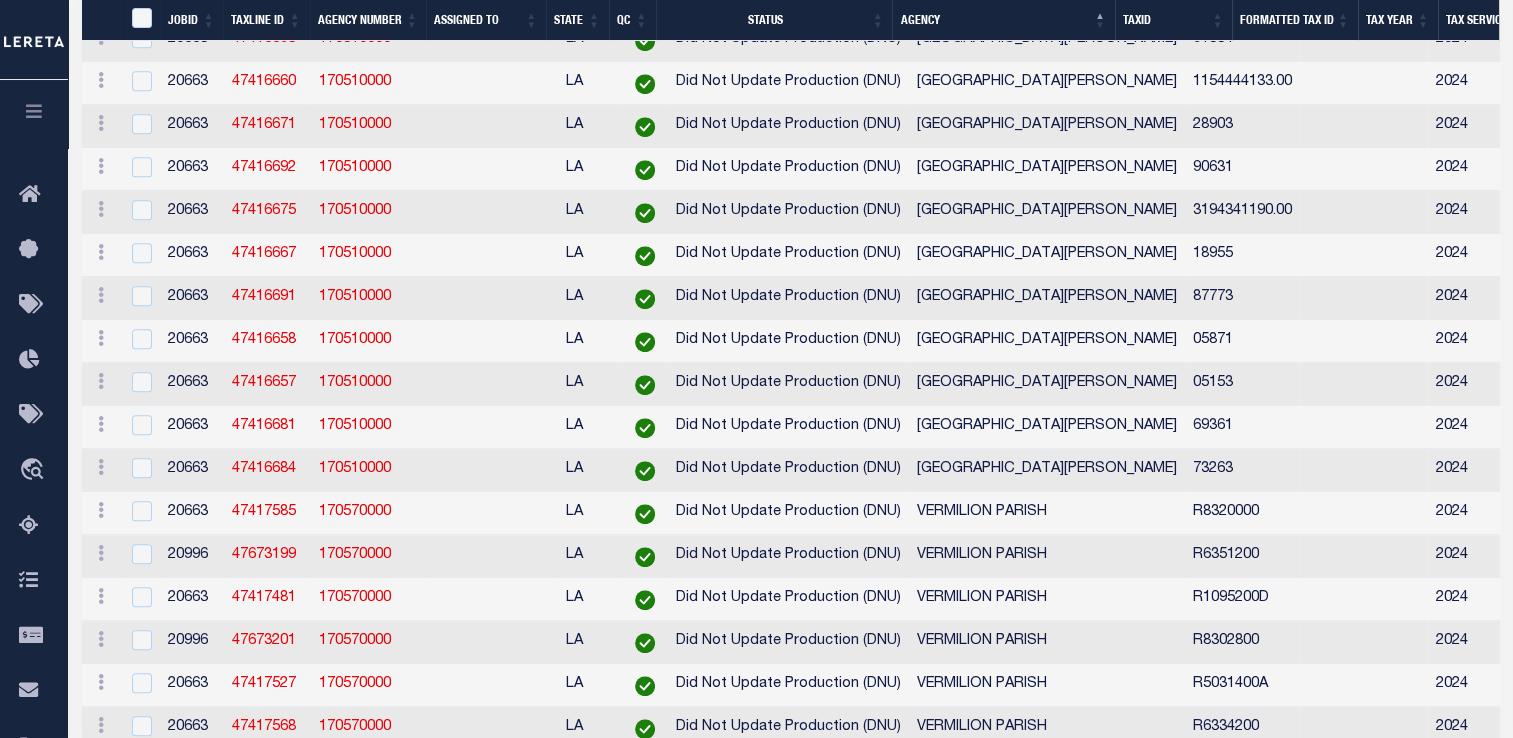 scroll, scrollTop: 8604, scrollLeft: 0, axis: vertical 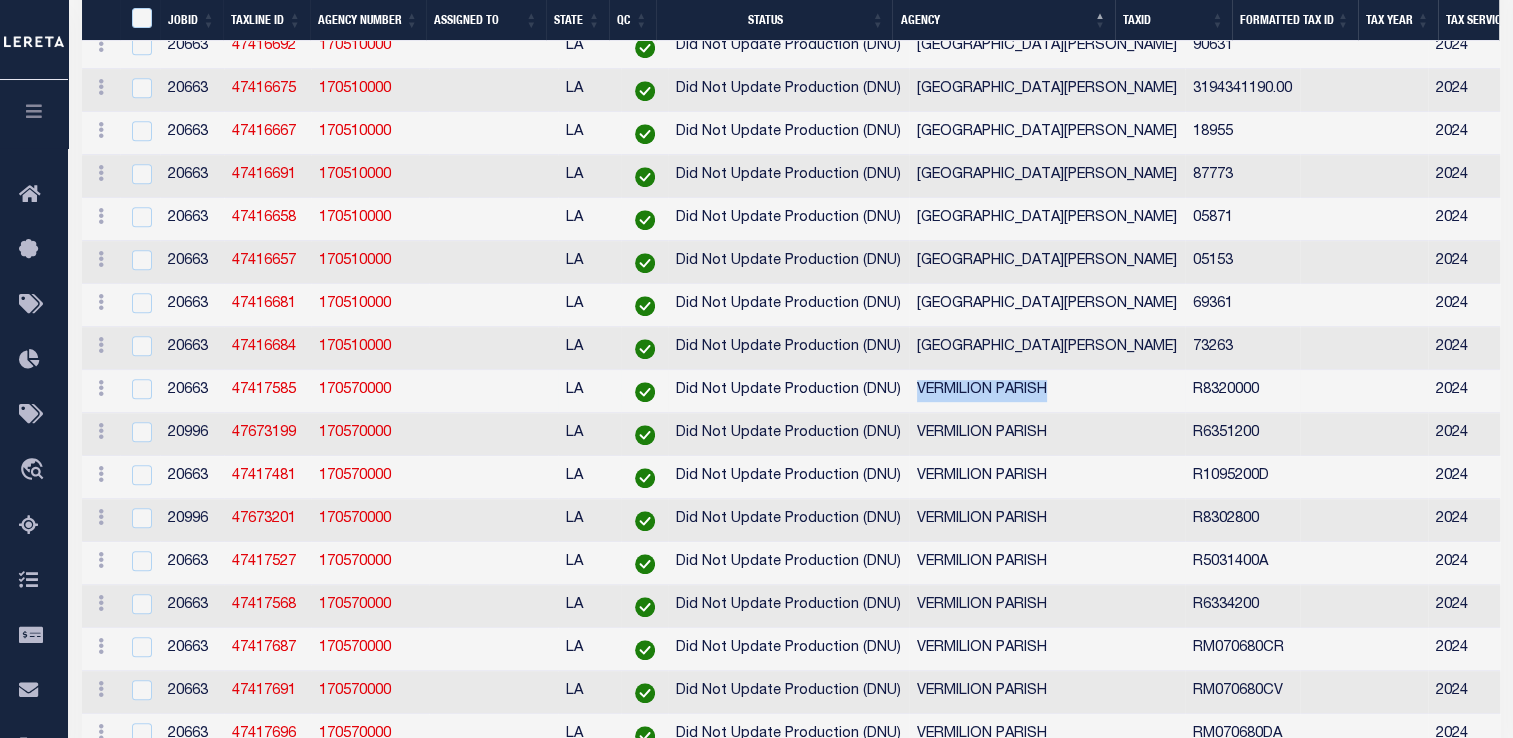 drag, startPoint x: 1044, startPoint y: 584, endPoint x: 897, endPoint y: 586, distance: 147.01361 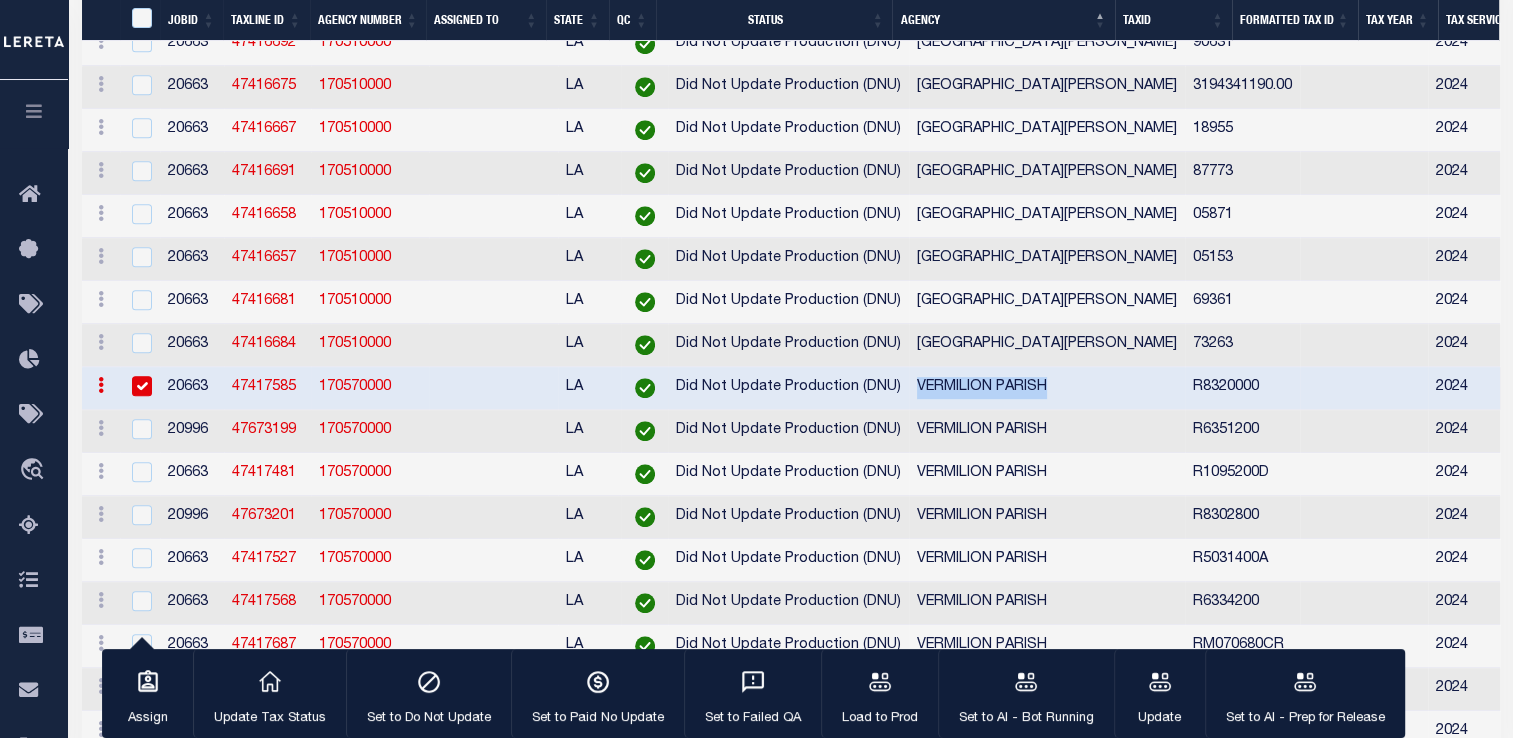 copy on "VERMILION PARISH" 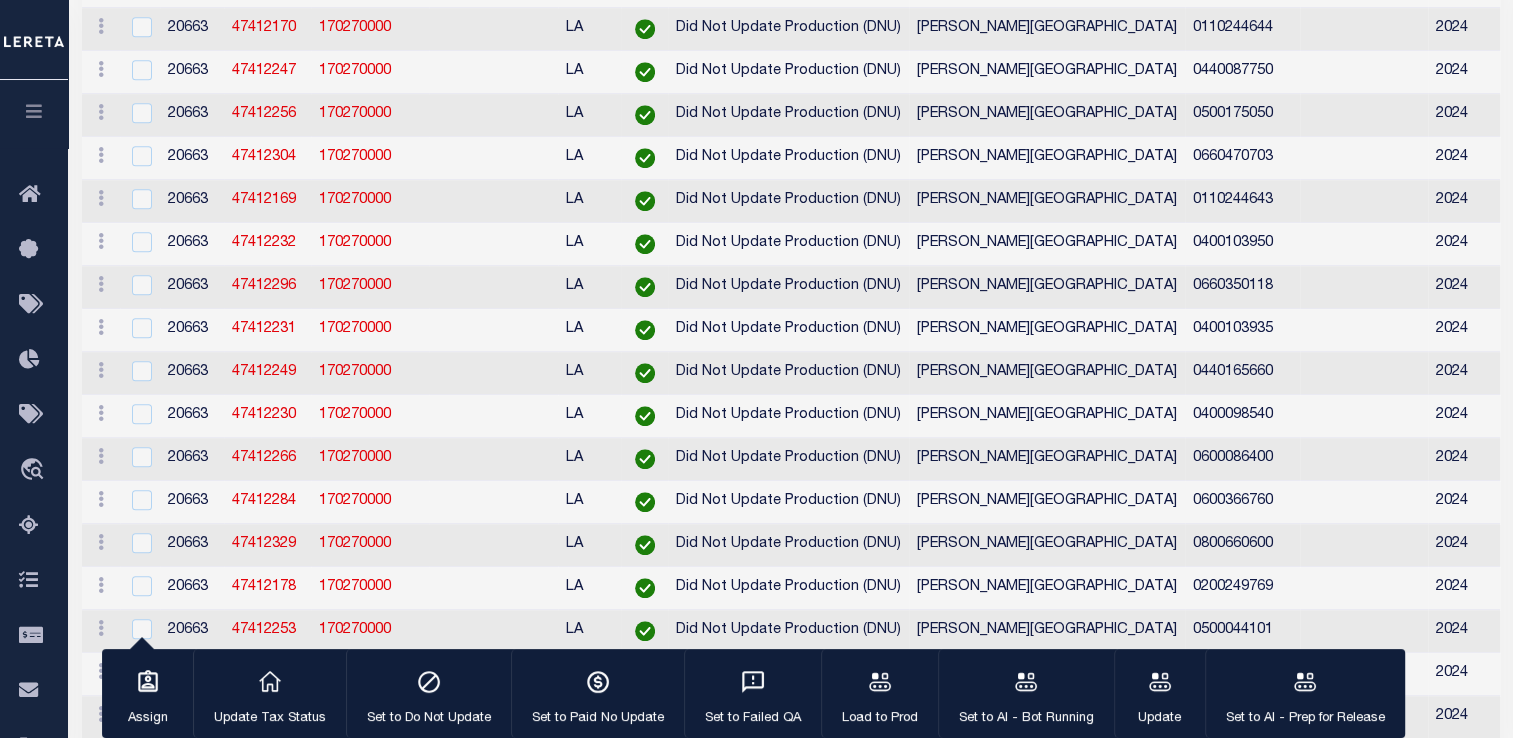 scroll, scrollTop: 0, scrollLeft: 0, axis: both 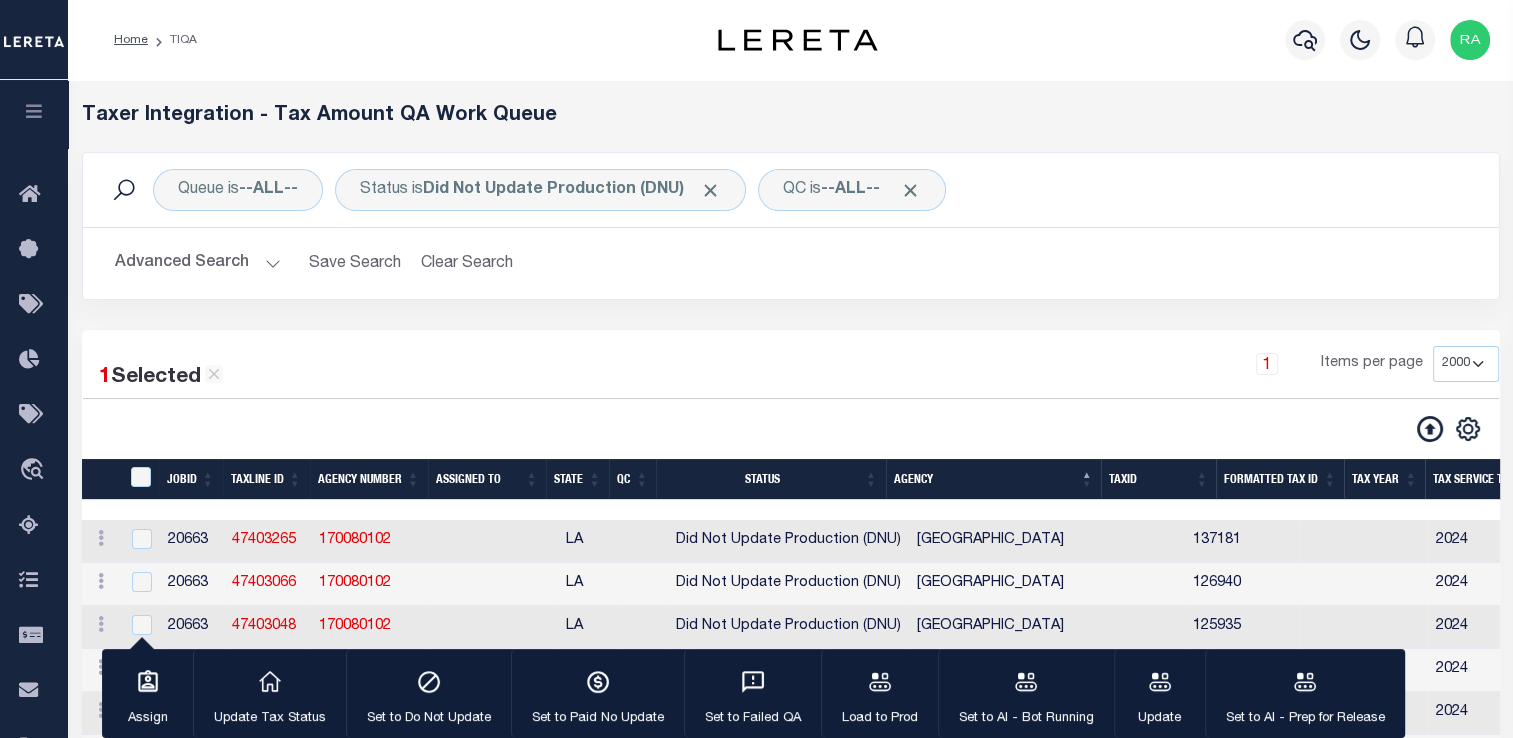 click on "Advanced Search" at bounding box center (198, 263) 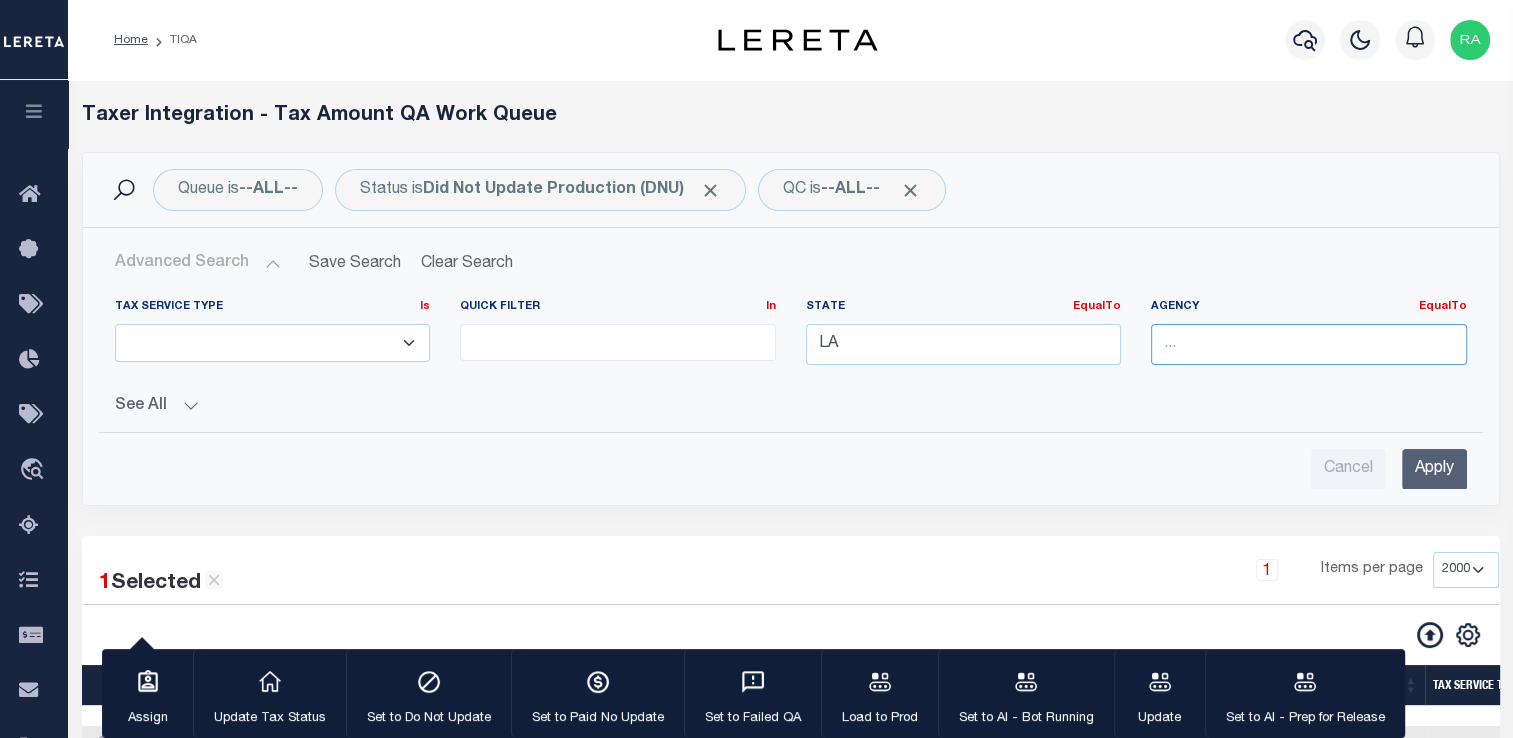 click at bounding box center (1309, 344) 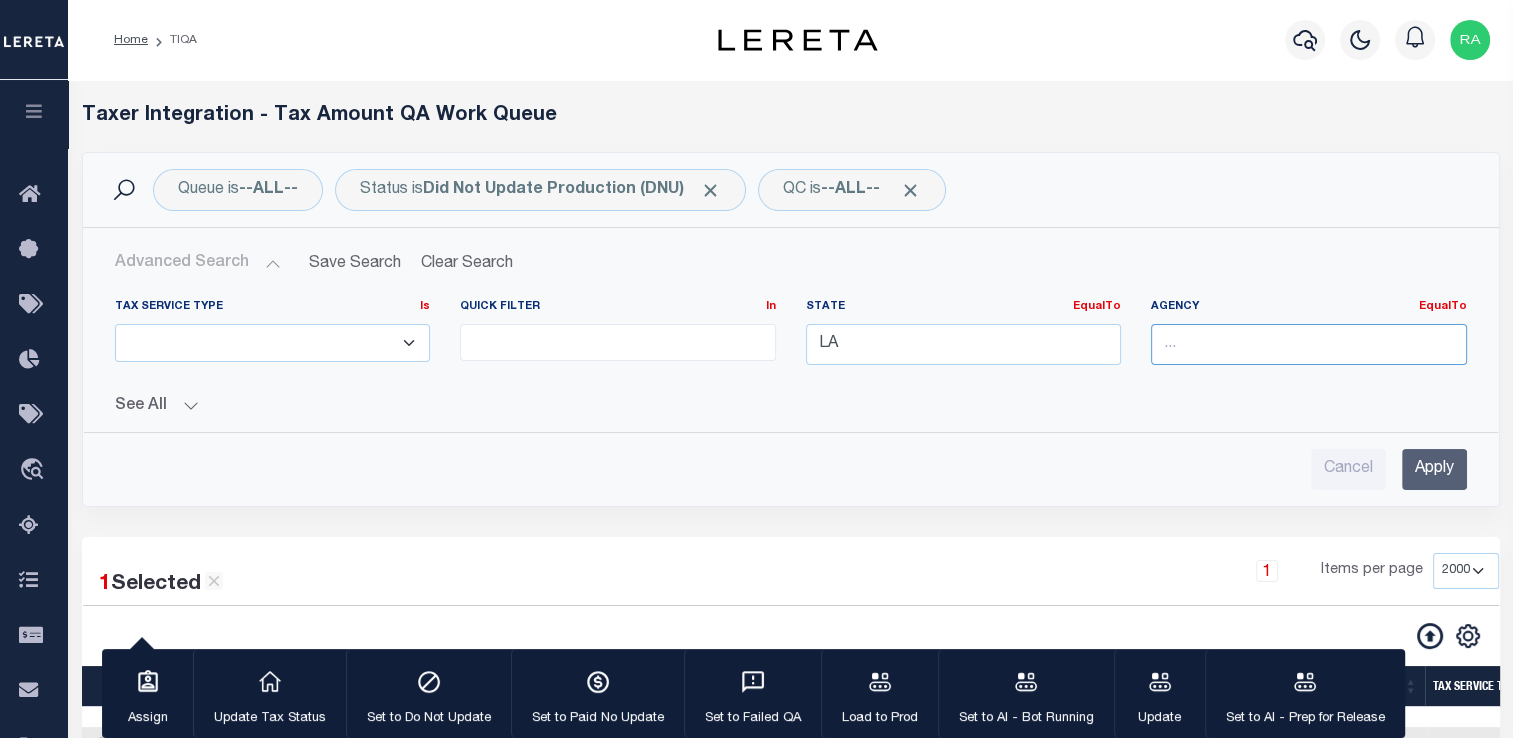 paste on "VERMILION PARISH" 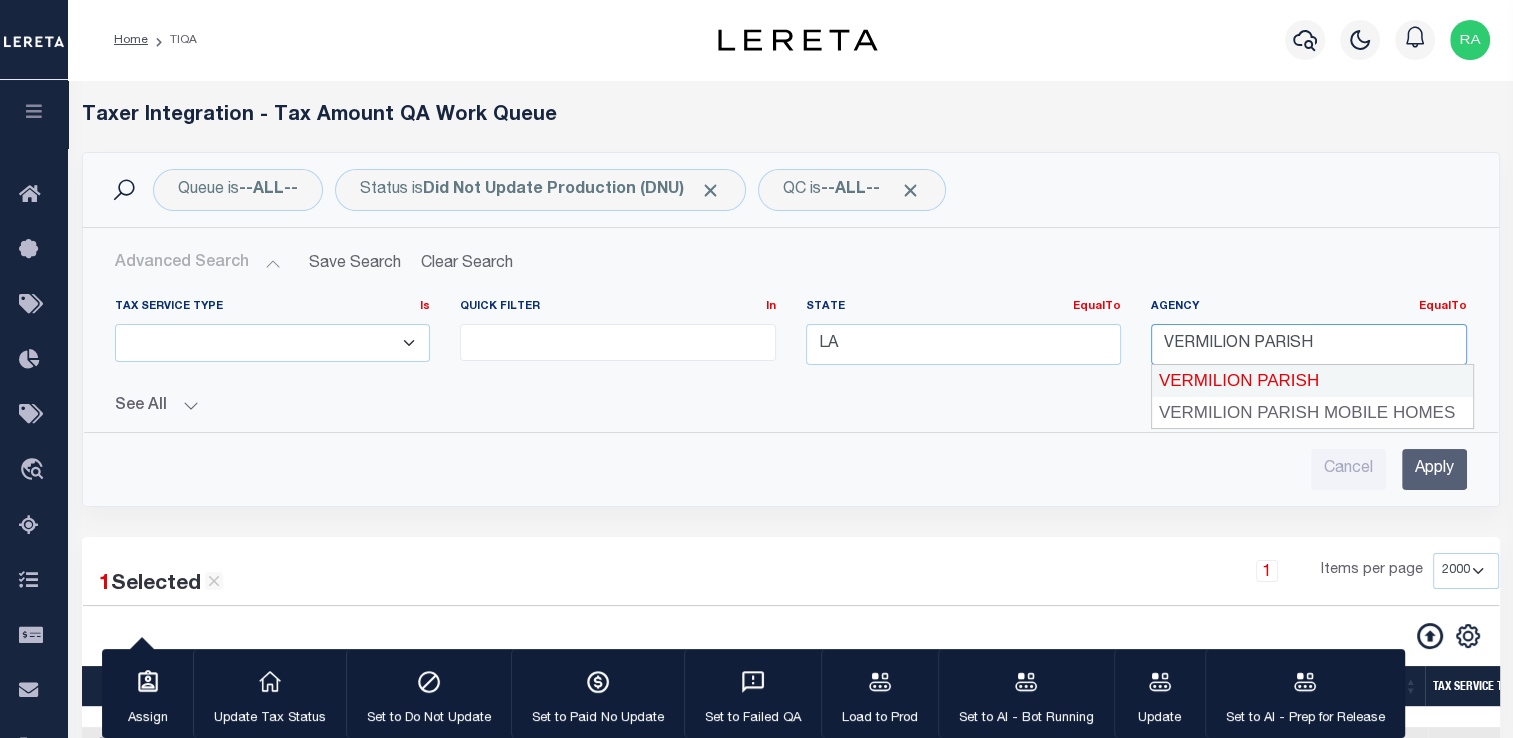 click on "VERMILION PARISH" at bounding box center (1312, 381) 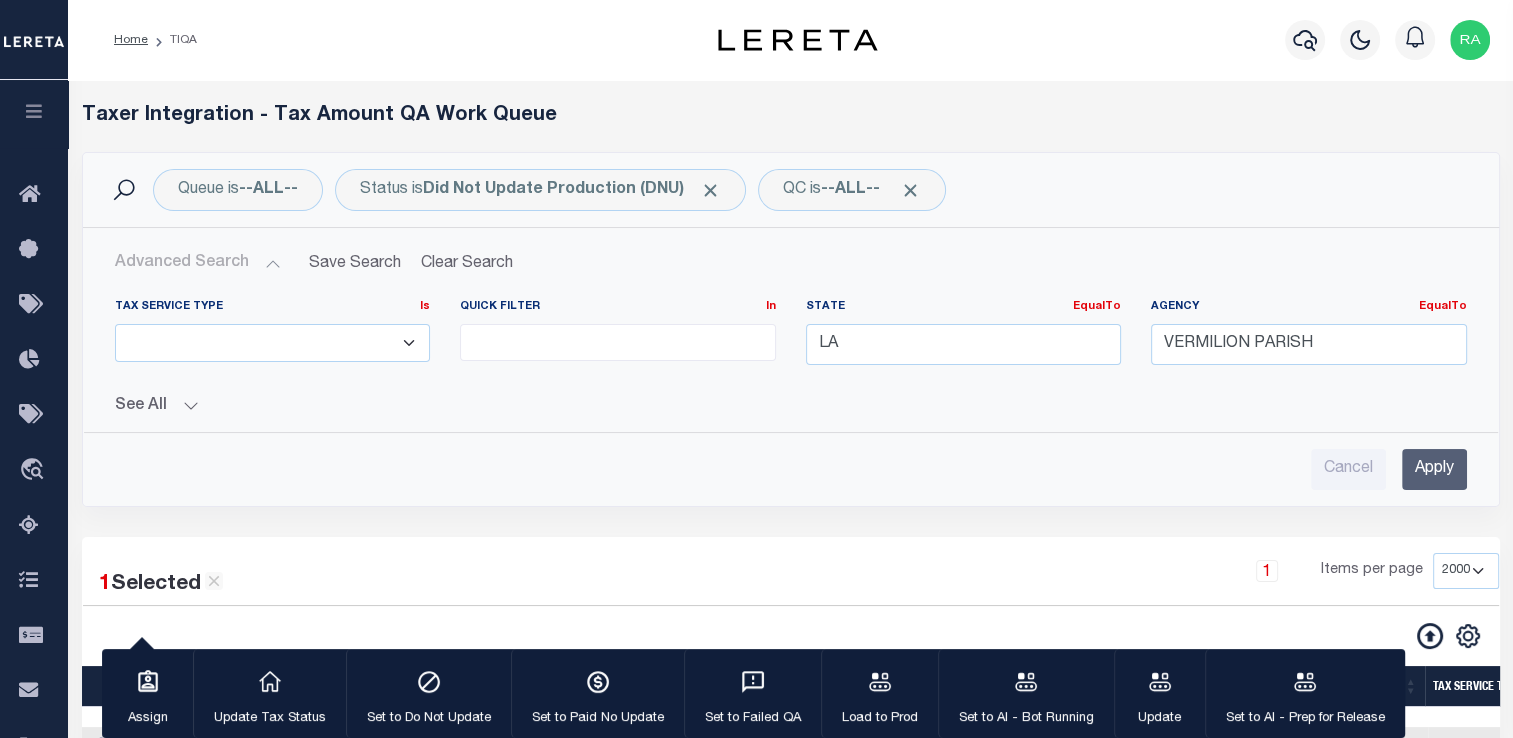 click on "Apply" at bounding box center [1434, 469] 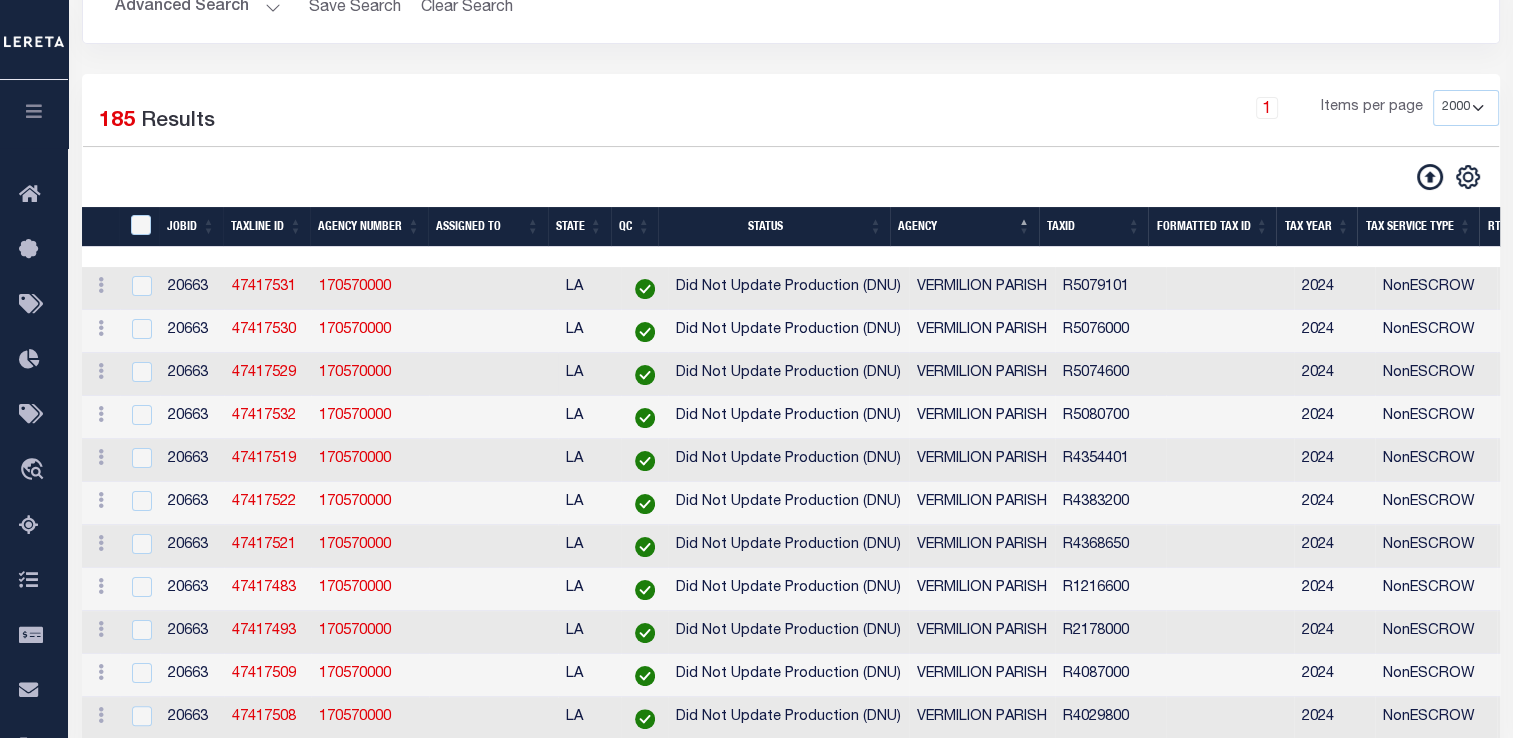 scroll, scrollTop: 274, scrollLeft: 0, axis: vertical 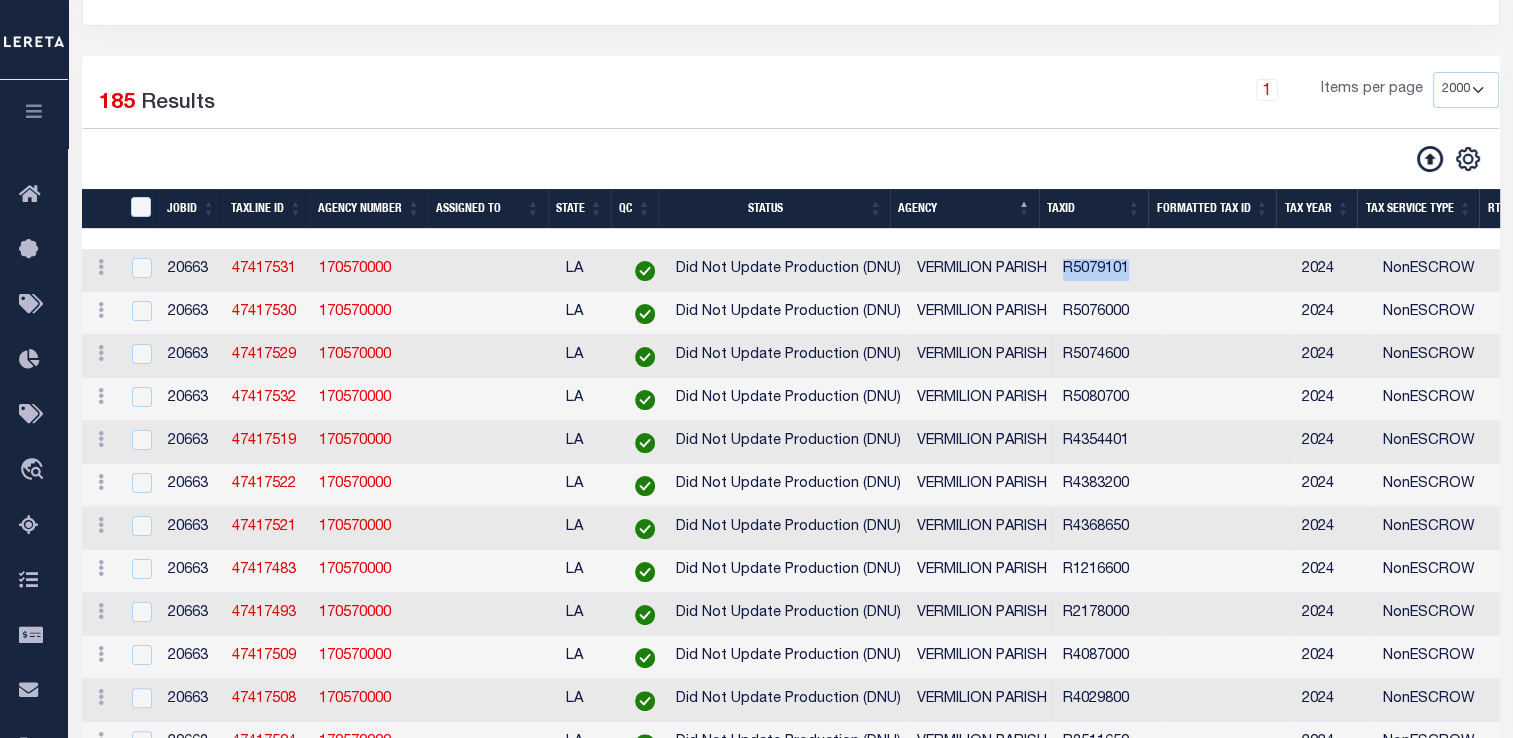 drag, startPoint x: 1052, startPoint y: 274, endPoint x: 1153, endPoint y: 279, distance: 101.12369 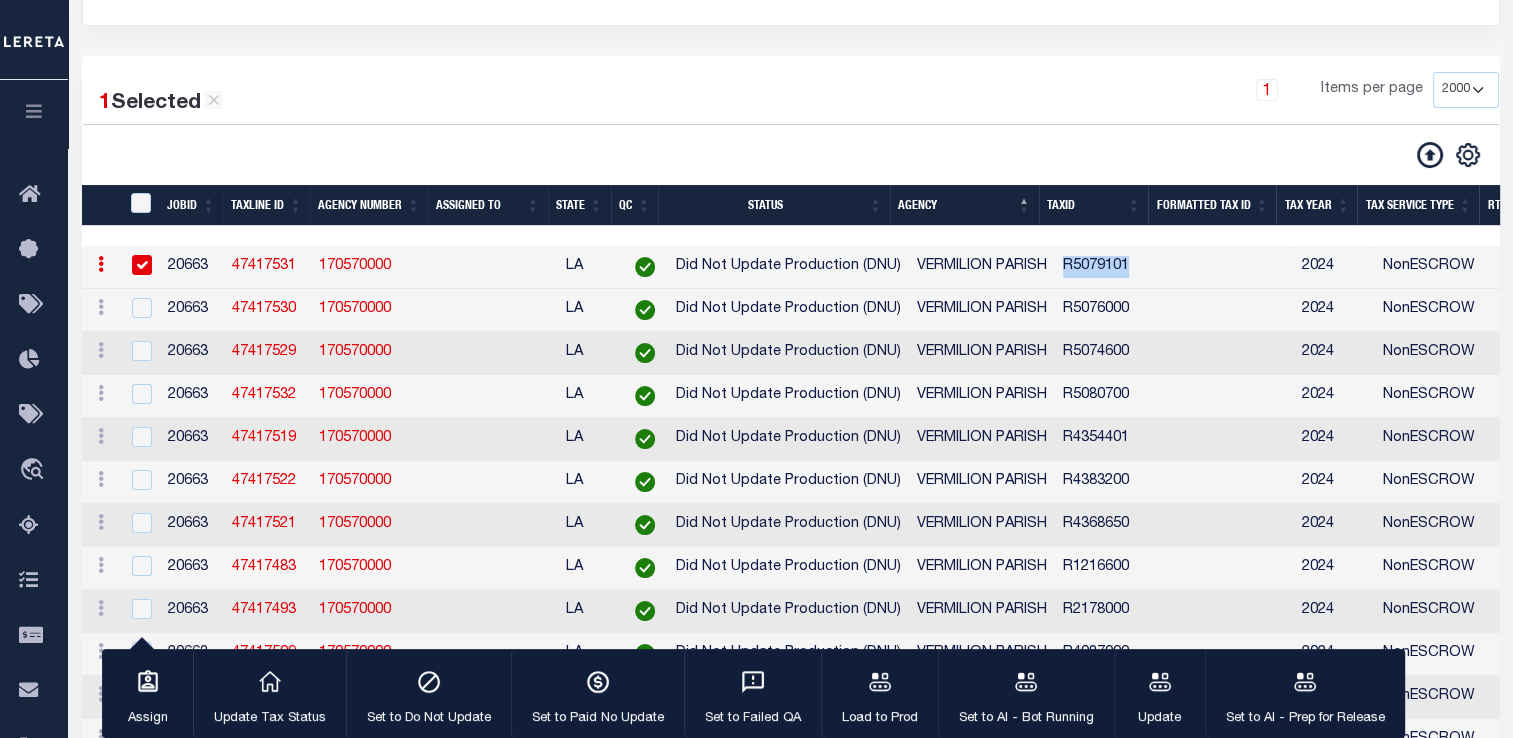 copy on "R5079101" 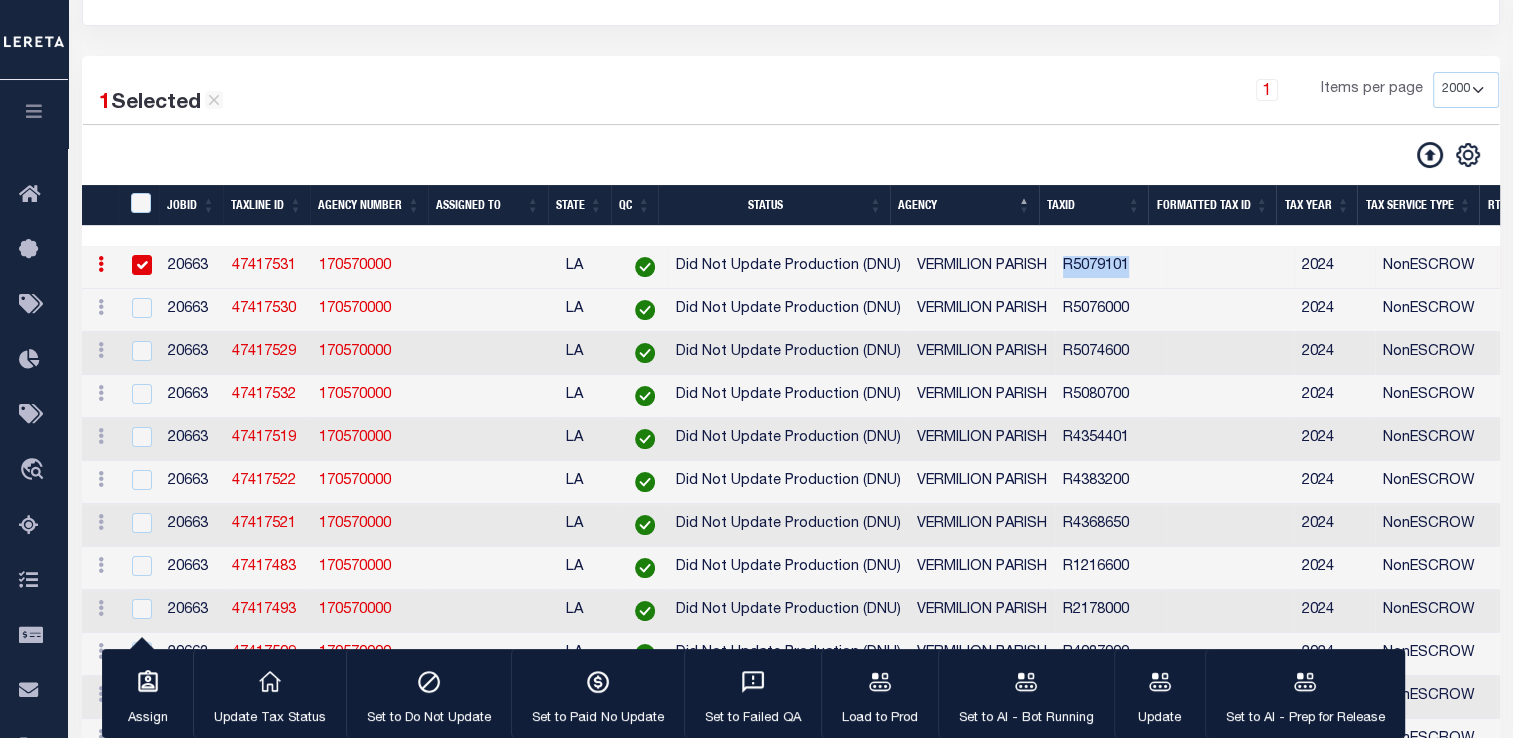 scroll, scrollTop: 0, scrollLeft: 46, axis: horizontal 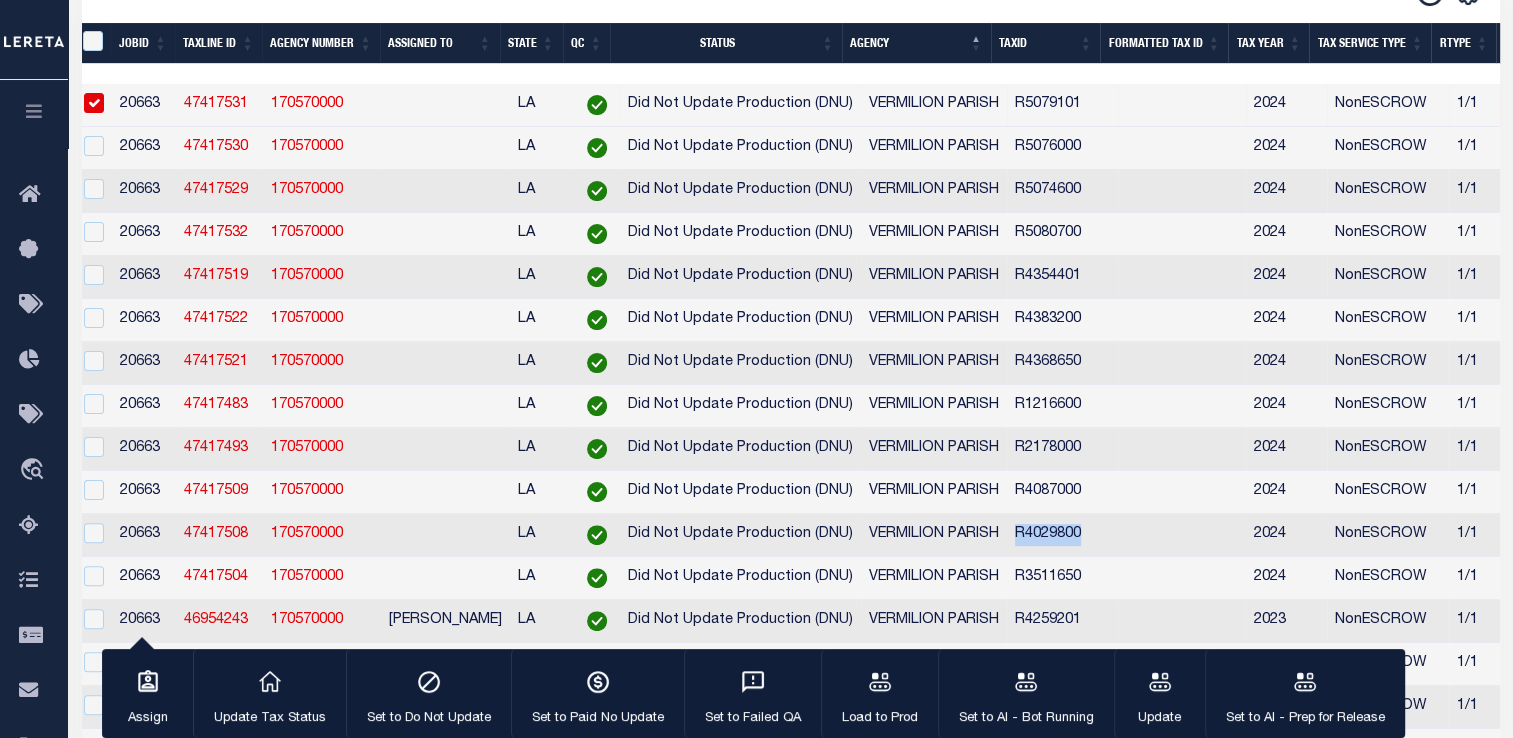 drag, startPoint x: 1005, startPoint y: 555, endPoint x: 1148, endPoint y: 526, distance: 145.91093 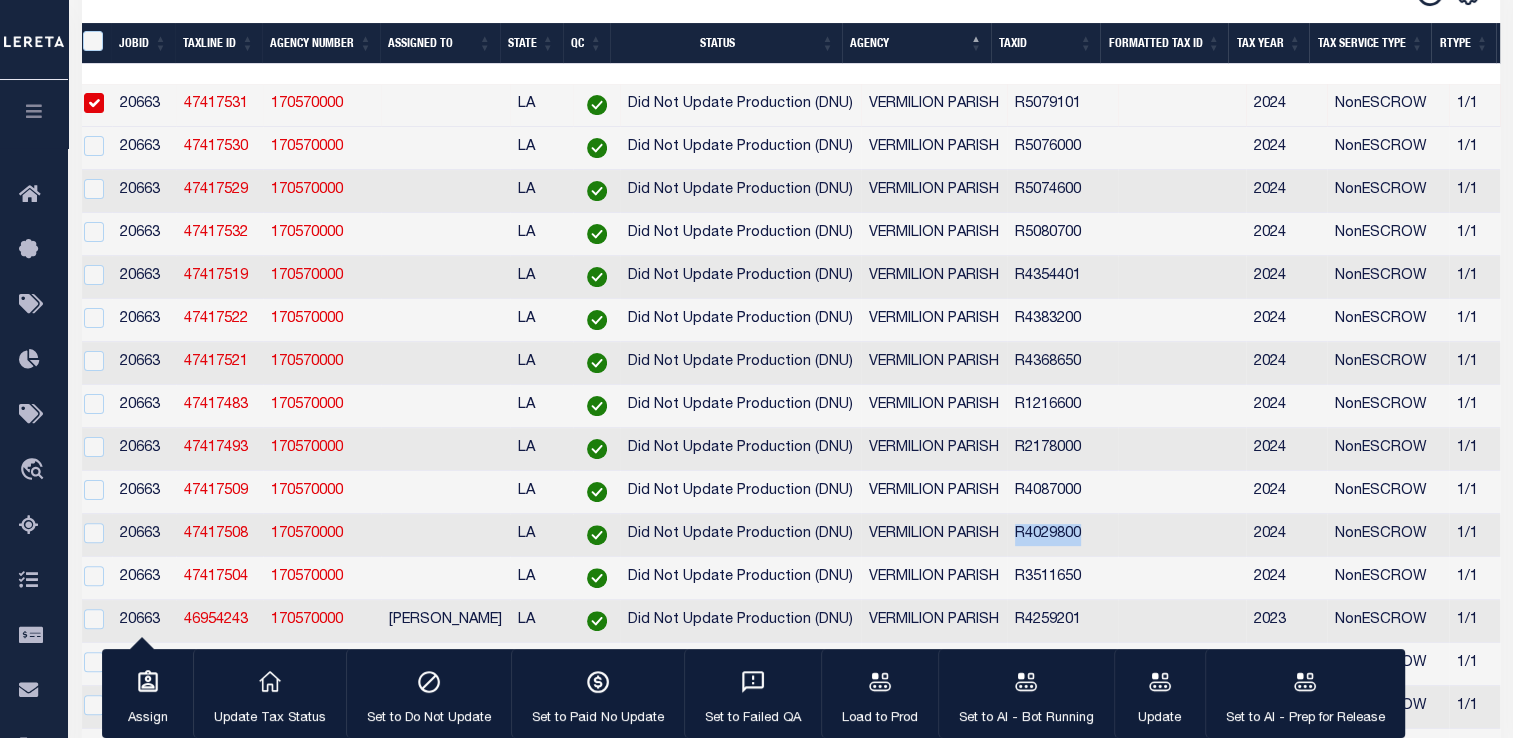 click at bounding box center [94, 103] 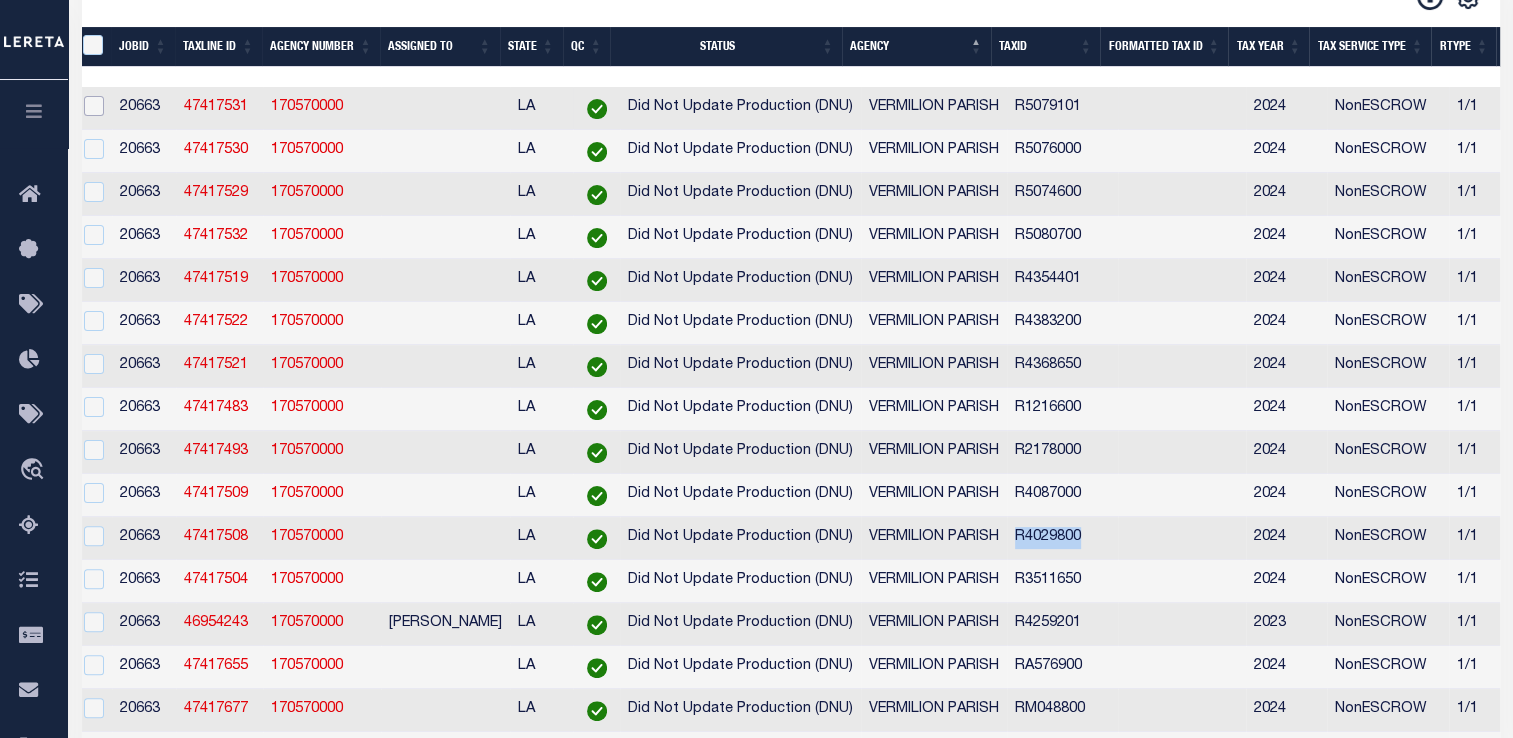 scroll, scrollTop: 440, scrollLeft: 0, axis: vertical 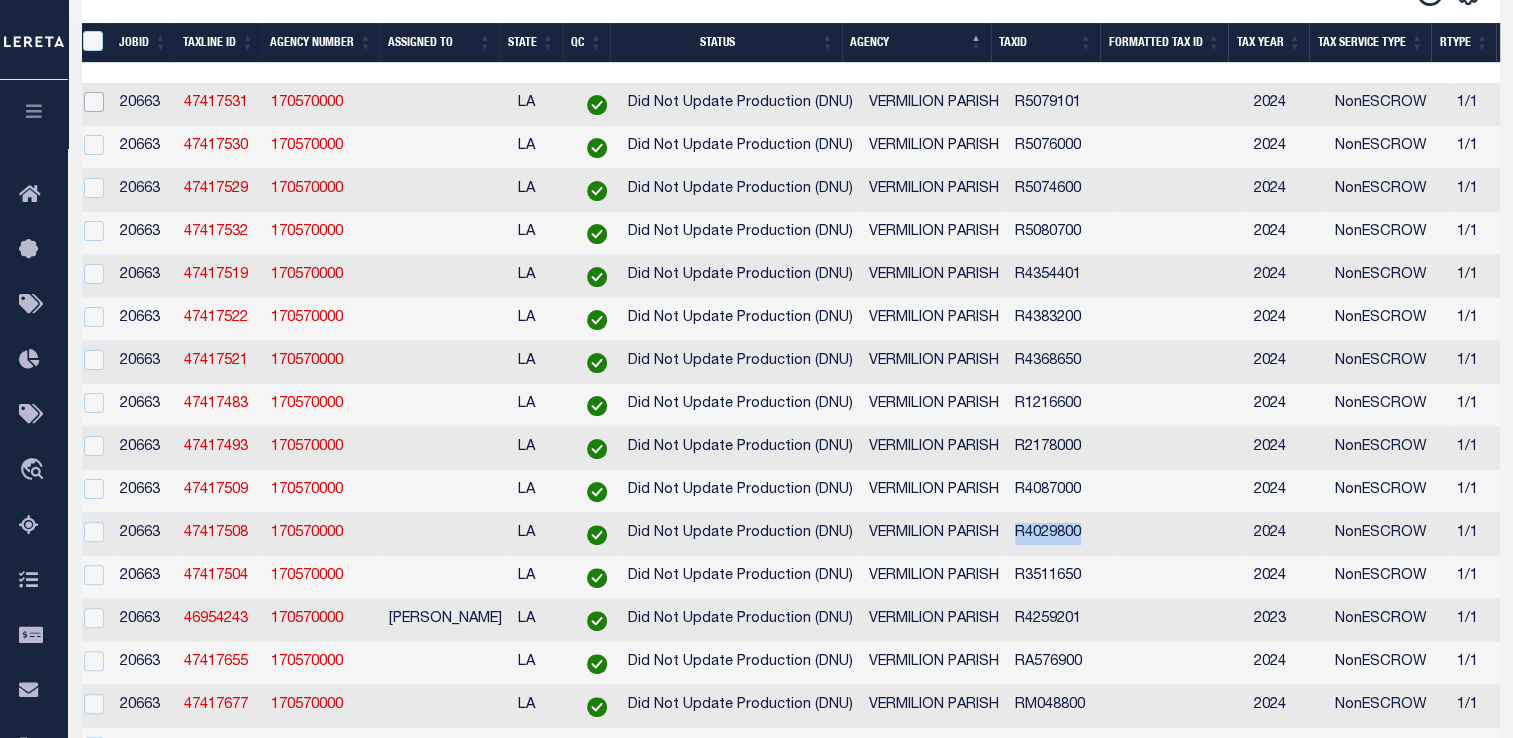 copy on "R4029800" 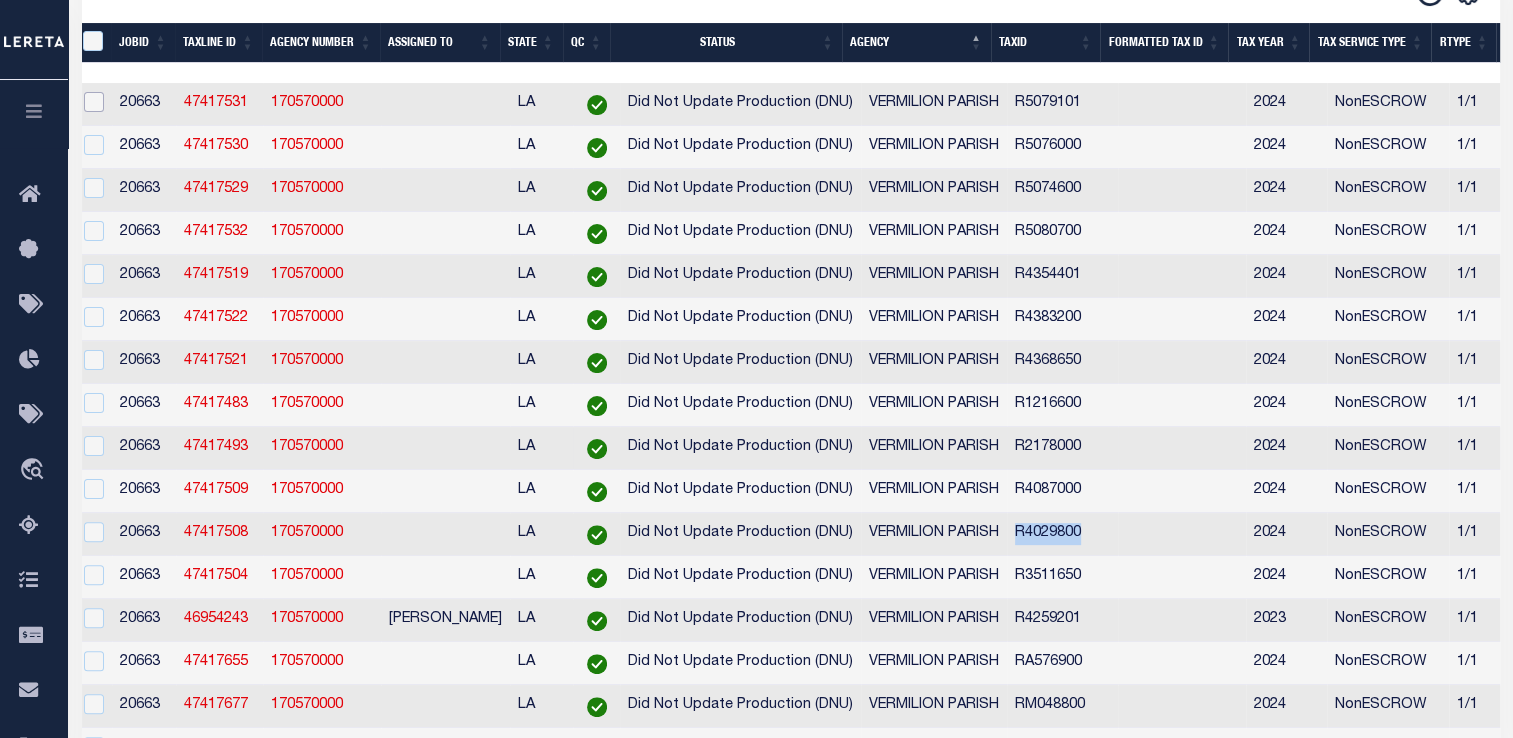 scroll, scrollTop: 0, scrollLeft: 0, axis: both 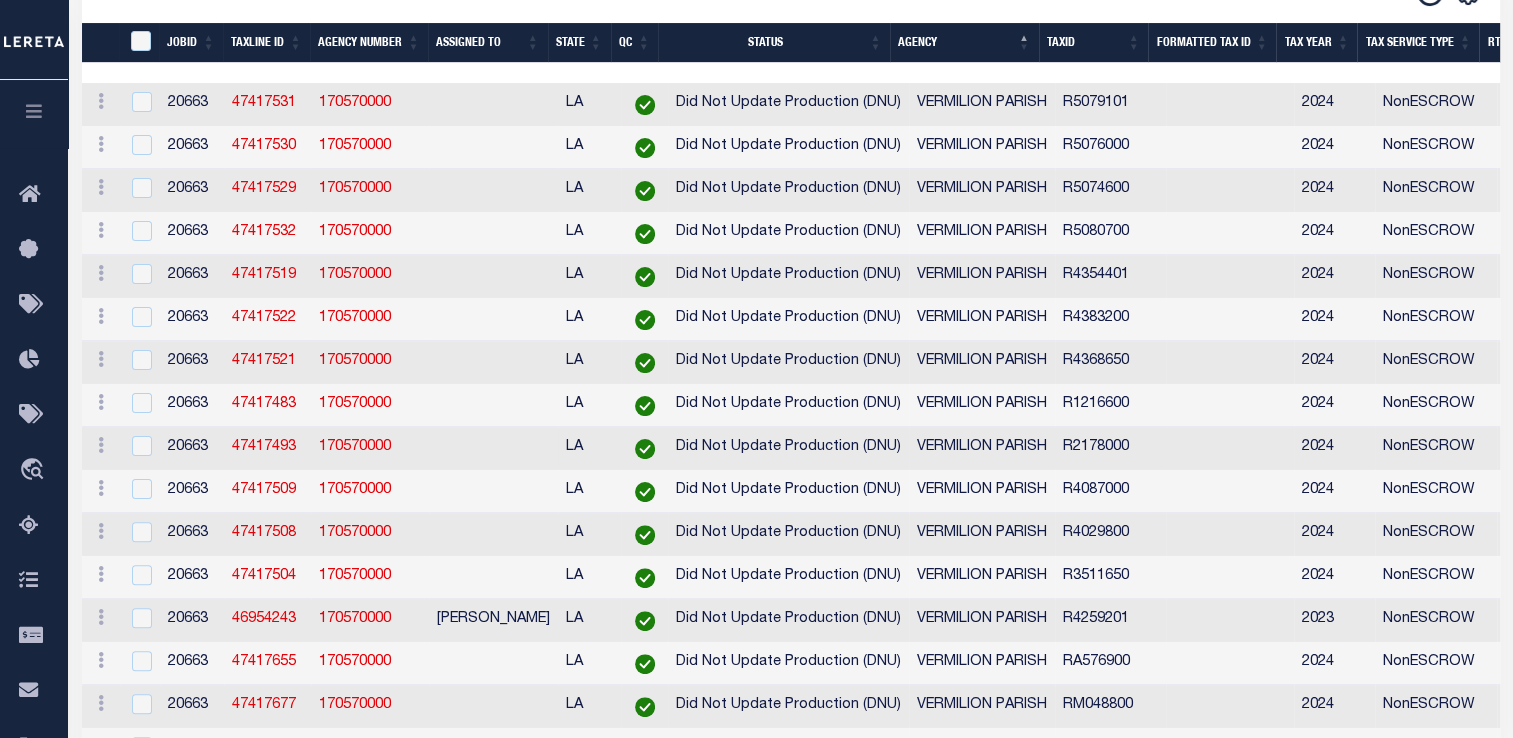click on "LA" at bounding box center [589, 448] 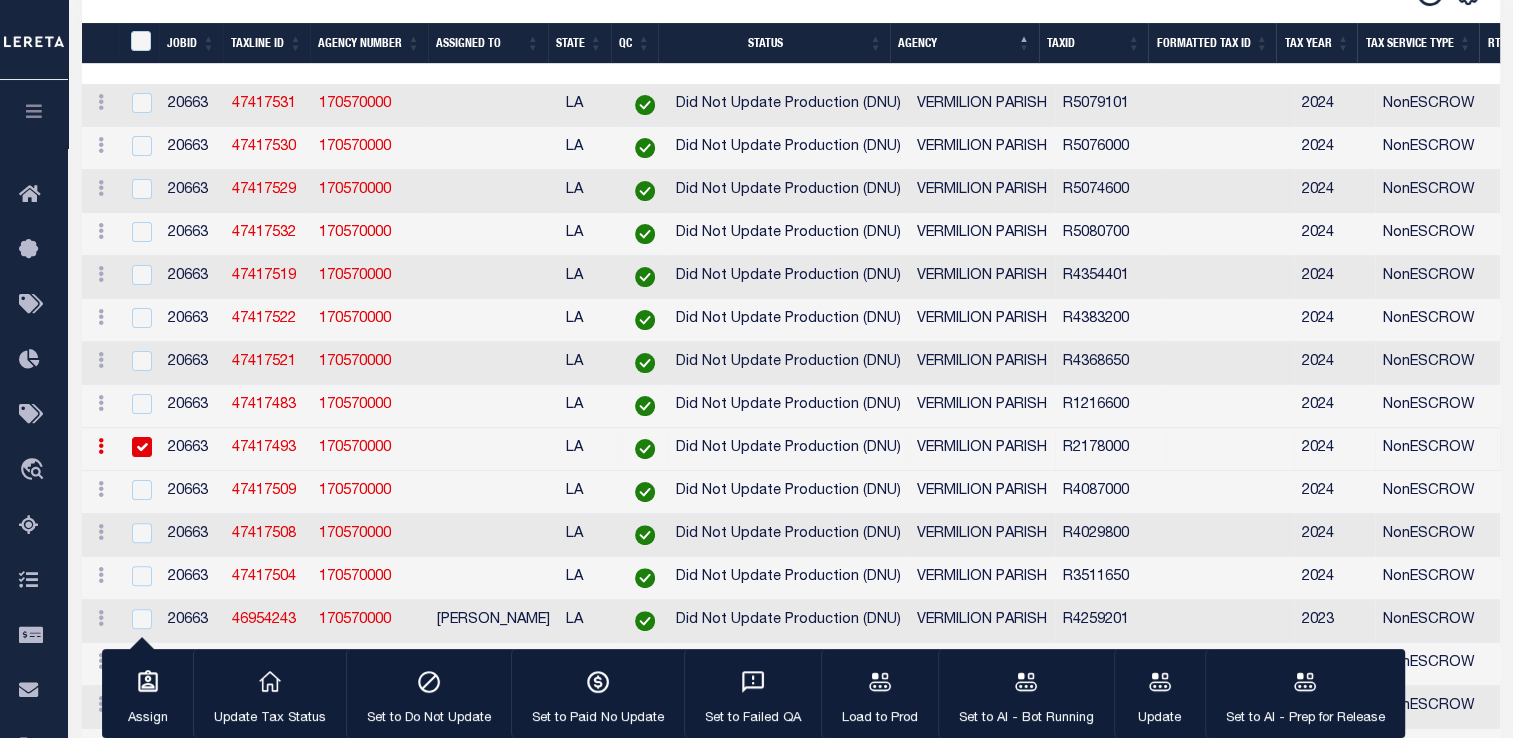 click on "LA" at bounding box center (589, 449) 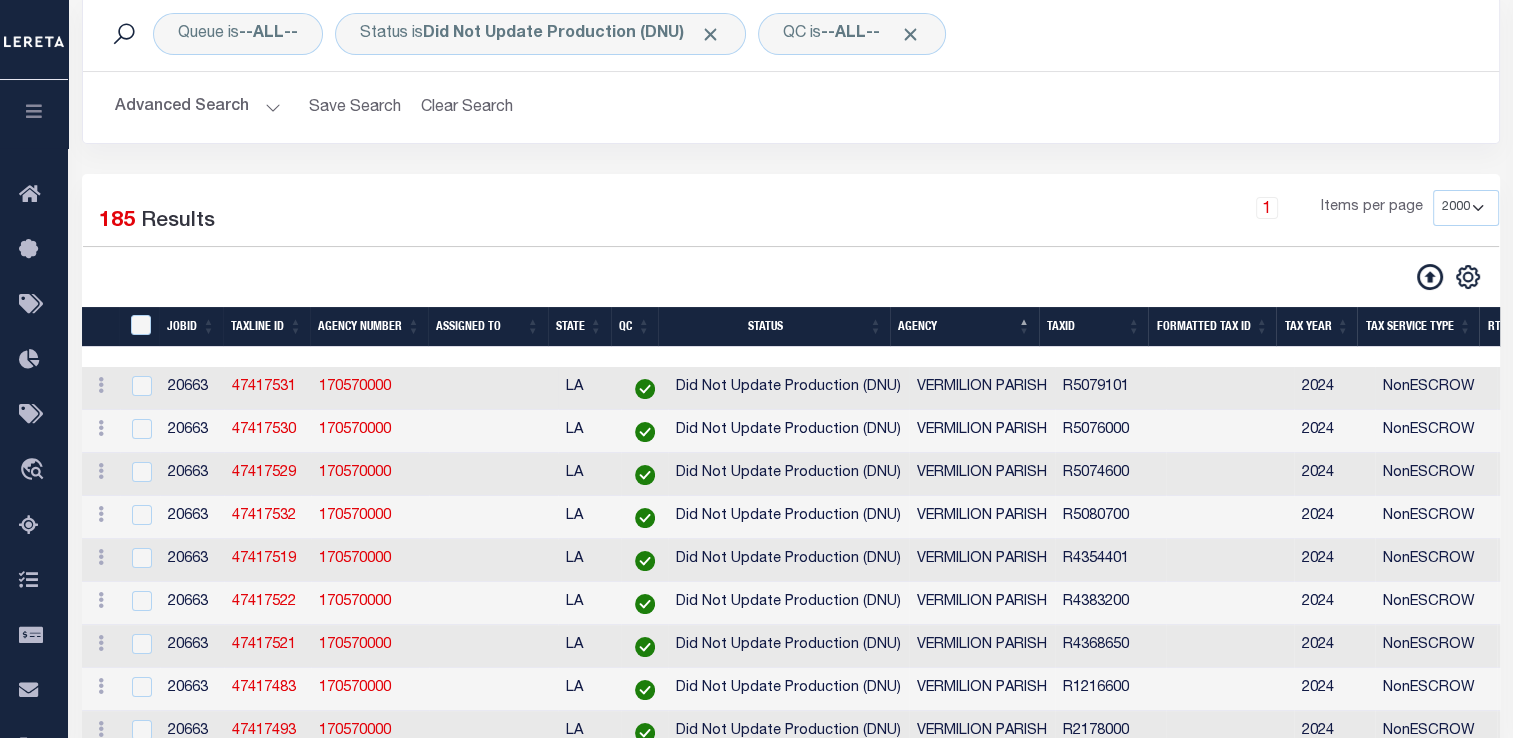 scroll, scrollTop: 157, scrollLeft: 0, axis: vertical 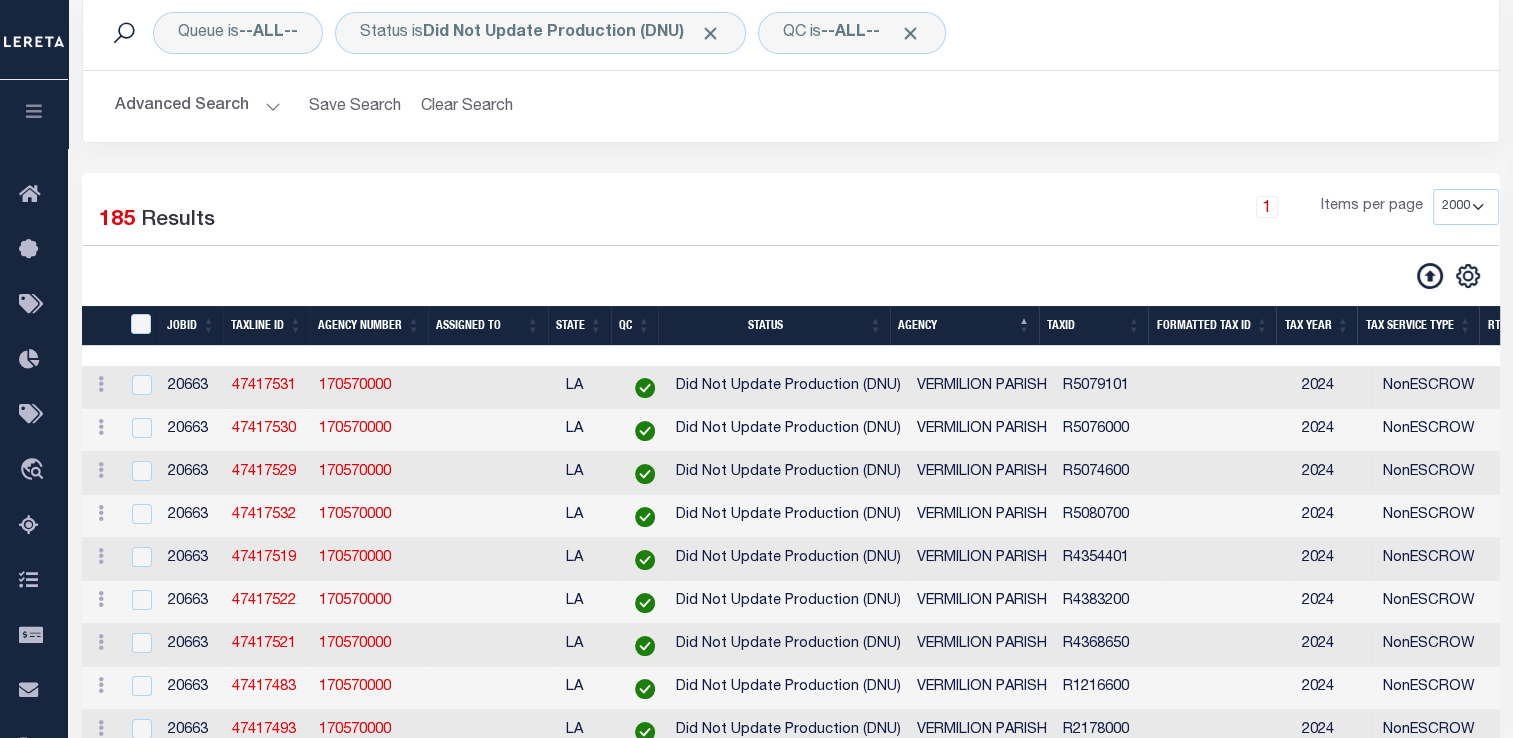click at bounding box center [143, 325] 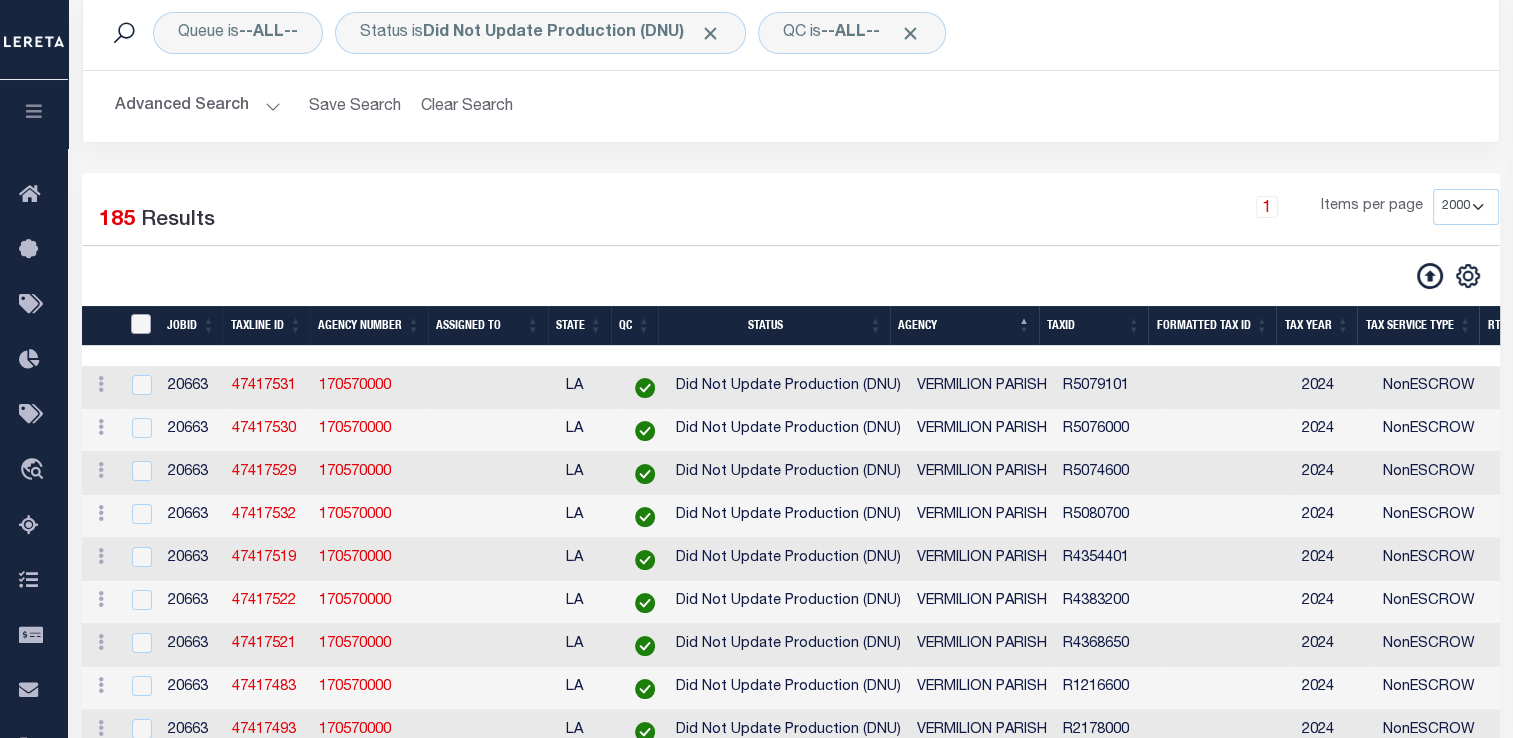 click at bounding box center [141, 324] 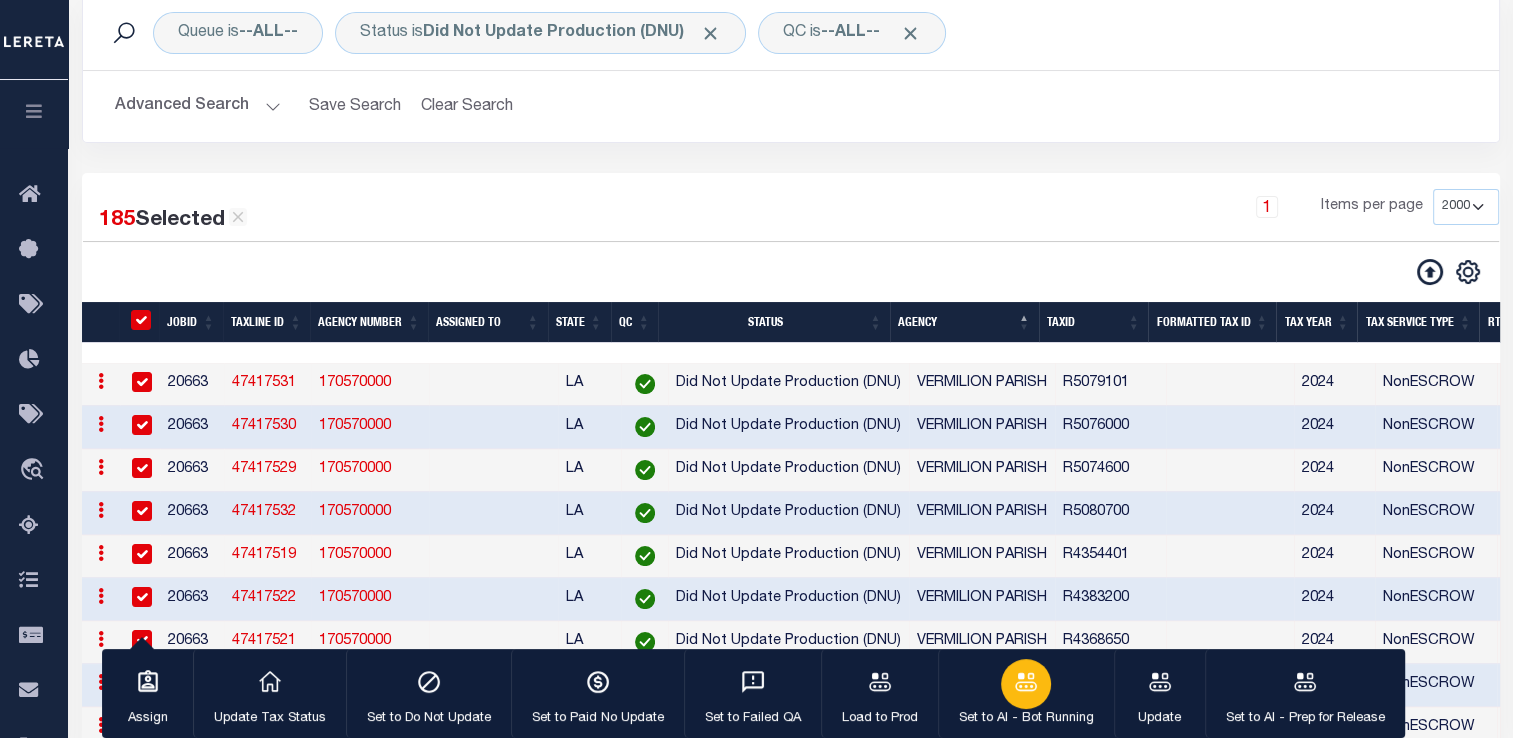 click on "Set to AI - Bot Running" at bounding box center [1026, 694] 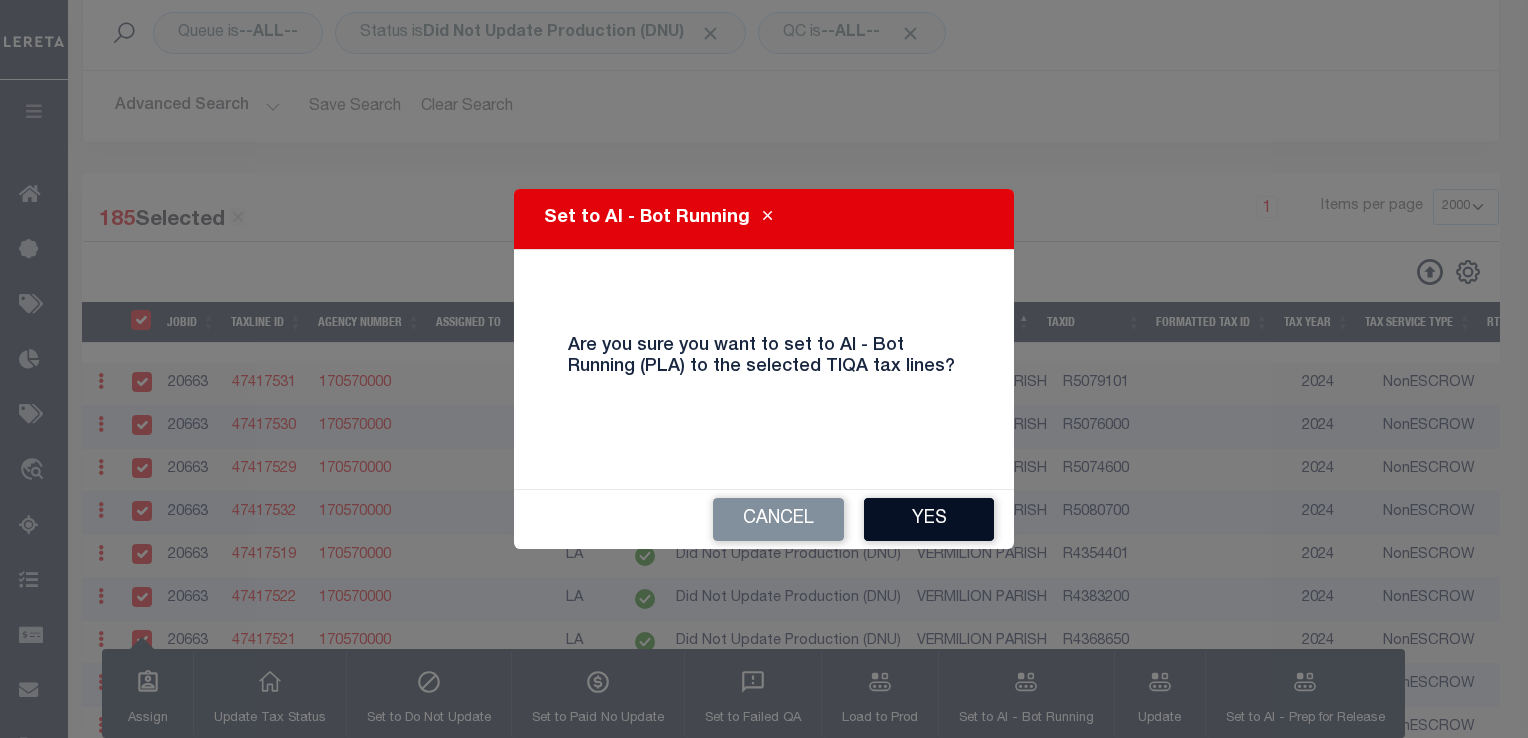 click on "Yes" at bounding box center (929, 519) 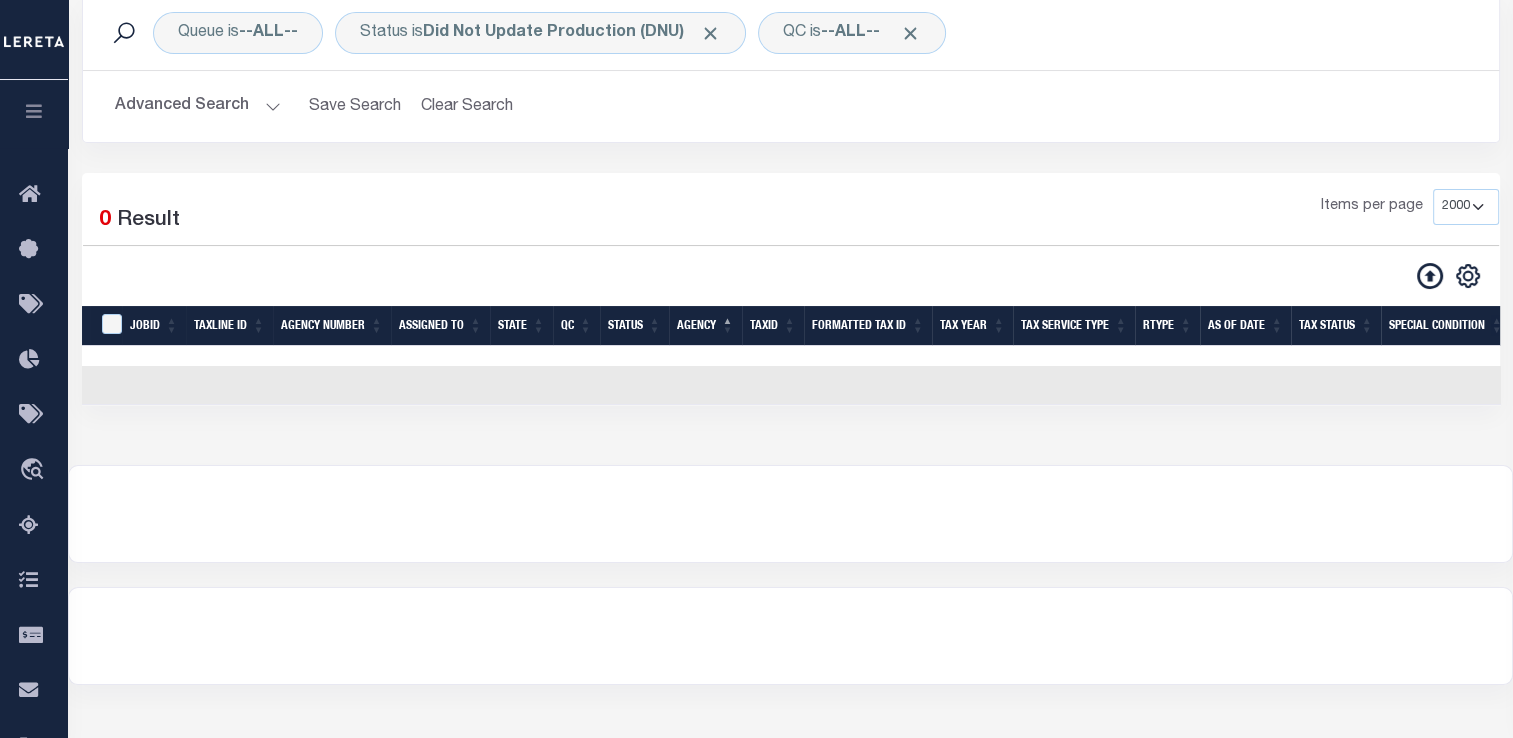 click on "Advanced Search" at bounding box center [198, 106] 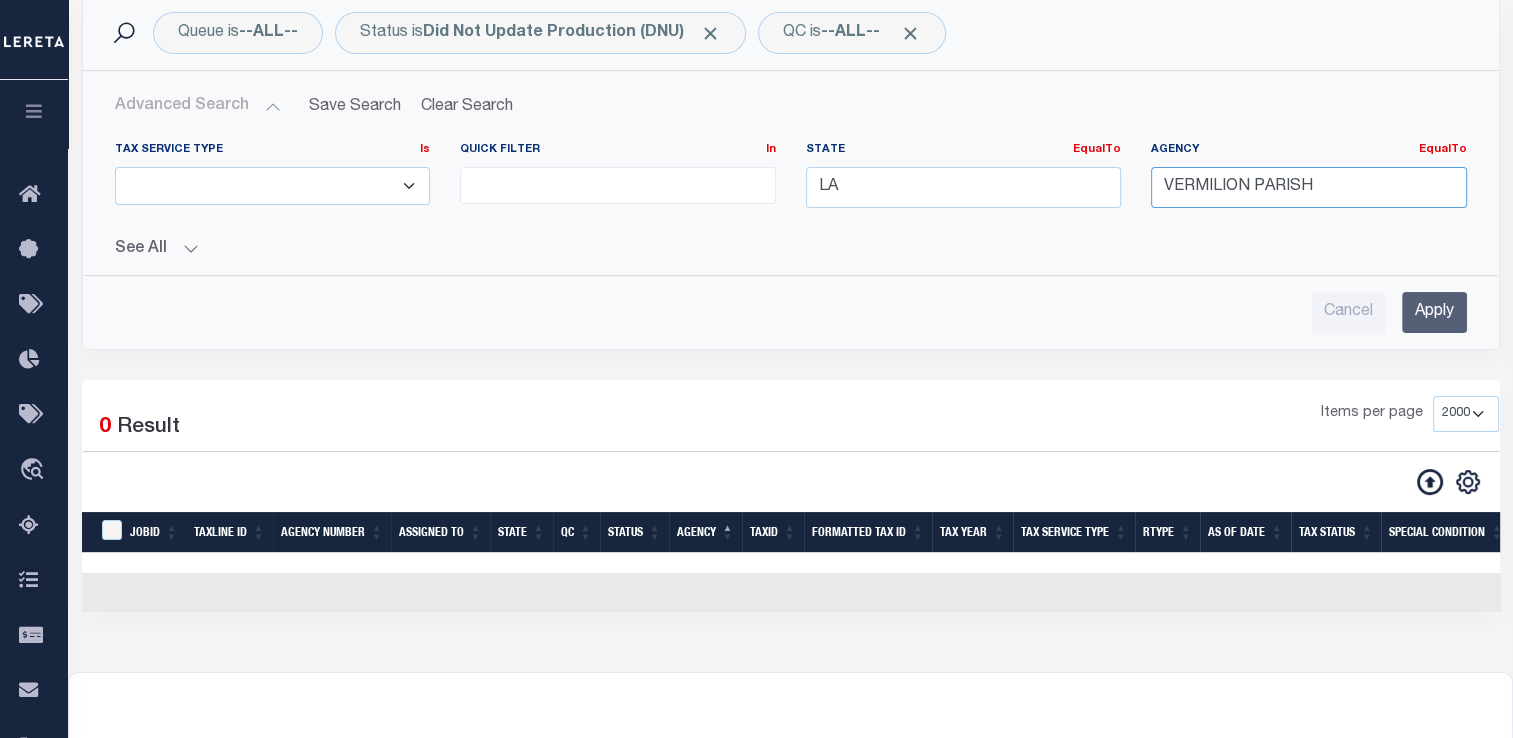 drag, startPoint x: 1325, startPoint y: 173, endPoint x: 976, endPoint y: 194, distance: 349.63123 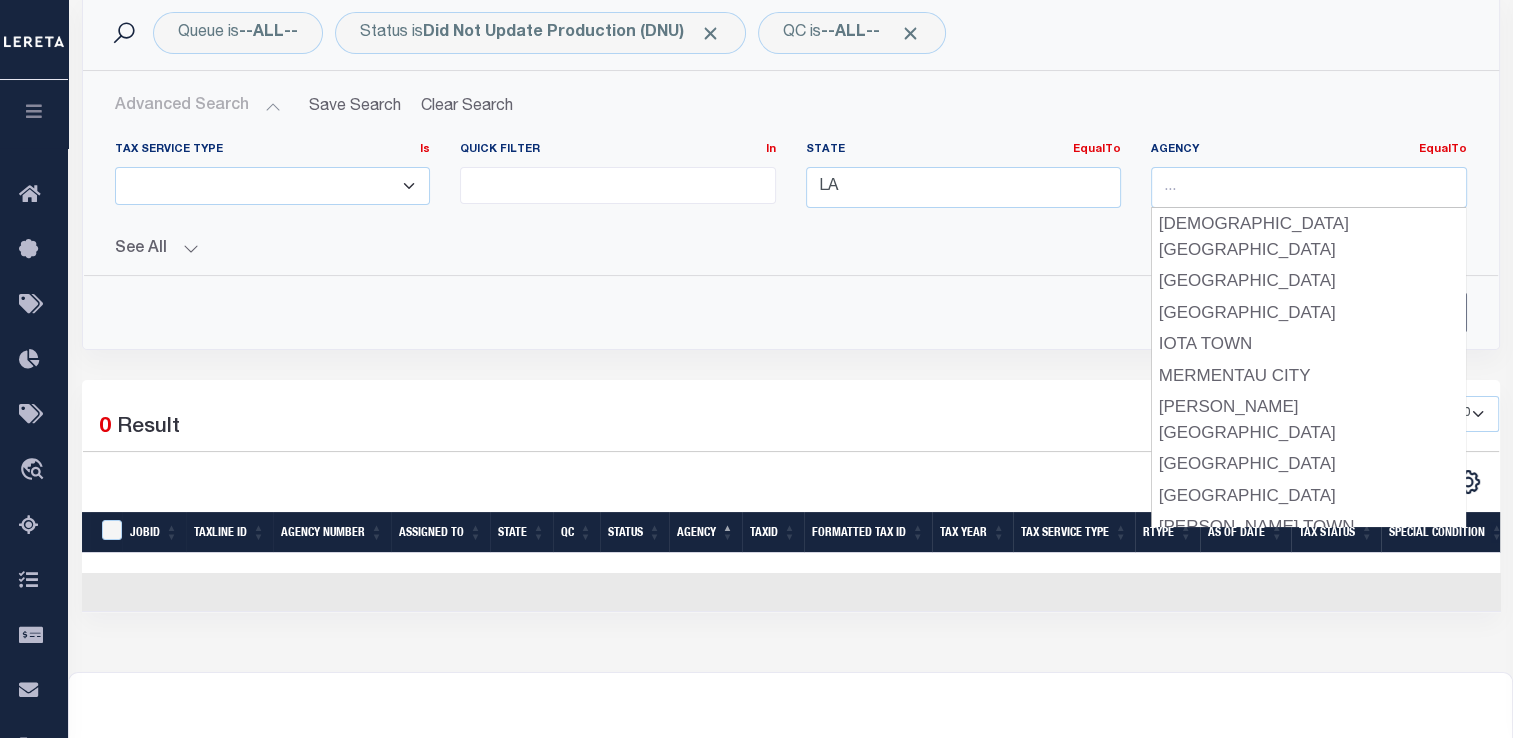 click on "Cancel
Apply" at bounding box center (791, 304) 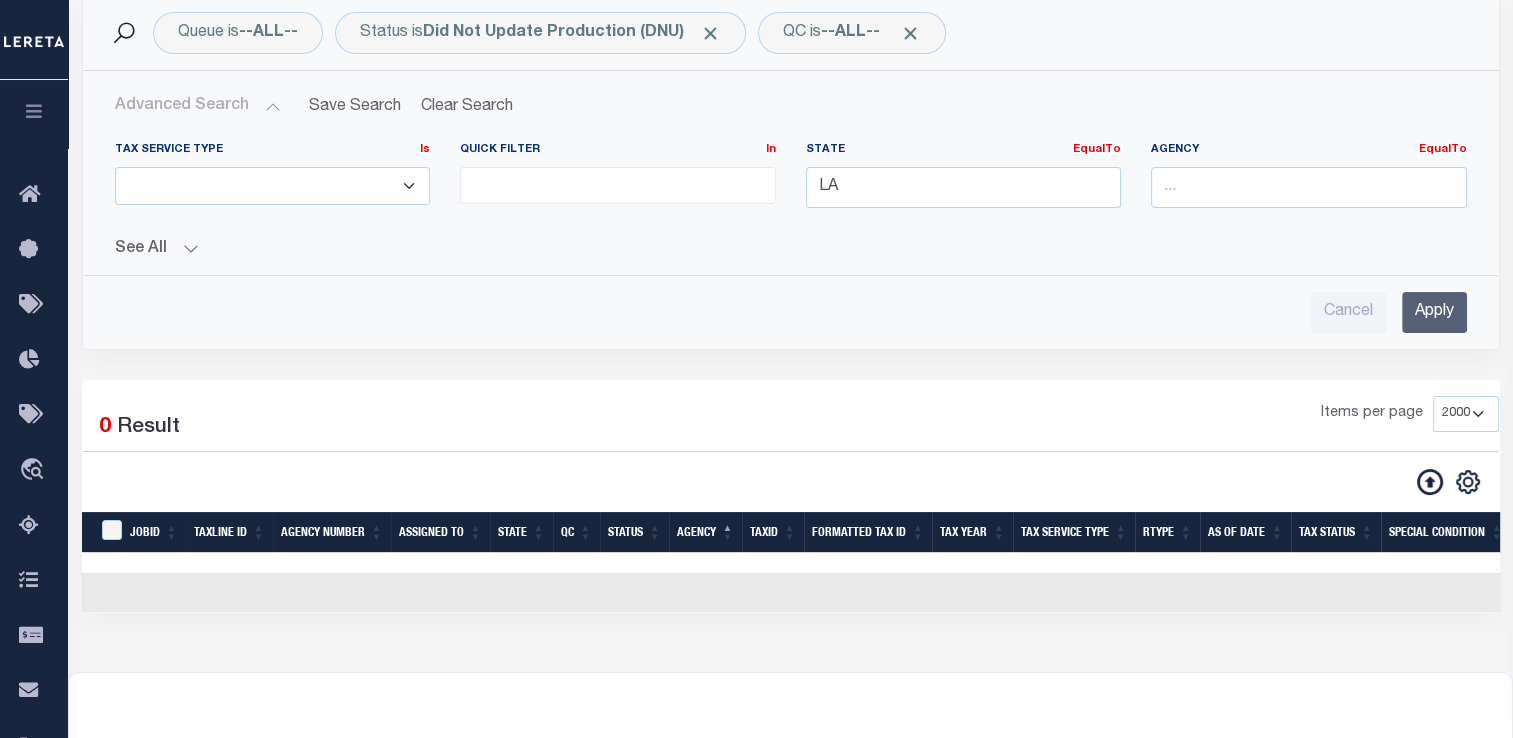 click on "Apply" at bounding box center (1434, 312) 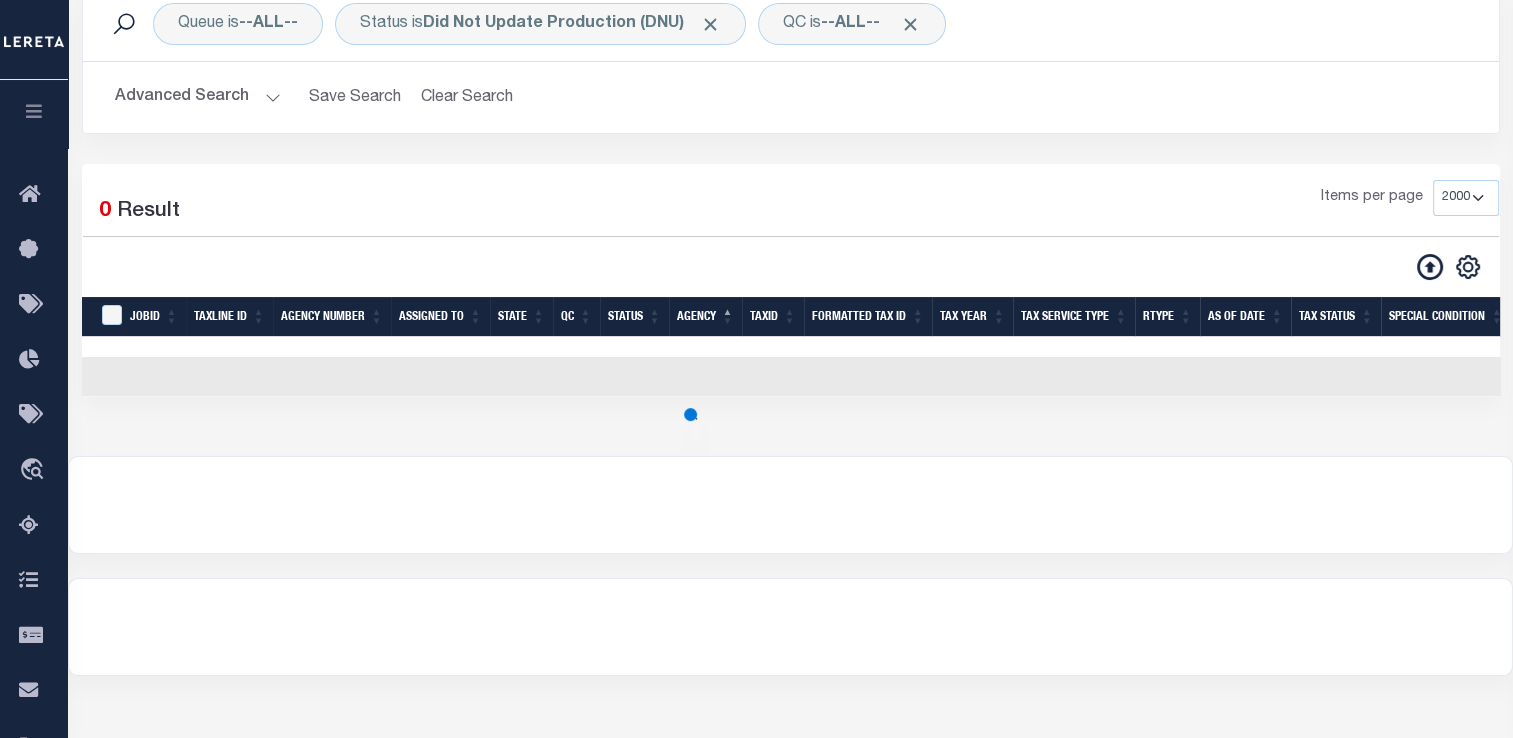 scroll, scrollTop: 168, scrollLeft: 0, axis: vertical 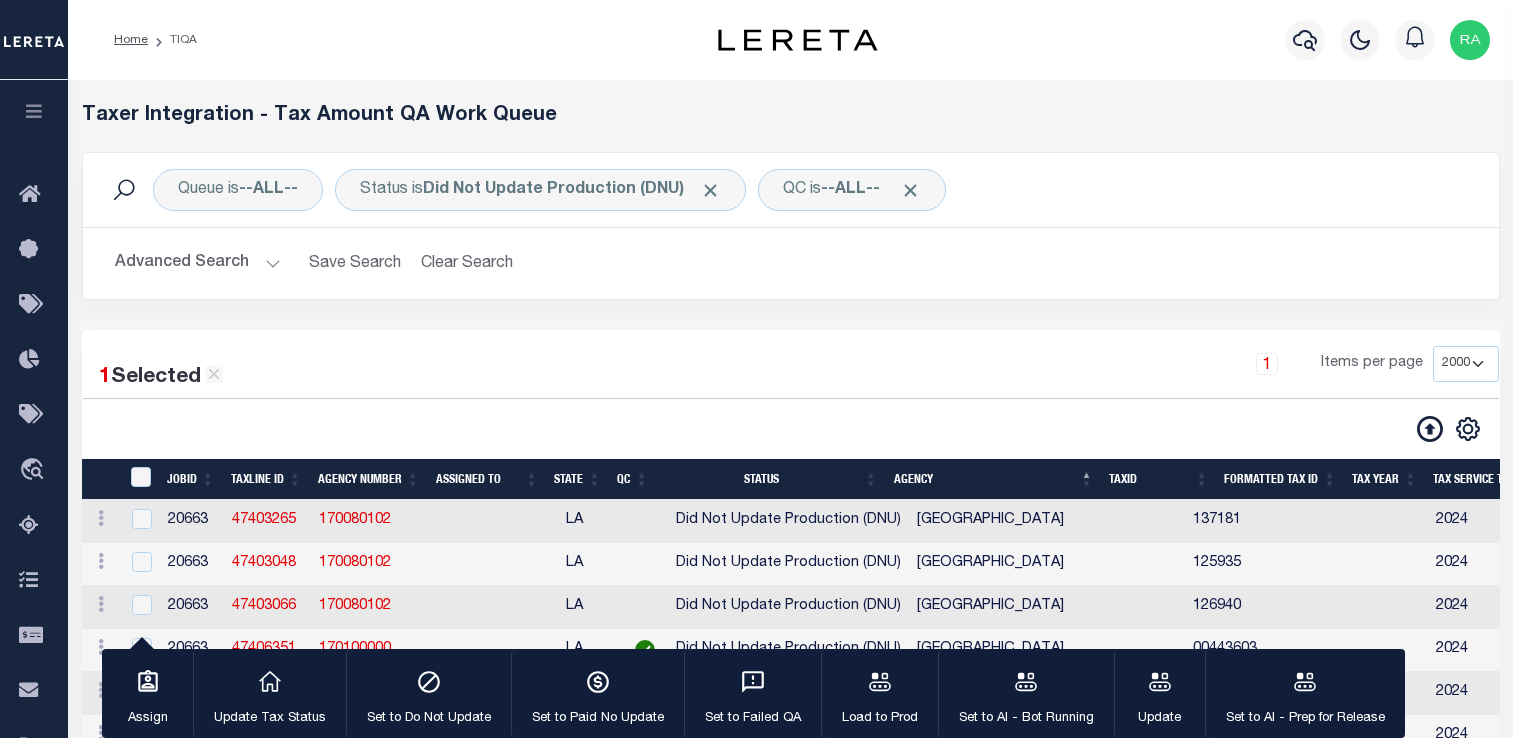 select on "2000" 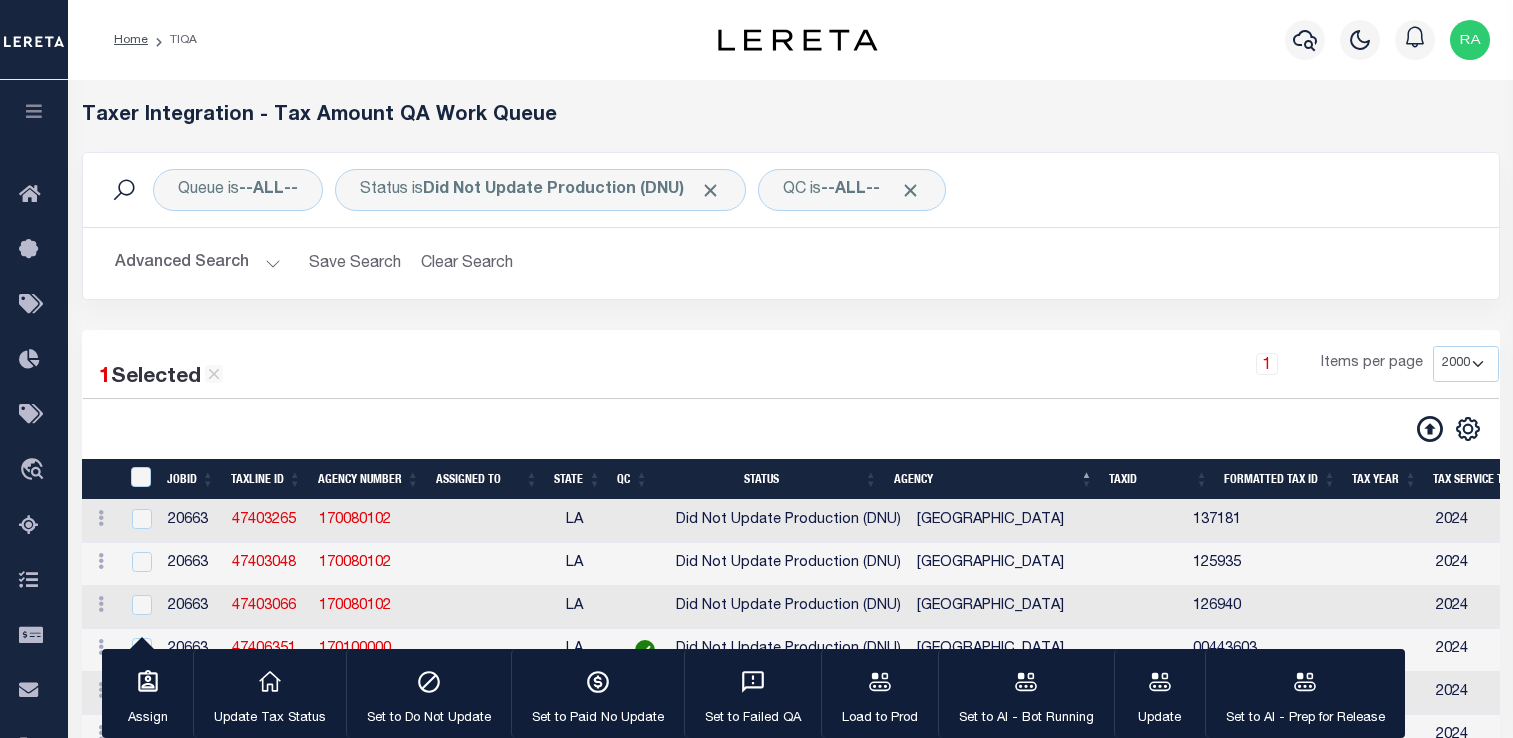 scroll, scrollTop: 0, scrollLeft: 0, axis: both 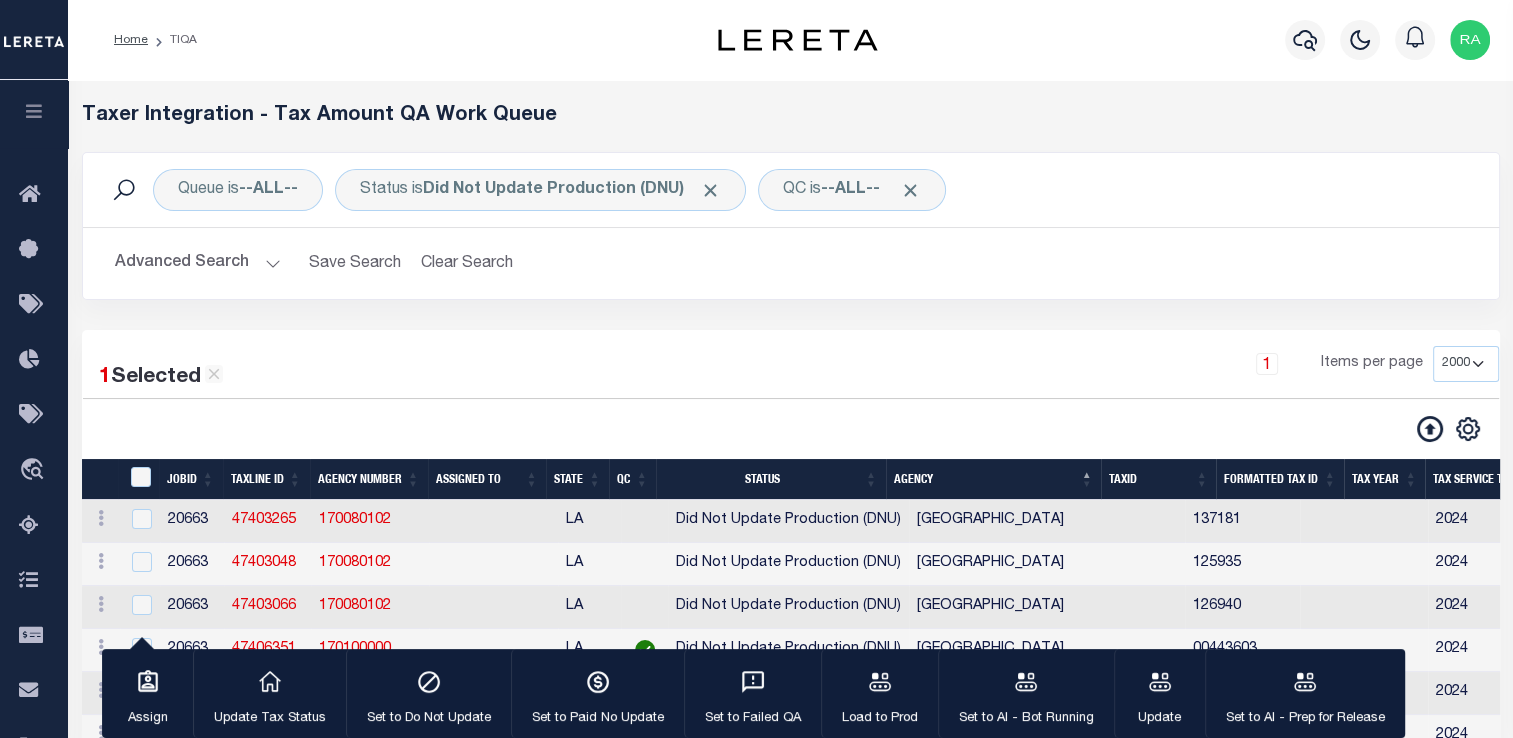 click on "1  Selected" at bounding box center (161, 378) 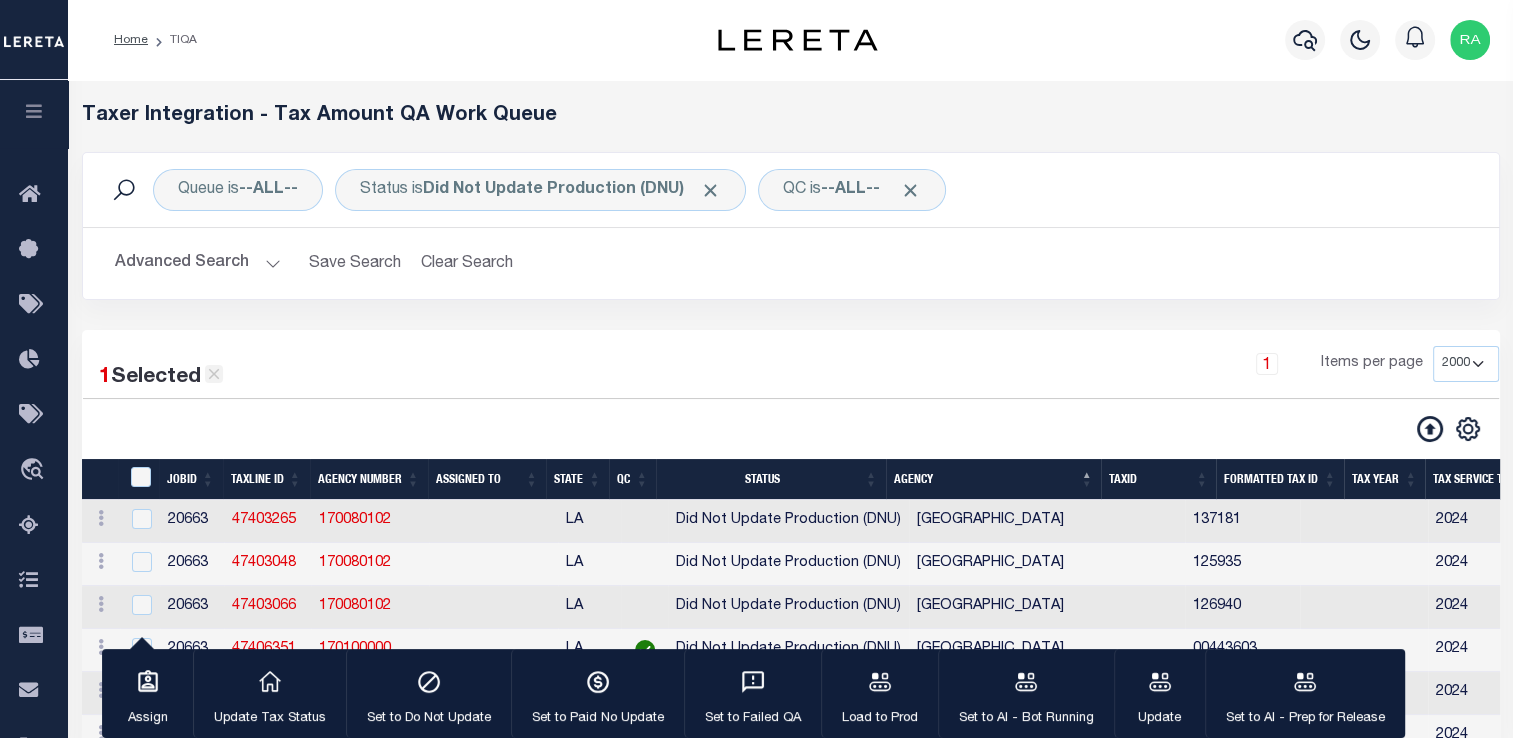 click 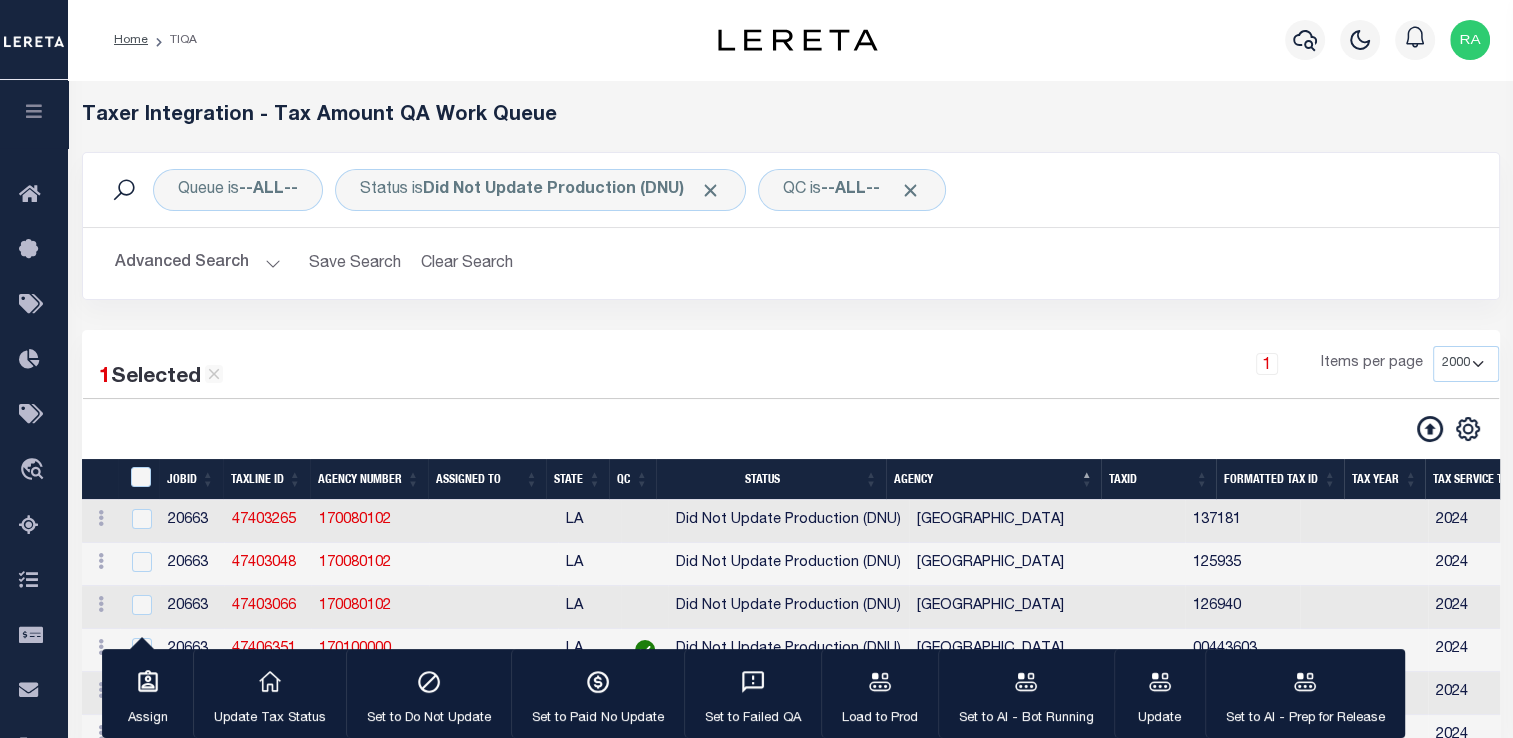 checkbox on "false" 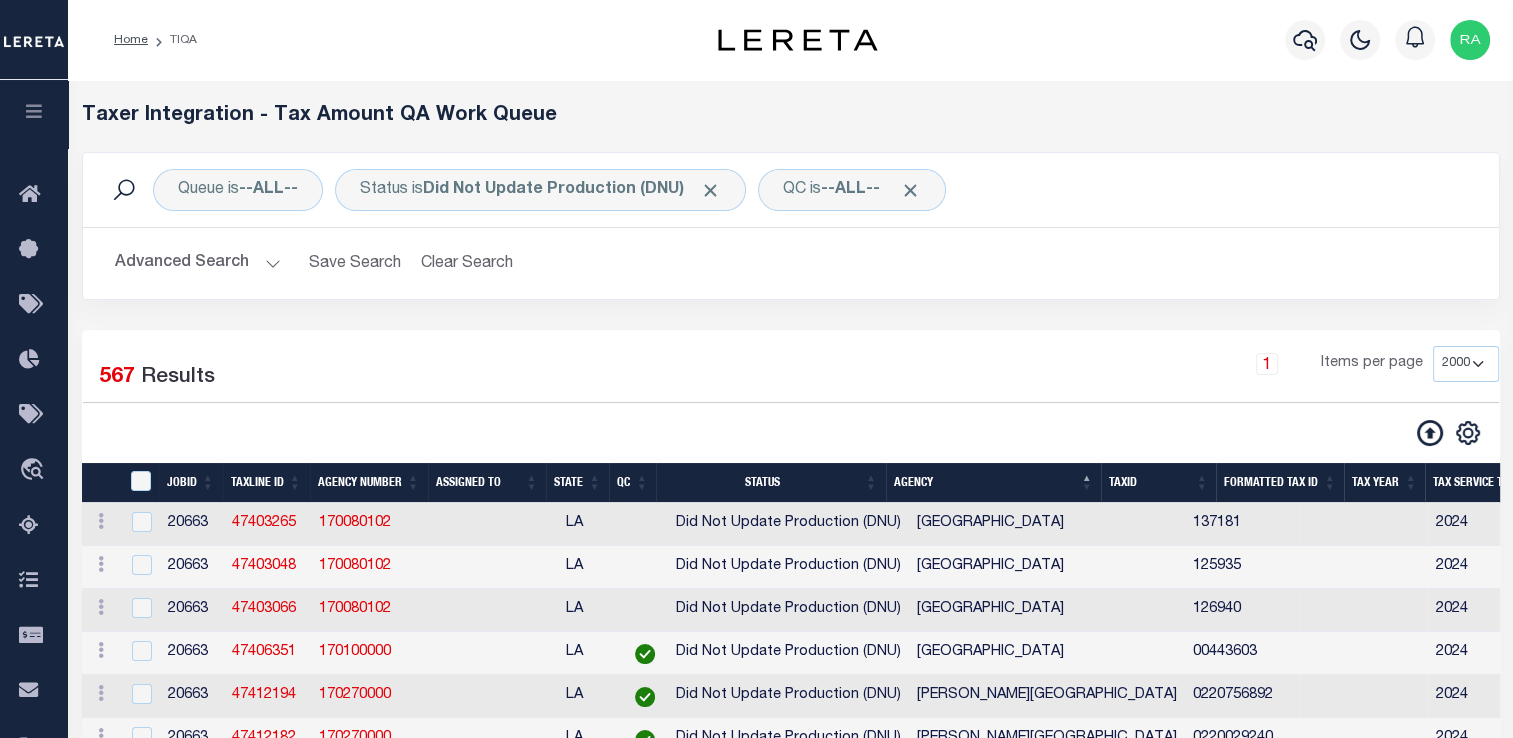 click on "Advanced Search" at bounding box center (198, 263) 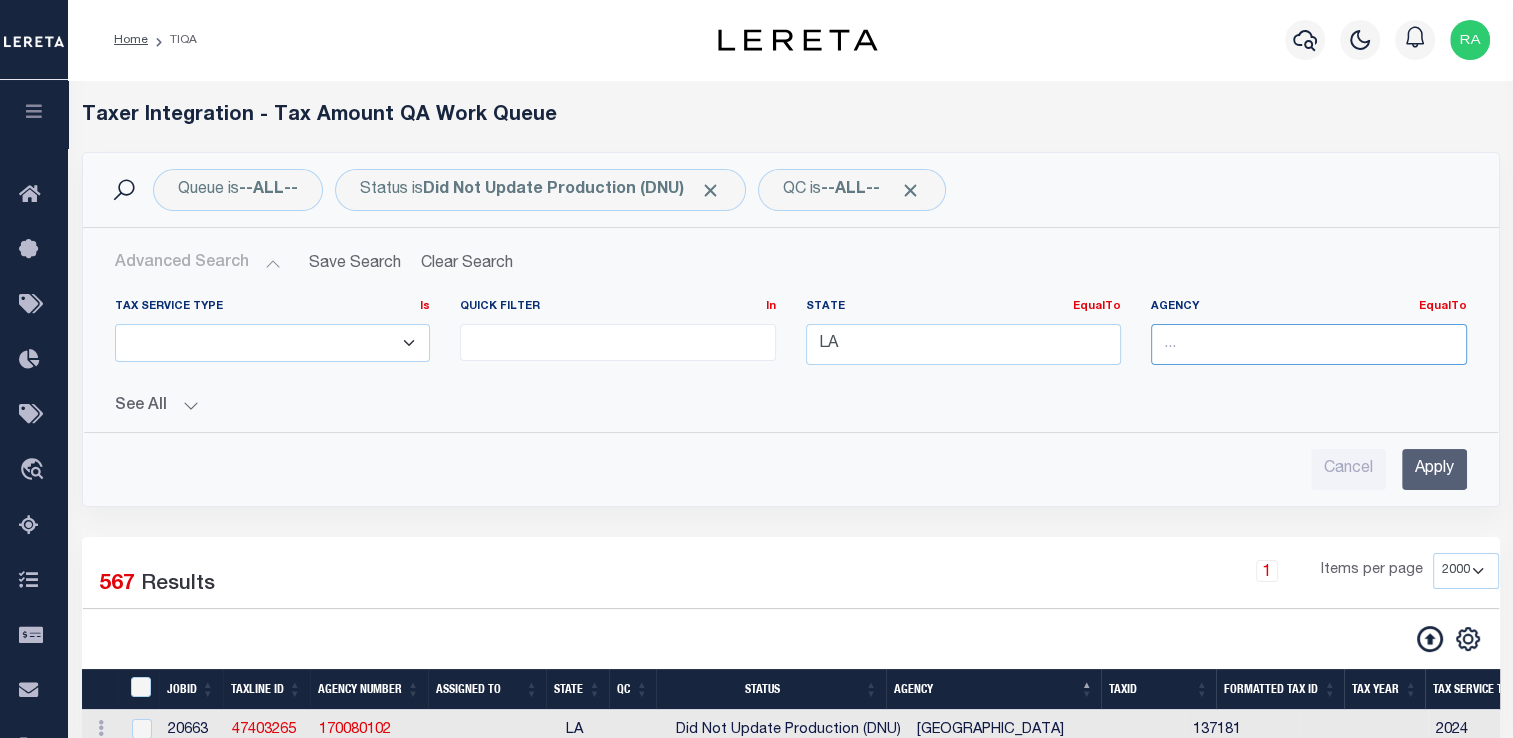 click at bounding box center [1309, 344] 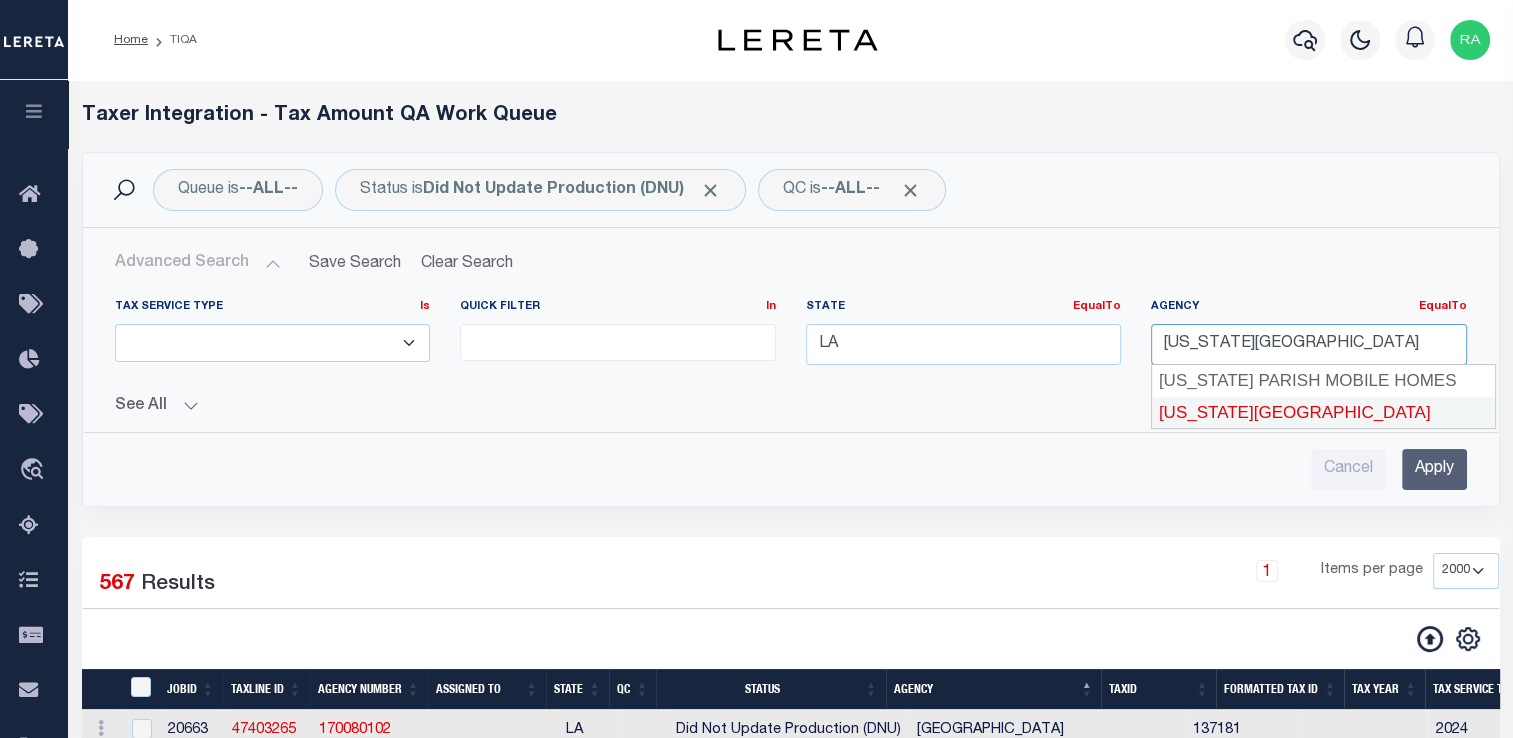 click on "[US_STATE][GEOGRAPHIC_DATA]" at bounding box center [1323, 413] 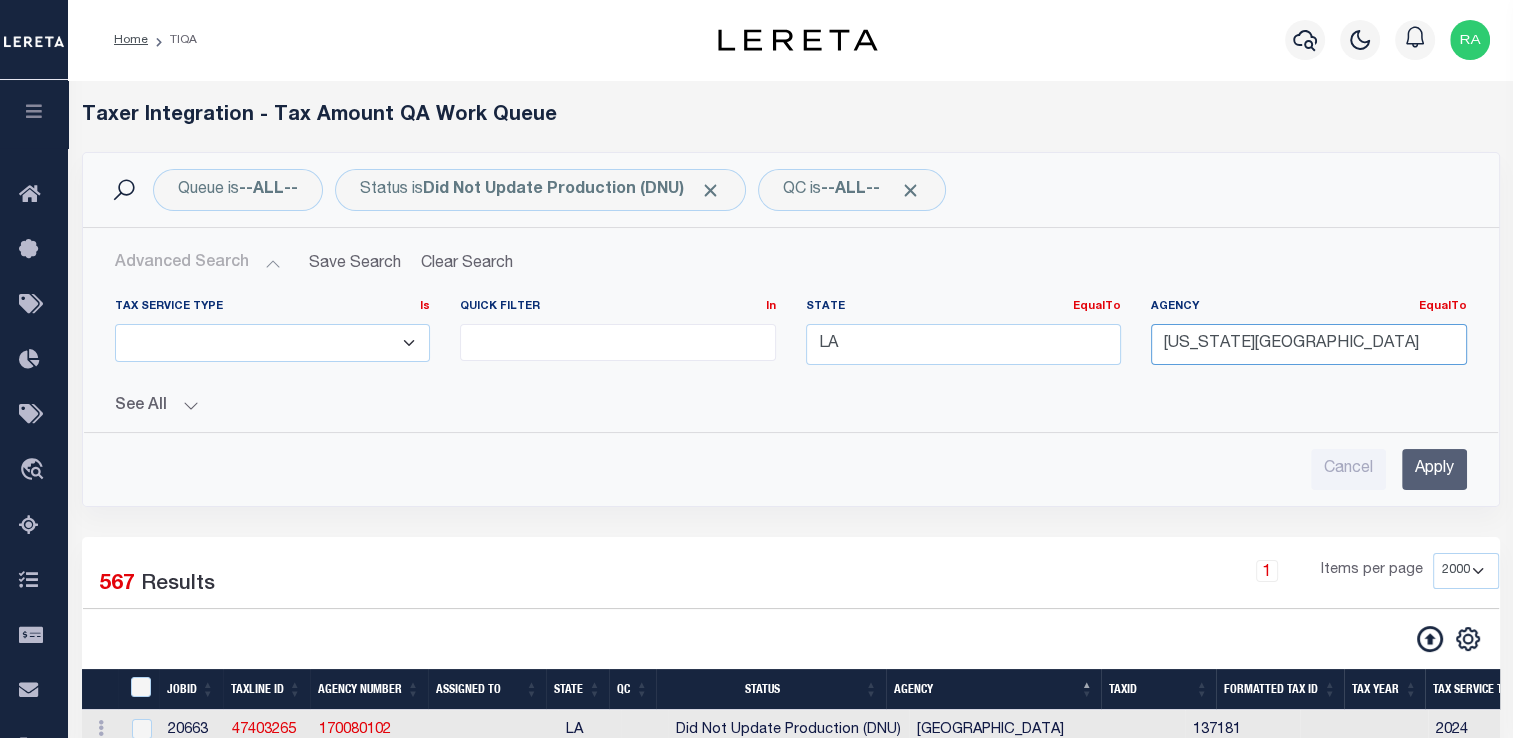 type on "[US_STATE][GEOGRAPHIC_DATA]" 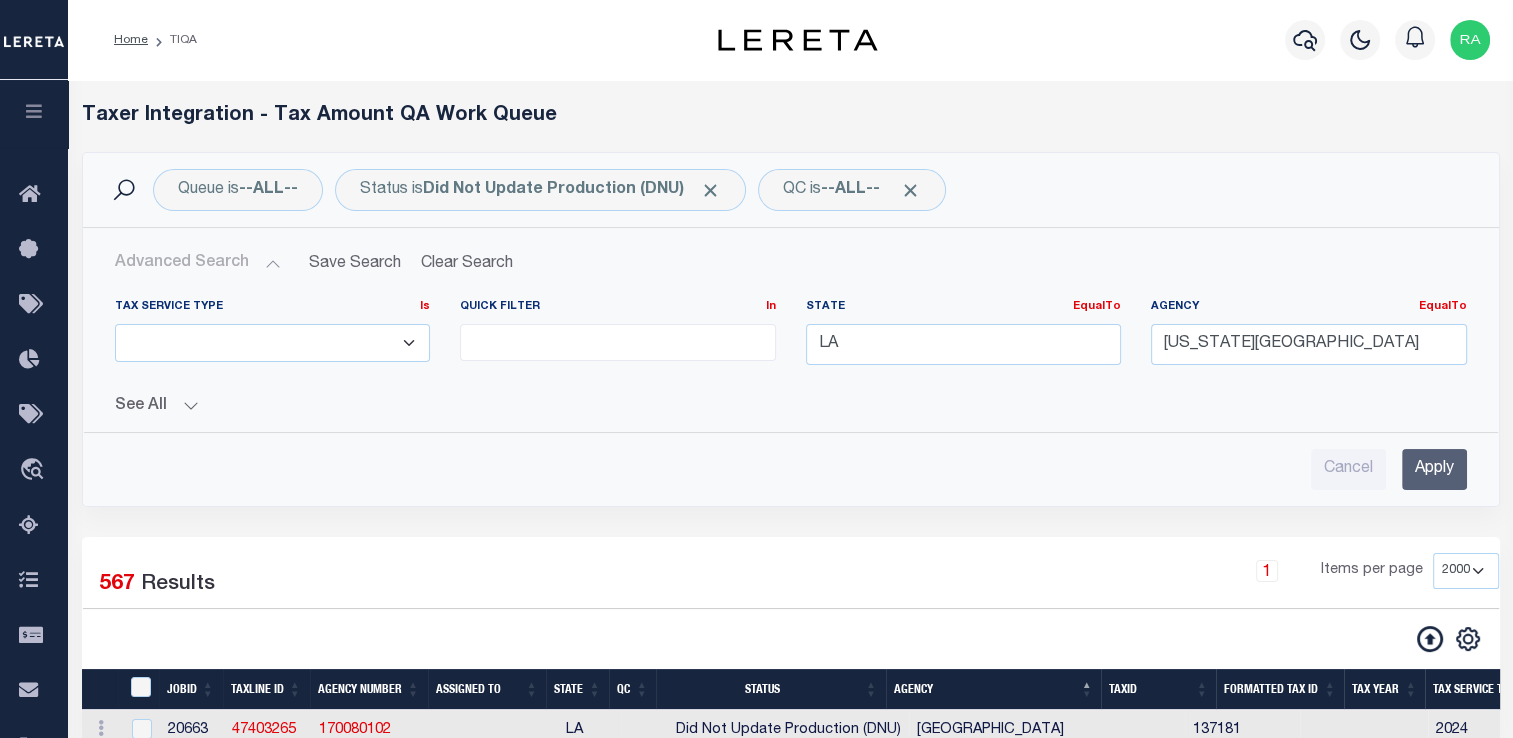 click on "Apply" at bounding box center [1434, 469] 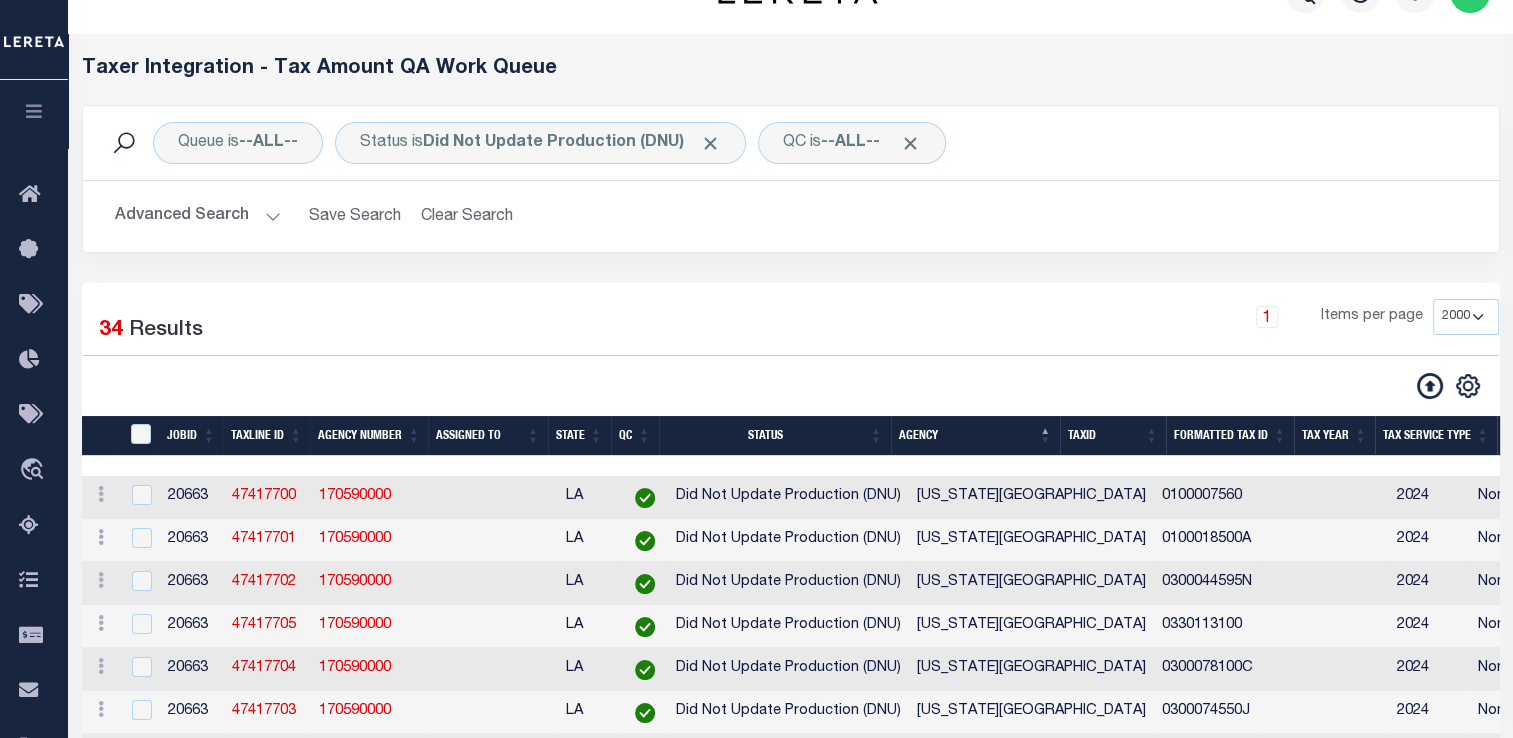 scroll, scrollTop: 52, scrollLeft: 0, axis: vertical 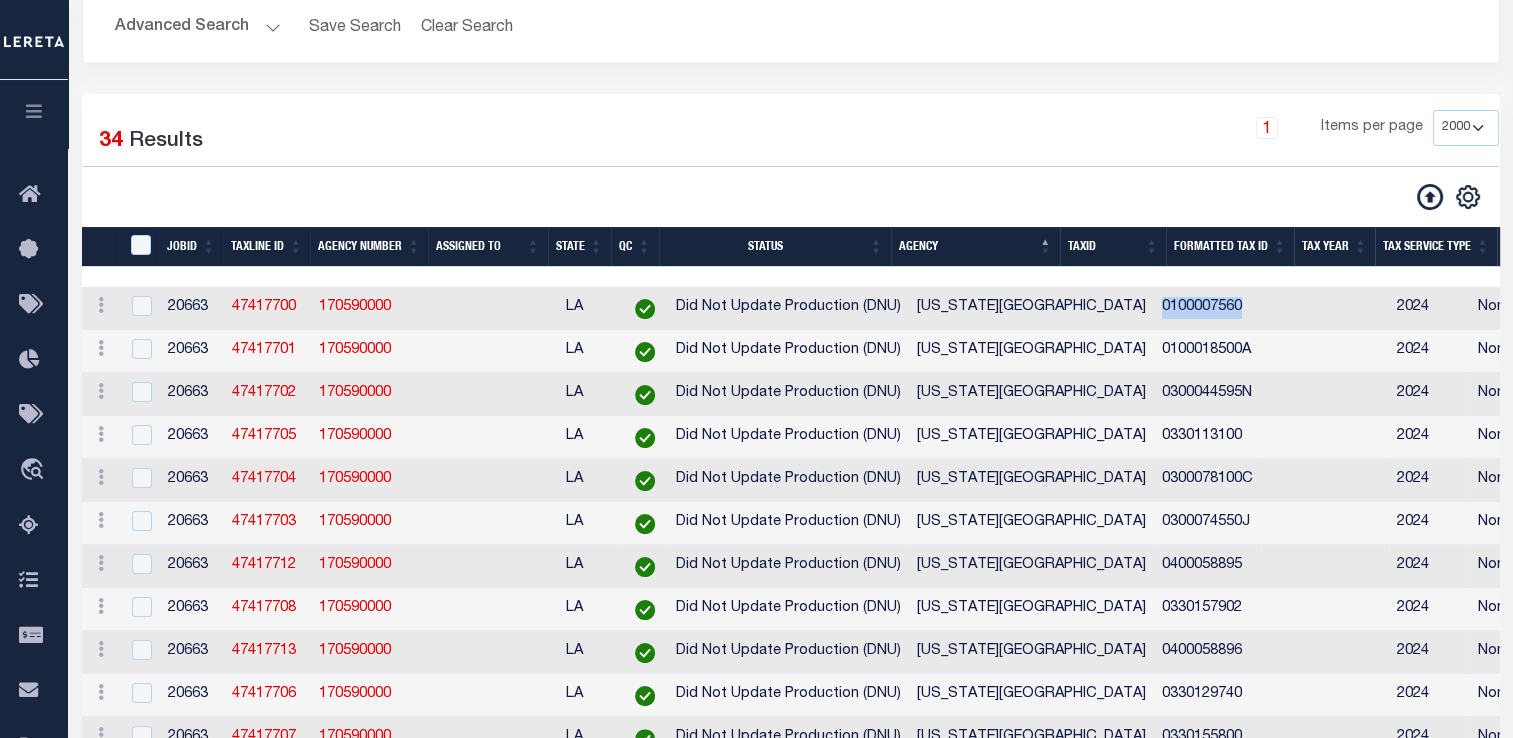 drag, startPoint x: 1075, startPoint y: 305, endPoint x: 1191, endPoint y: 321, distance: 117.09825 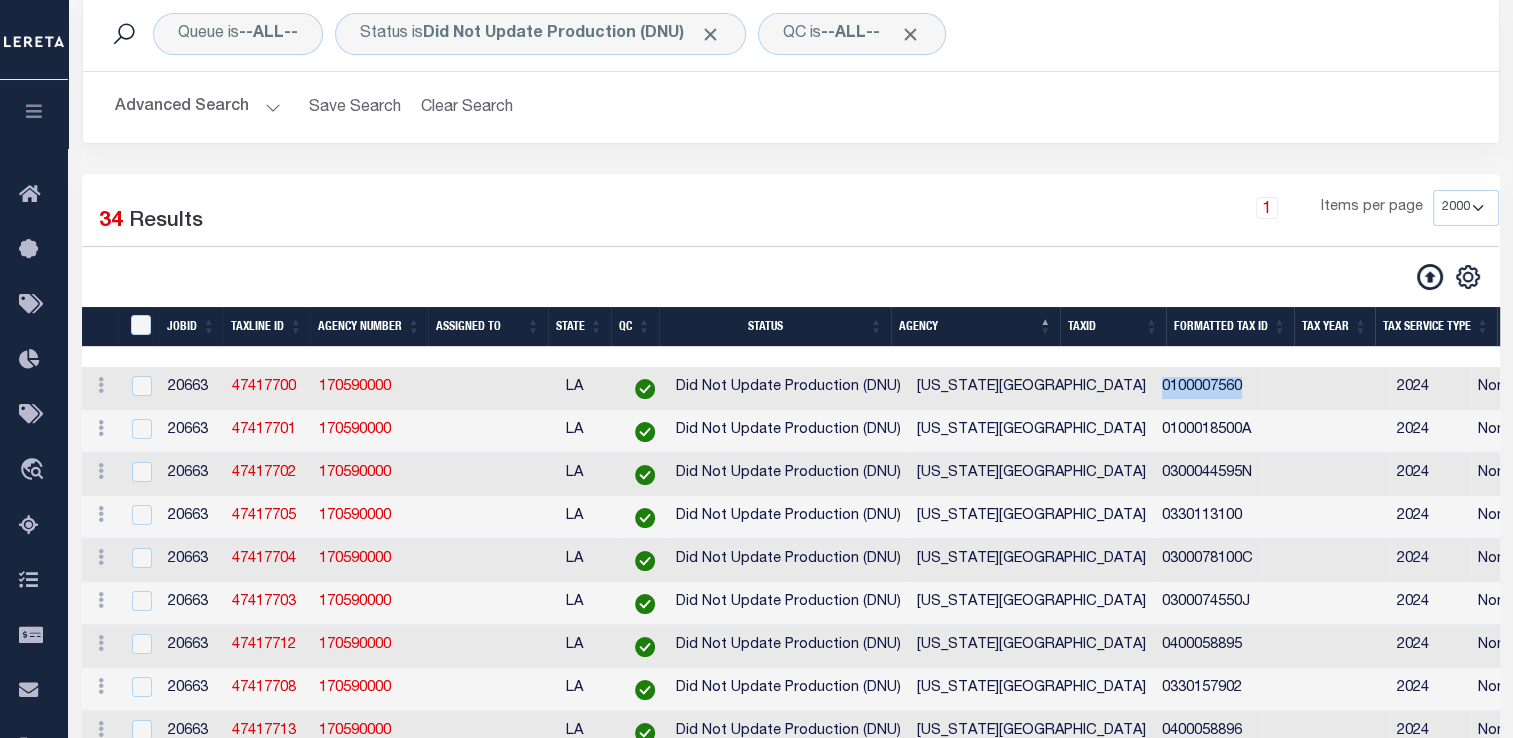 scroll, scrollTop: 24, scrollLeft: 0, axis: vertical 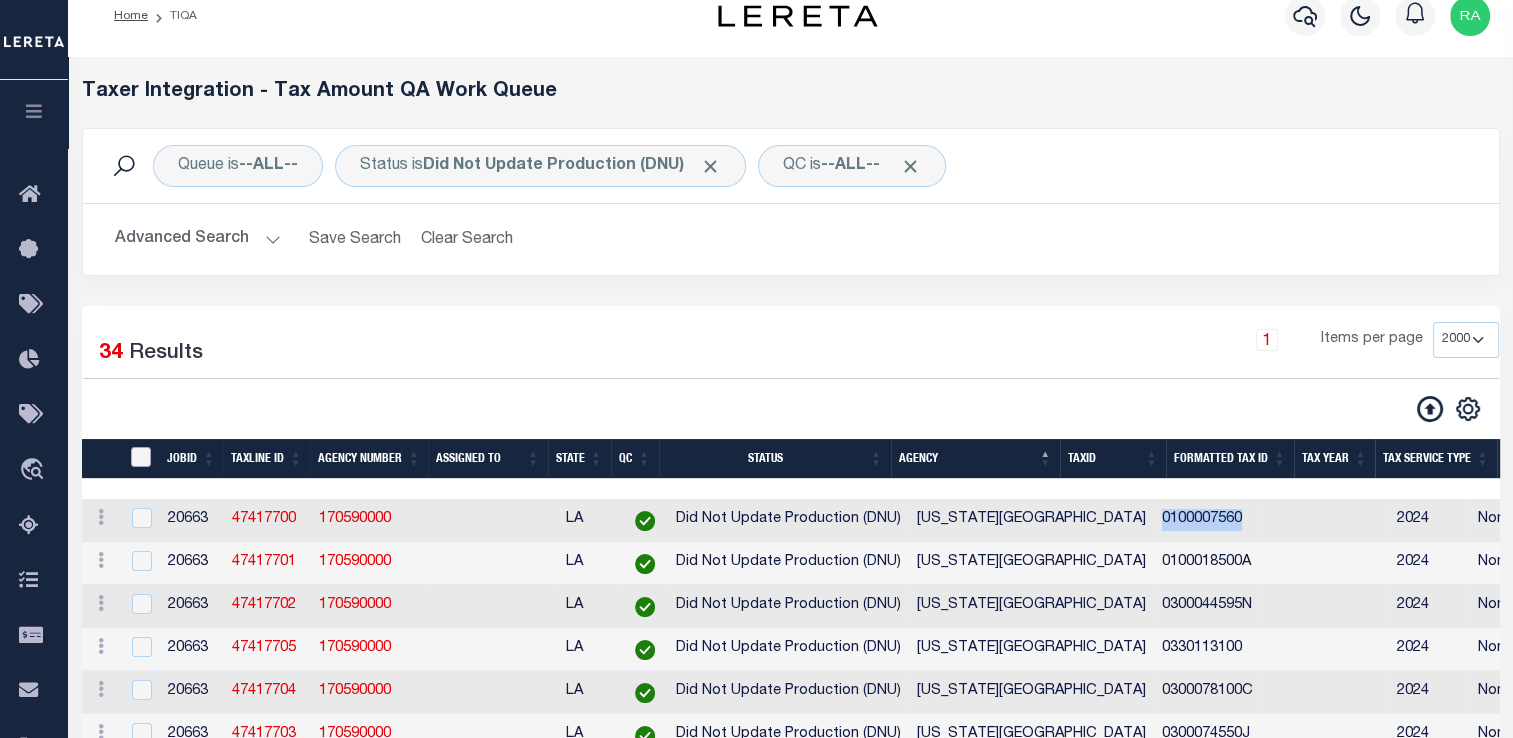 click at bounding box center (141, 457) 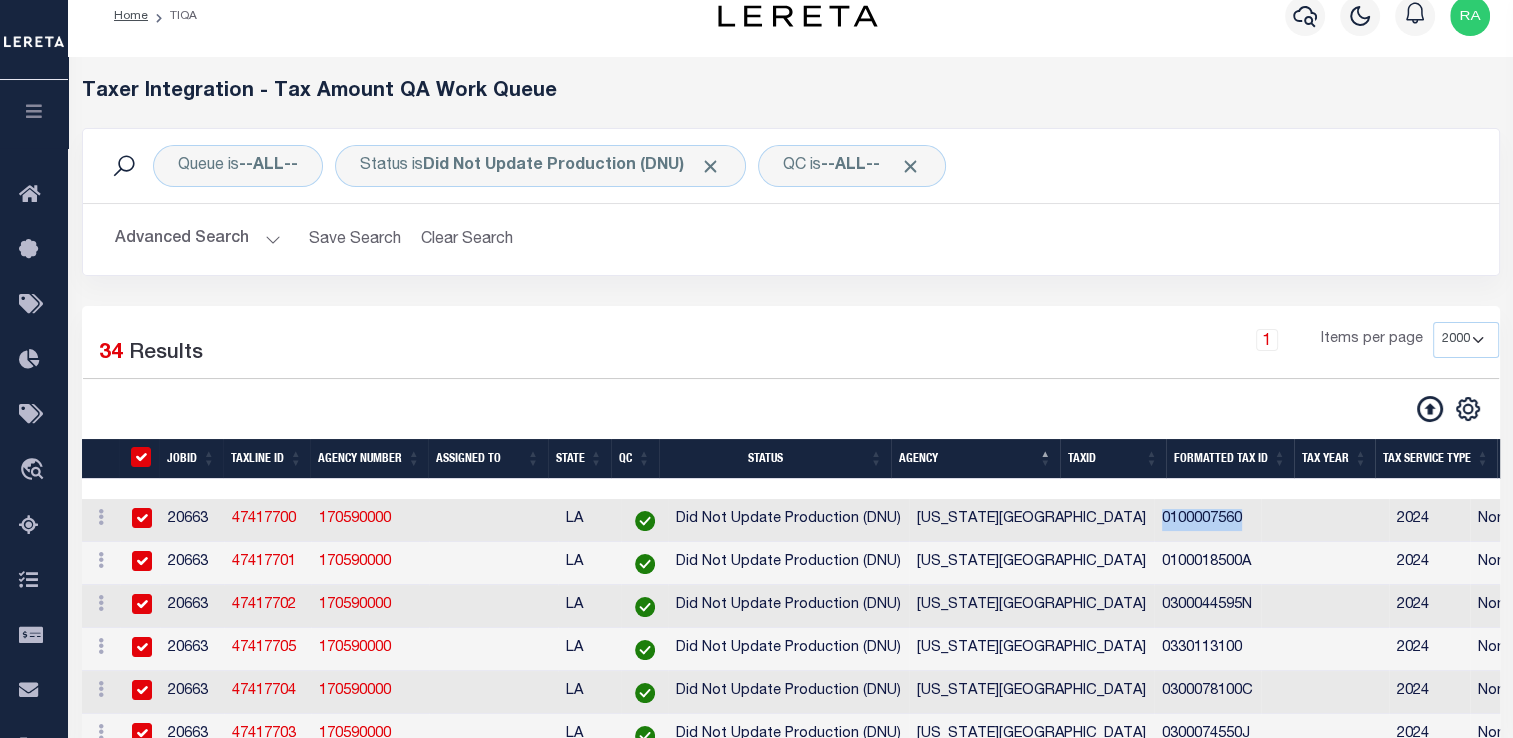 checkbox on "true" 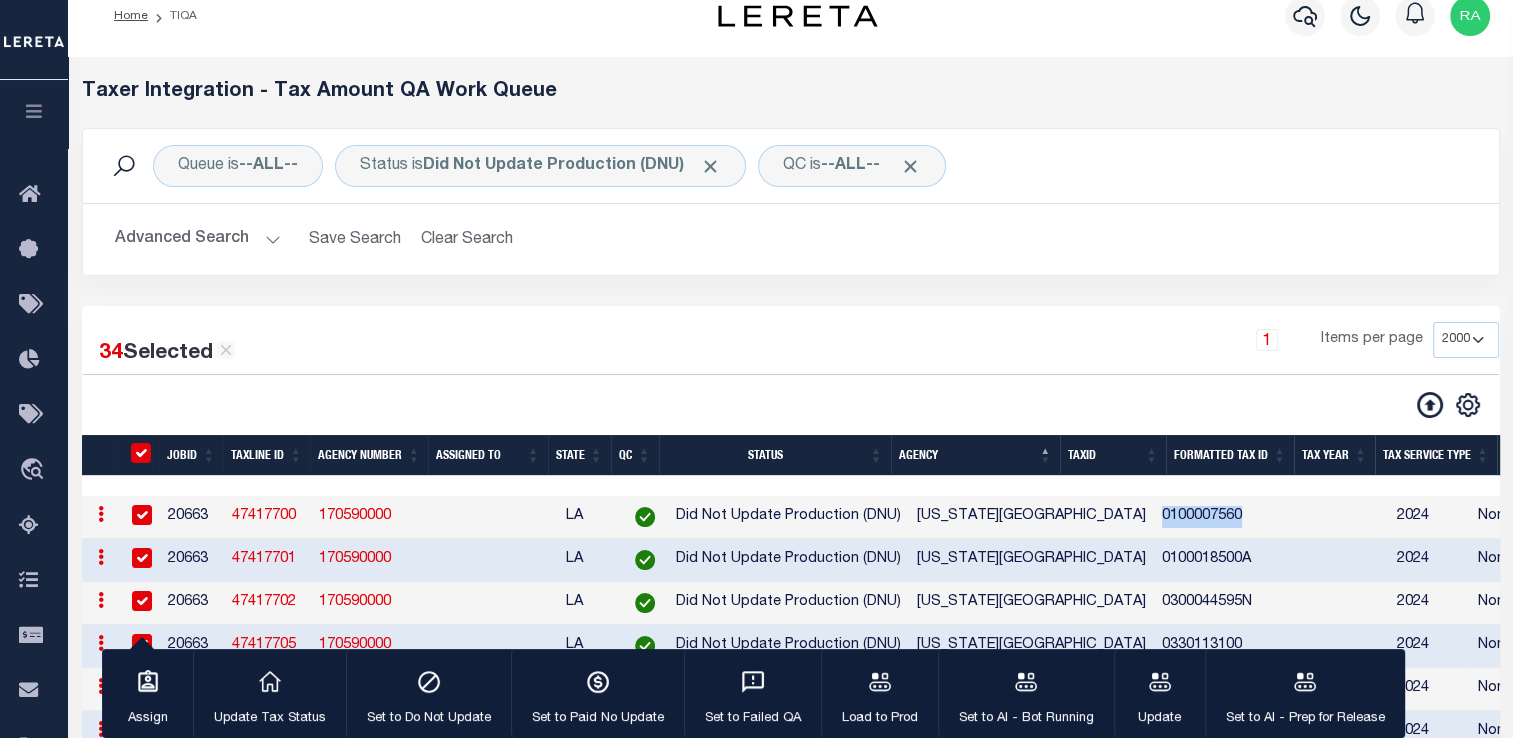 drag, startPoint x: 1031, startPoint y: 681, endPoint x: 1118, endPoint y: 559, distance: 149.84325 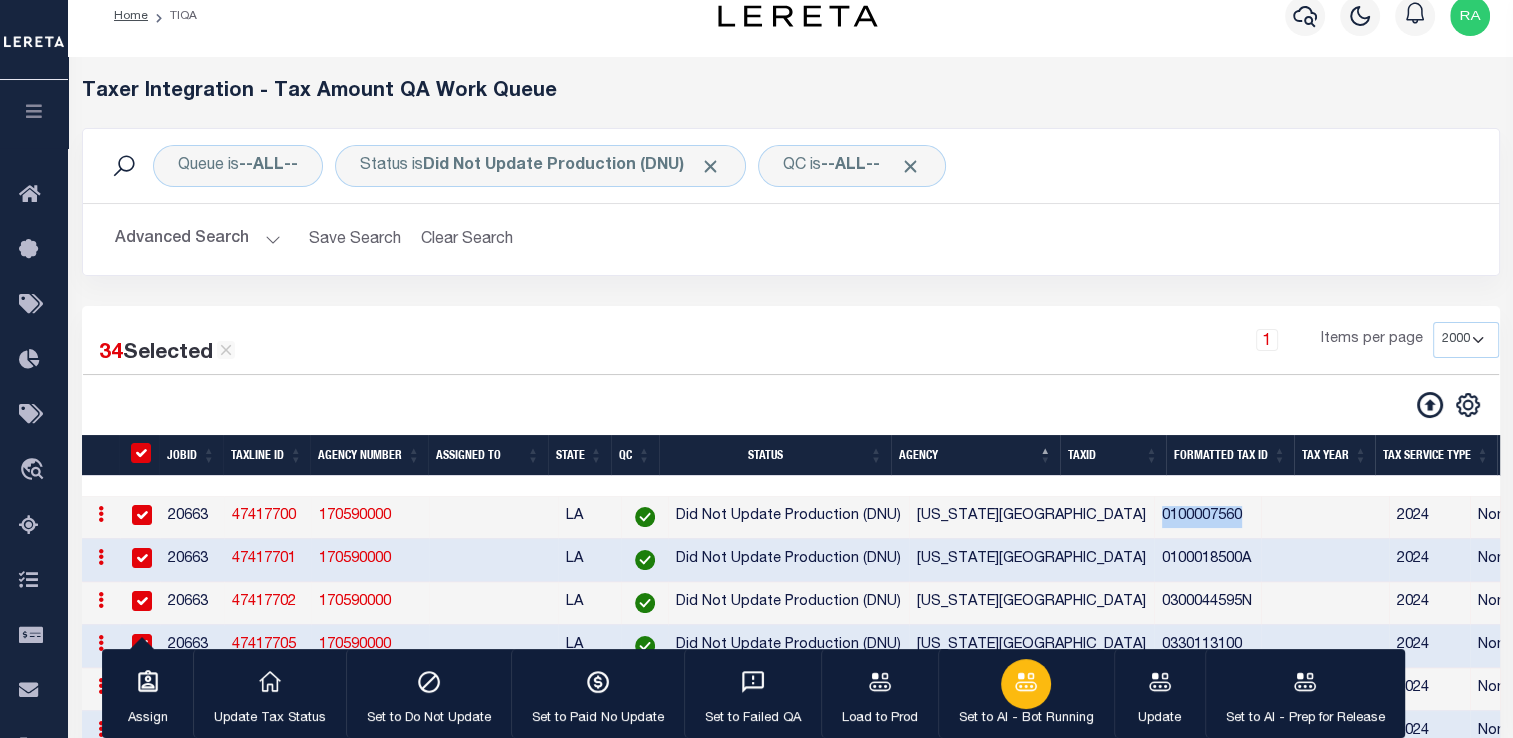 click at bounding box center [1026, 684] 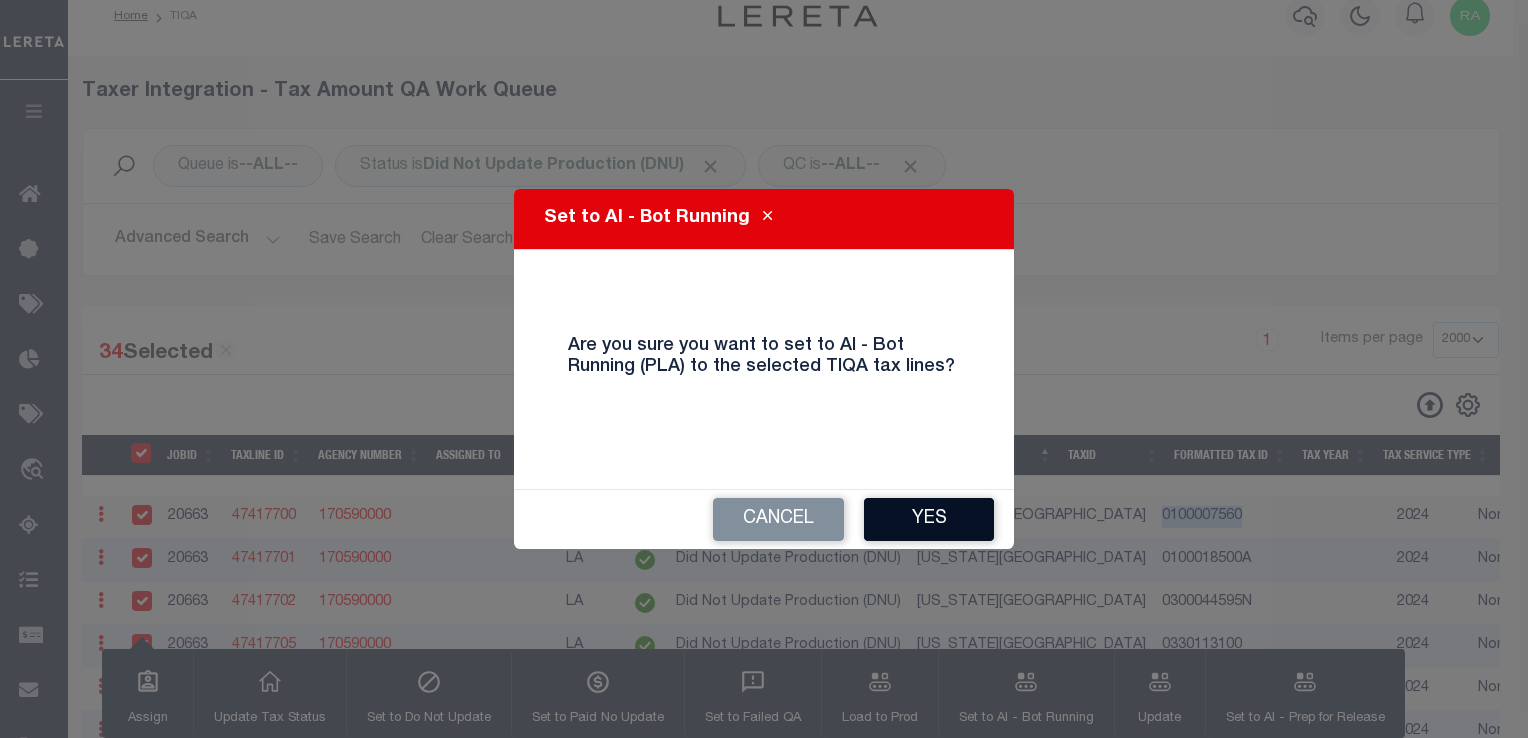 click on "Yes" at bounding box center [929, 519] 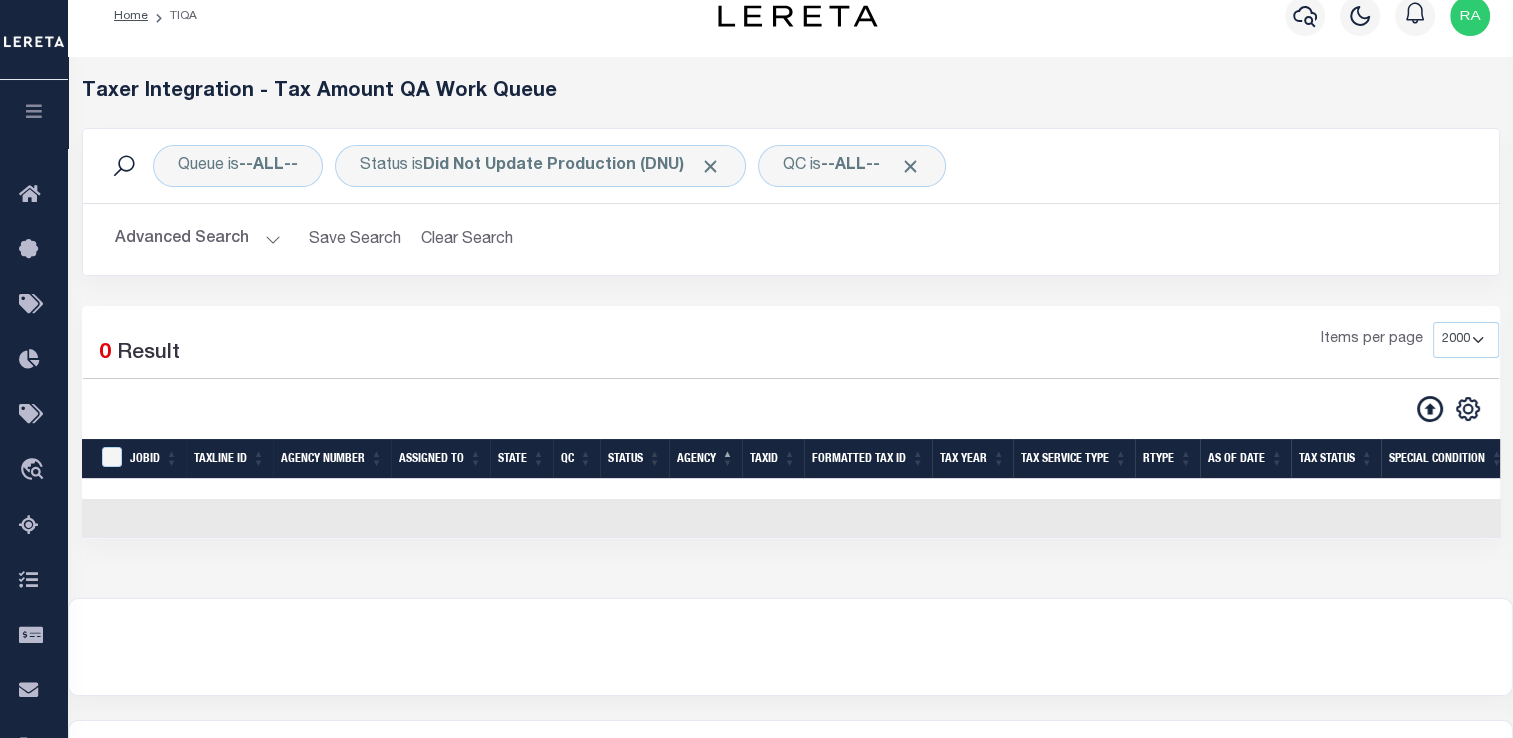 click on "No data found. Try updating your filter options" at bounding box center [1705, 518] 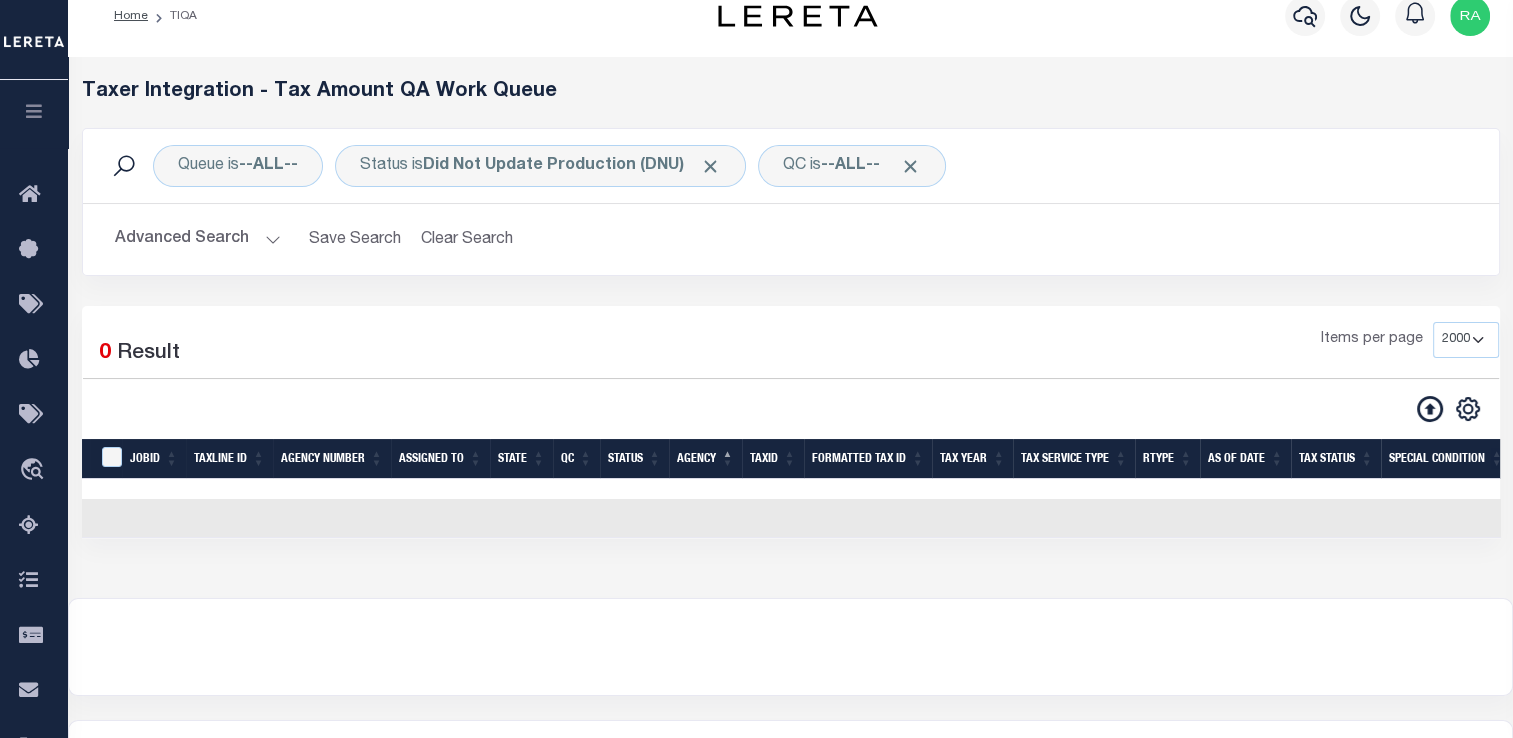 click on "No data found. Try updating your filter options" at bounding box center [1705, 518] 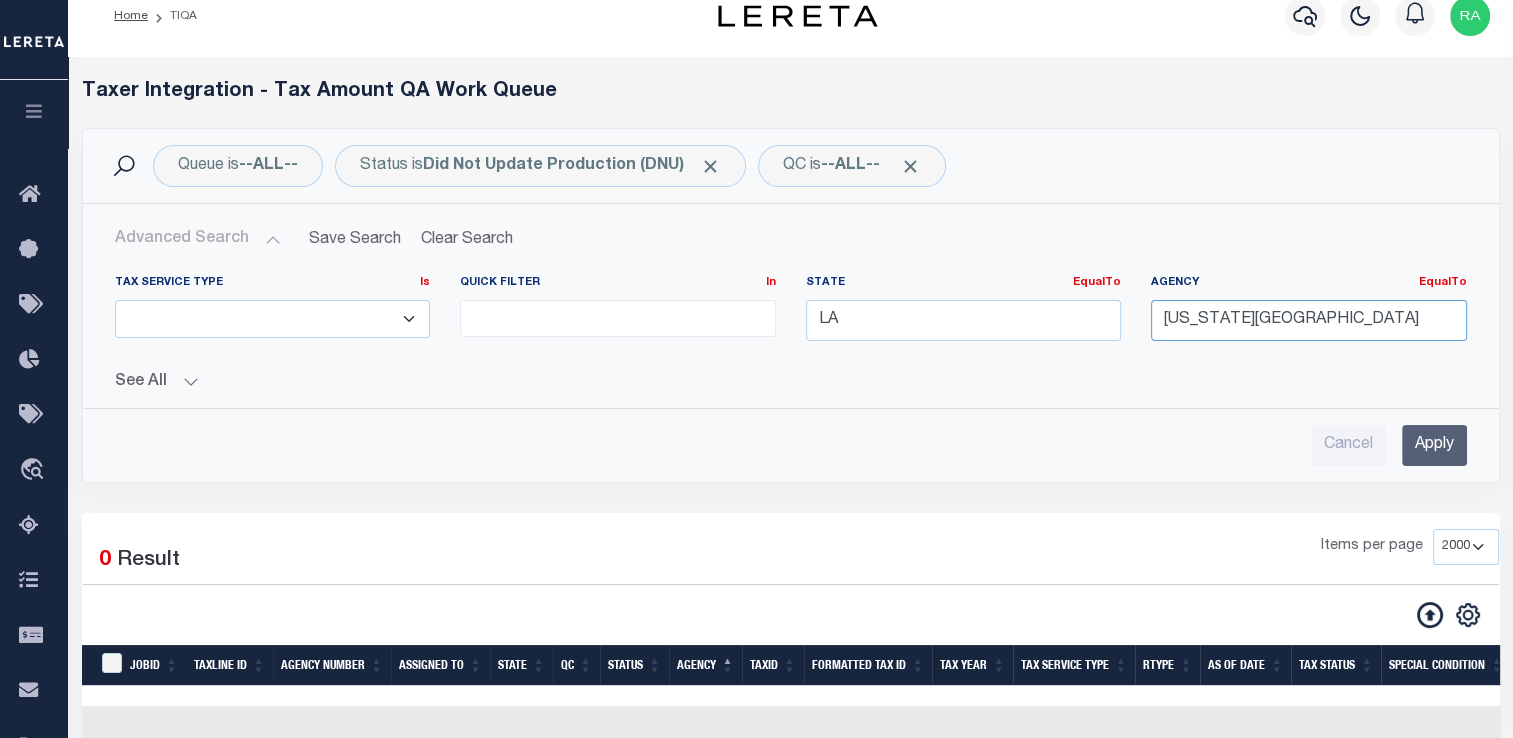 drag, startPoint x: 1332, startPoint y: 319, endPoint x: 1102, endPoint y: 333, distance: 230.42569 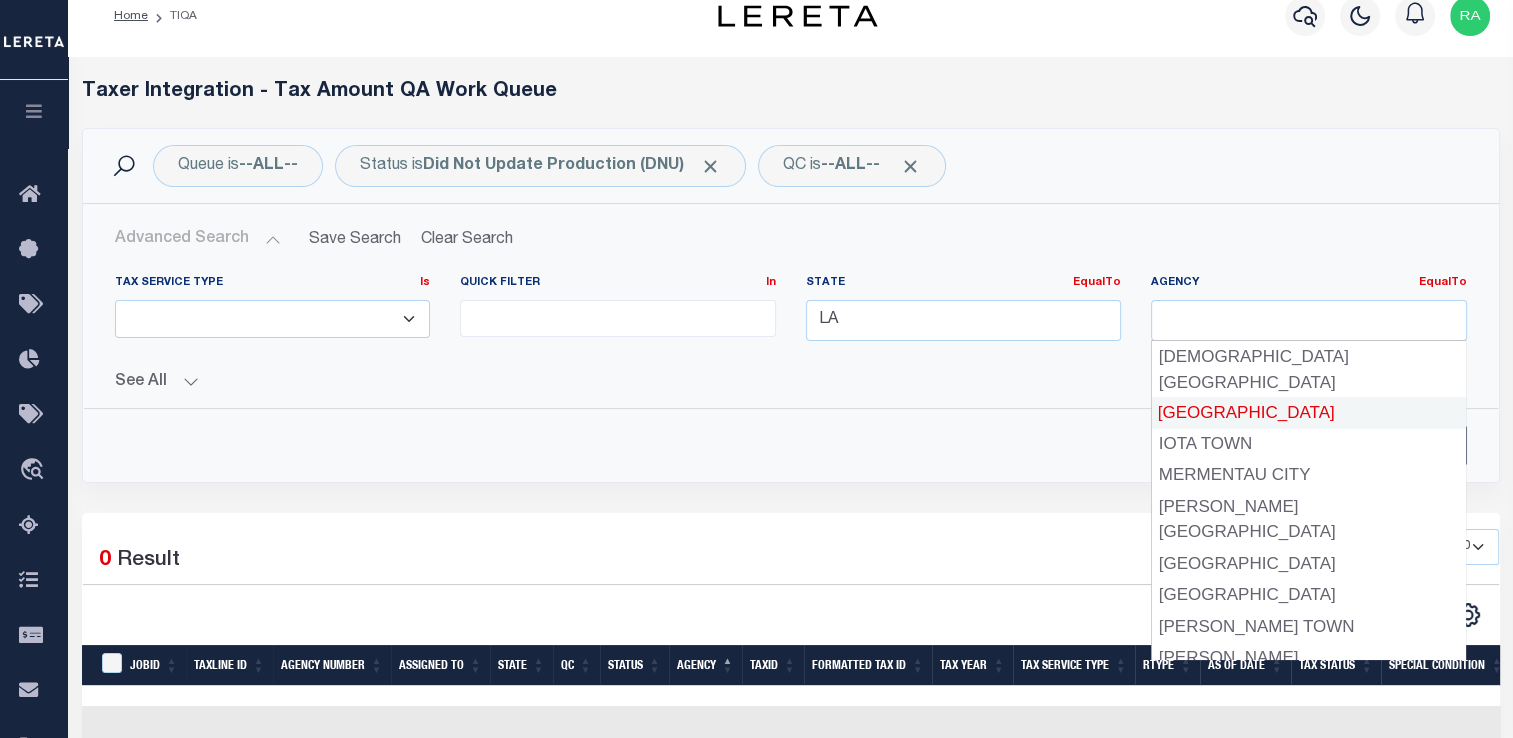 type 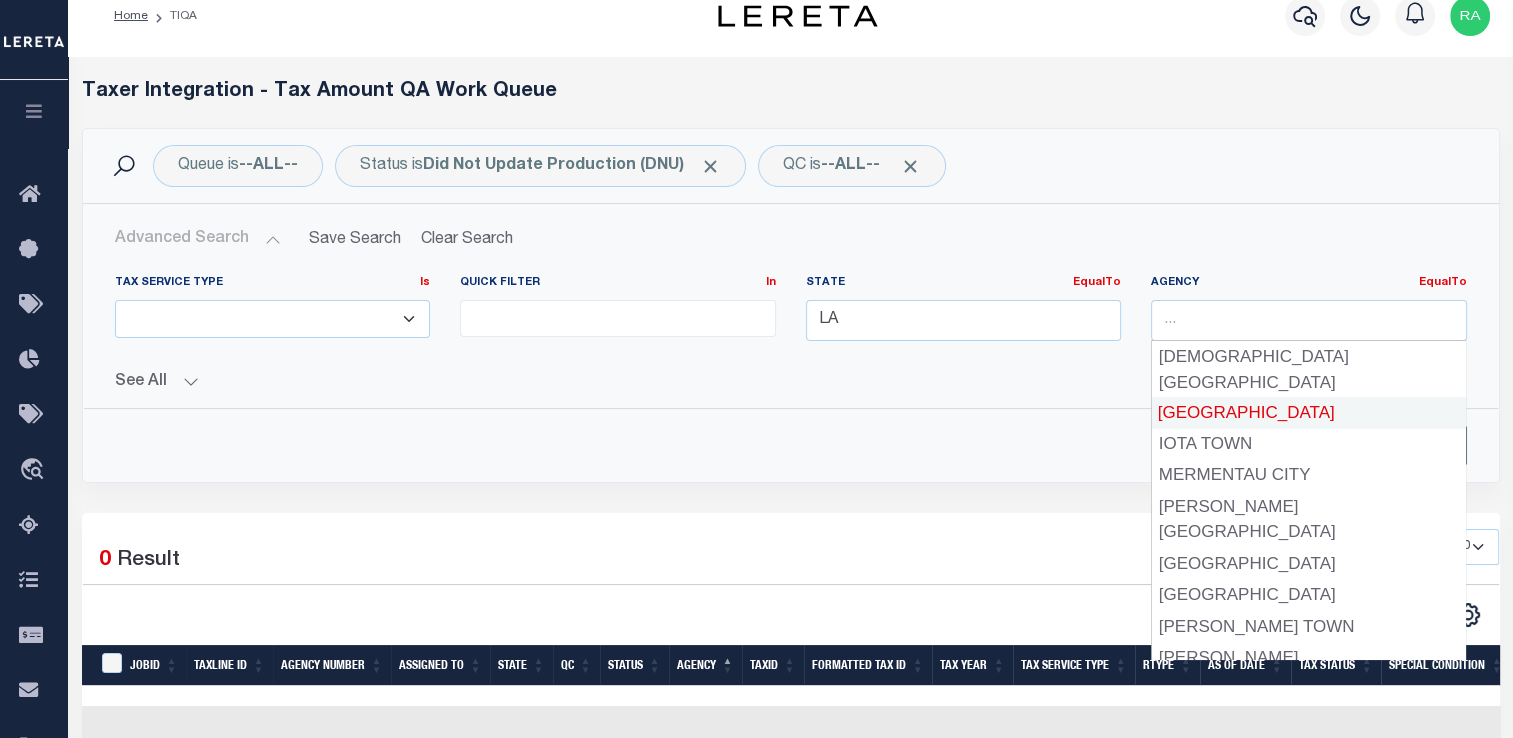 click on "Cancel
Apply" at bounding box center (791, 437) 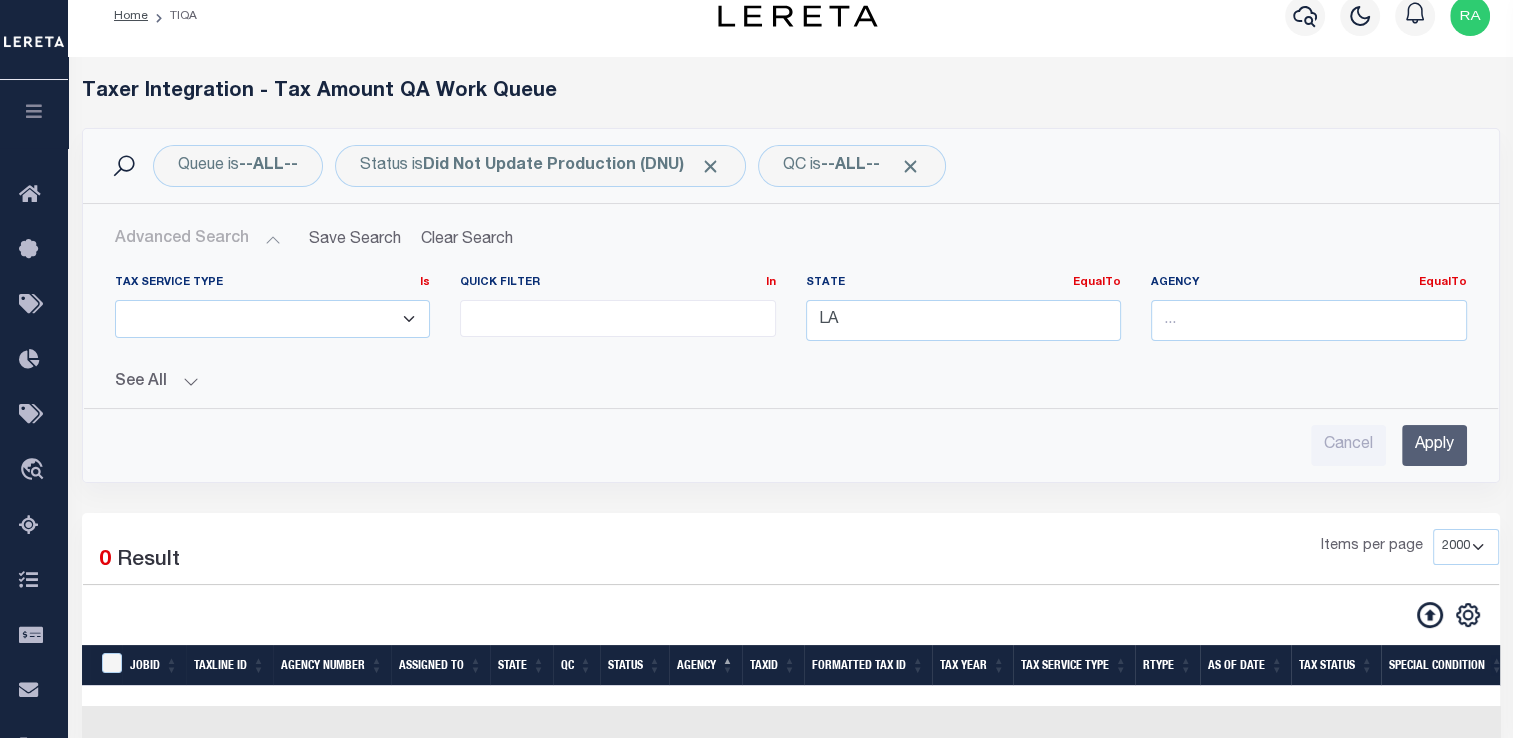 click on "Apply" at bounding box center [1434, 445] 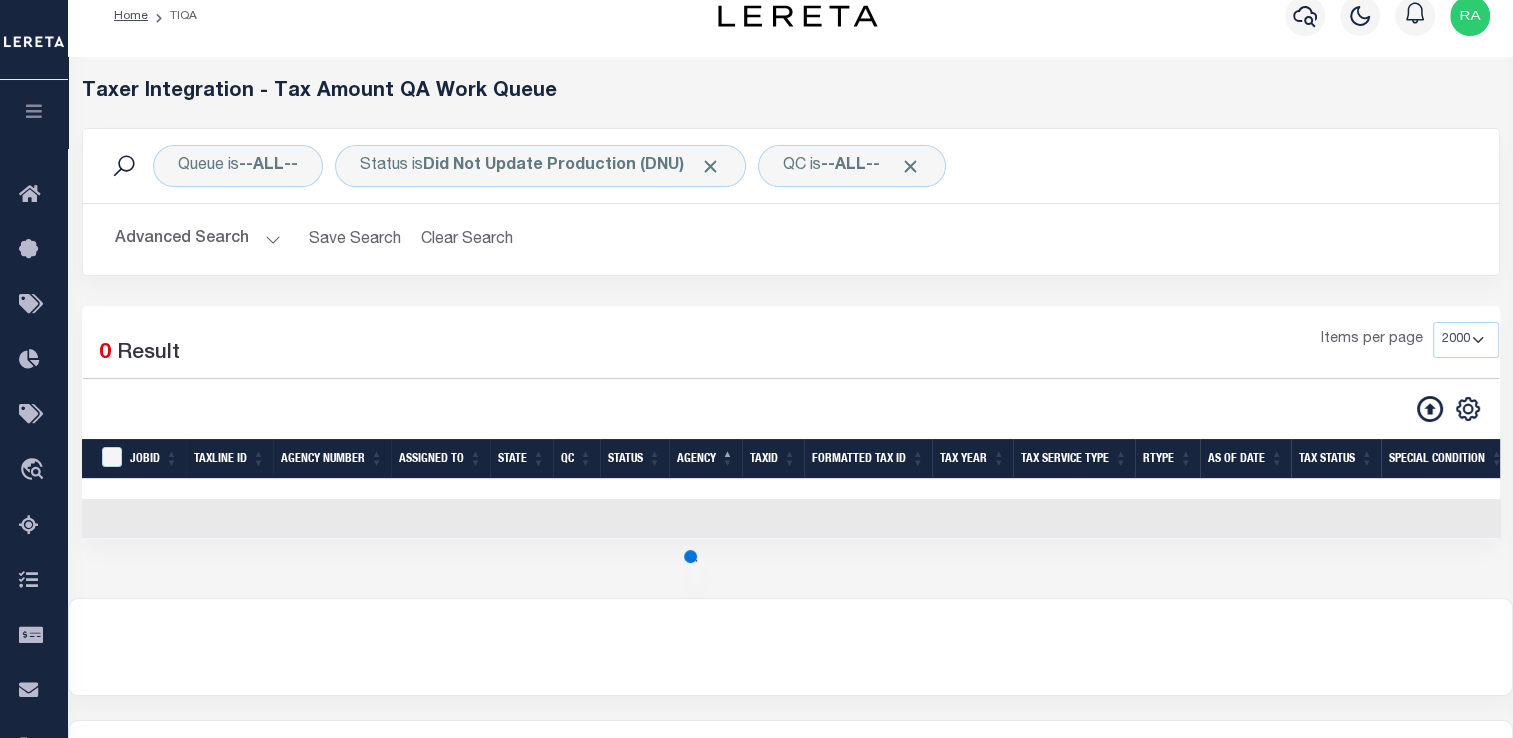 click on "Advanced Search" at bounding box center [198, 239] 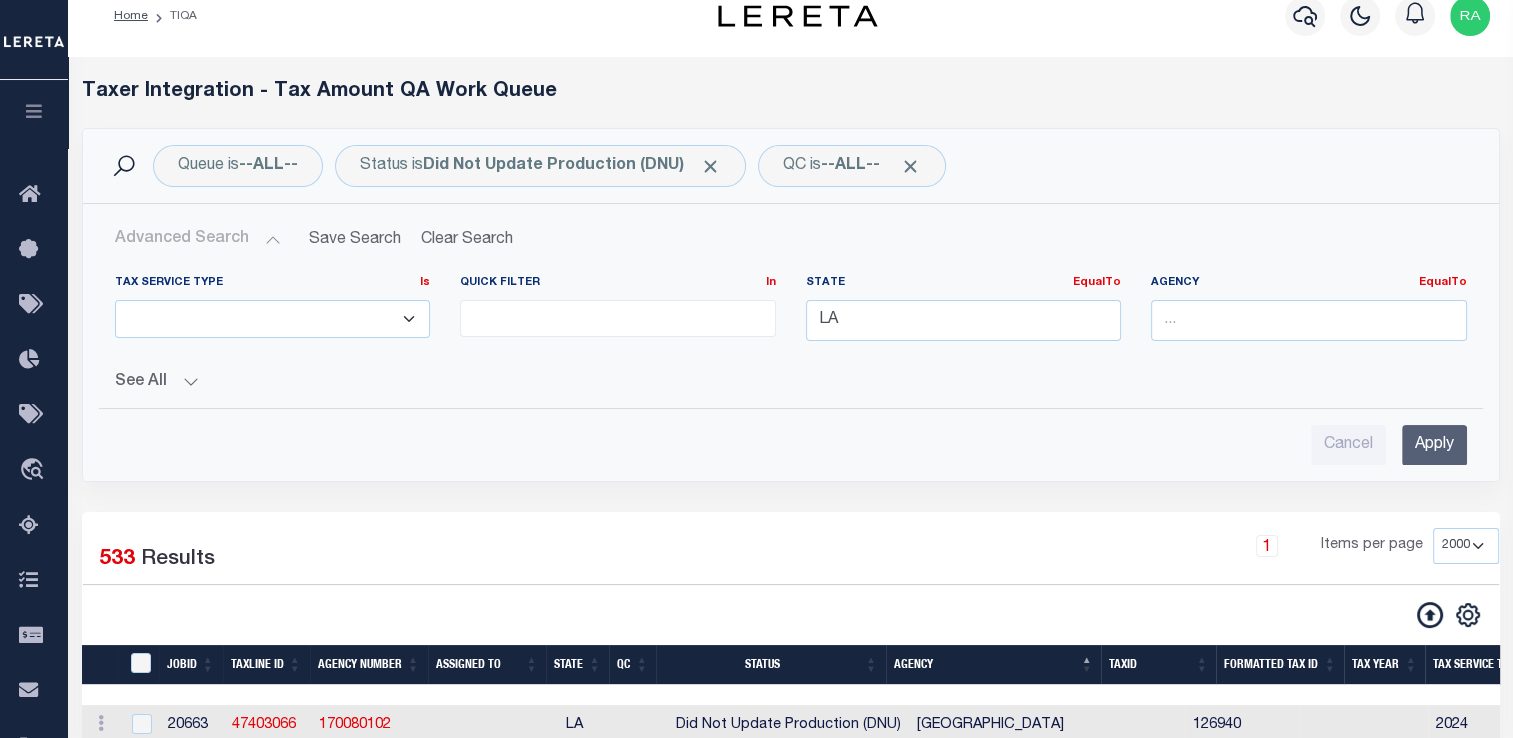 click on "Advanced Search" at bounding box center (198, 239) 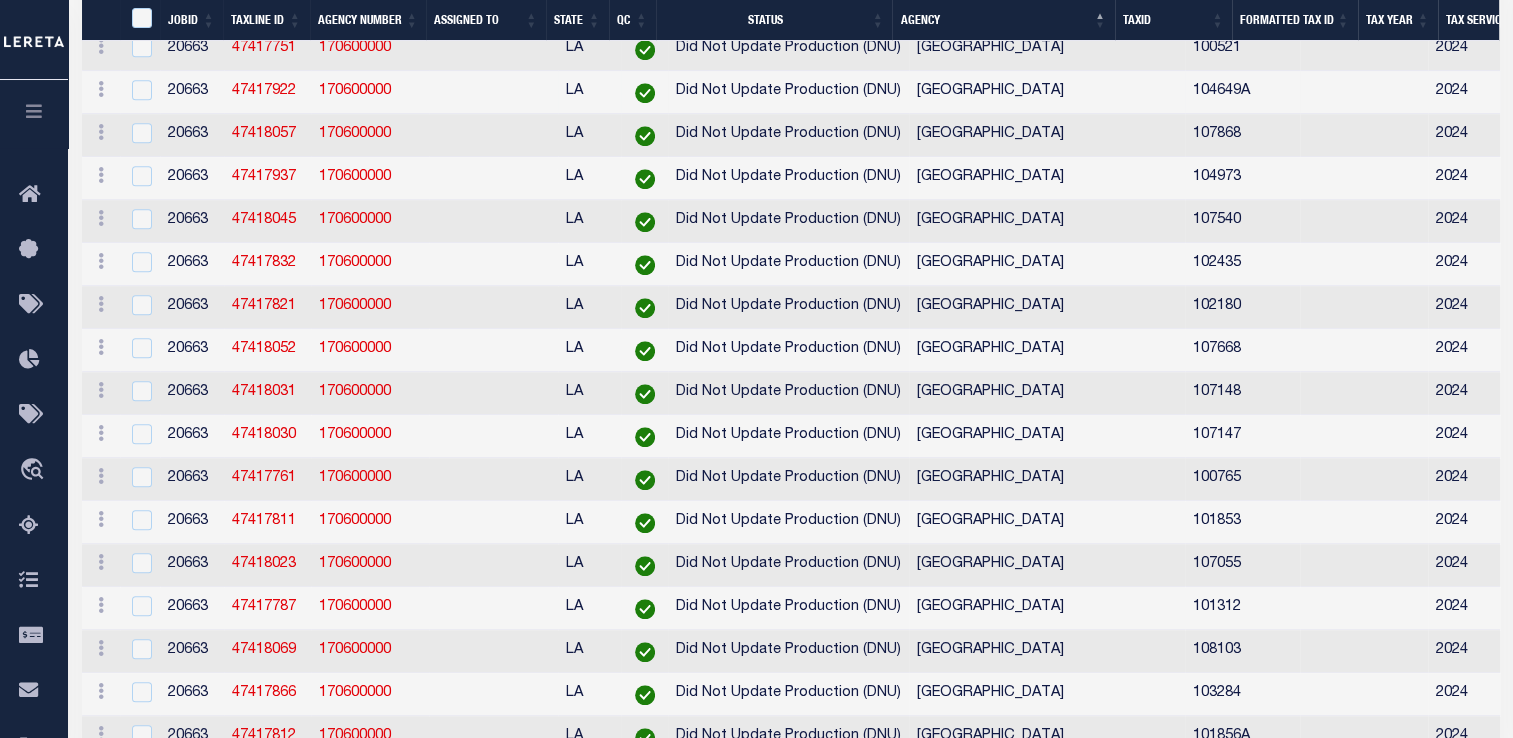 scroll, scrollTop: 8990, scrollLeft: 0, axis: vertical 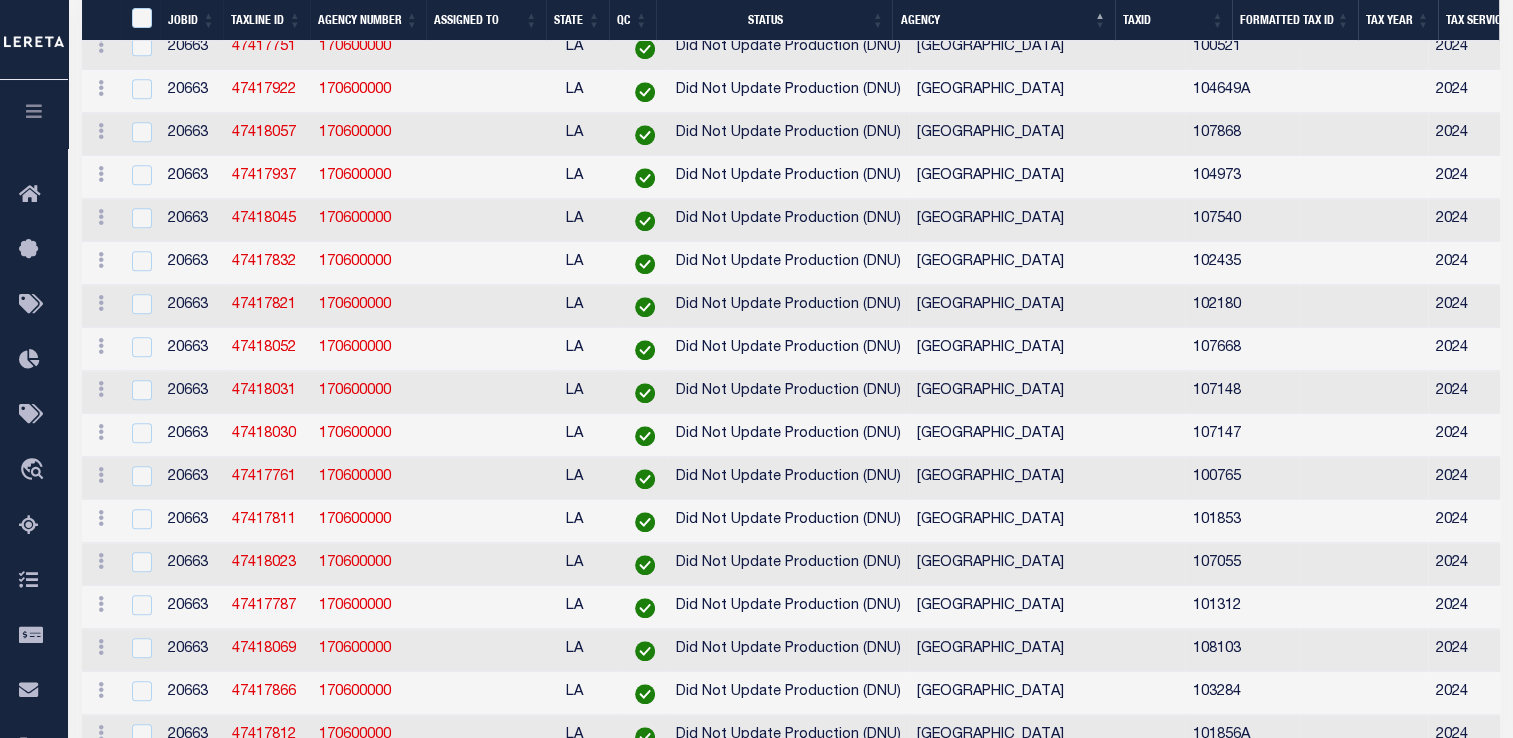 drag, startPoint x: 1032, startPoint y: 199, endPoint x: 900, endPoint y: 212, distance: 132.63861 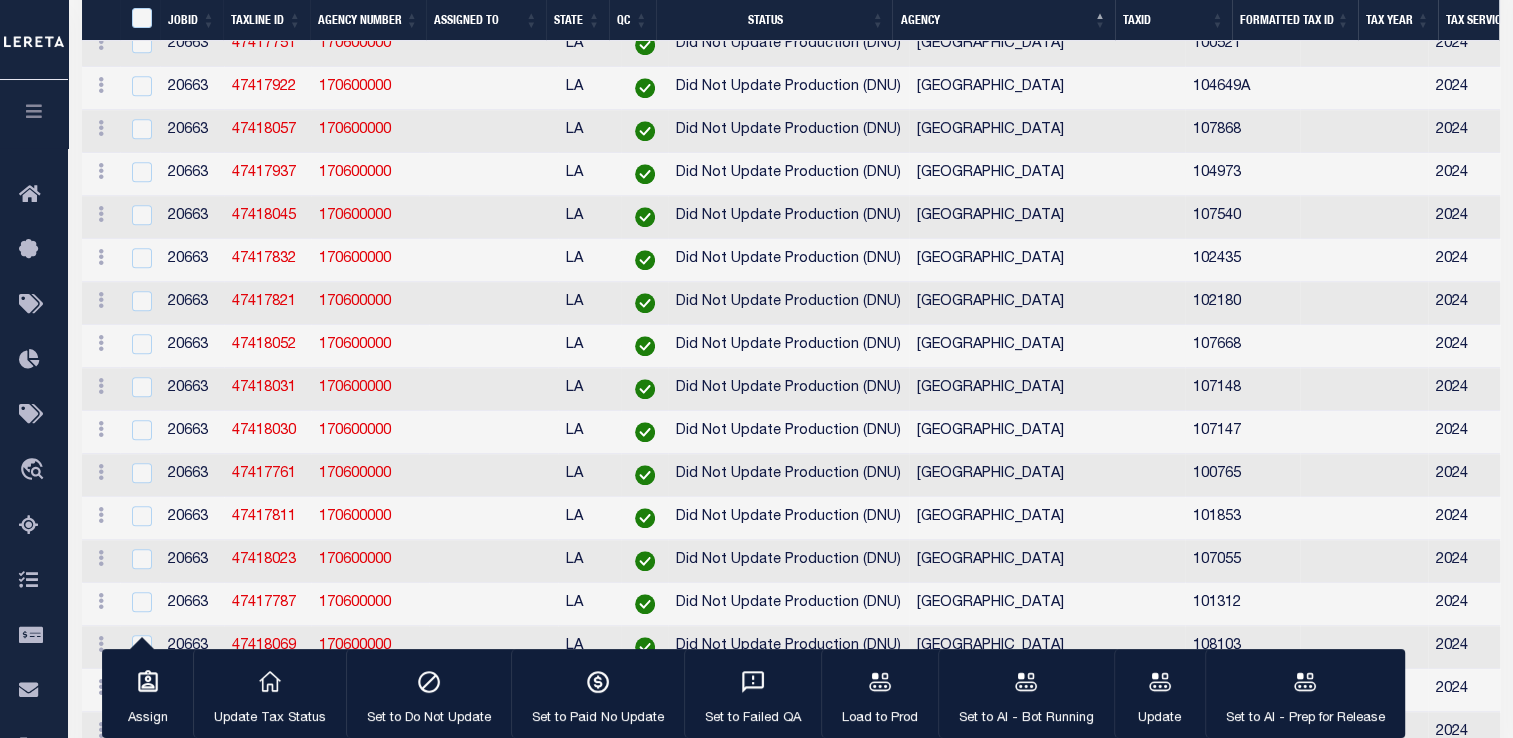 copy on "[GEOGRAPHIC_DATA]" 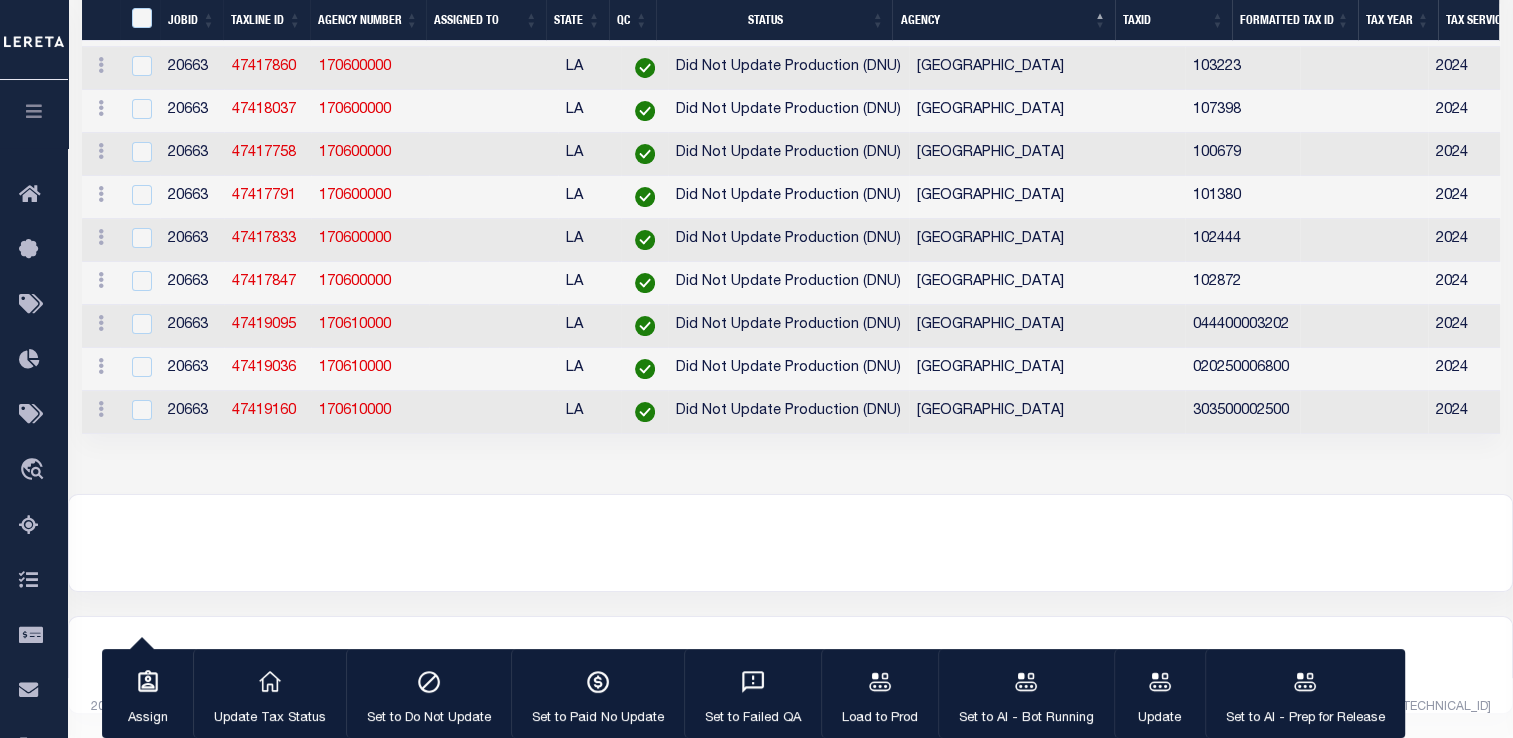 scroll, scrollTop: 23511, scrollLeft: 0, axis: vertical 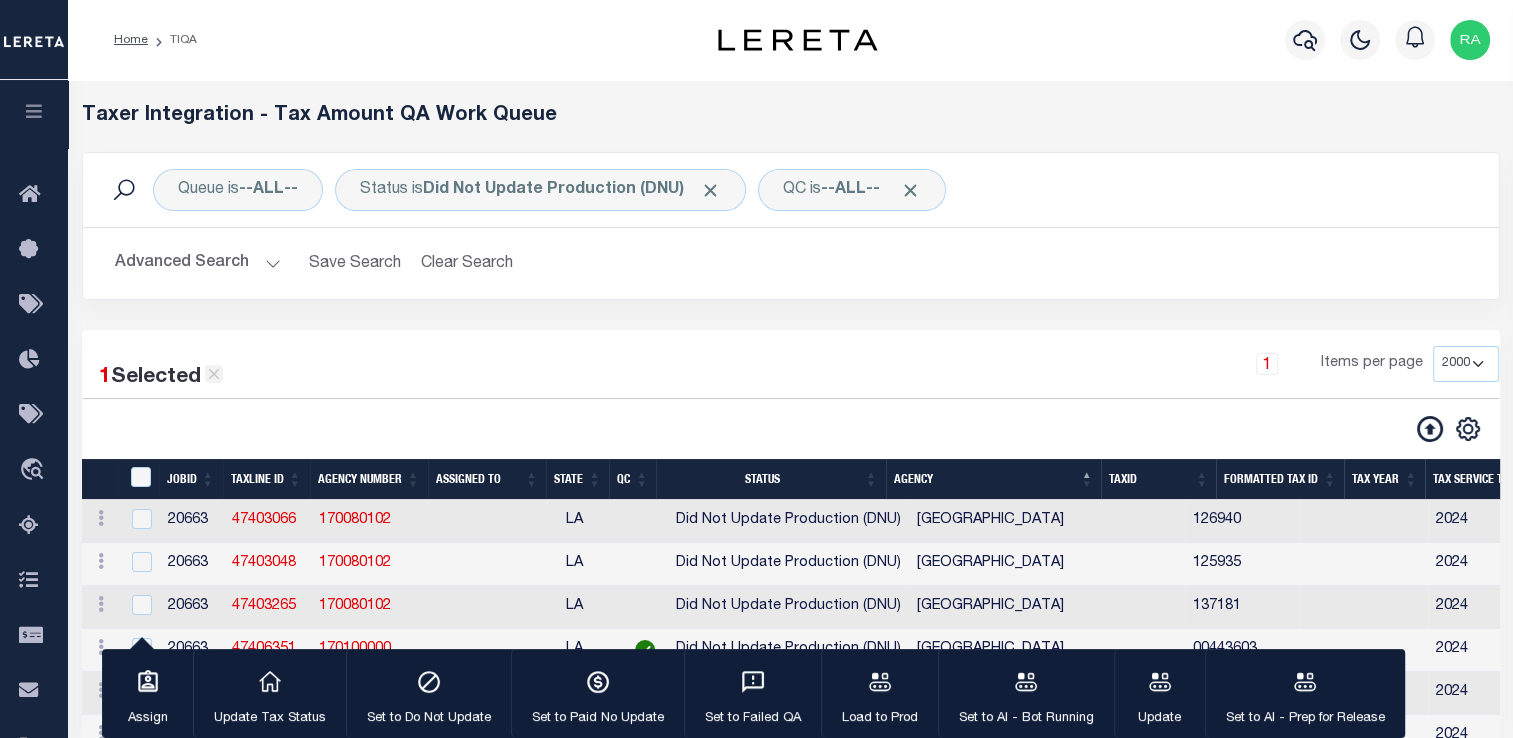 click 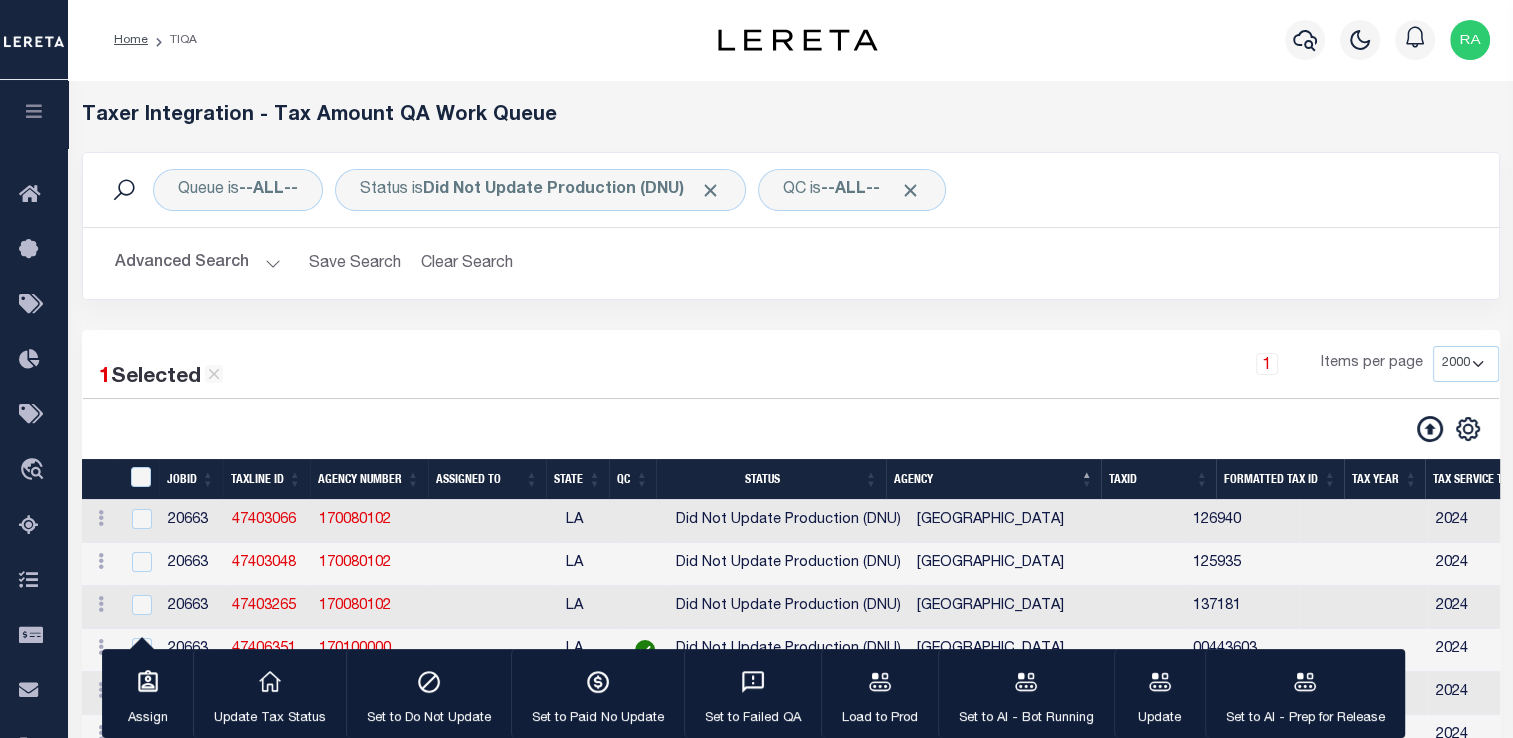 checkbox on "false" 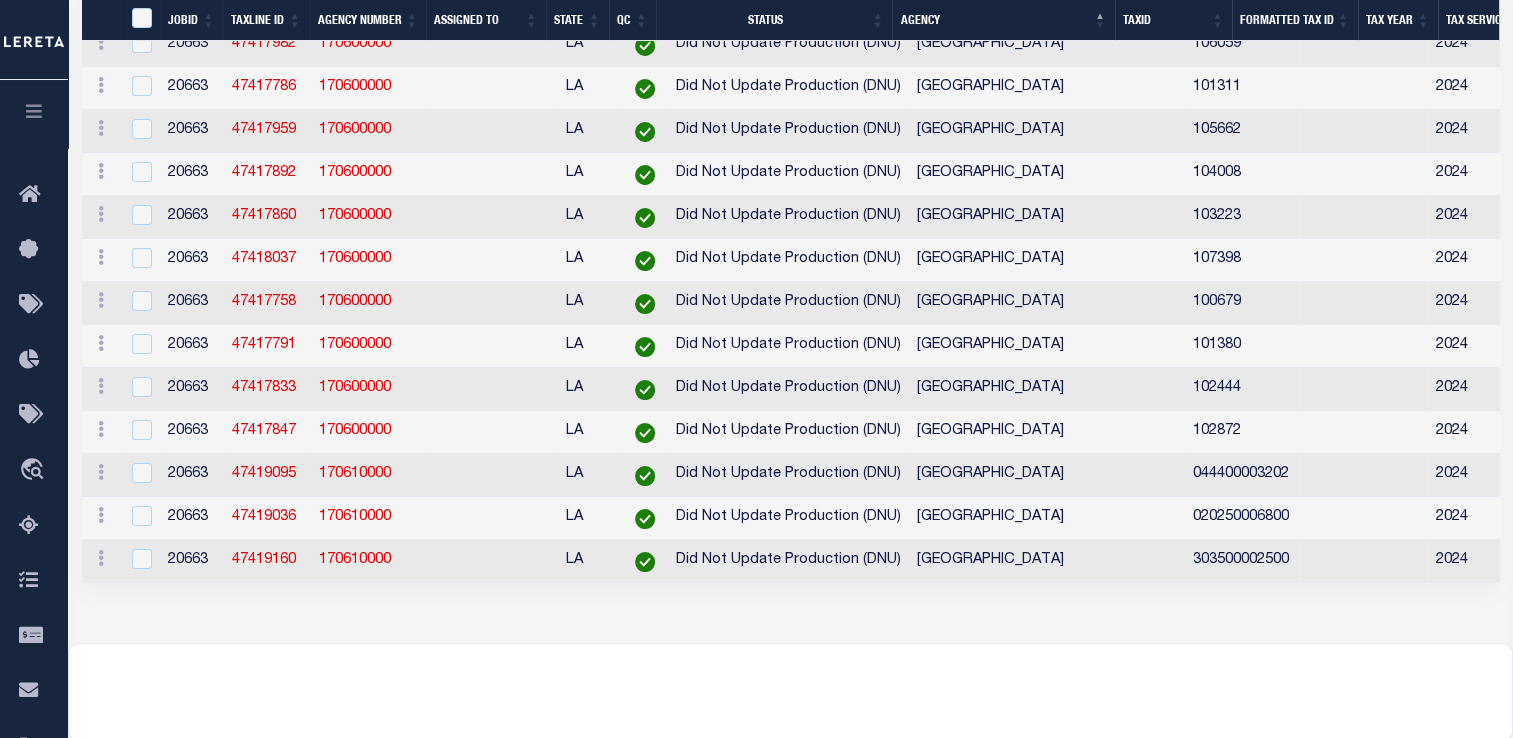 scroll, scrollTop: 23514, scrollLeft: 0, axis: vertical 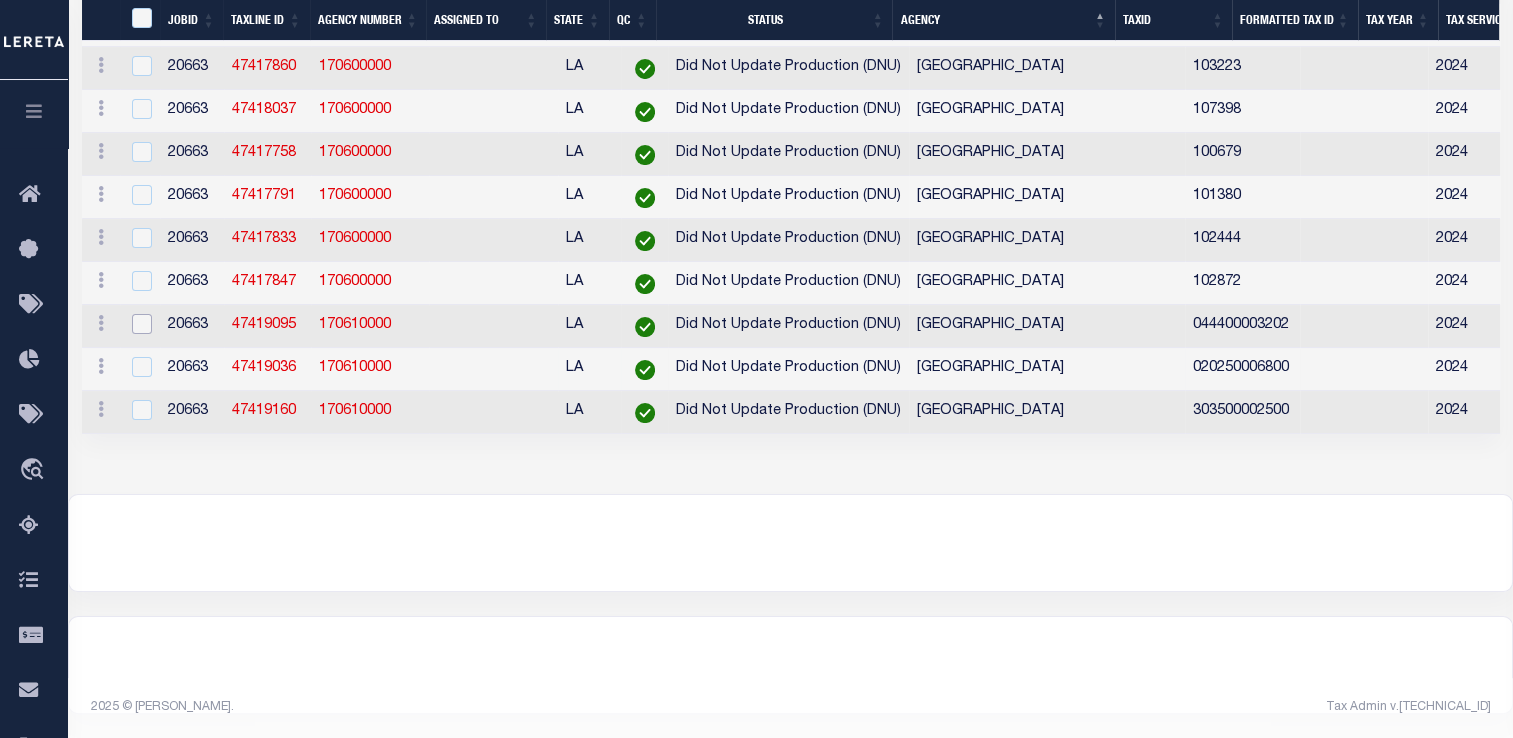 drag, startPoint x: 141, startPoint y: 305, endPoint x: 144, endPoint y: 361, distance: 56.0803 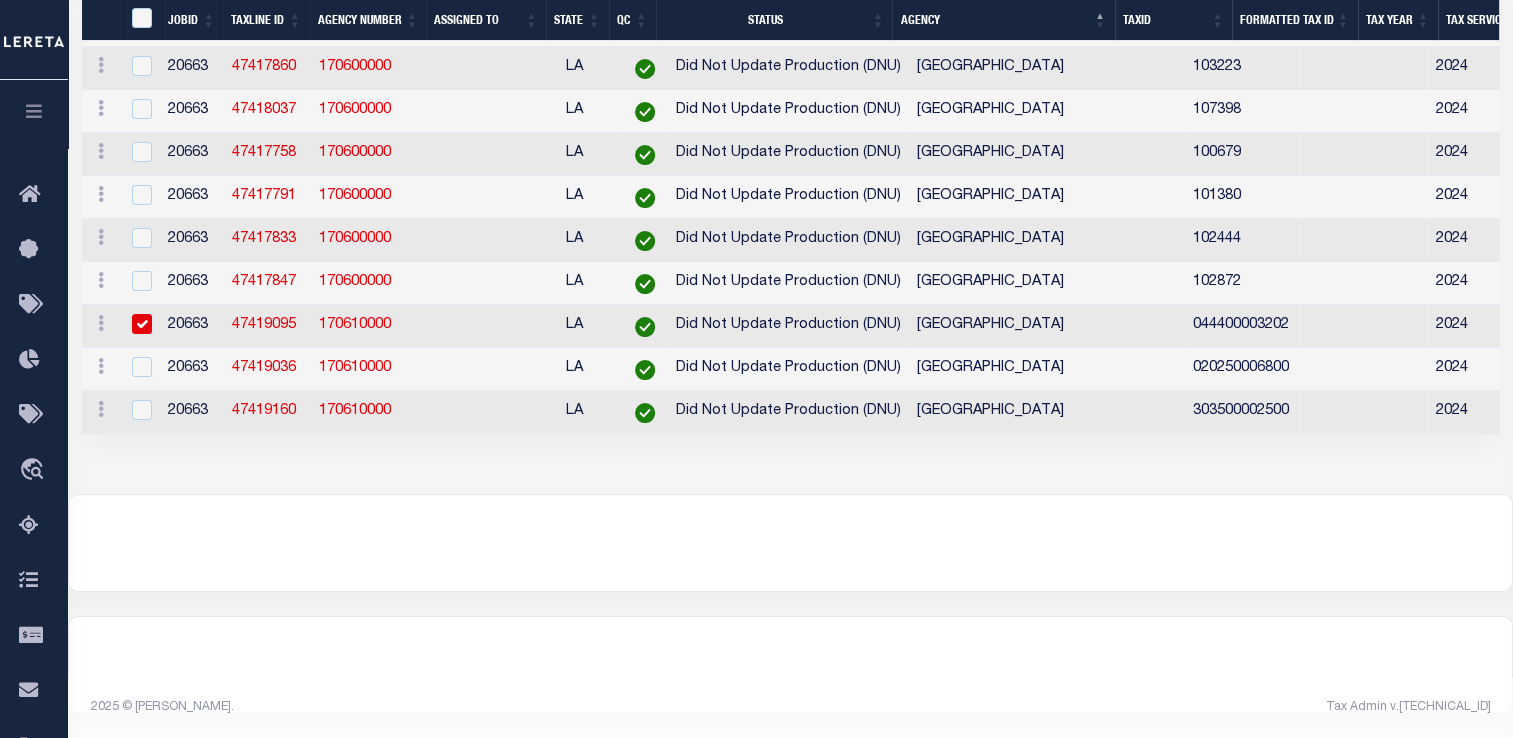 checkbox on "true" 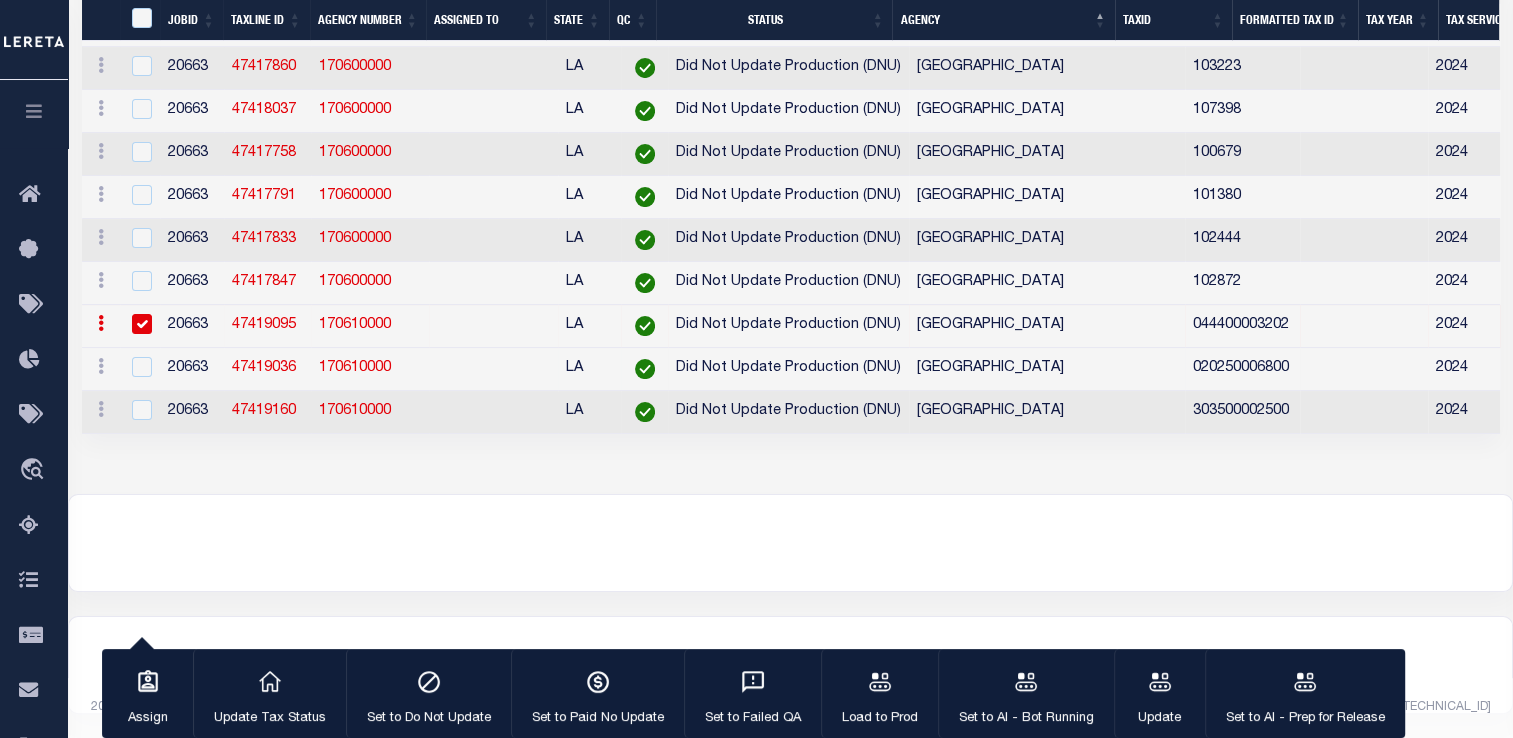 scroll, scrollTop: 23511, scrollLeft: 0, axis: vertical 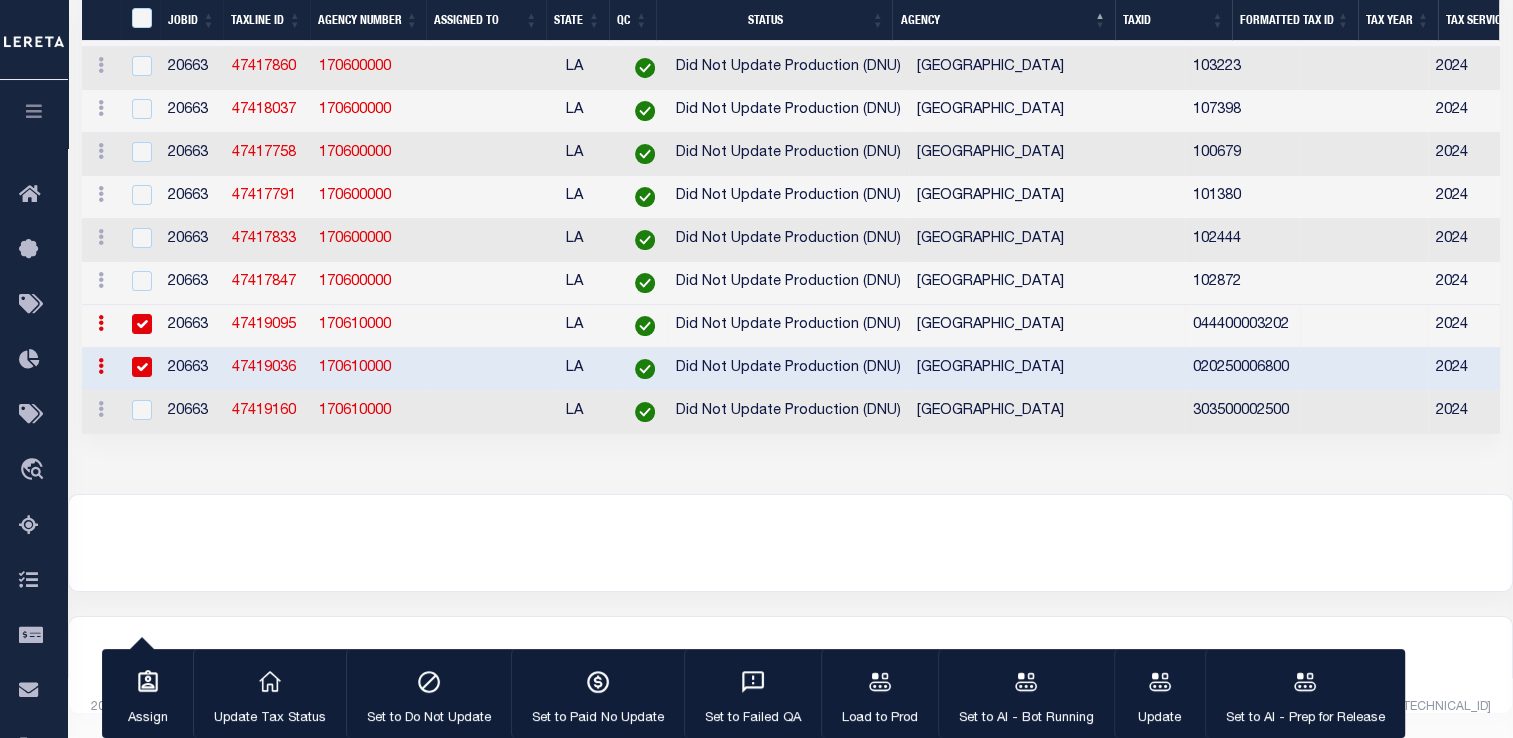 click at bounding box center [142, 367] 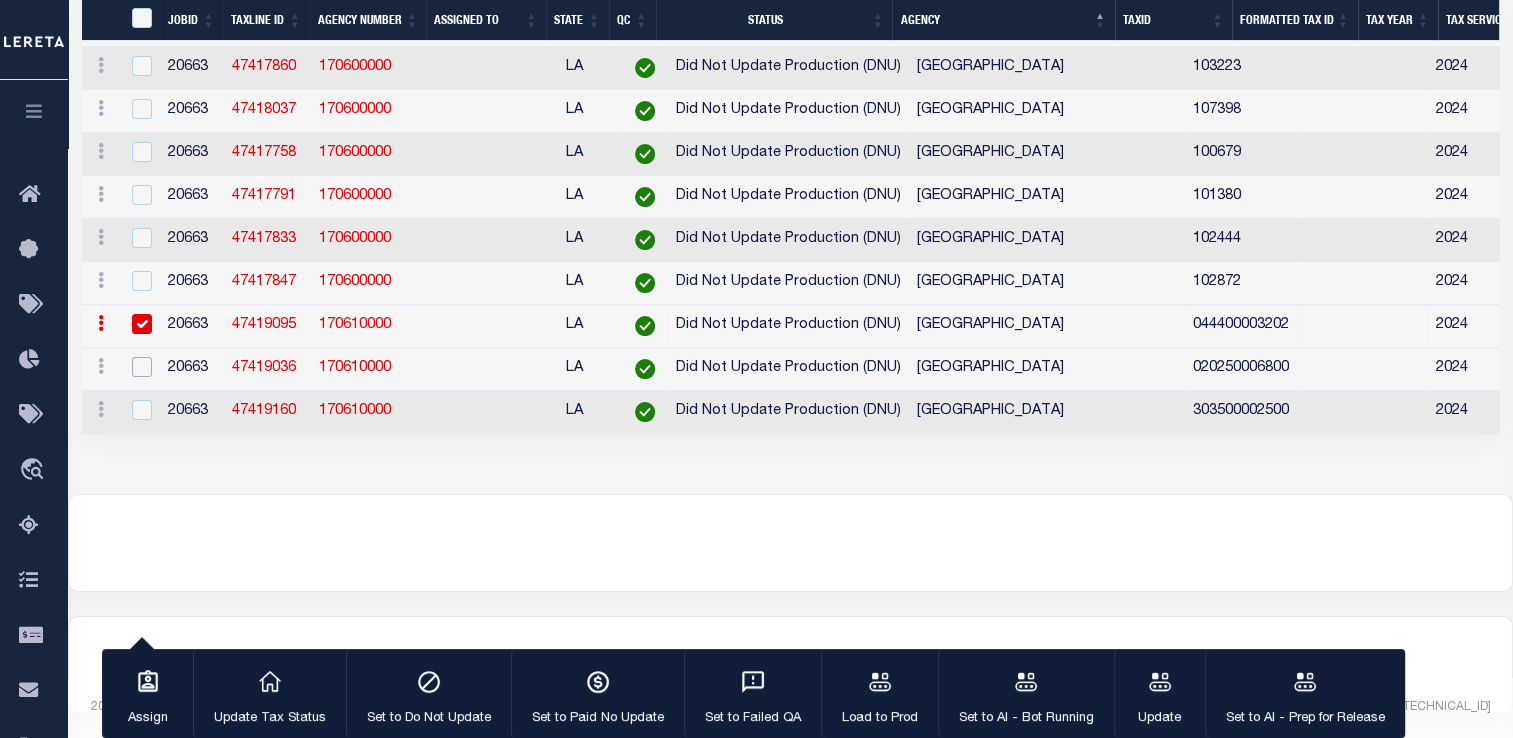 click at bounding box center [142, 367] 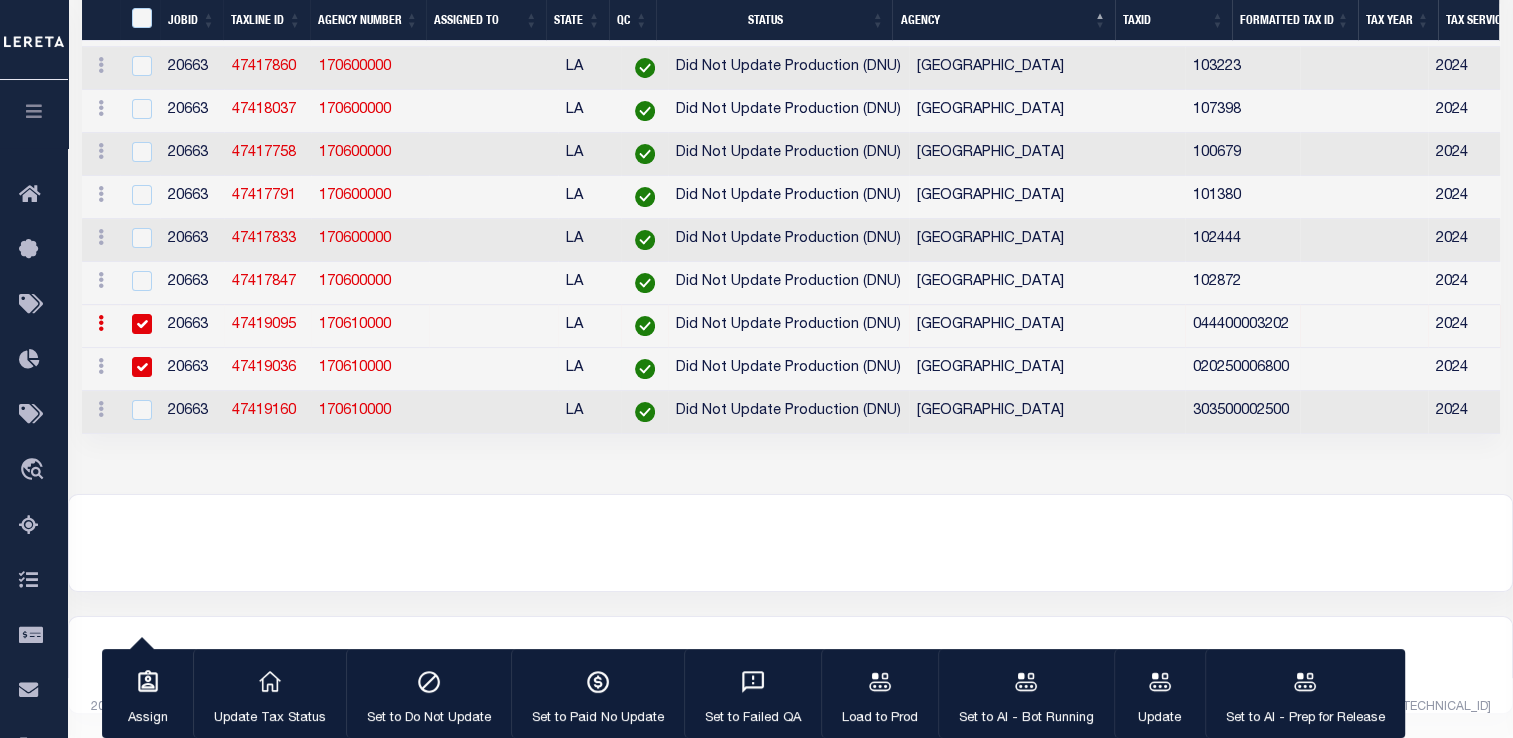 checkbox on "true" 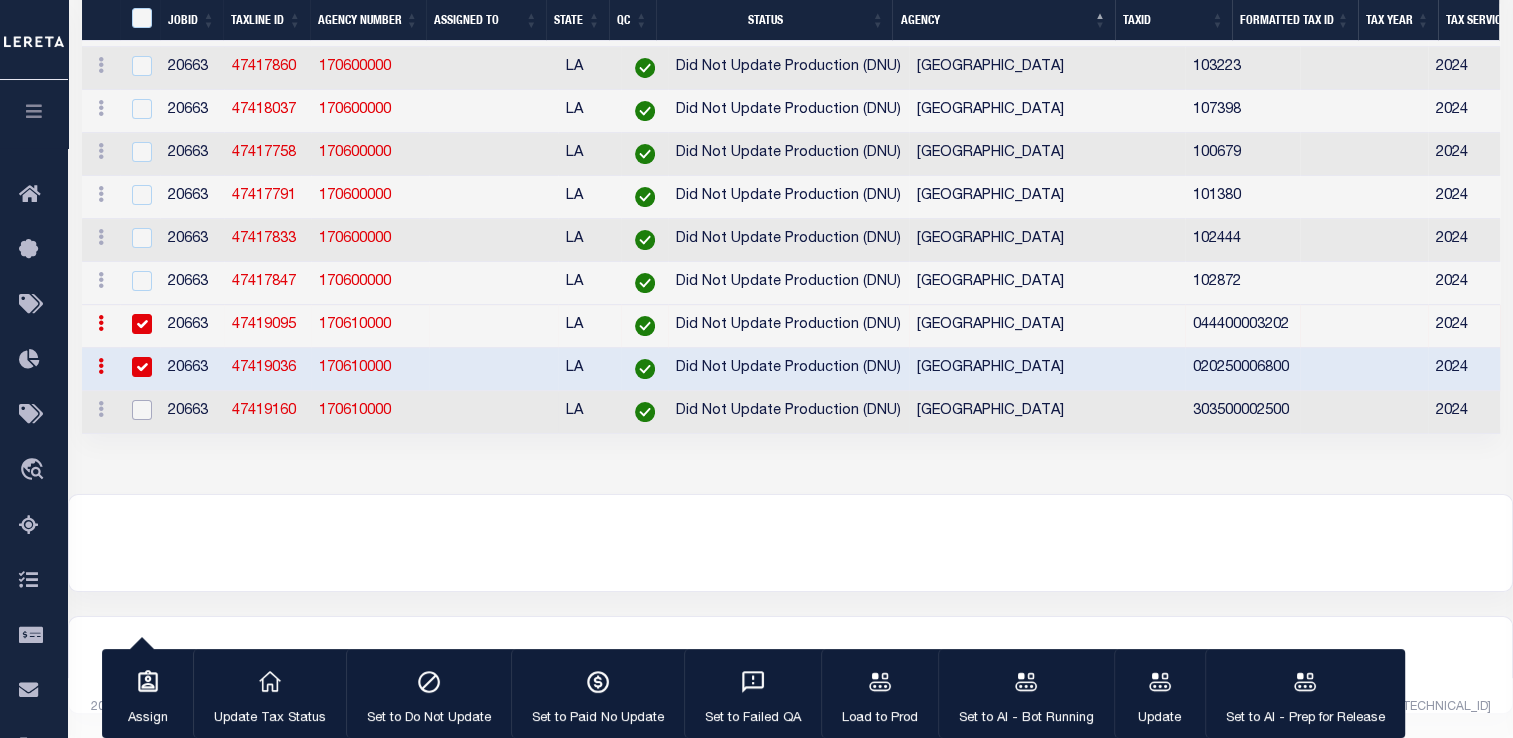 click at bounding box center [142, 410] 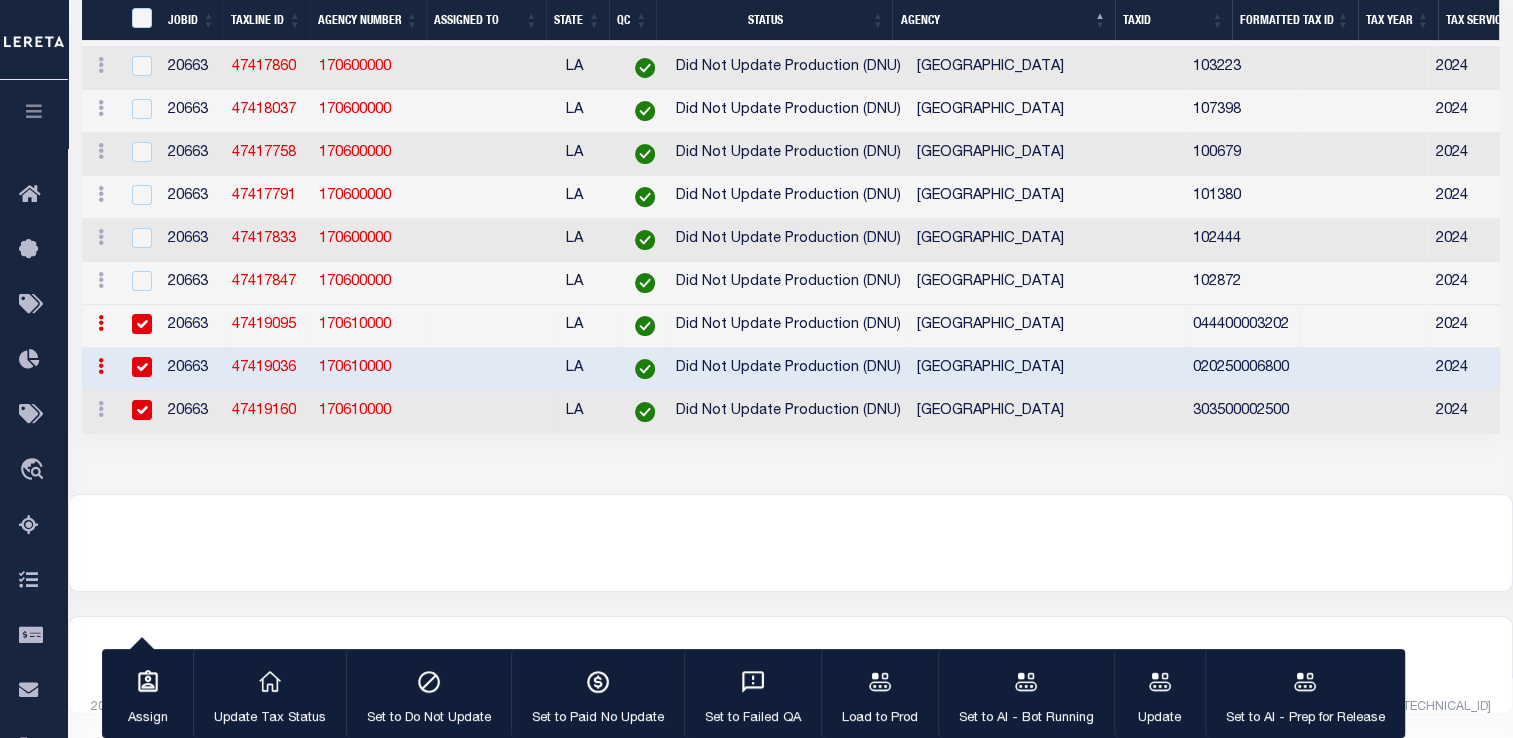 checkbox on "true" 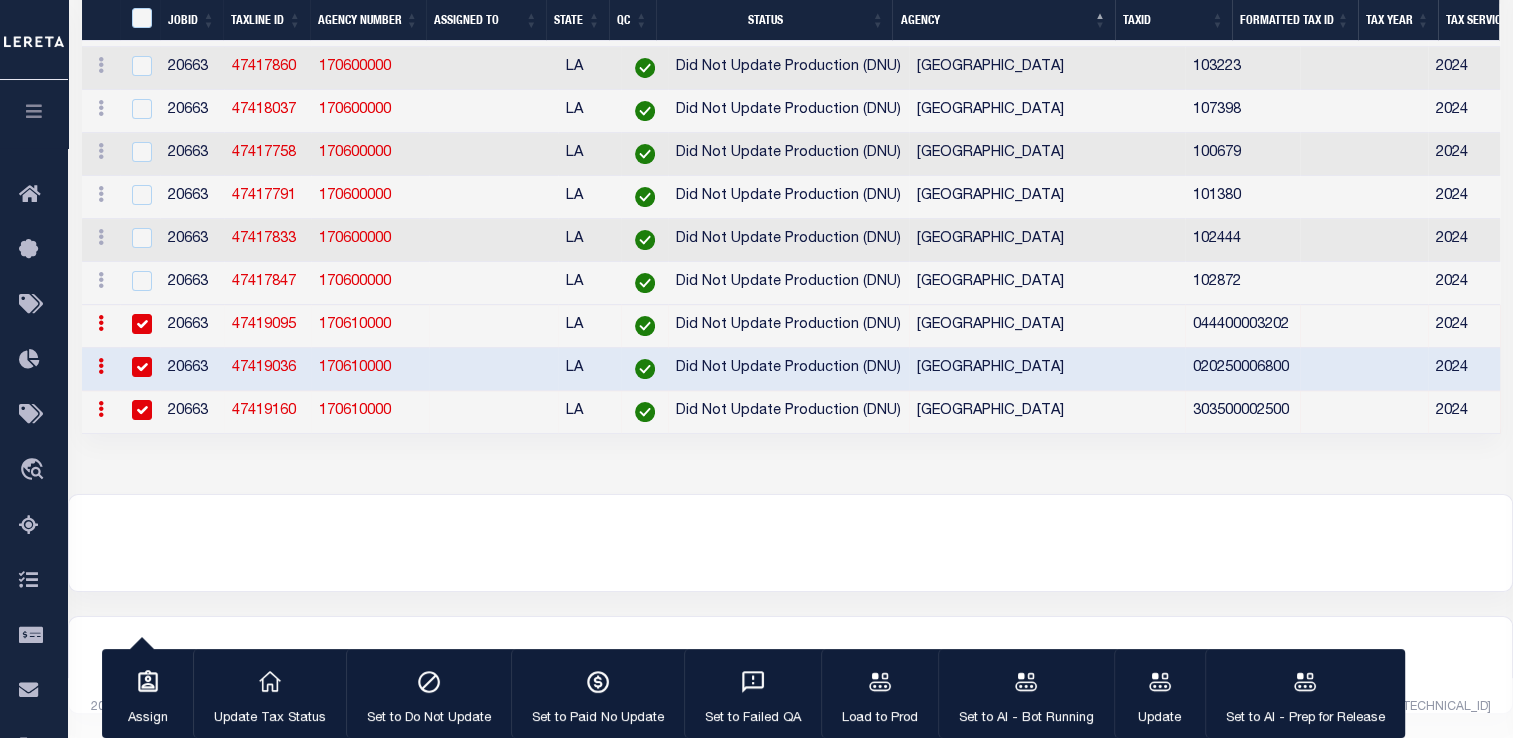 scroll, scrollTop: 23470, scrollLeft: 0, axis: vertical 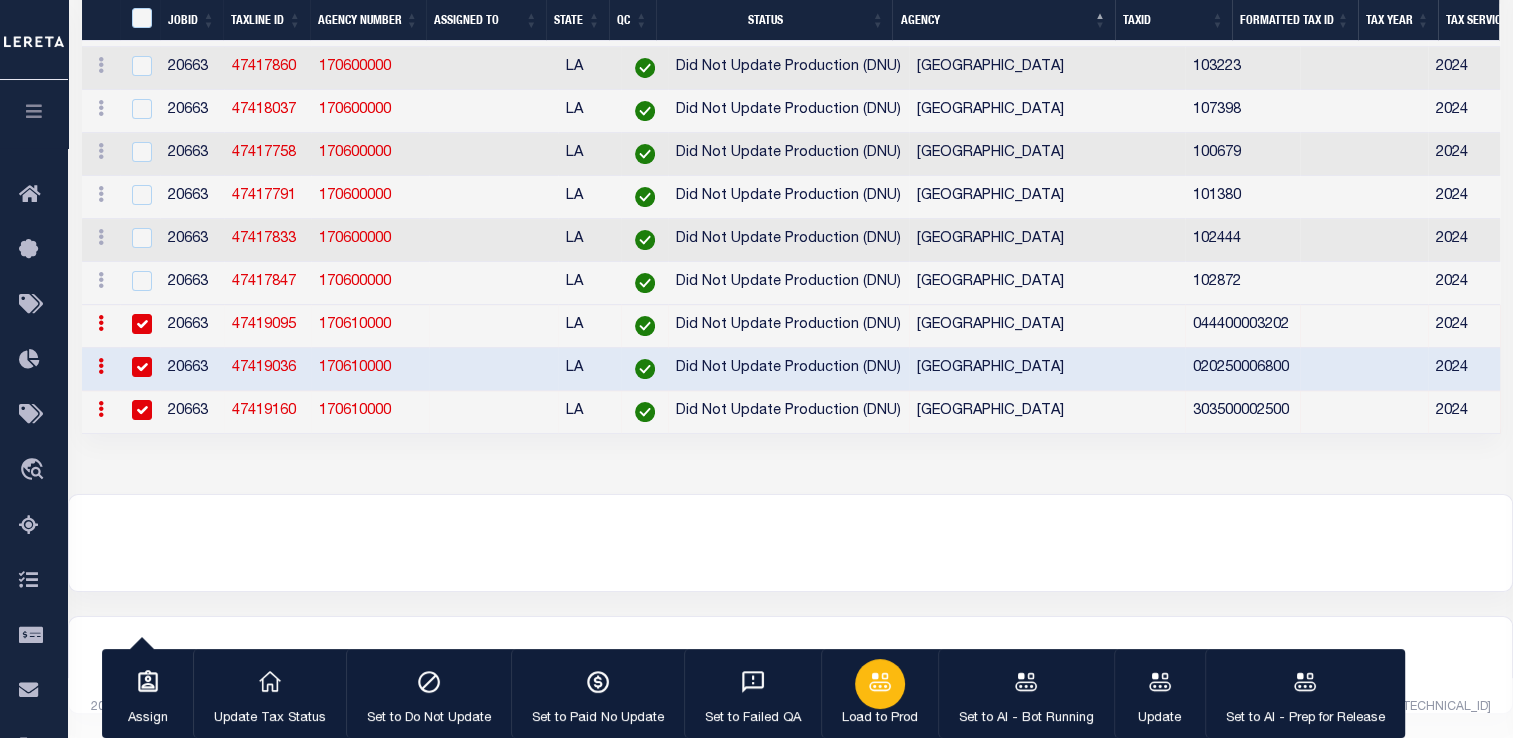 click on "Load to Prod" at bounding box center (879, 694) 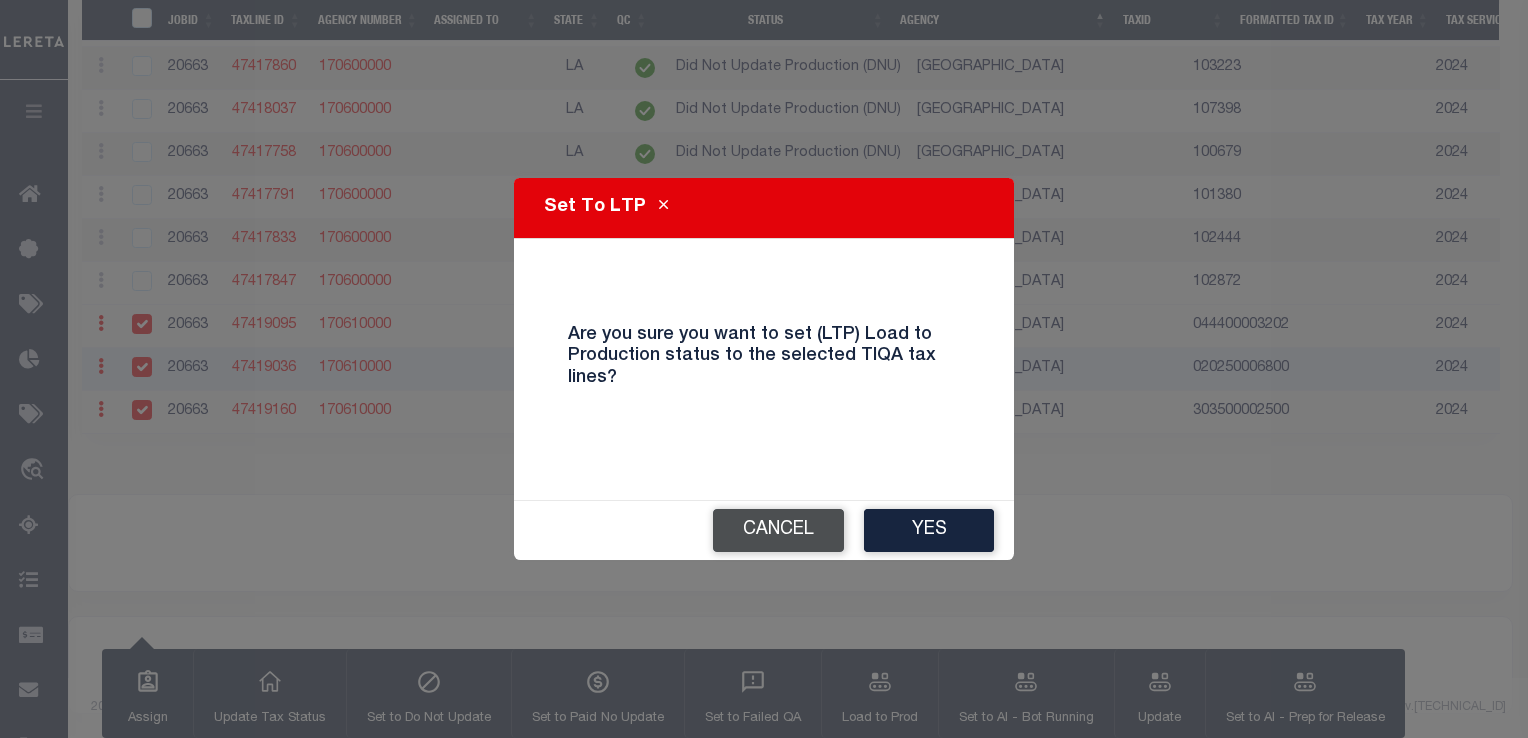 click on "Cancel" at bounding box center [778, 530] 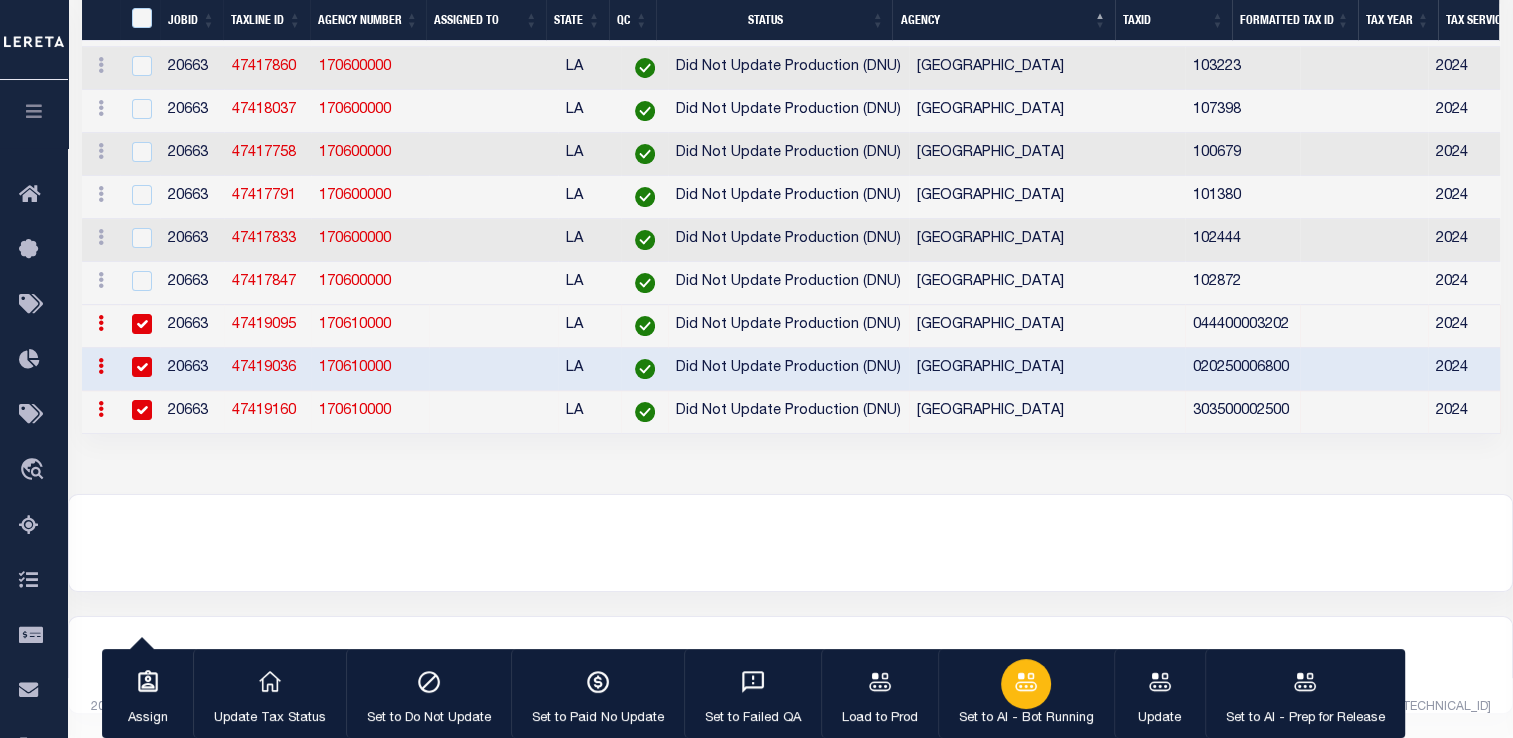 click 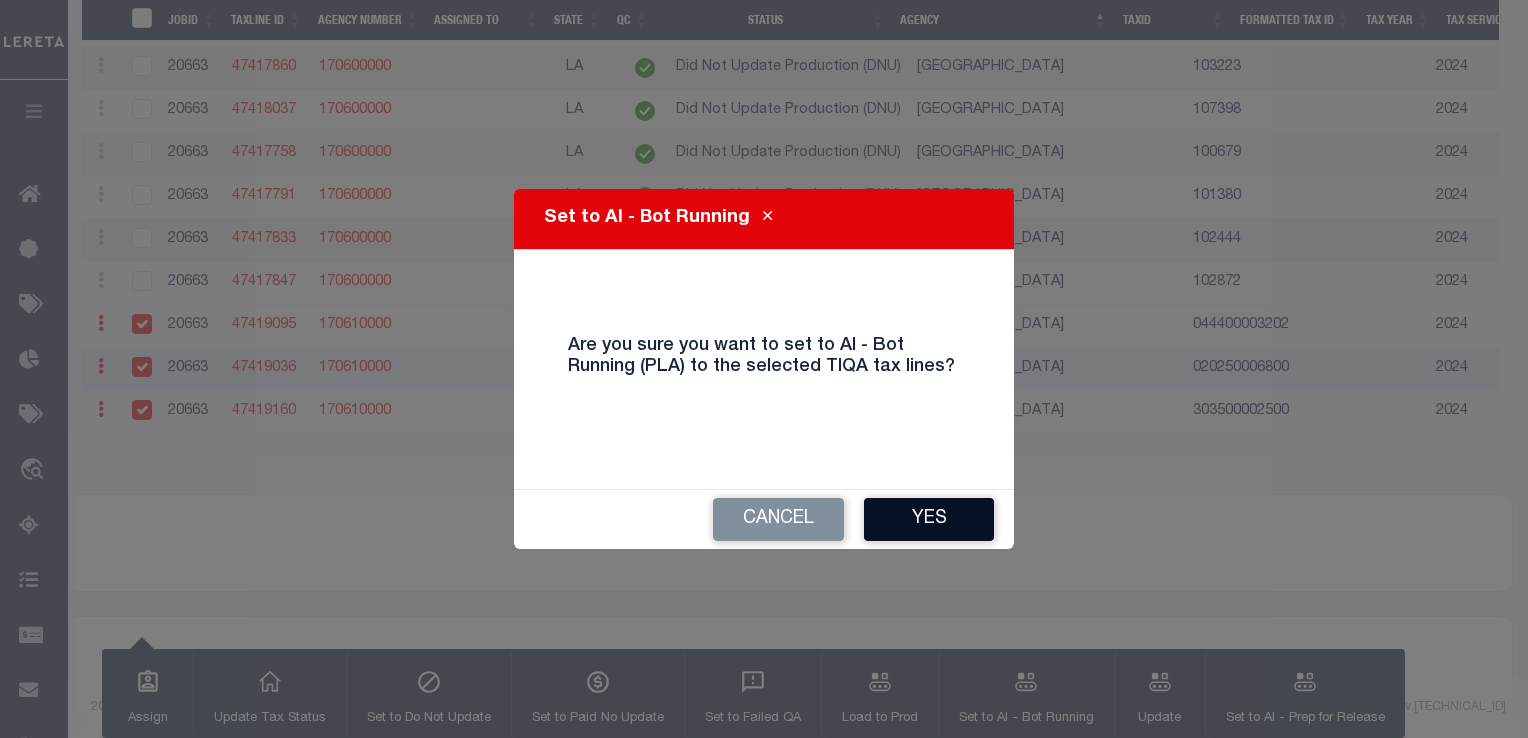 click on "Yes" at bounding box center (929, 519) 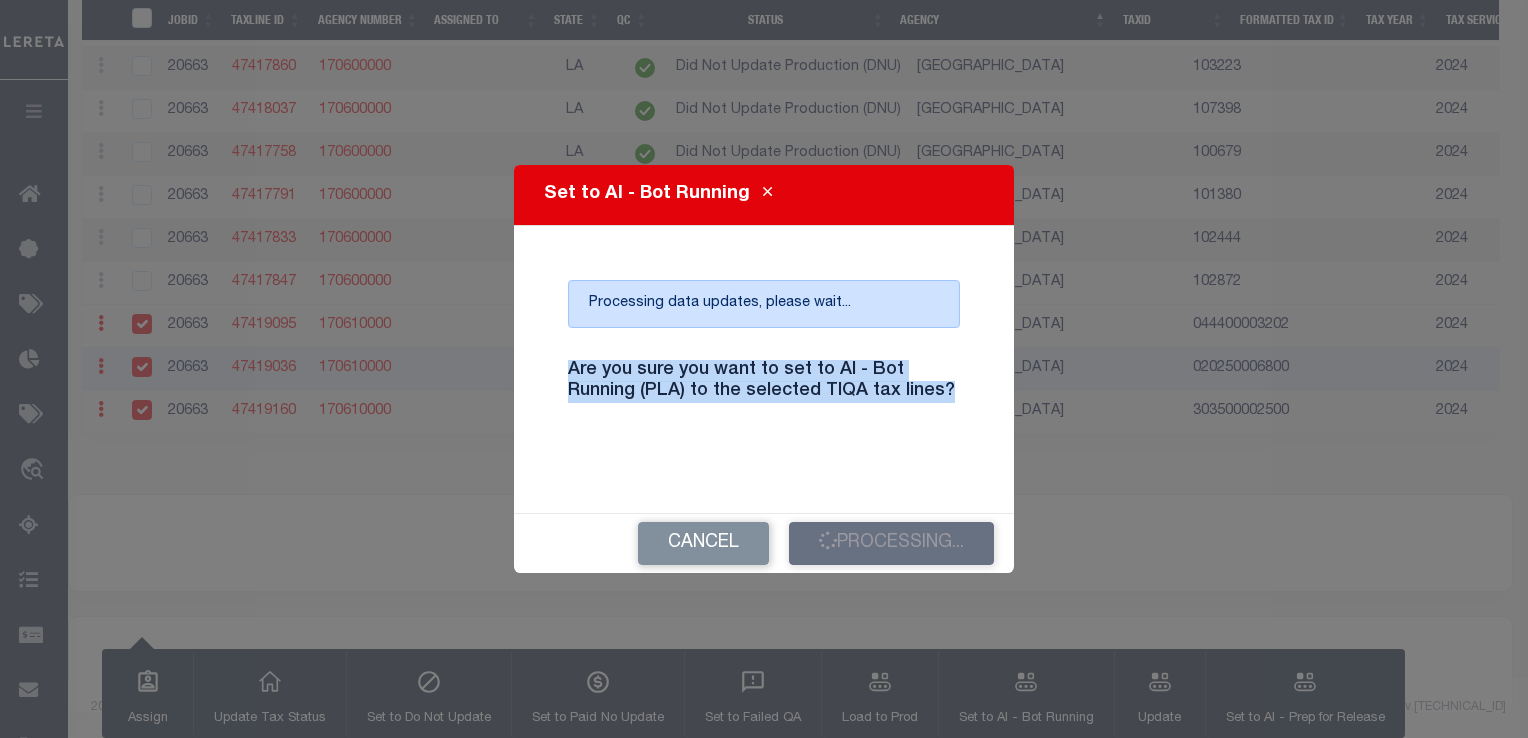 drag, startPoint x: 954, startPoint y: 398, endPoint x: 564, endPoint y: 357, distance: 392.1492 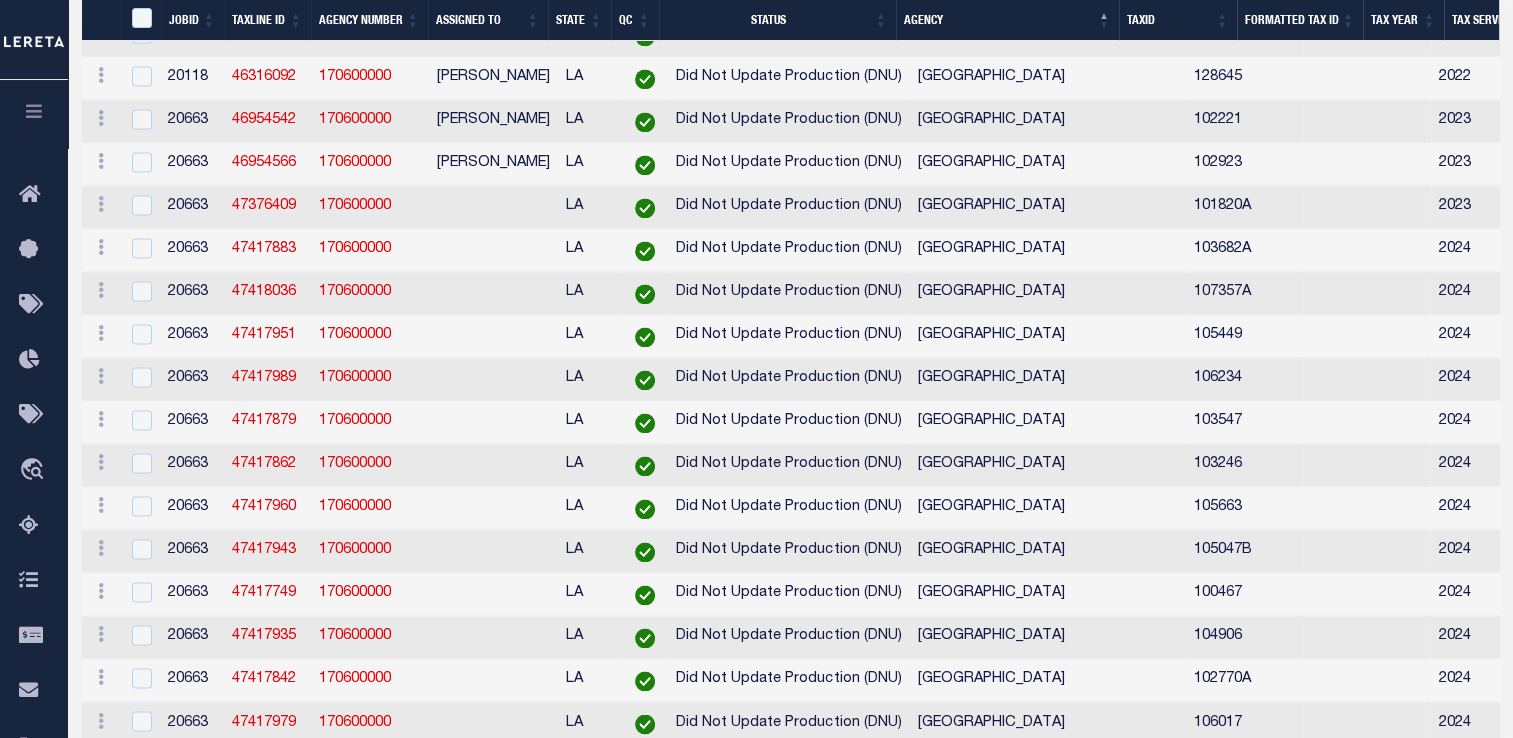 scroll, scrollTop: 16641, scrollLeft: 0, axis: vertical 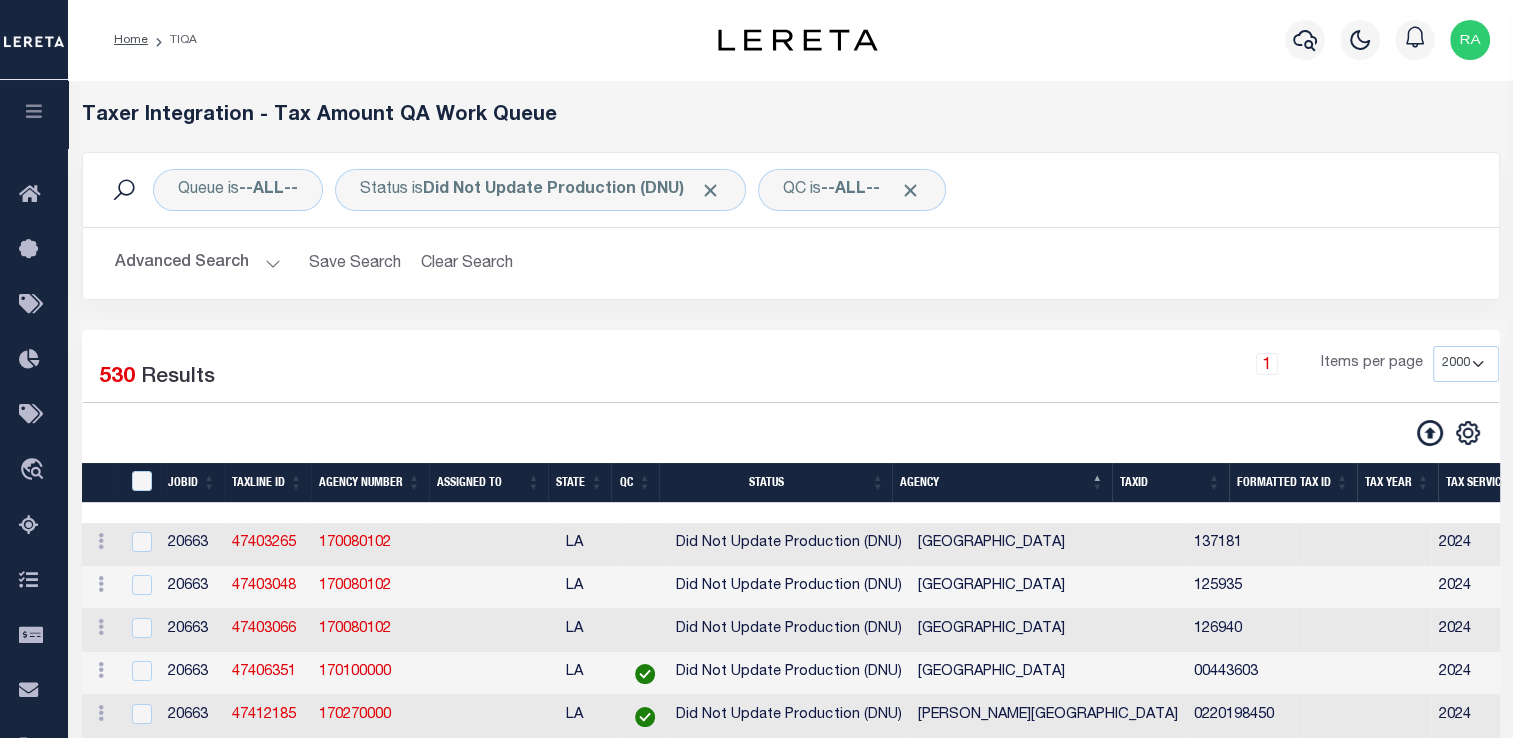 click on "Advanced Search" at bounding box center [198, 263] 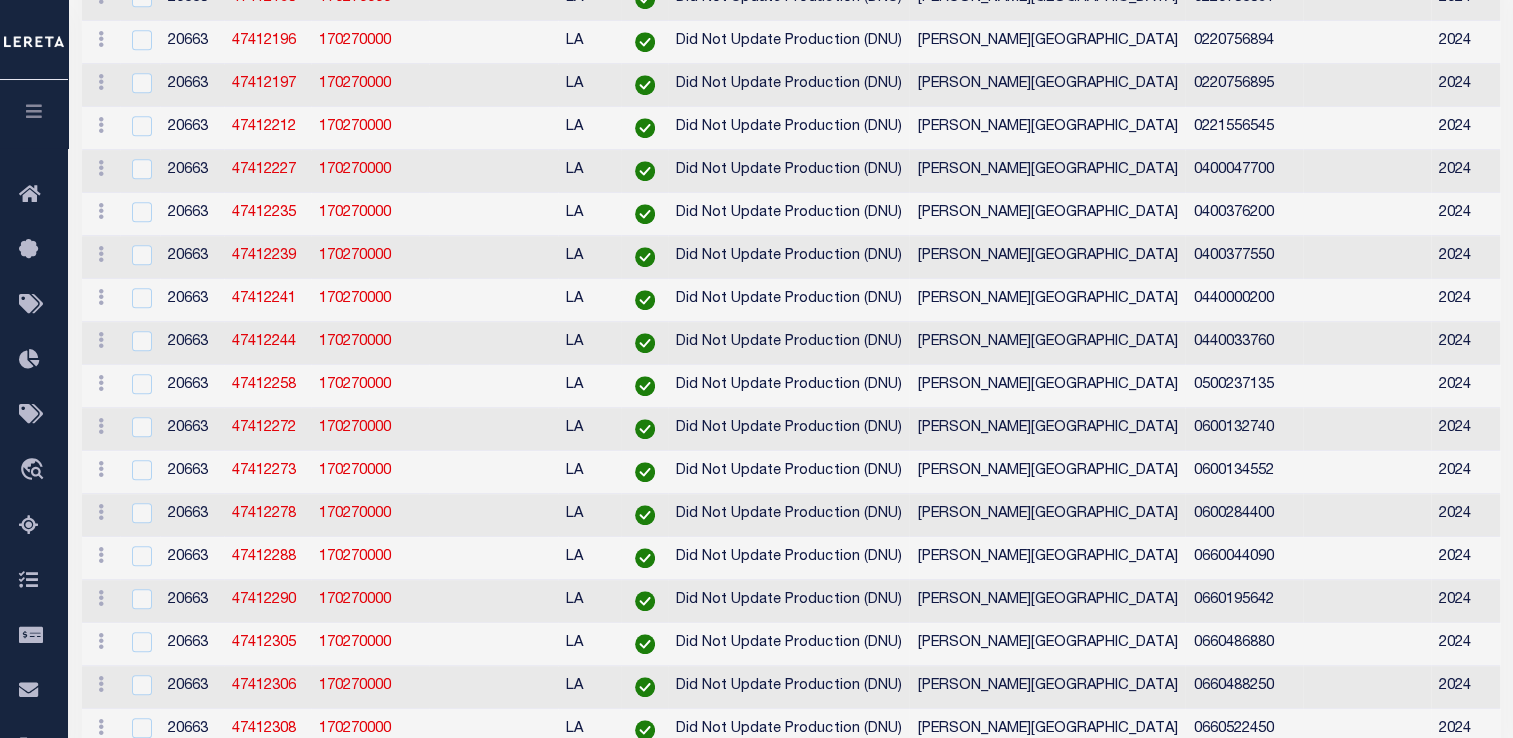 scroll, scrollTop: 0, scrollLeft: 0, axis: both 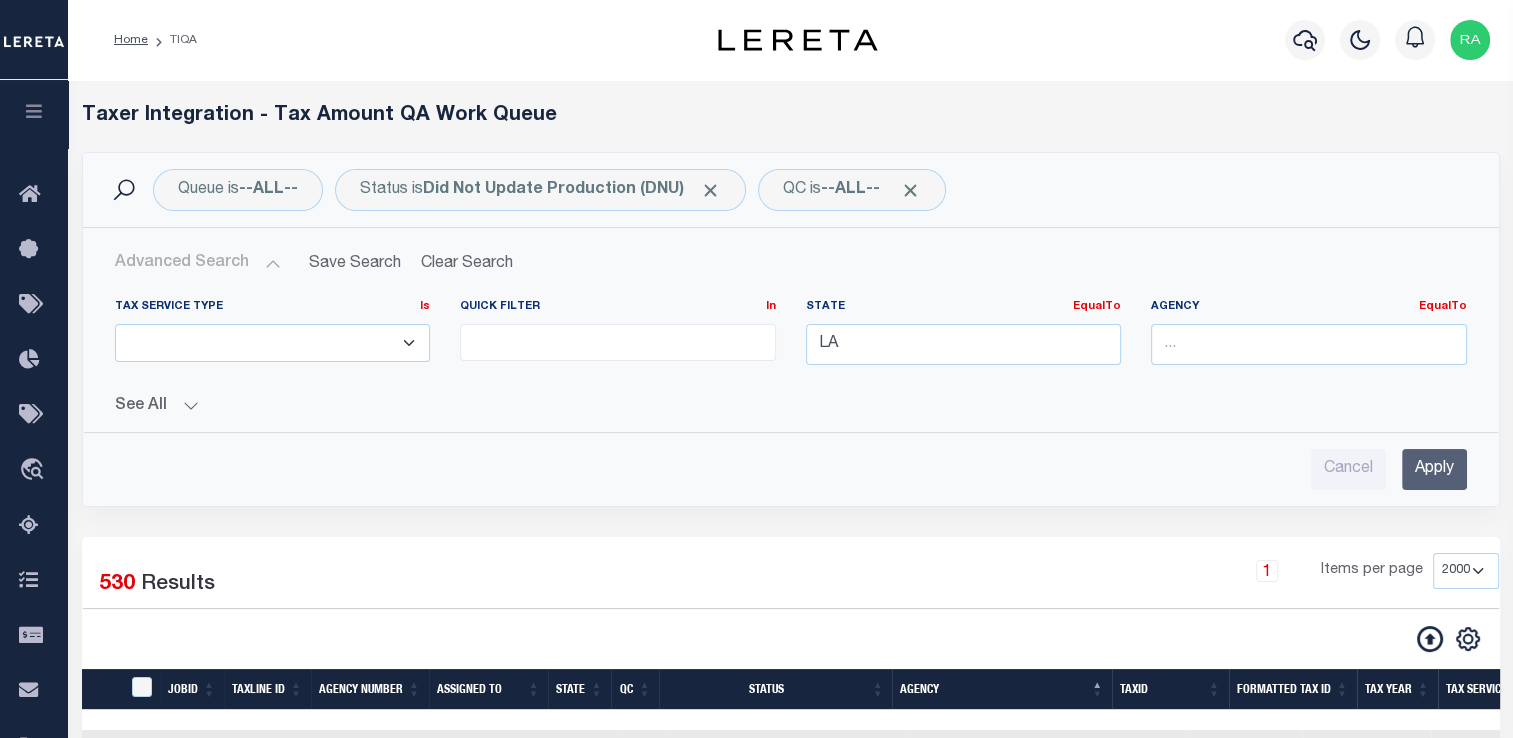 click on "Apply" at bounding box center [1434, 469] 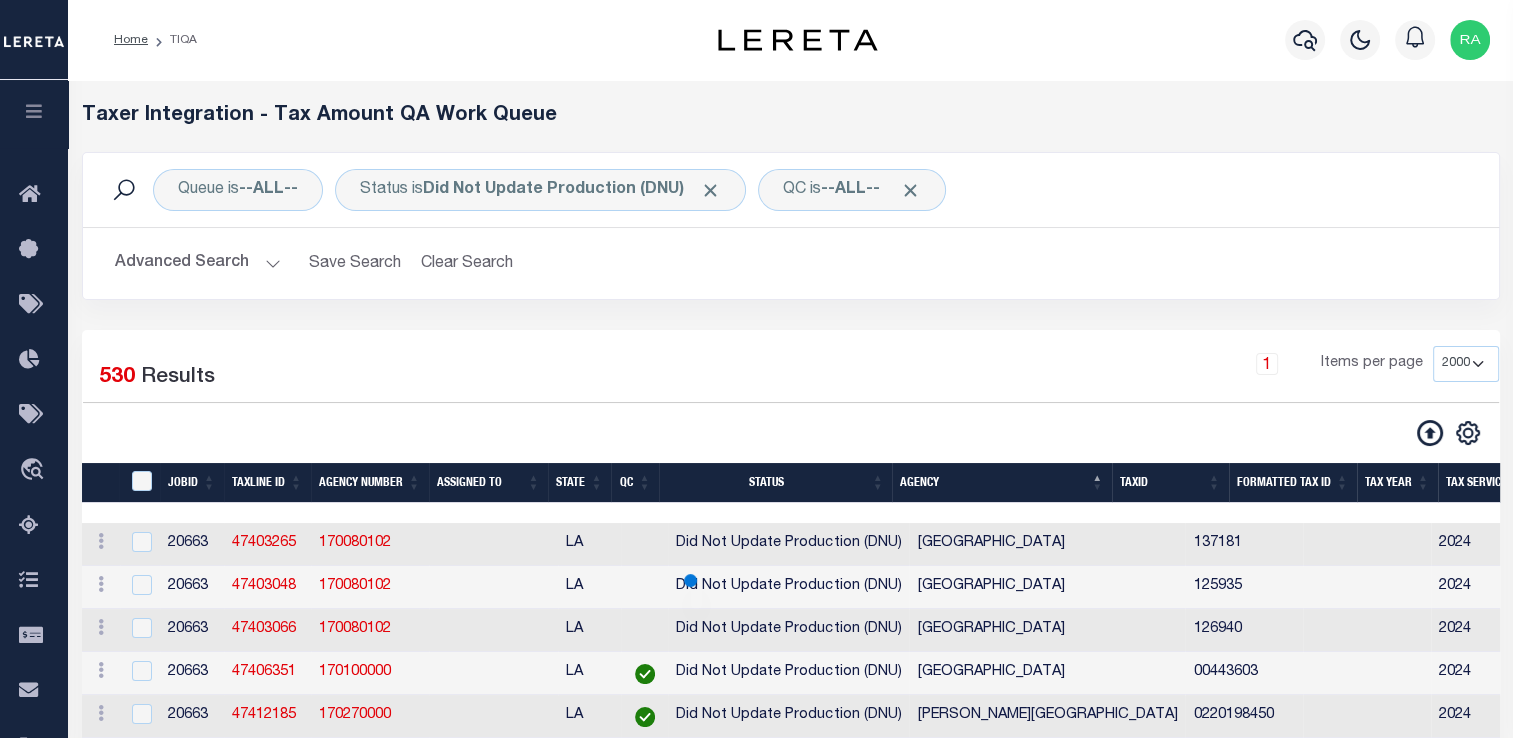 click on "Advanced Search" at bounding box center [198, 263] 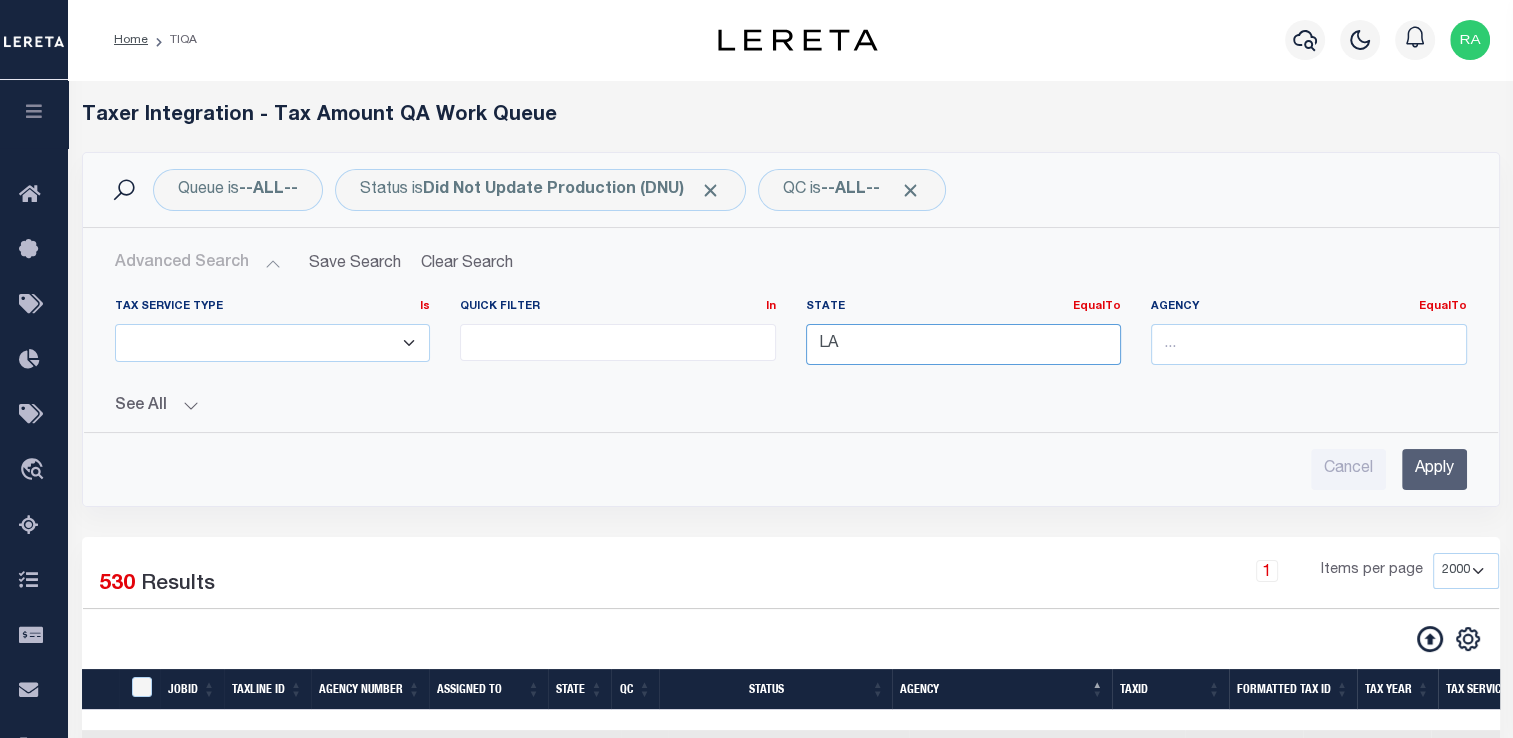 drag, startPoint x: 884, startPoint y: 346, endPoint x: 757, endPoint y: 341, distance: 127.09839 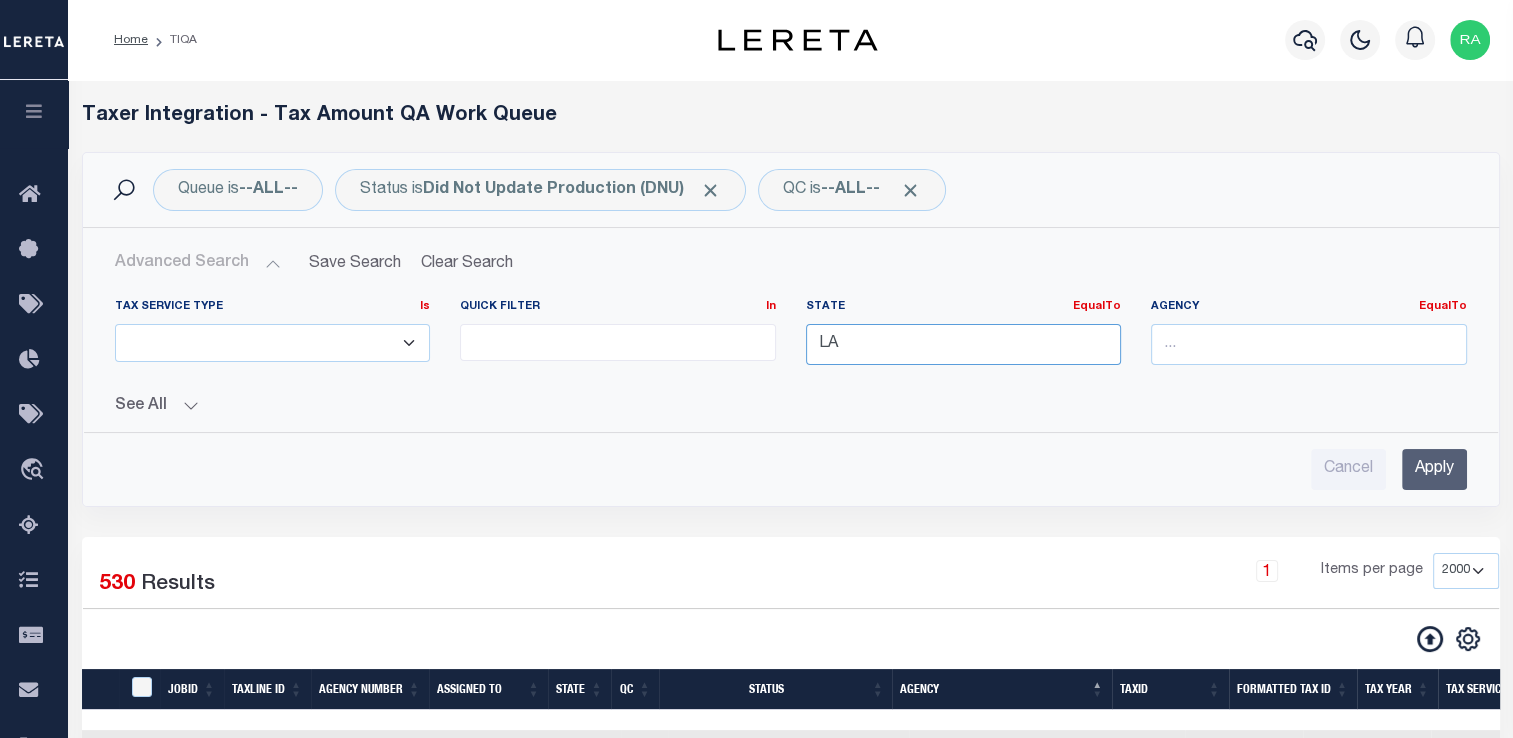 click on "Tax Service Type
Is
Is Contains
ESCROW NonESCROW
Quick Filter
In
In
View Only Lawsuits EqualTo LA" at bounding box center (791, 340) 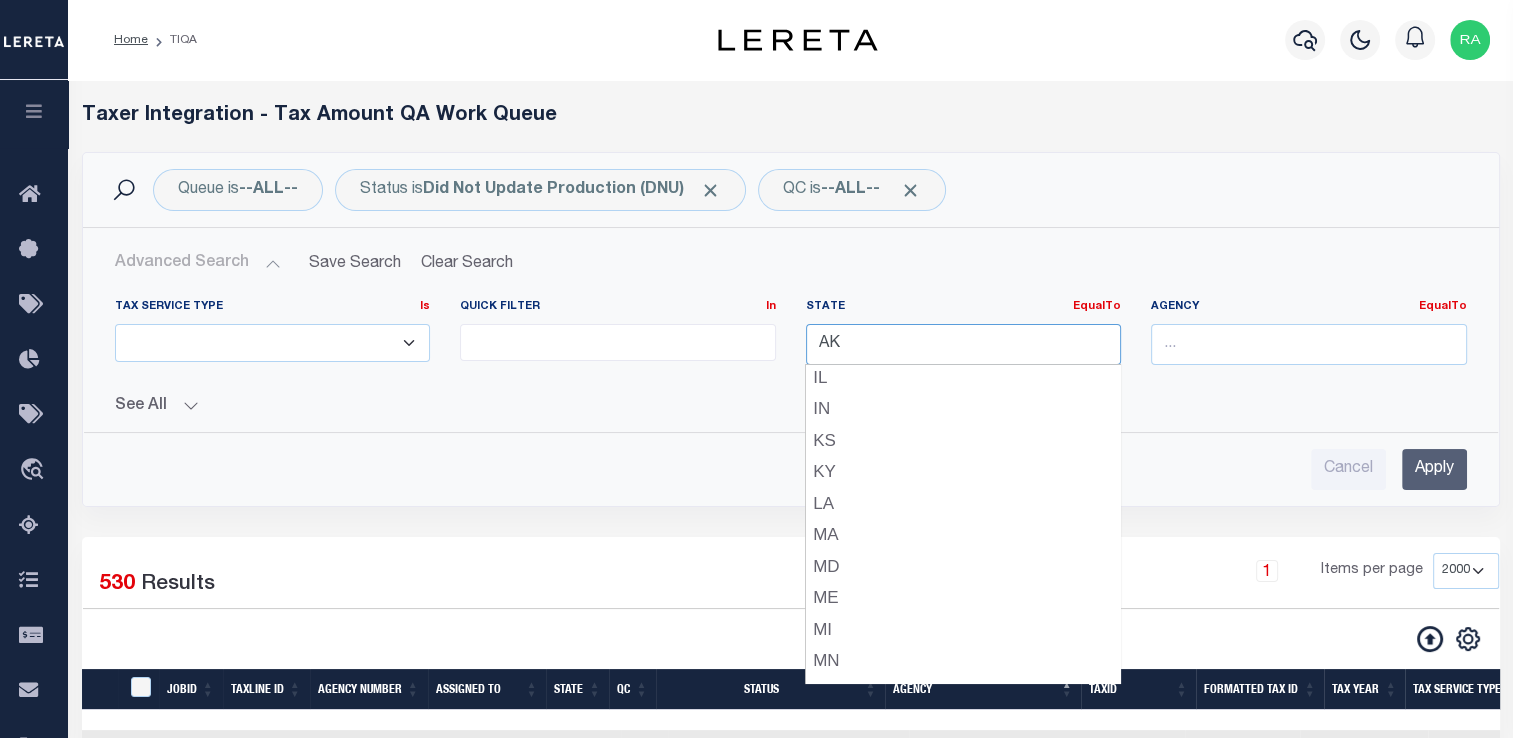 scroll, scrollTop: 564, scrollLeft: 0, axis: vertical 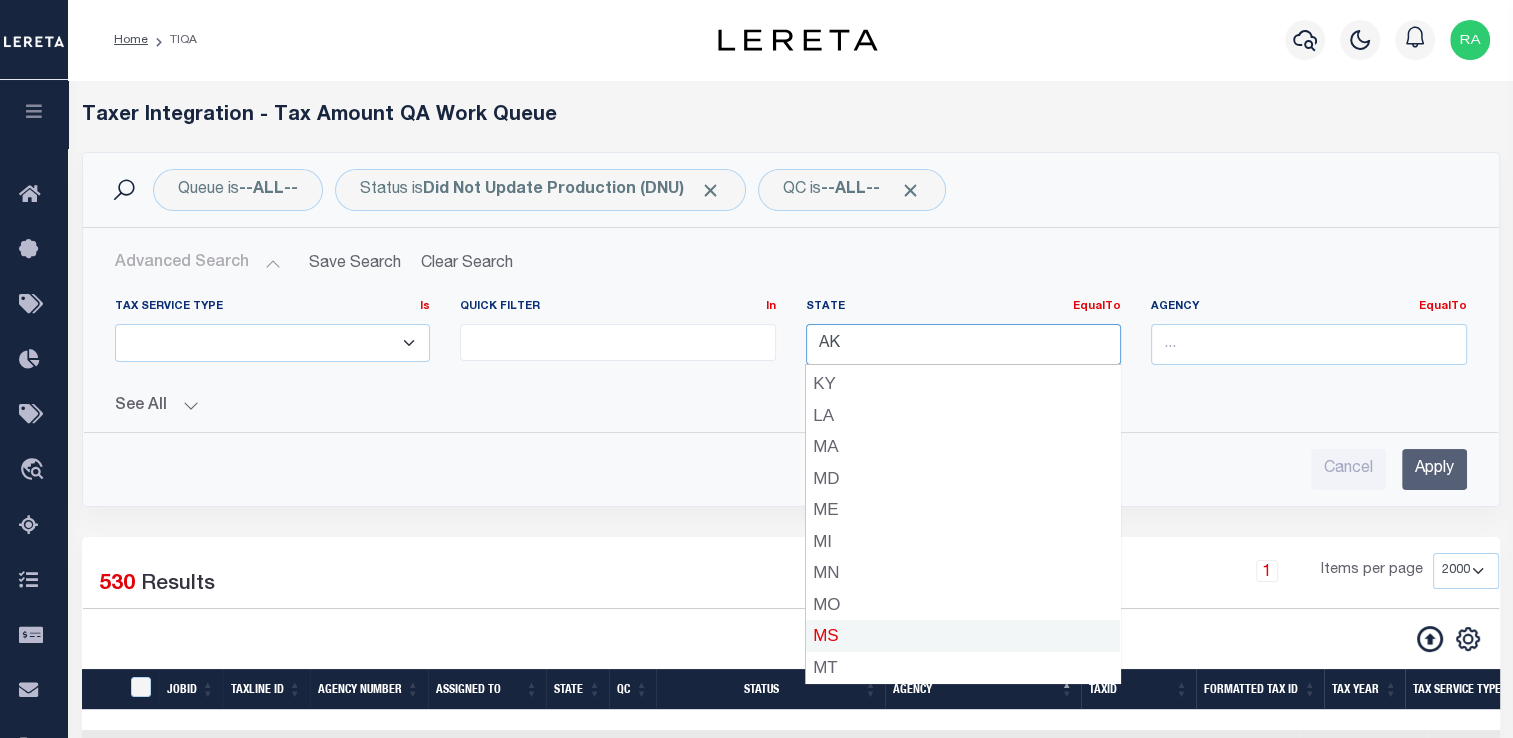 click on "MS" at bounding box center (963, 636) 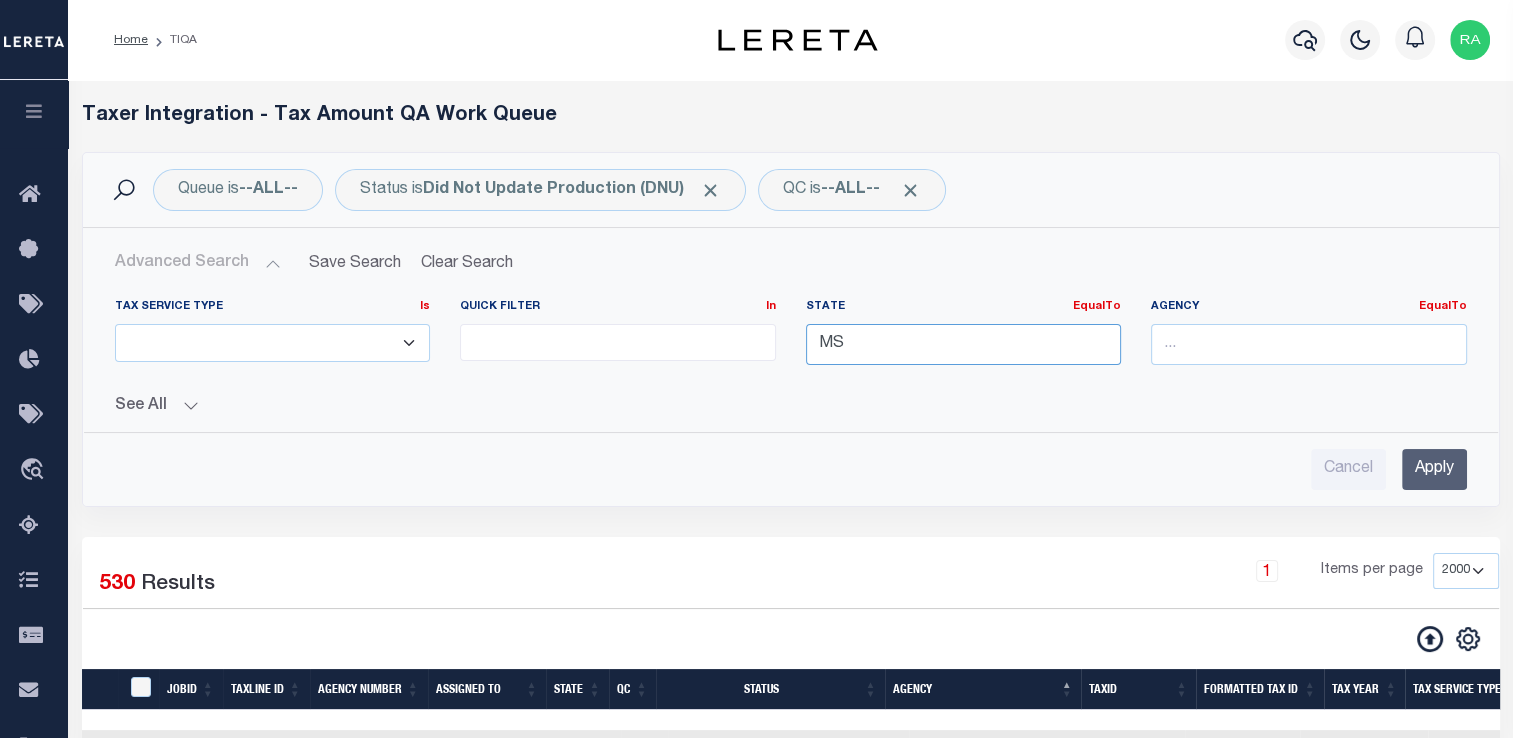 type on "MS" 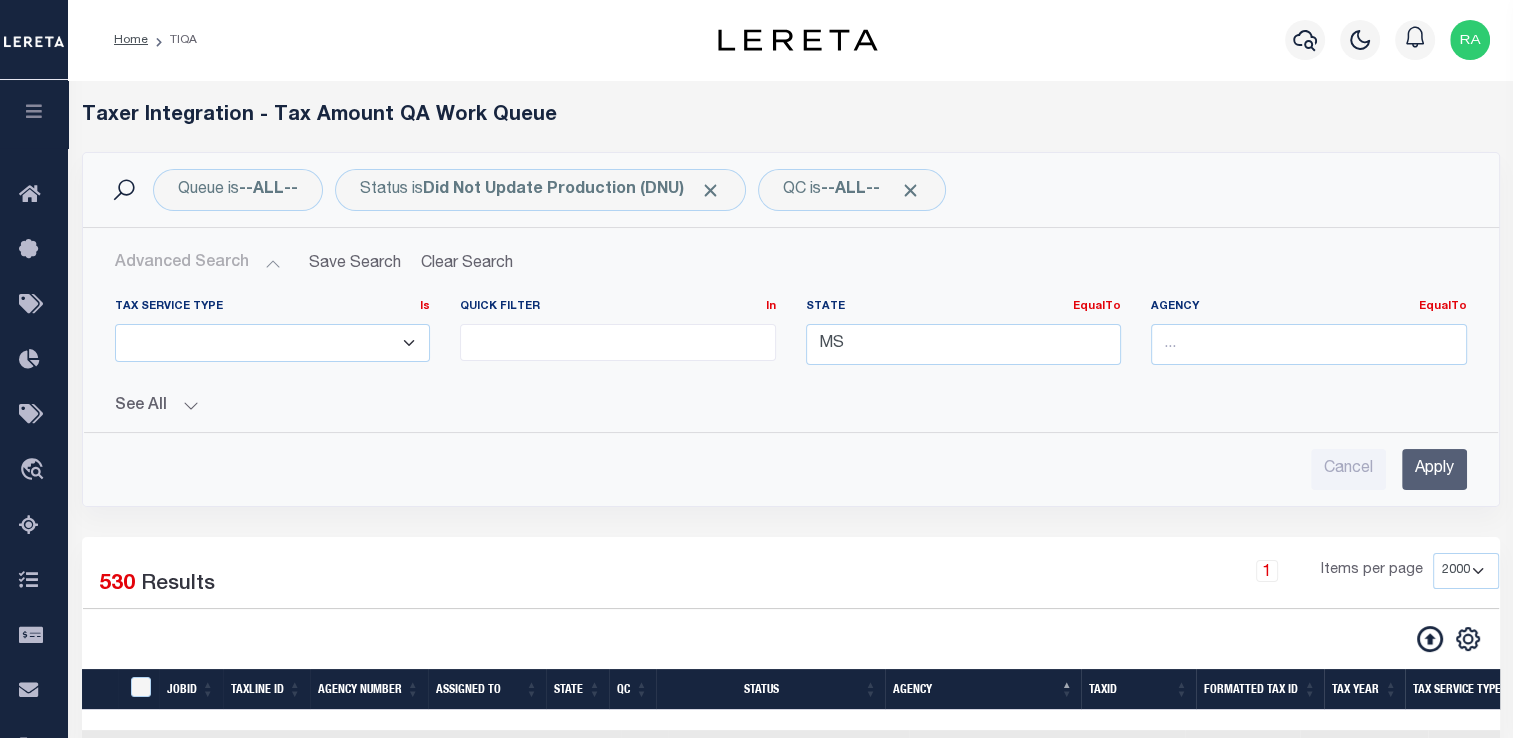 click on "Apply" at bounding box center [1434, 469] 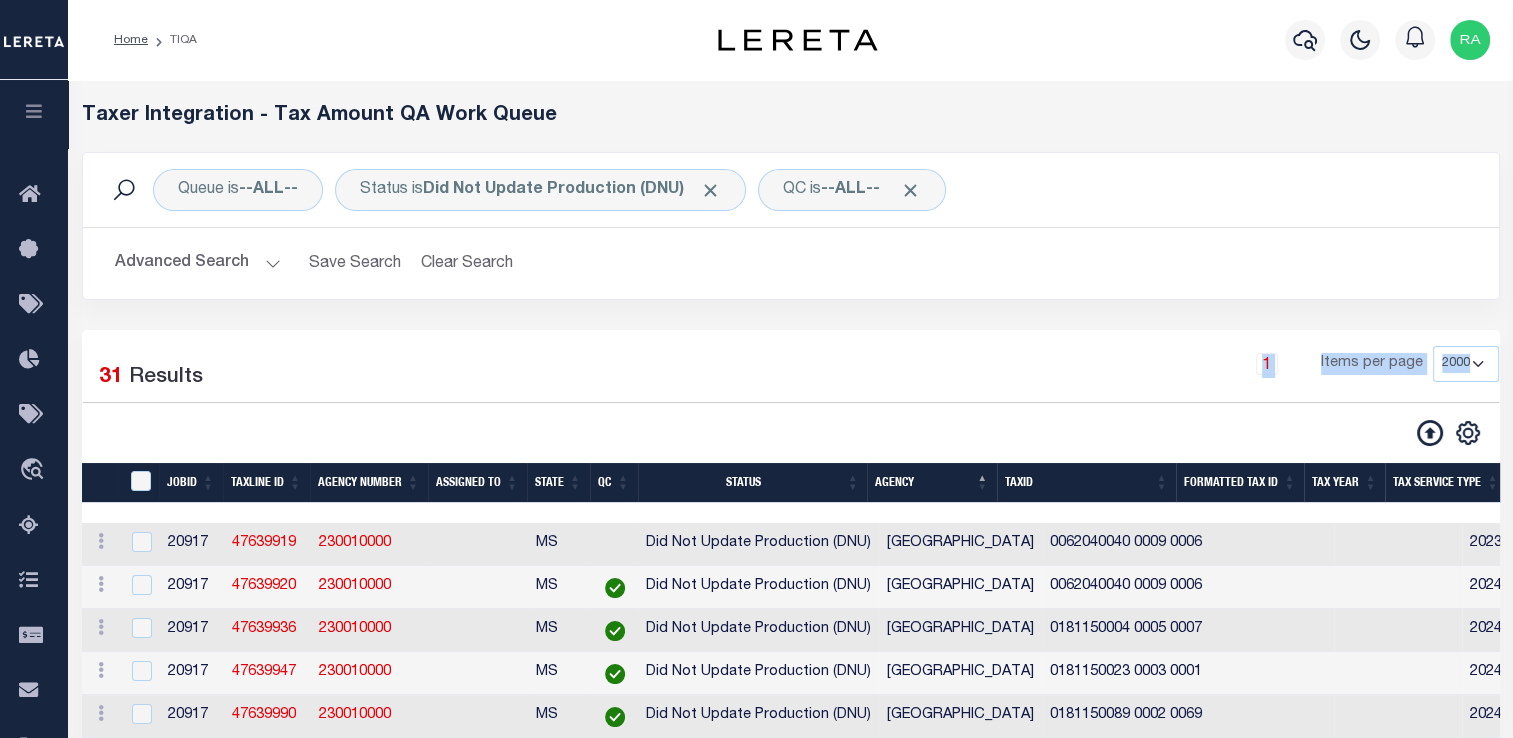 drag, startPoint x: 925, startPoint y: 440, endPoint x: 677, endPoint y: 338, distance: 268.15668 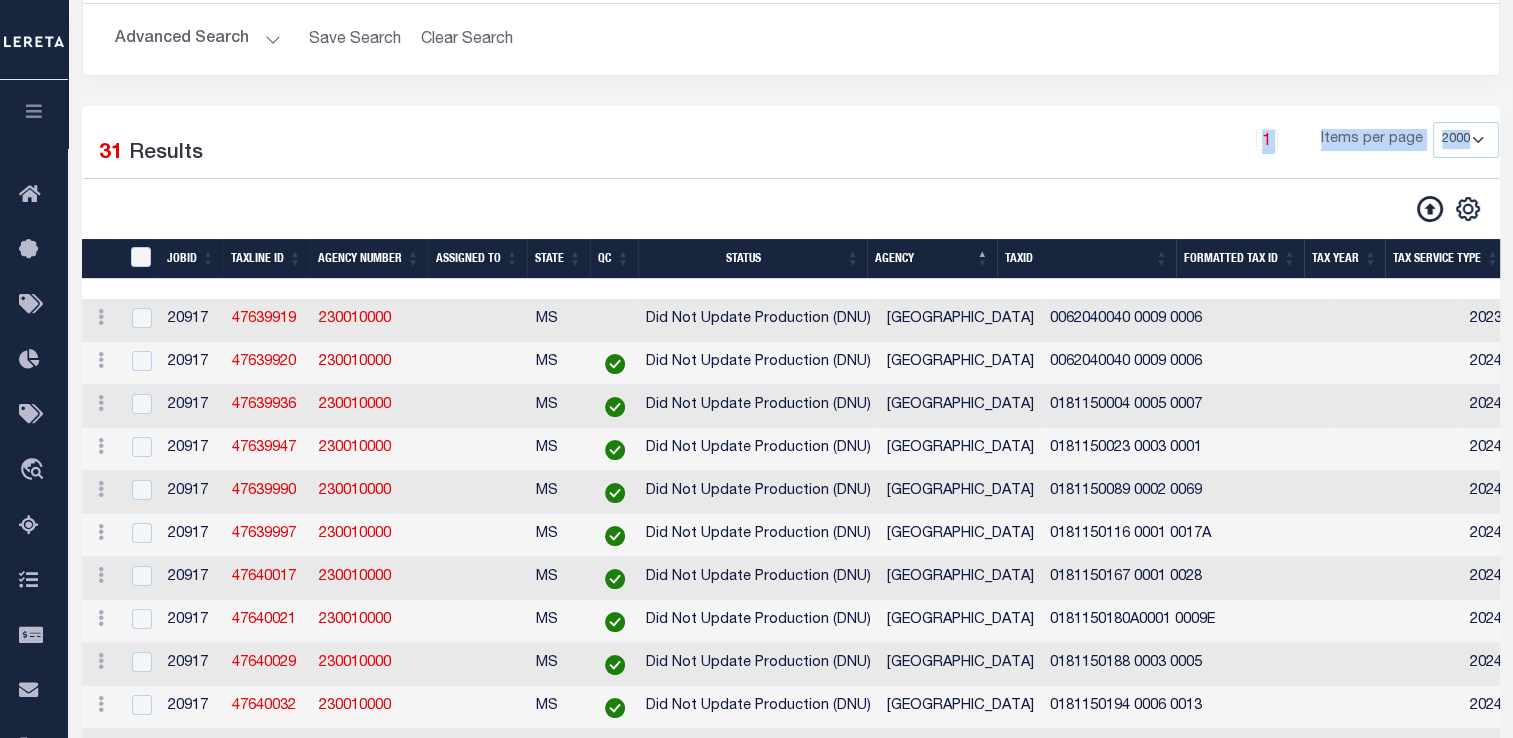 scroll, scrollTop: 0, scrollLeft: 0, axis: both 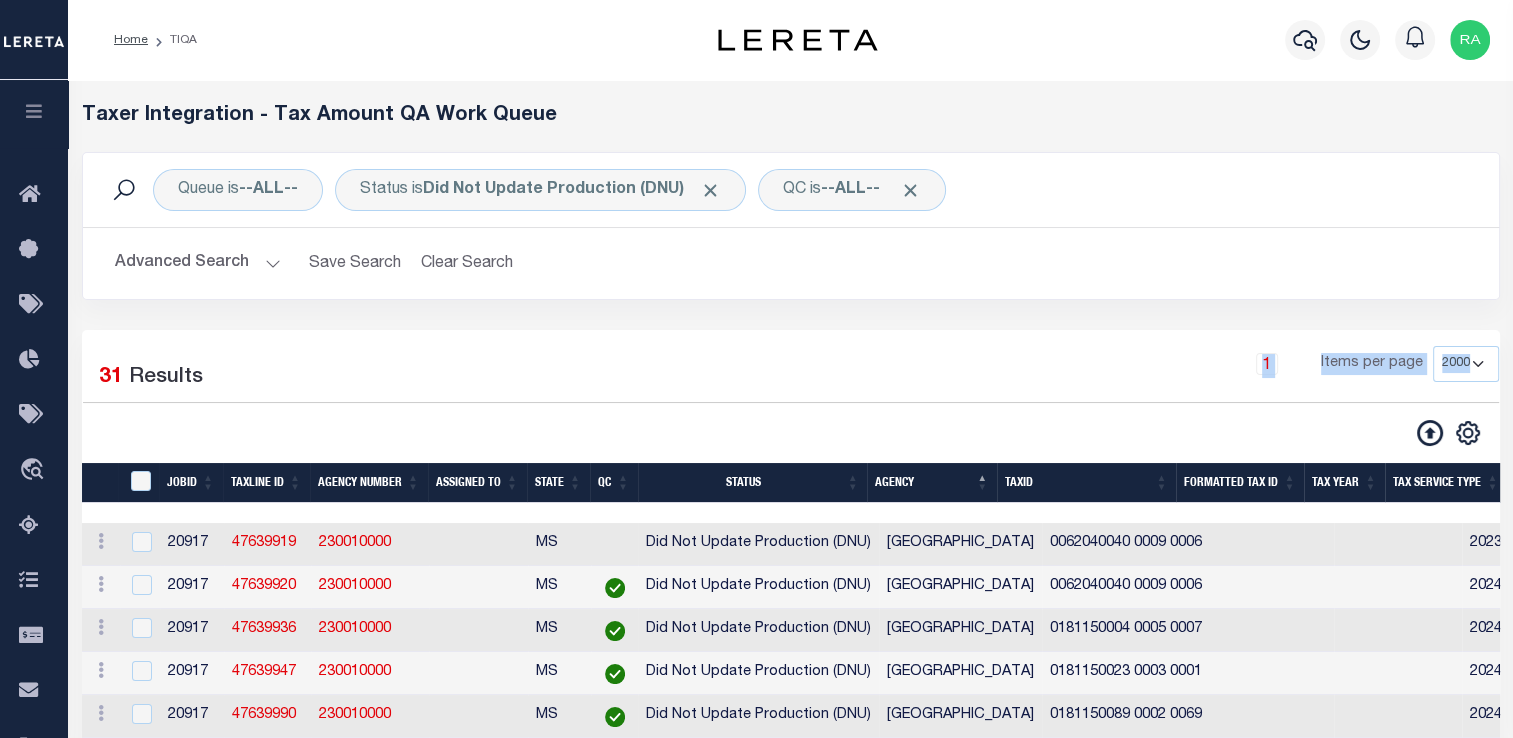 click on "3  Selected
31   Results
1
Items per page   10 25 50 100 200 500 1000 2000" at bounding box center (791, 1093) 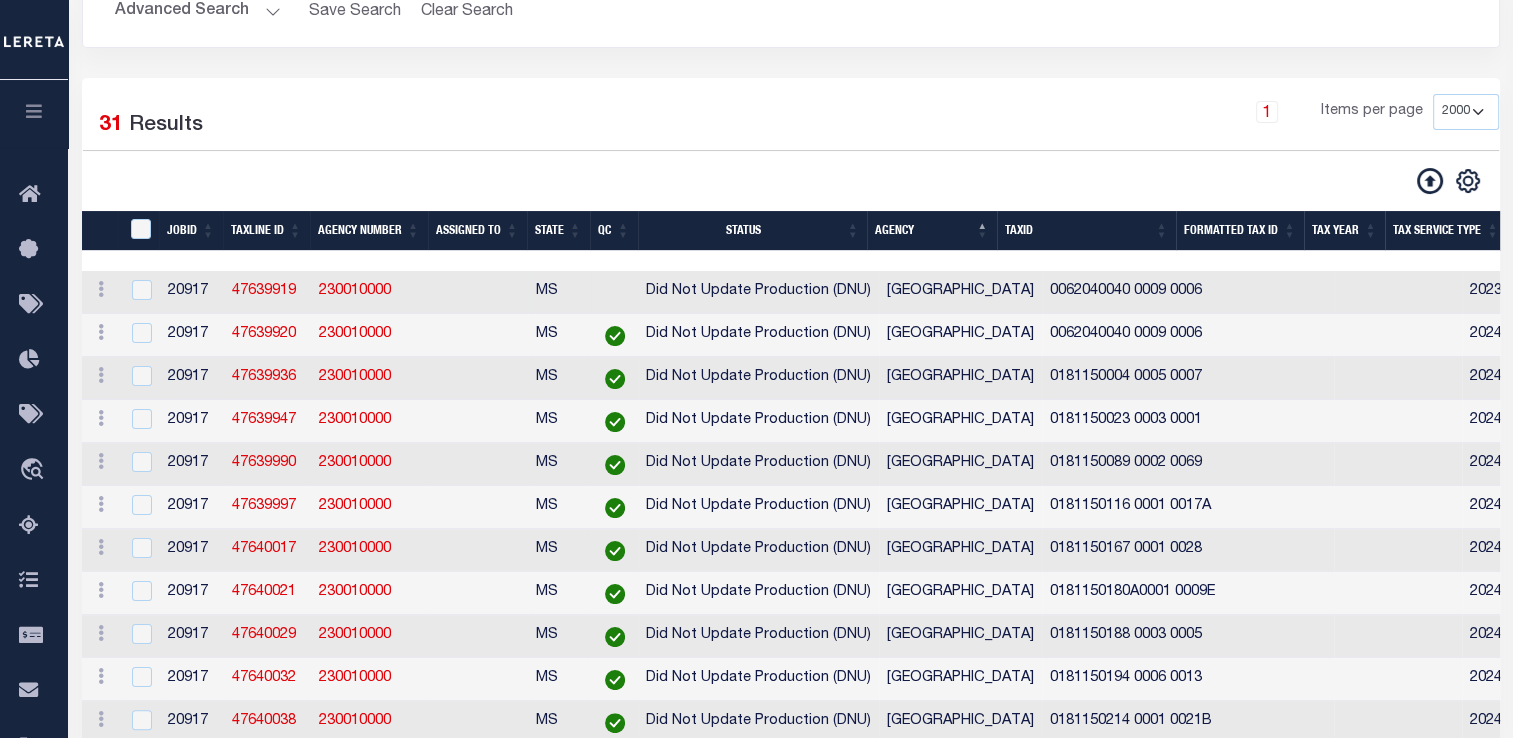 scroll, scrollTop: 251, scrollLeft: 0, axis: vertical 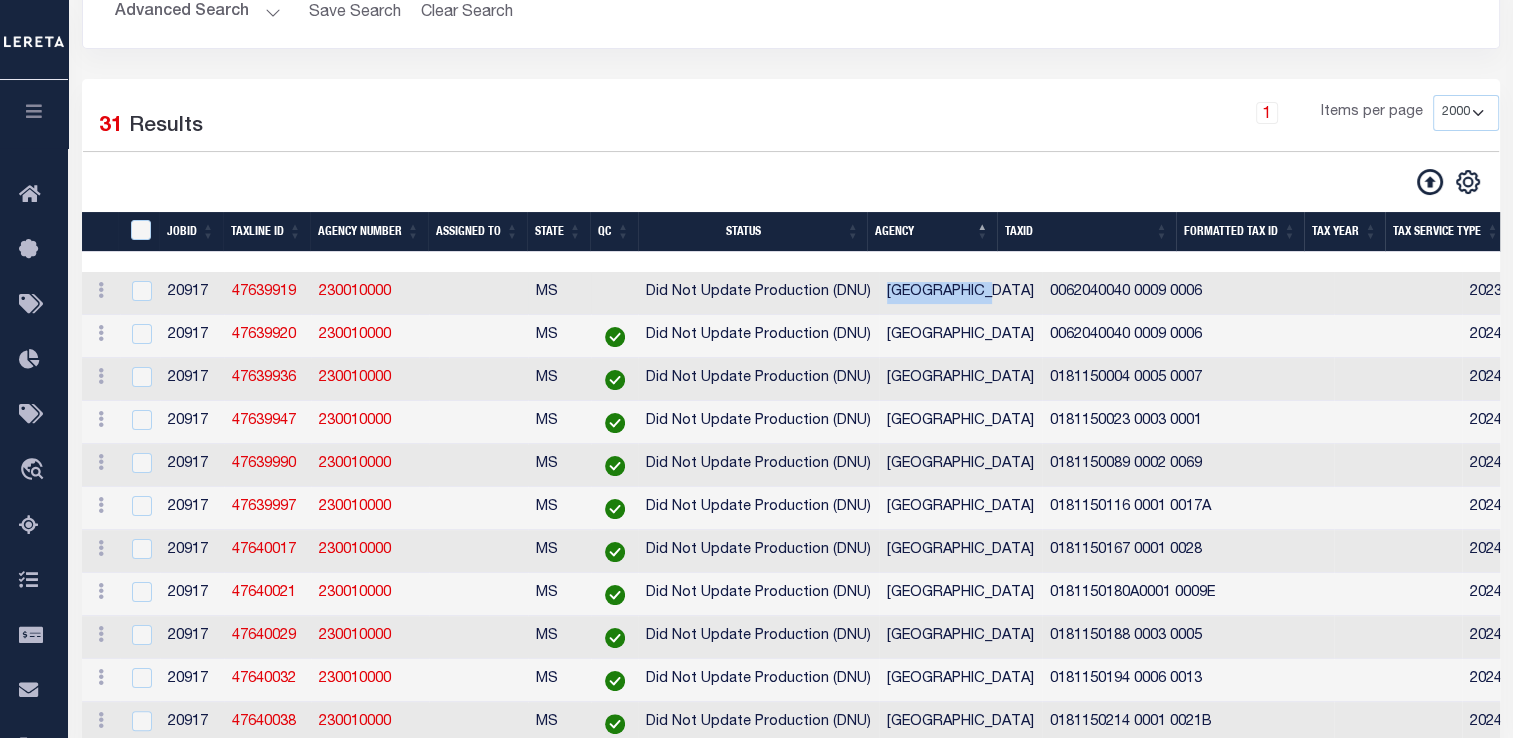 drag, startPoint x: 879, startPoint y: 296, endPoint x: 1000, endPoint y: 298, distance: 121.016525 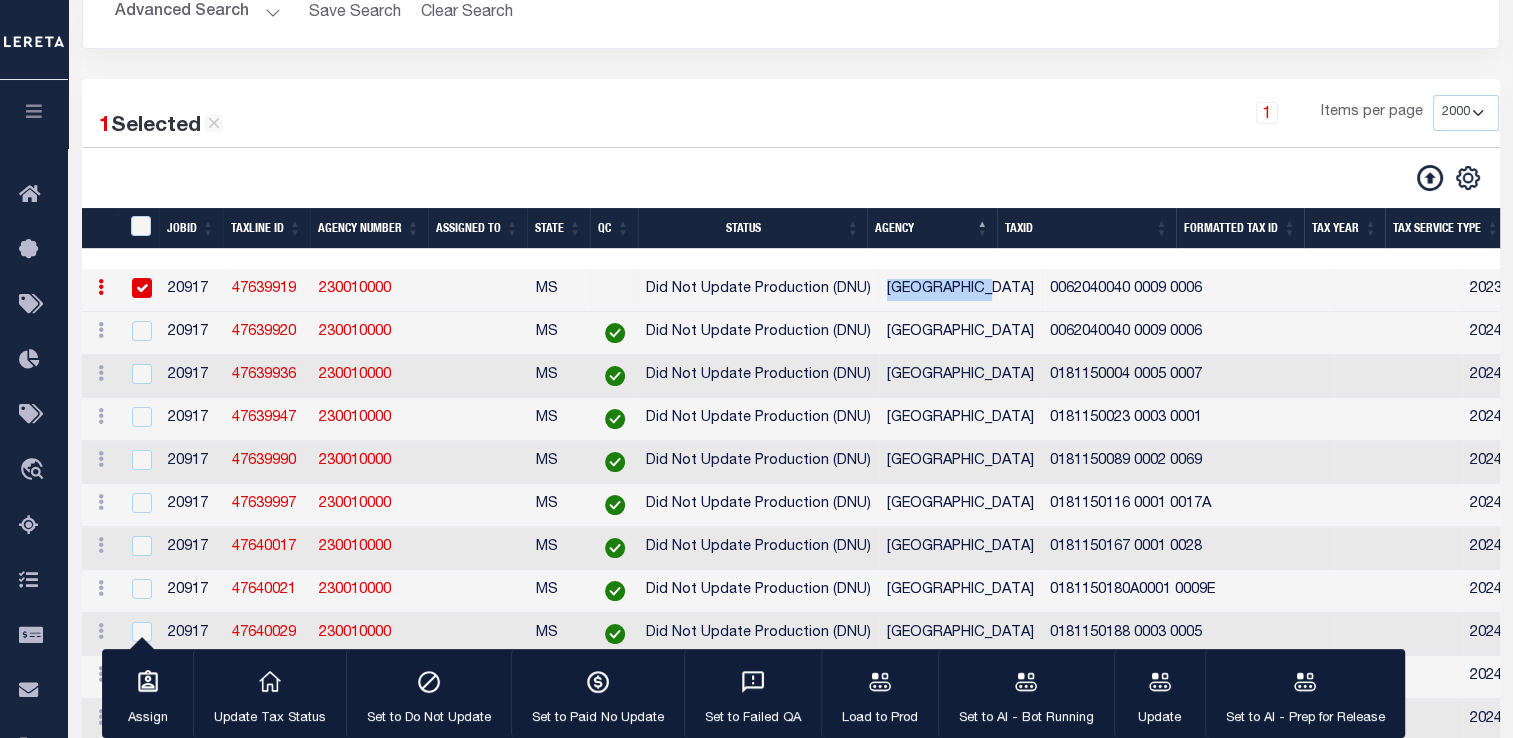 copy on "[GEOGRAPHIC_DATA]" 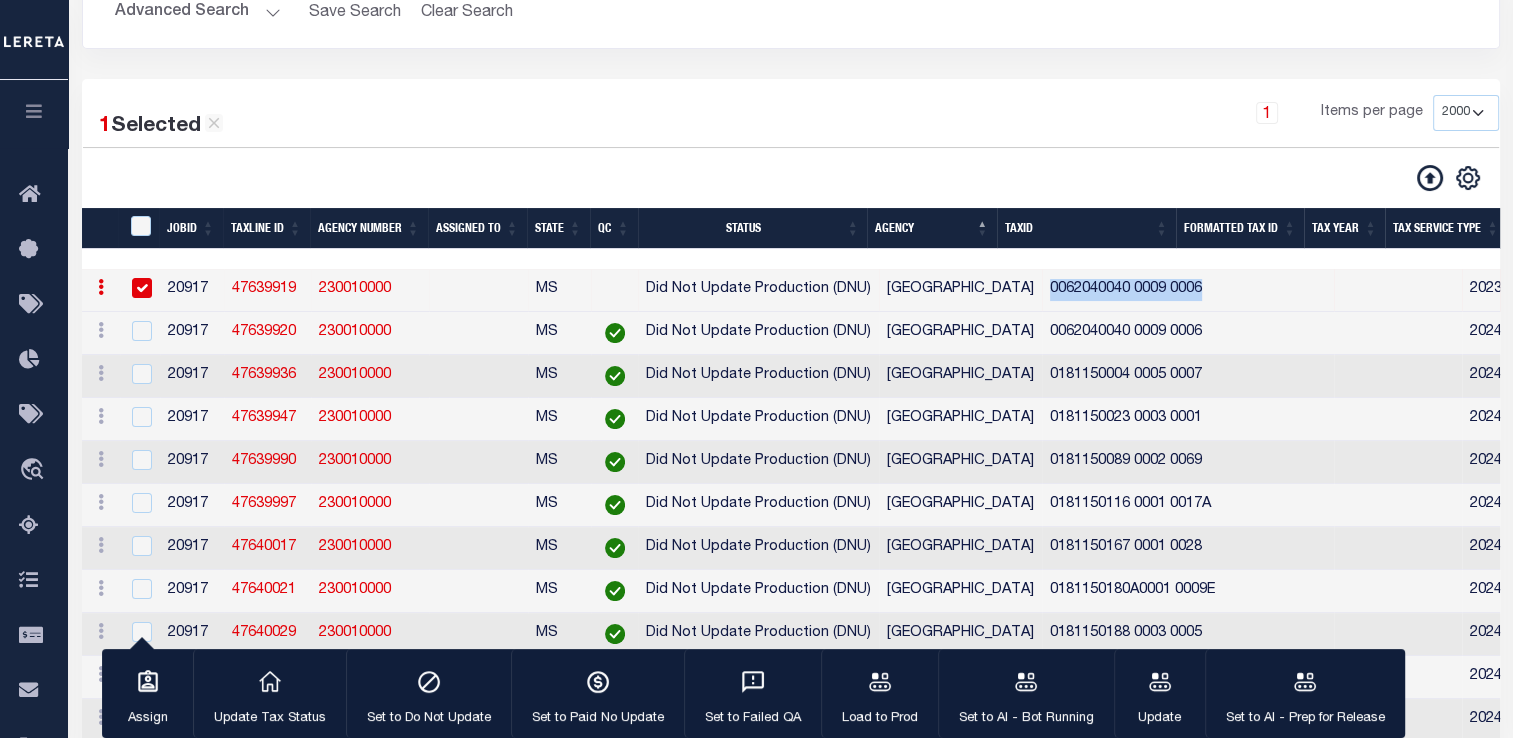 drag, startPoint x: 1014, startPoint y: 291, endPoint x: 1175, endPoint y: 286, distance: 161.07762 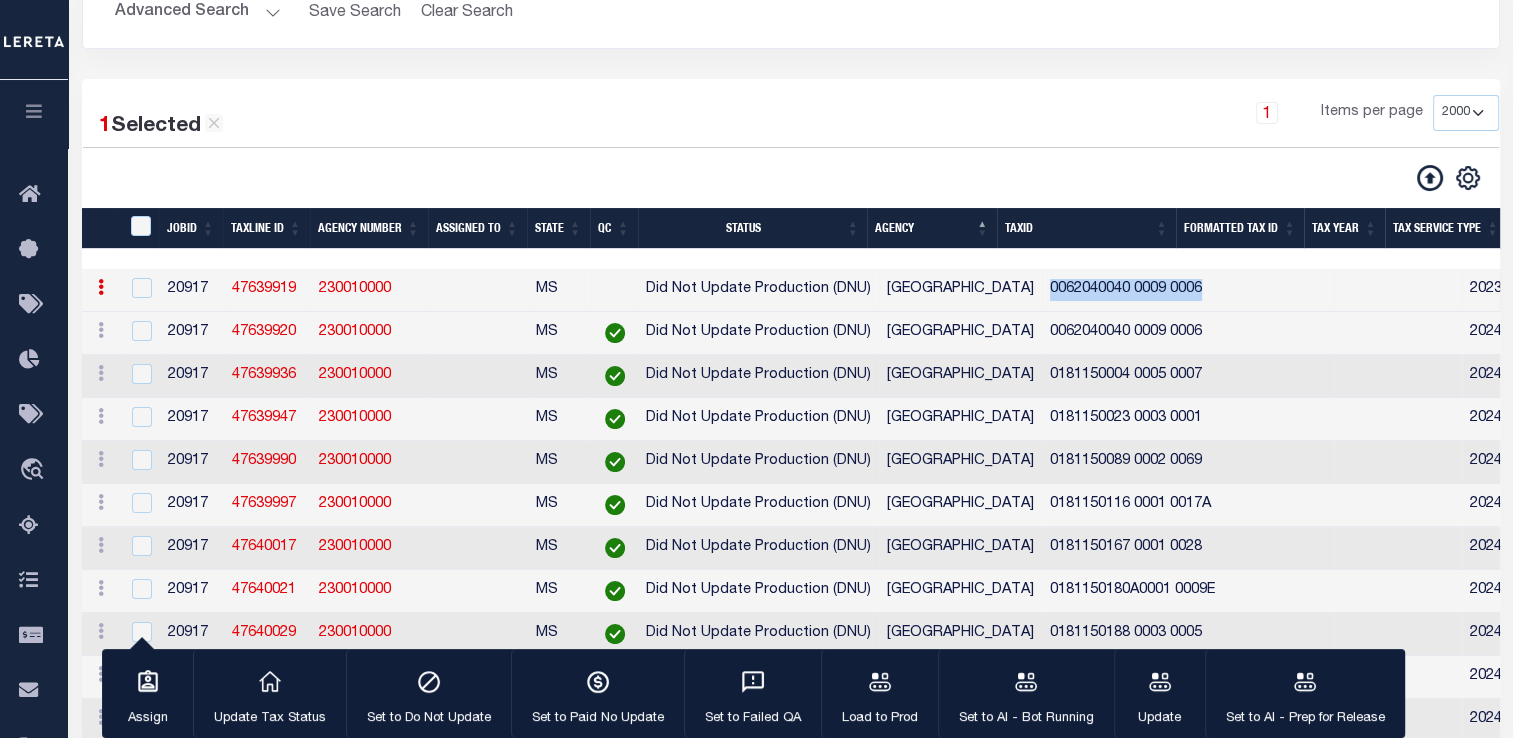 checkbox on "false" 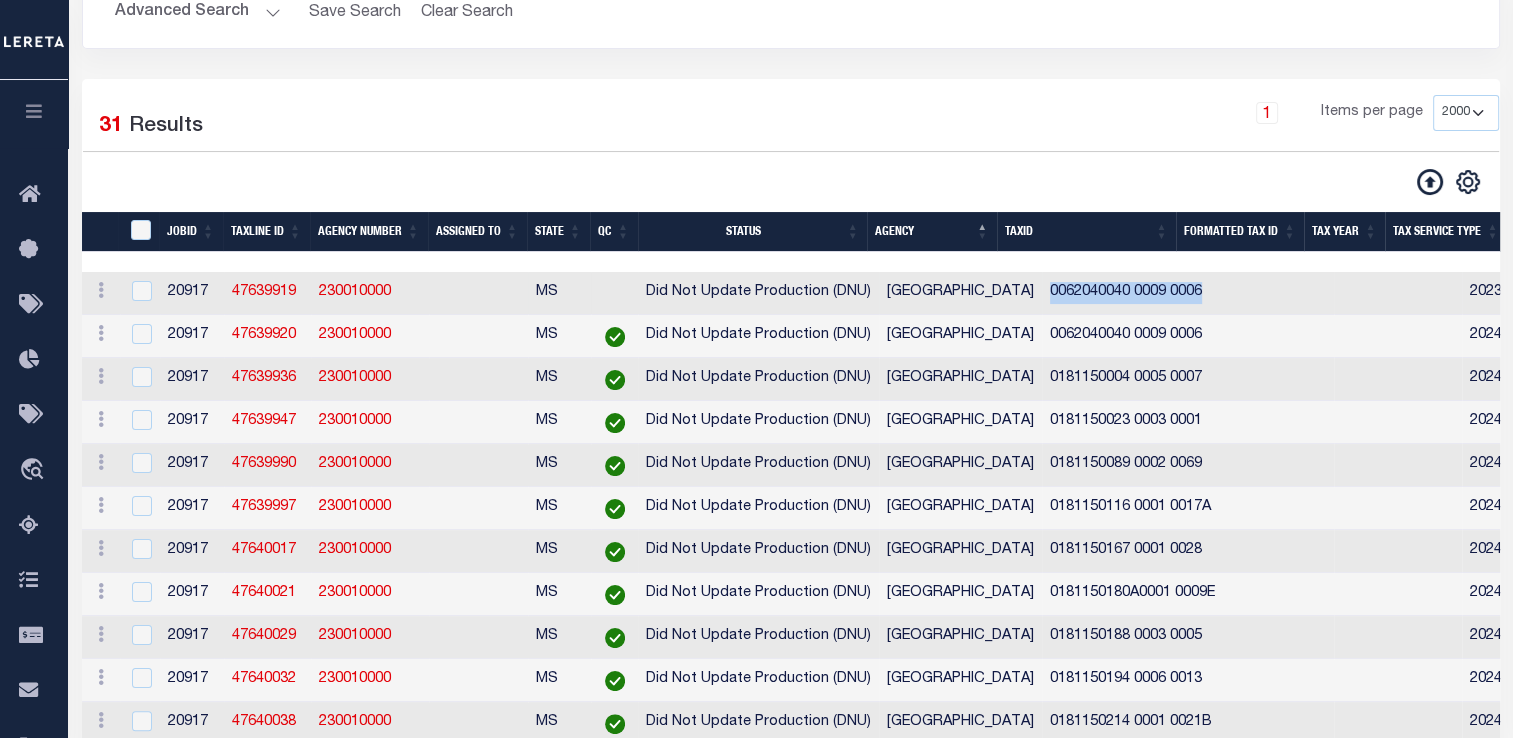 copy on "0062040040 0009 0006" 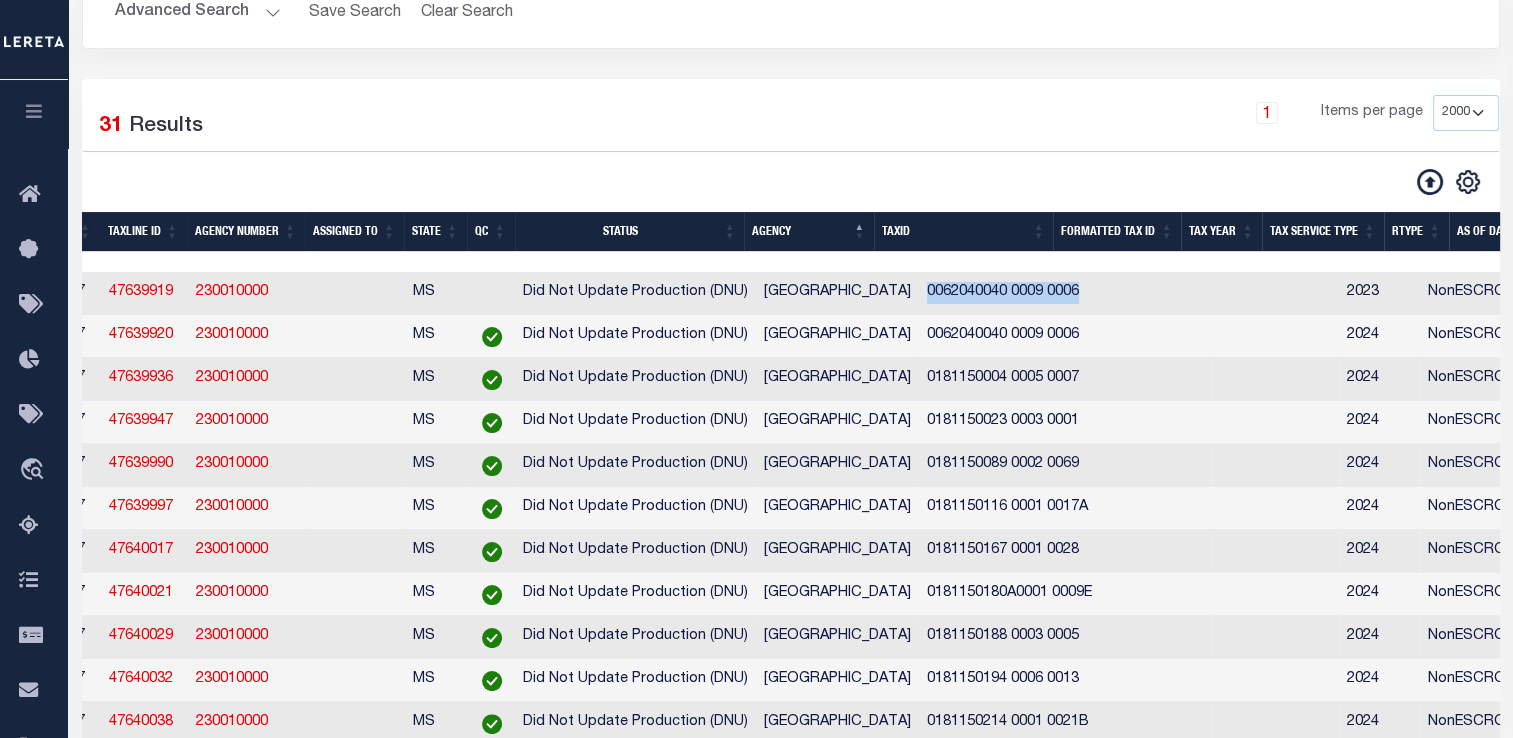 scroll, scrollTop: 0, scrollLeft: 166, axis: horizontal 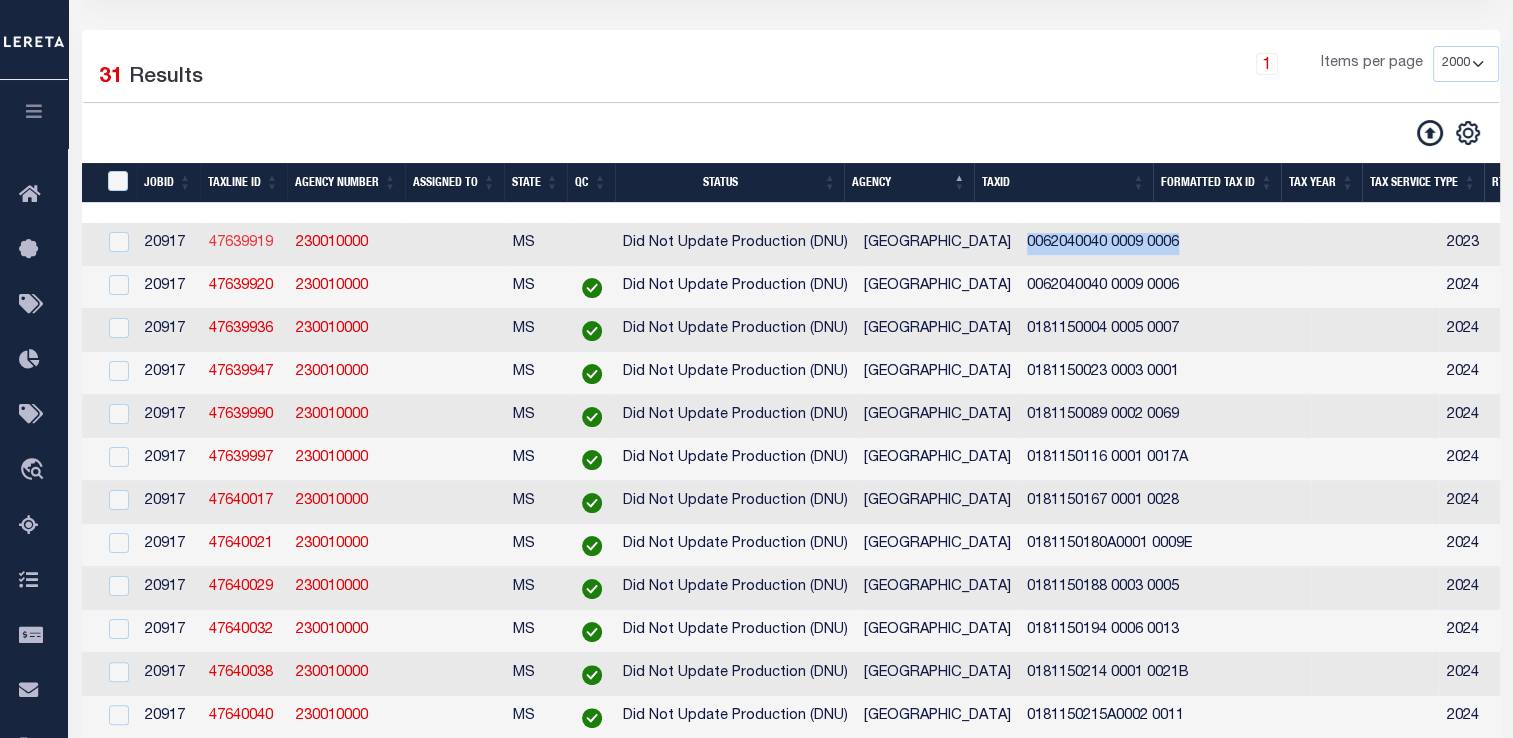 click on "47639919" at bounding box center [241, 243] 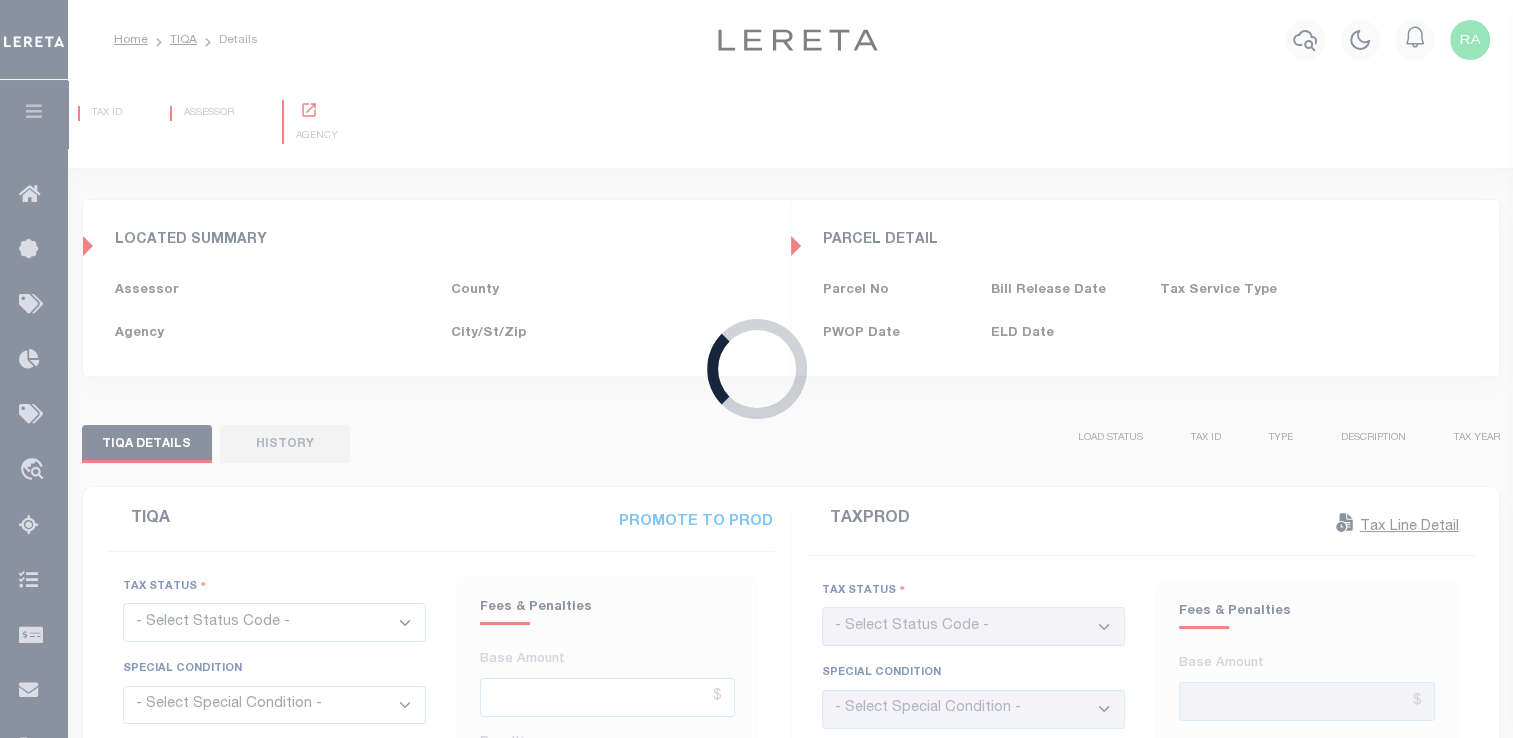 type on "[DATE]" 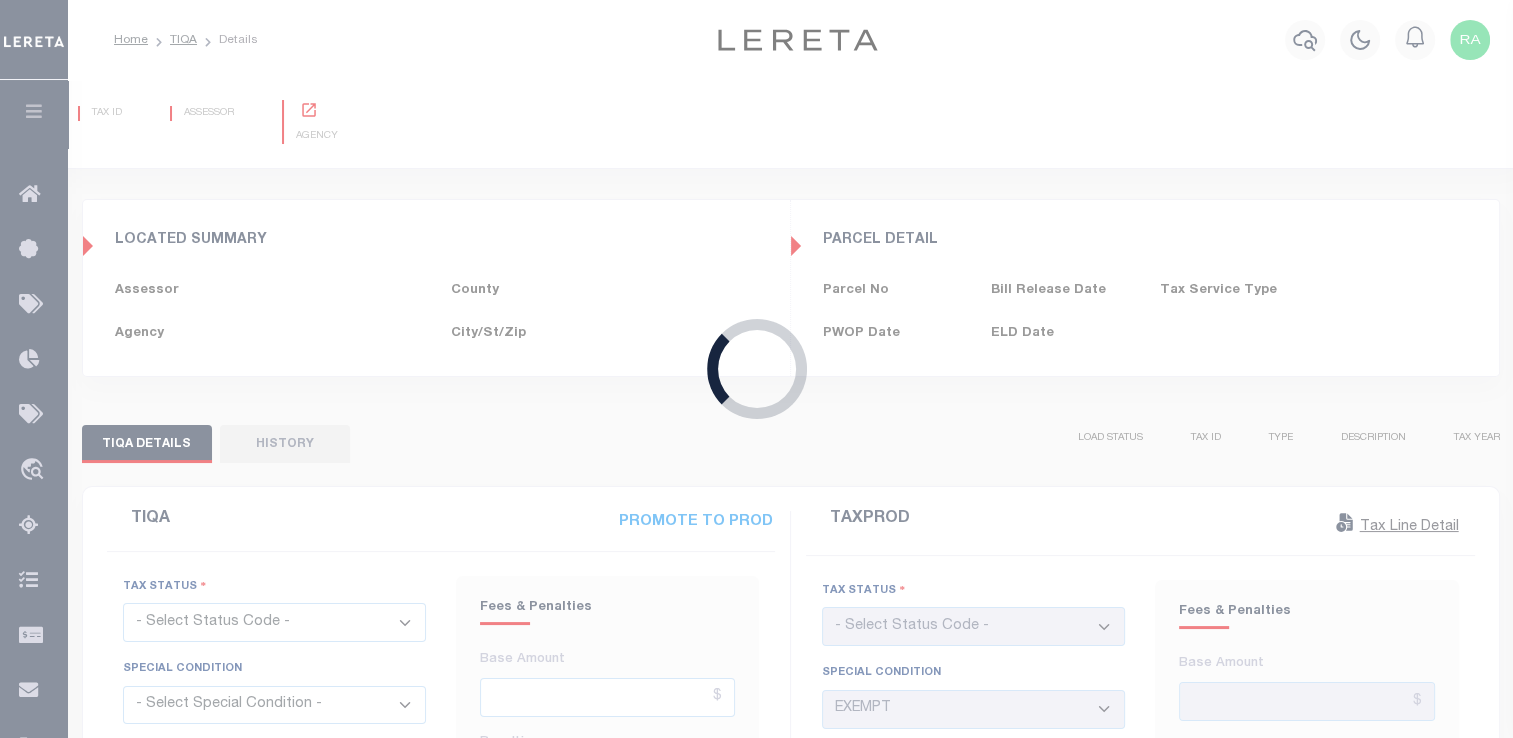 select on "PIF" 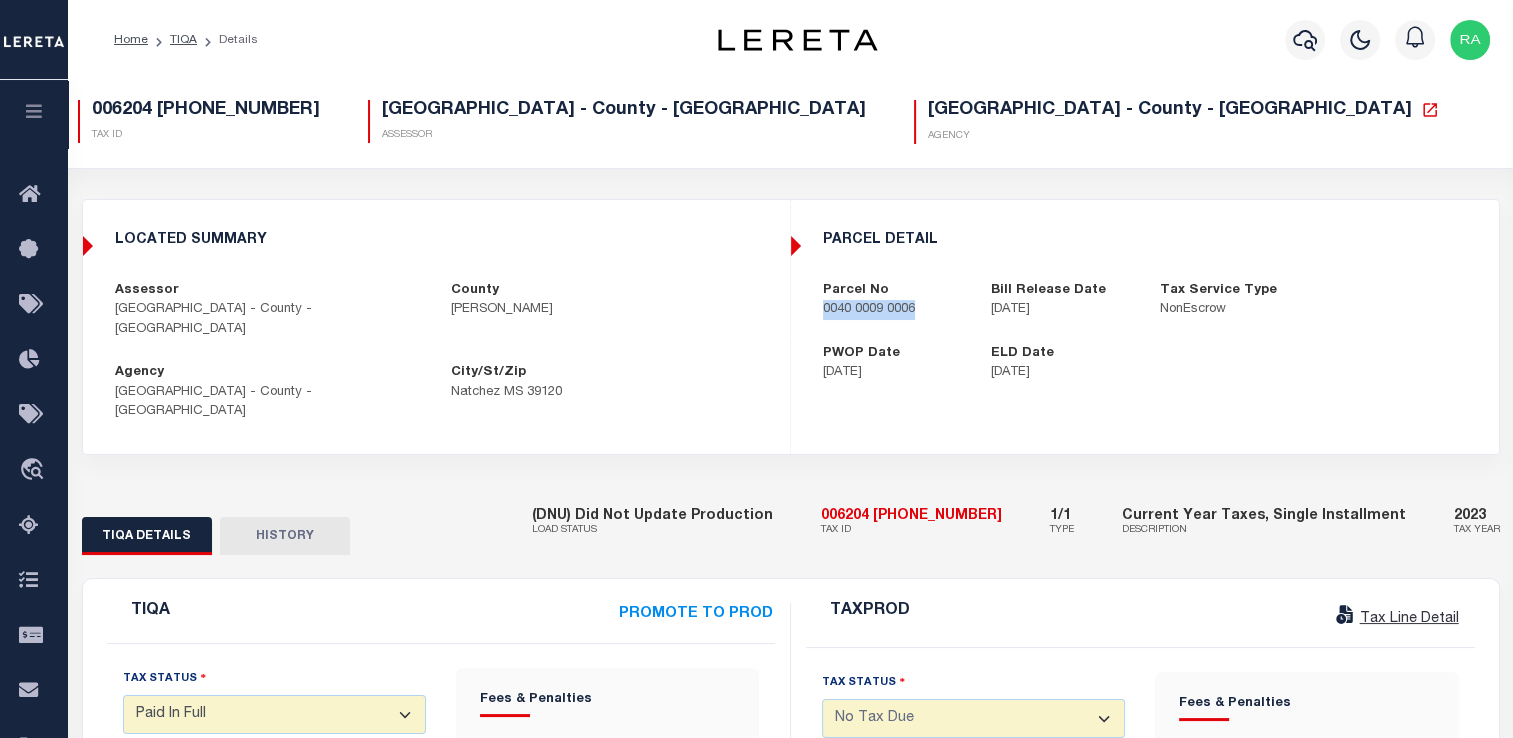 drag, startPoint x: 825, startPoint y: 310, endPoint x: 933, endPoint y: 312, distance: 108.01852 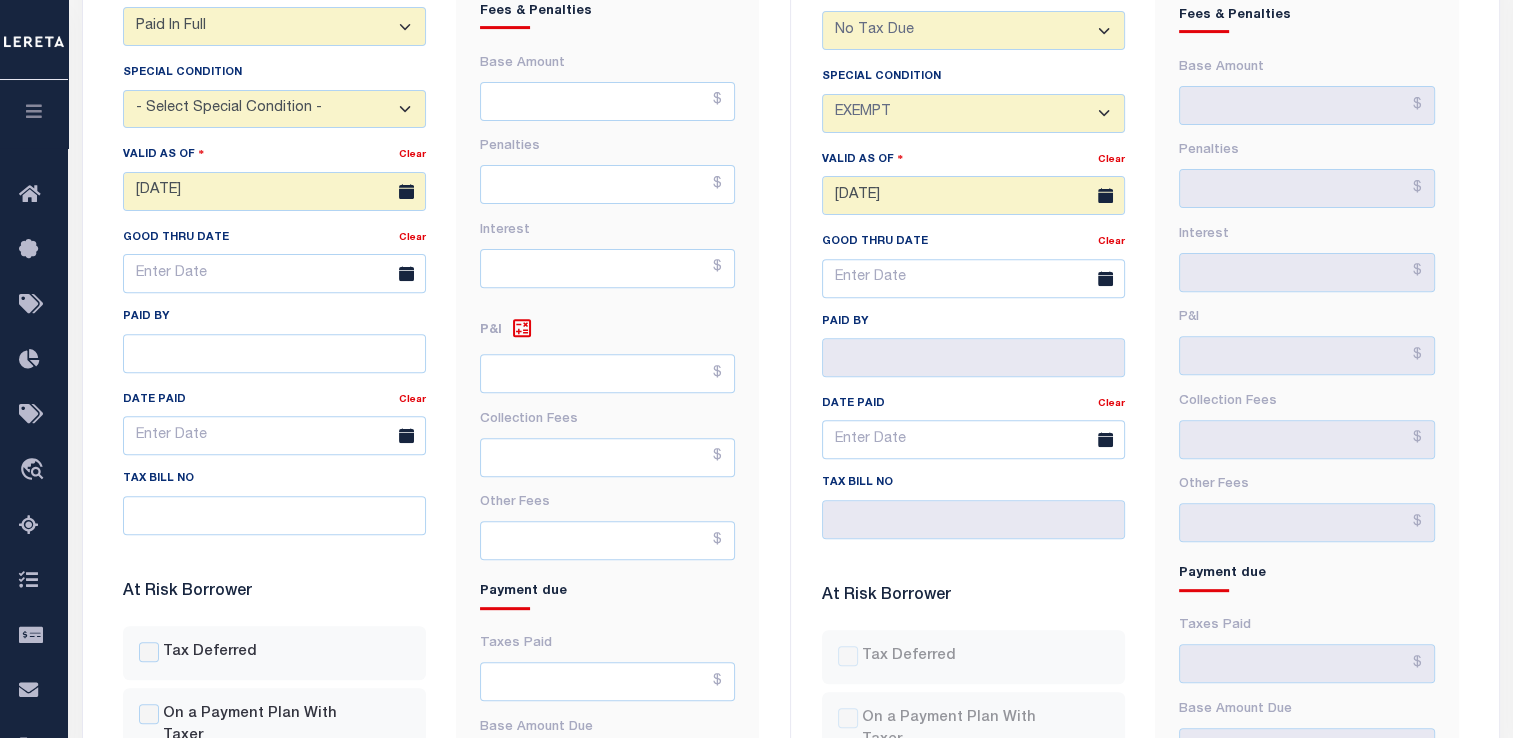 scroll, scrollTop: 708, scrollLeft: 0, axis: vertical 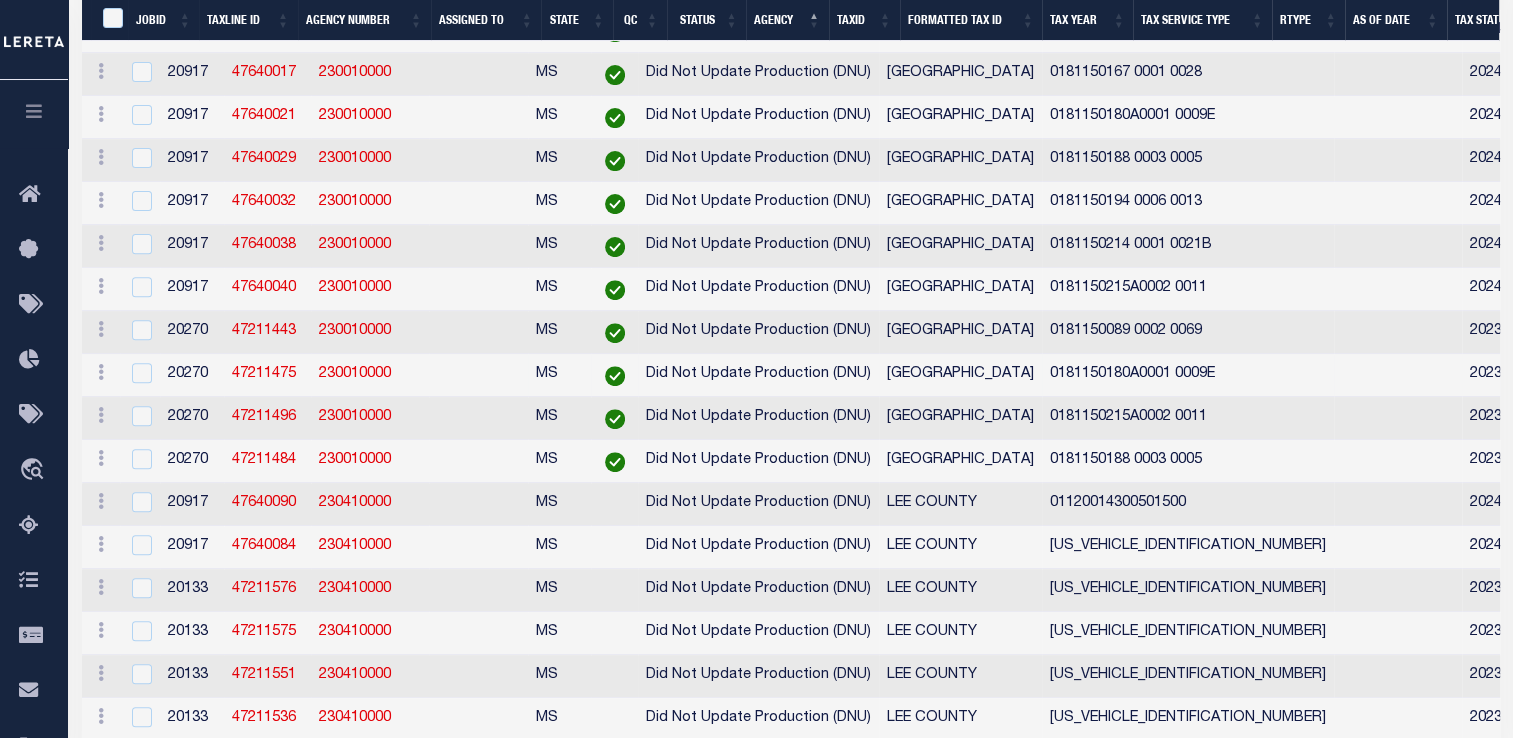 select 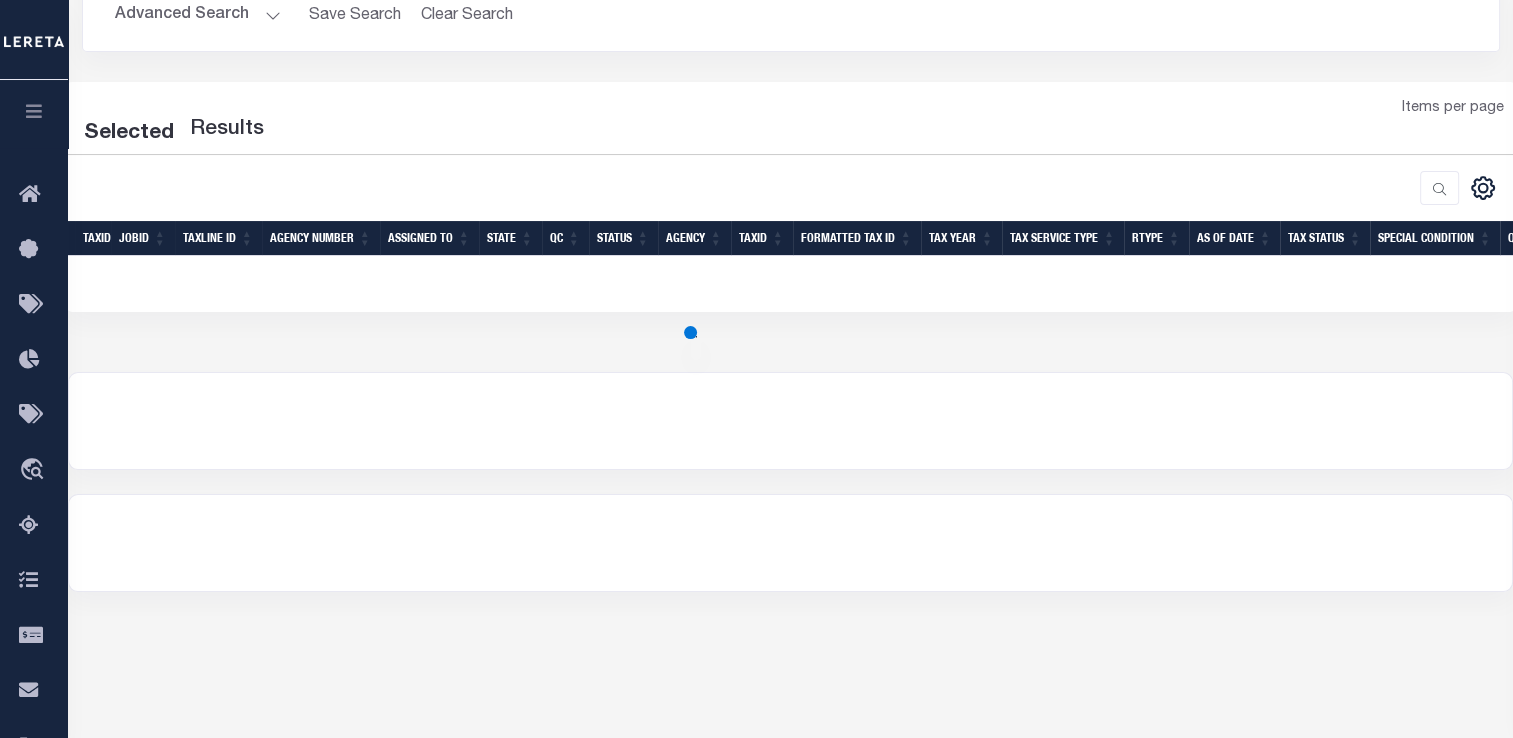 select on "2000" 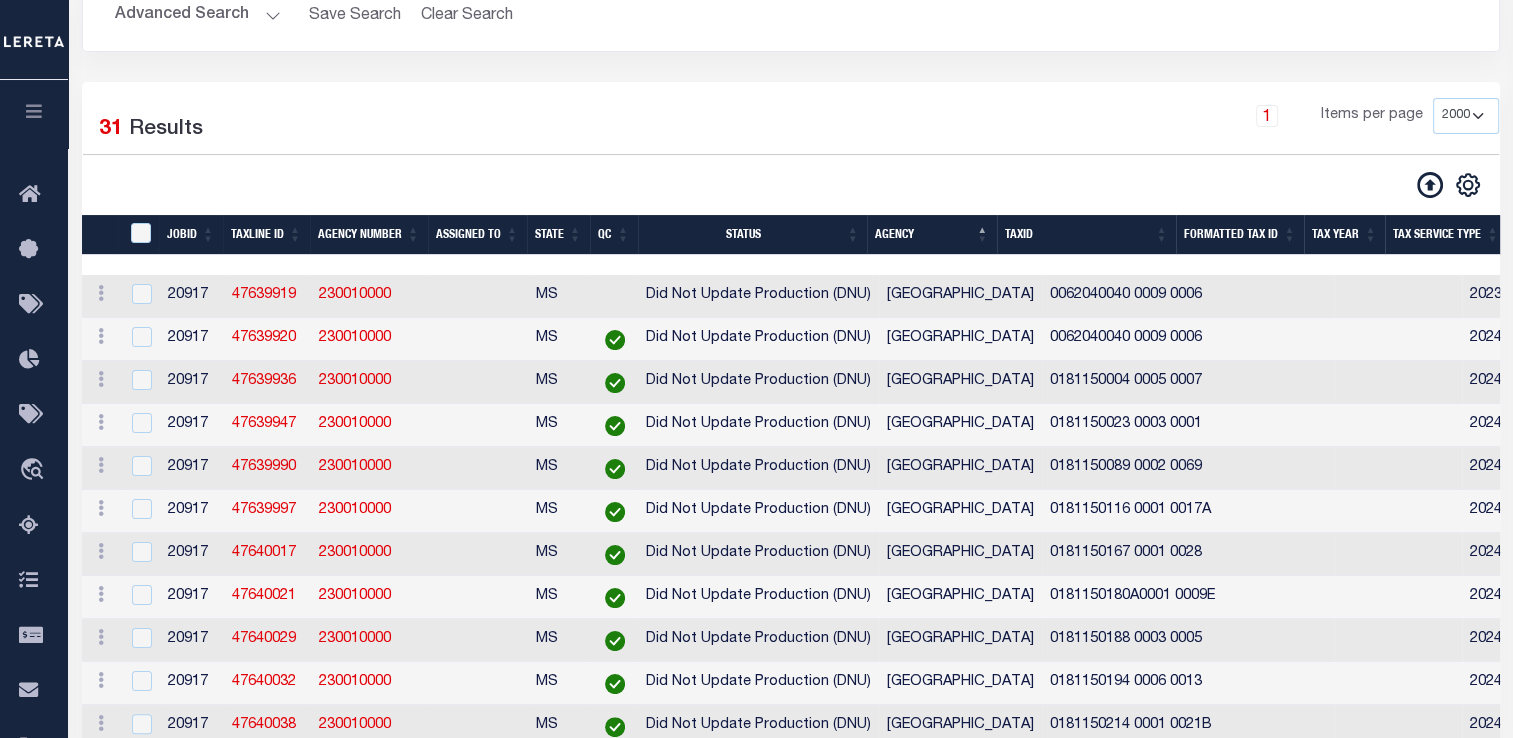 scroll, scrollTop: 200, scrollLeft: 0, axis: vertical 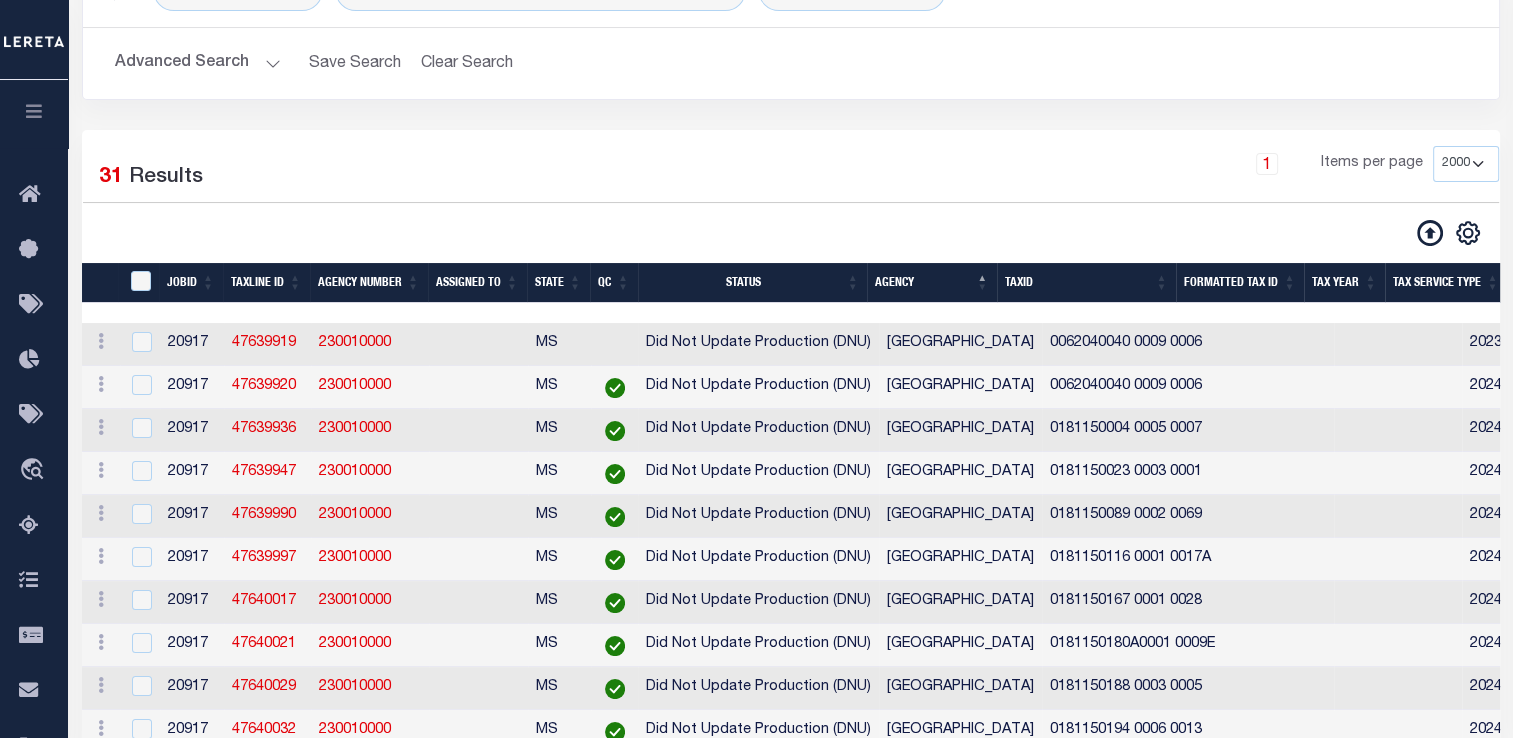 click on "Advanced Search" at bounding box center (198, 63) 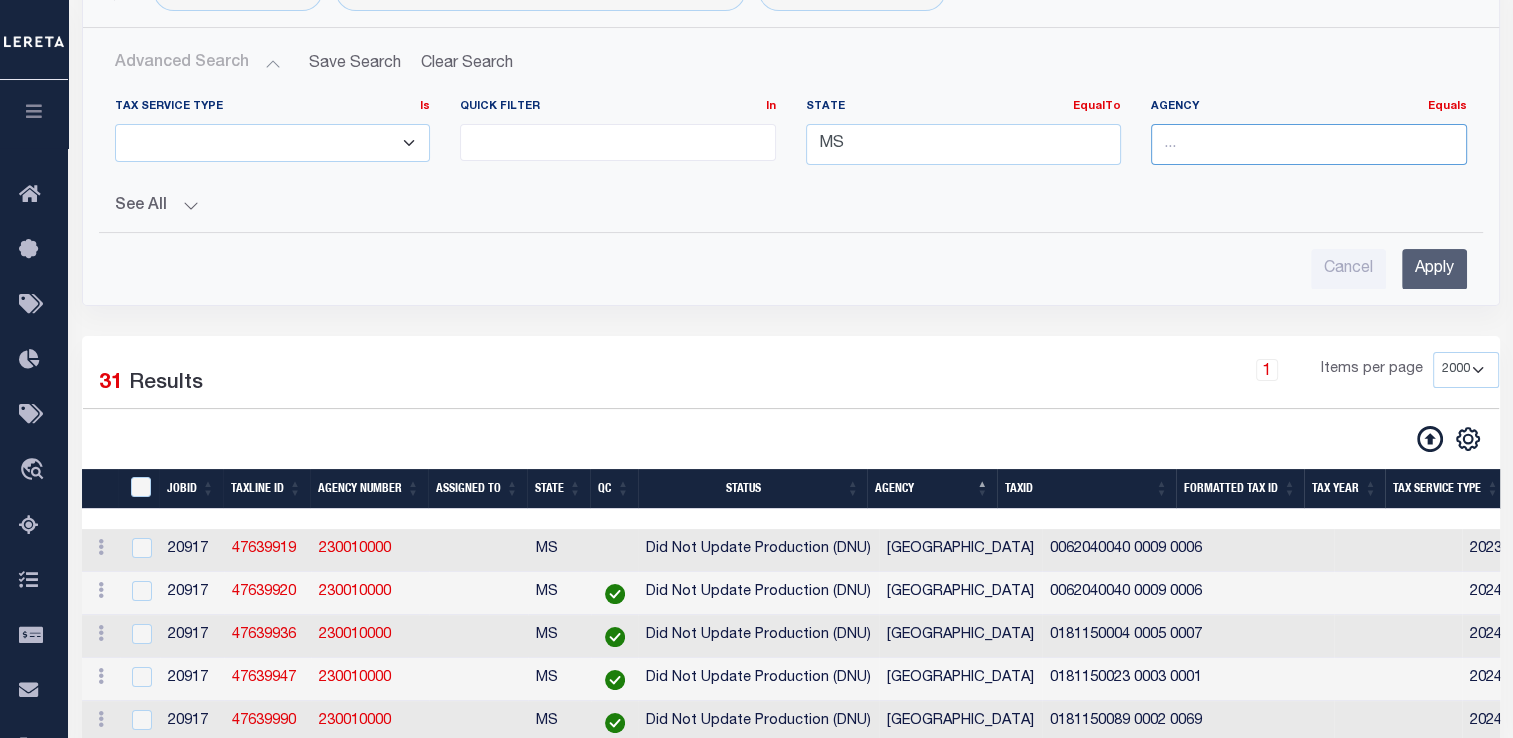 click at bounding box center (1309, 144) 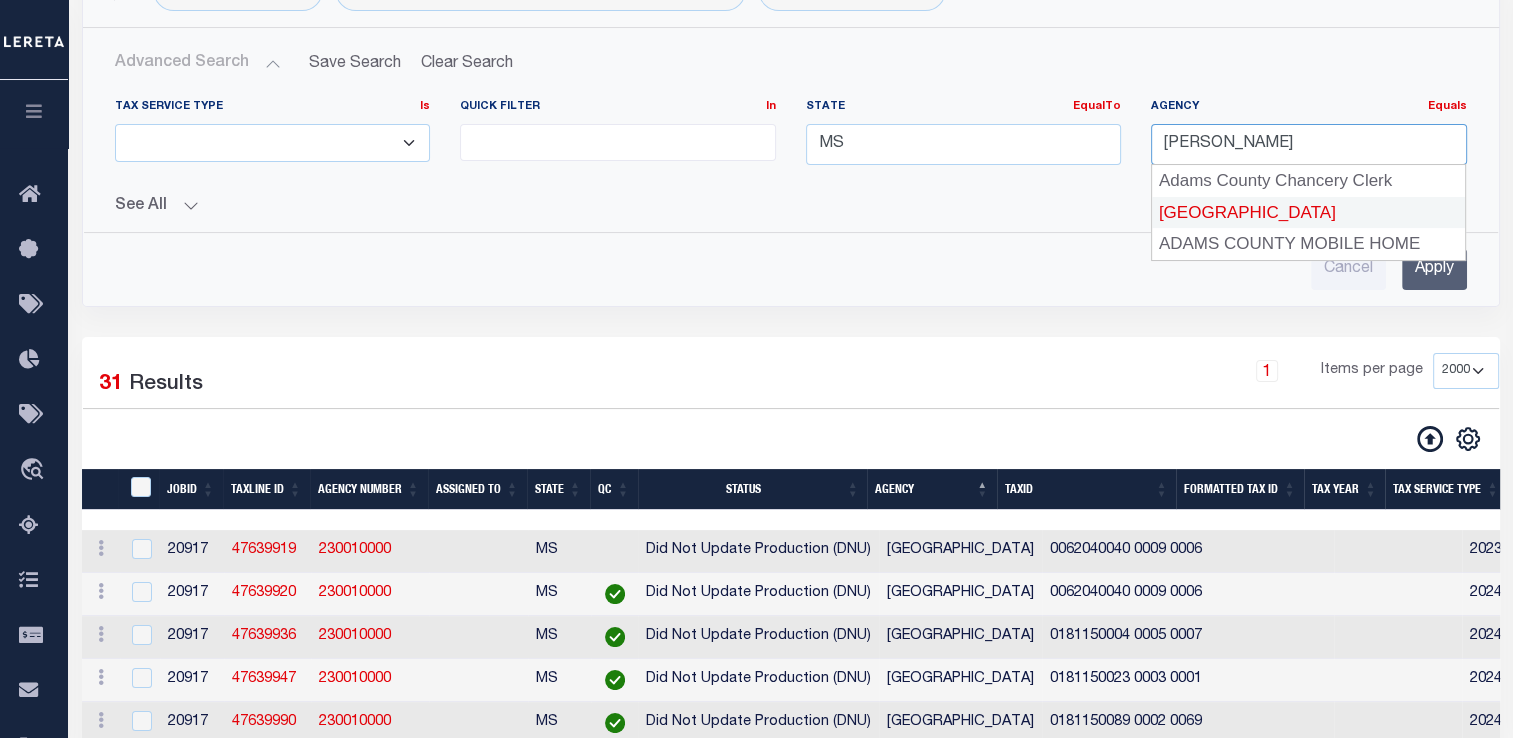 click on "[GEOGRAPHIC_DATA]" at bounding box center (1309, 213) 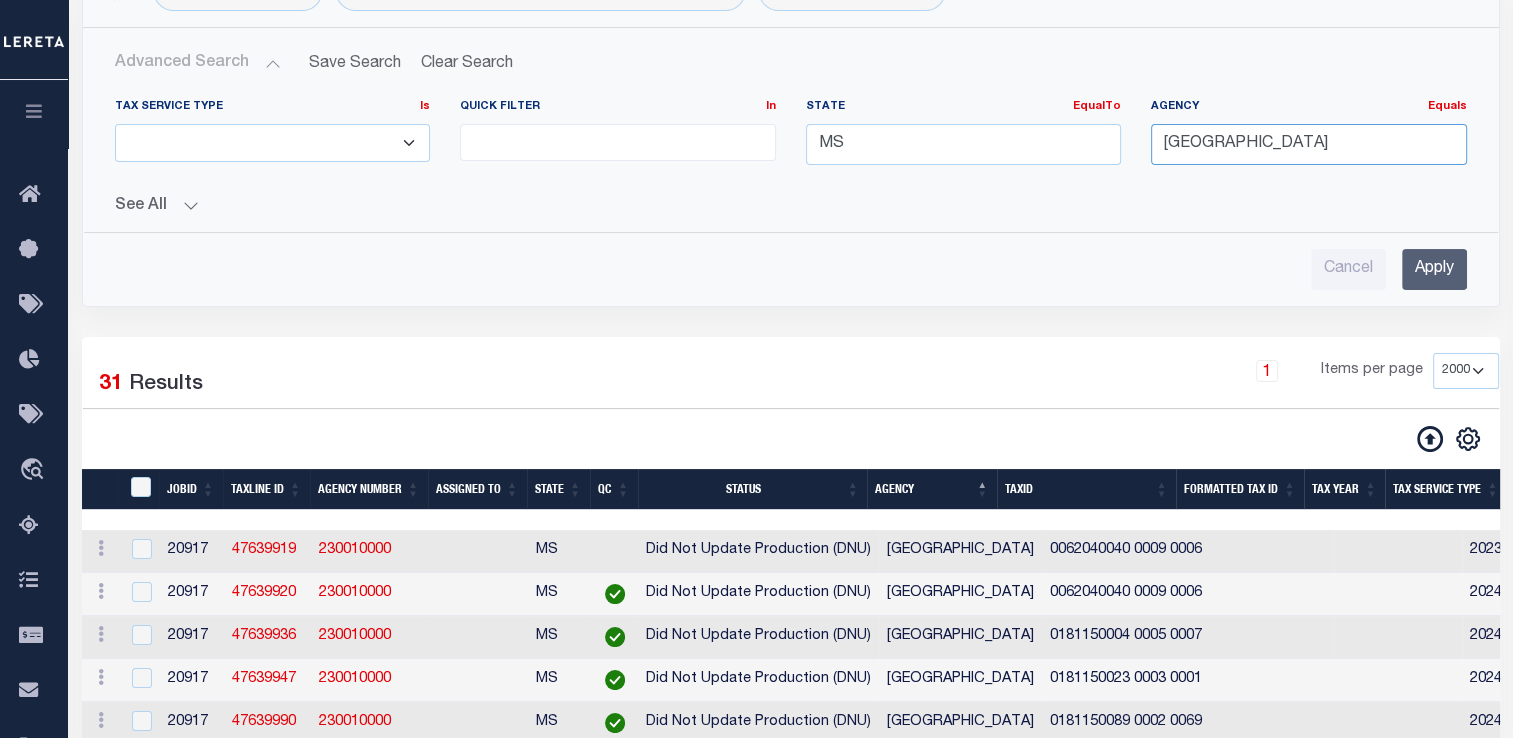type on "[GEOGRAPHIC_DATA]" 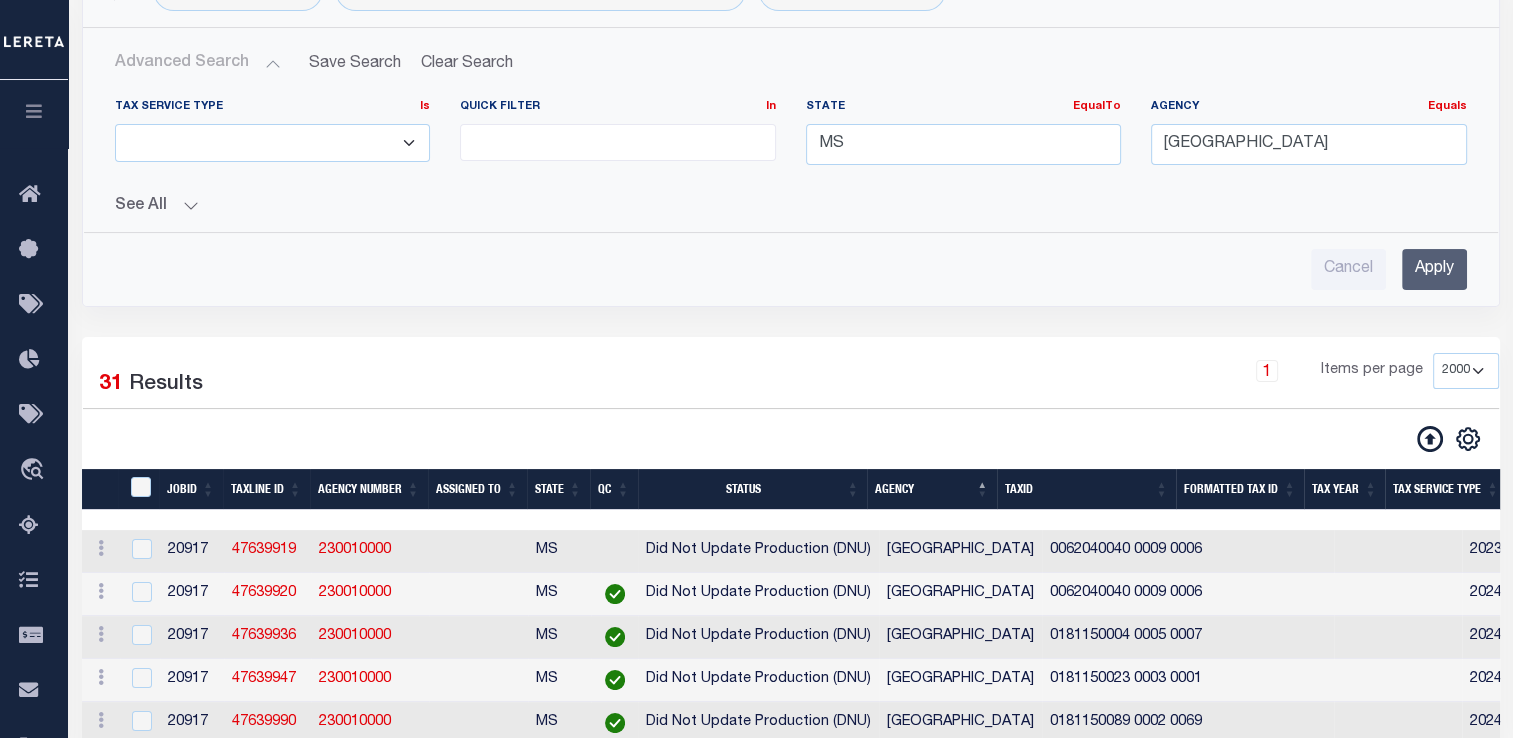 click on "Apply" at bounding box center (1434, 269) 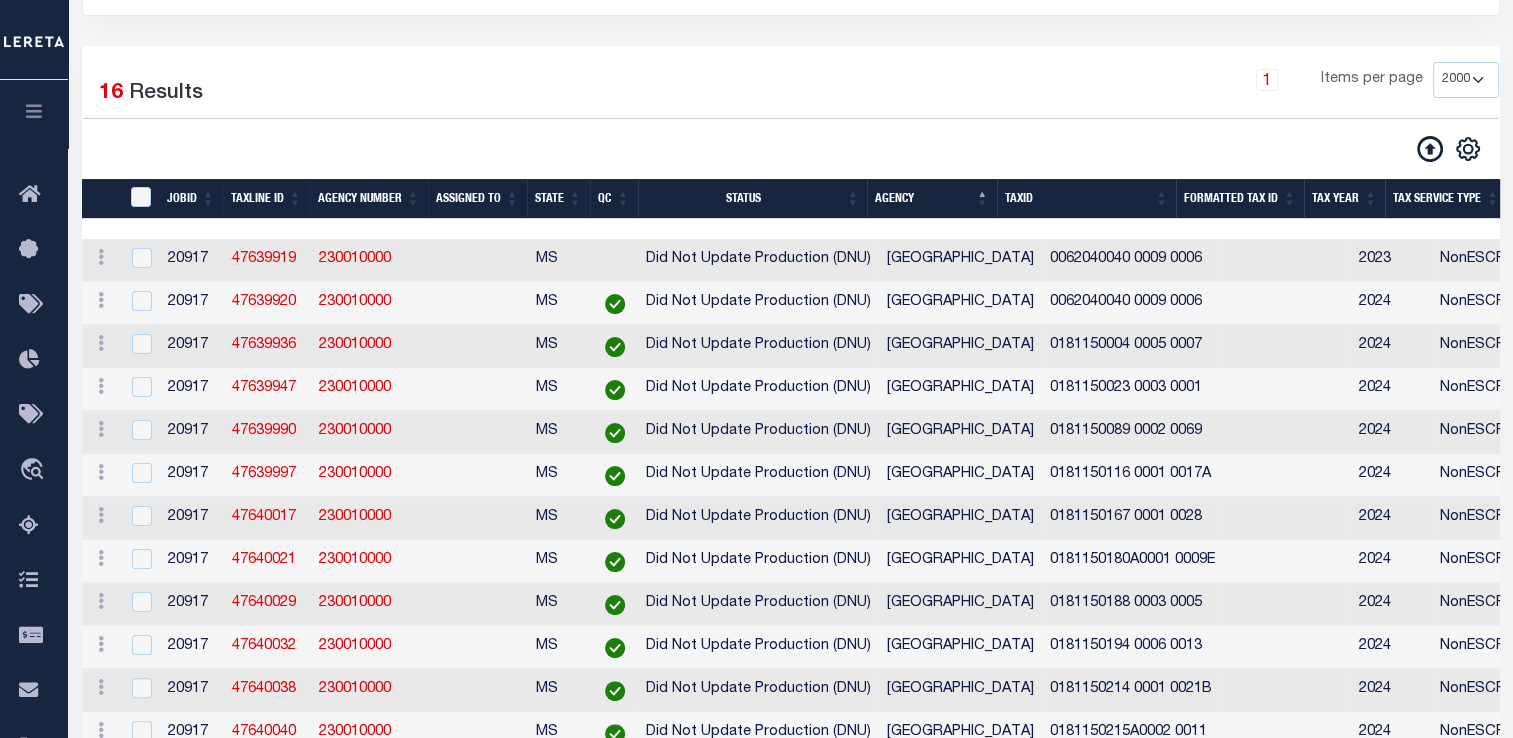 scroll, scrollTop: 260, scrollLeft: 0, axis: vertical 